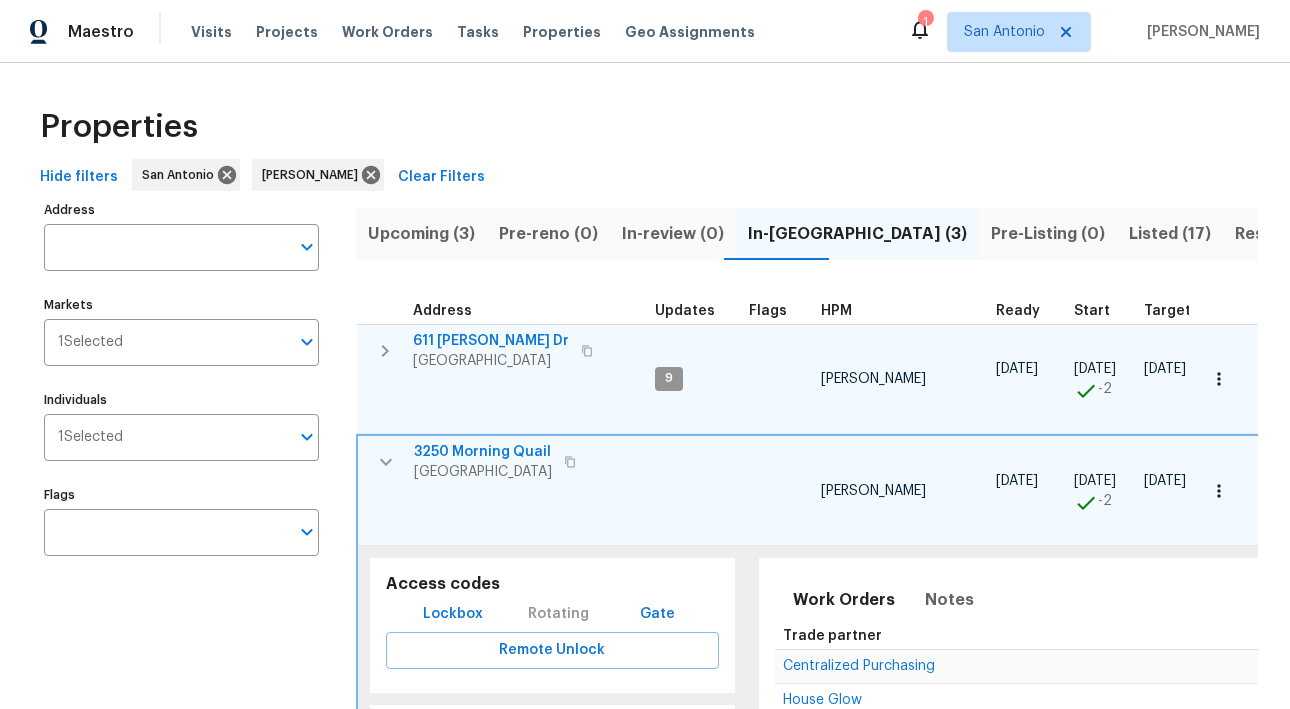 scroll, scrollTop: 0, scrollLeft: 0, axis: both 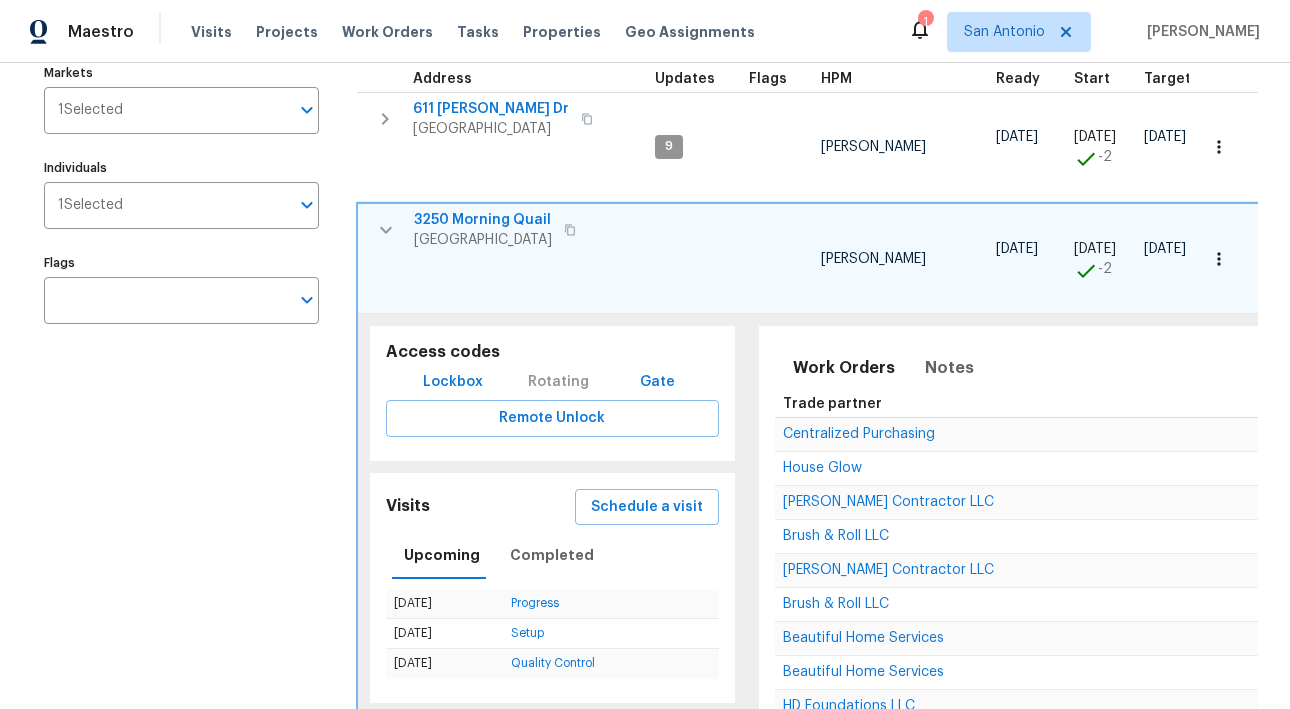 click 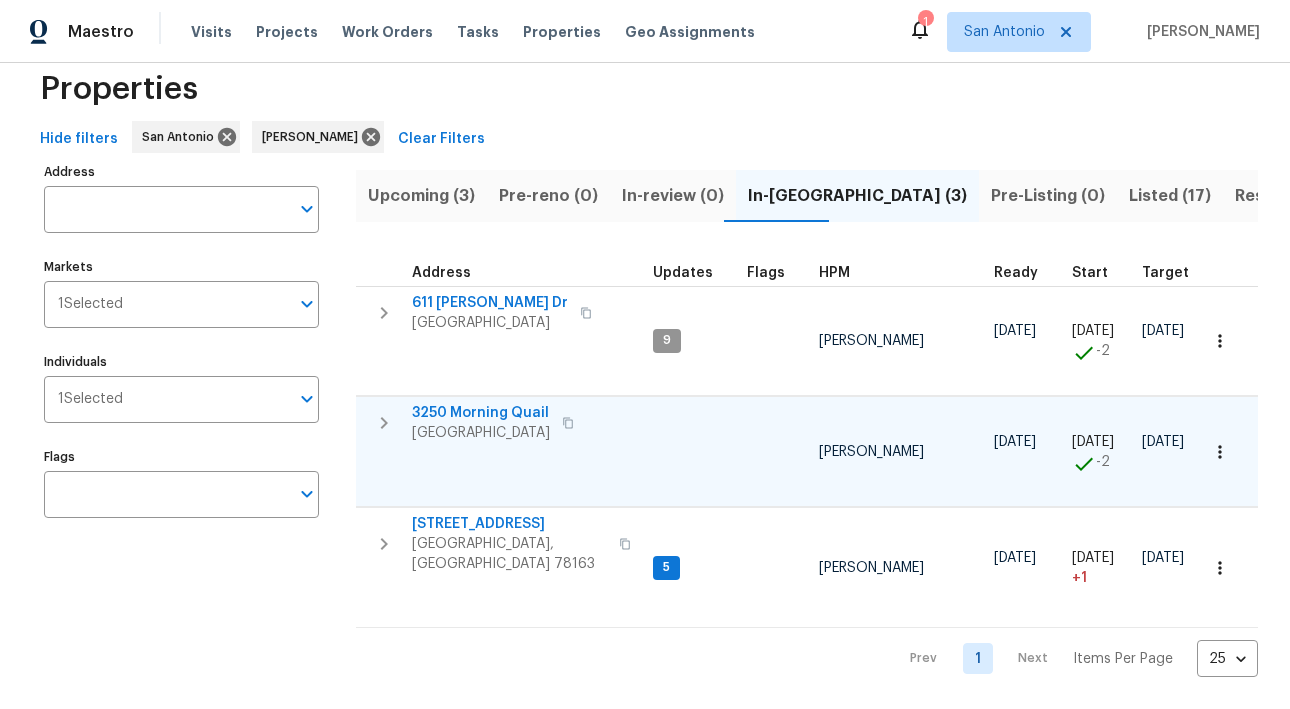 scroll, scrollTop: 28, scrollLeft: 0, axis: vertical 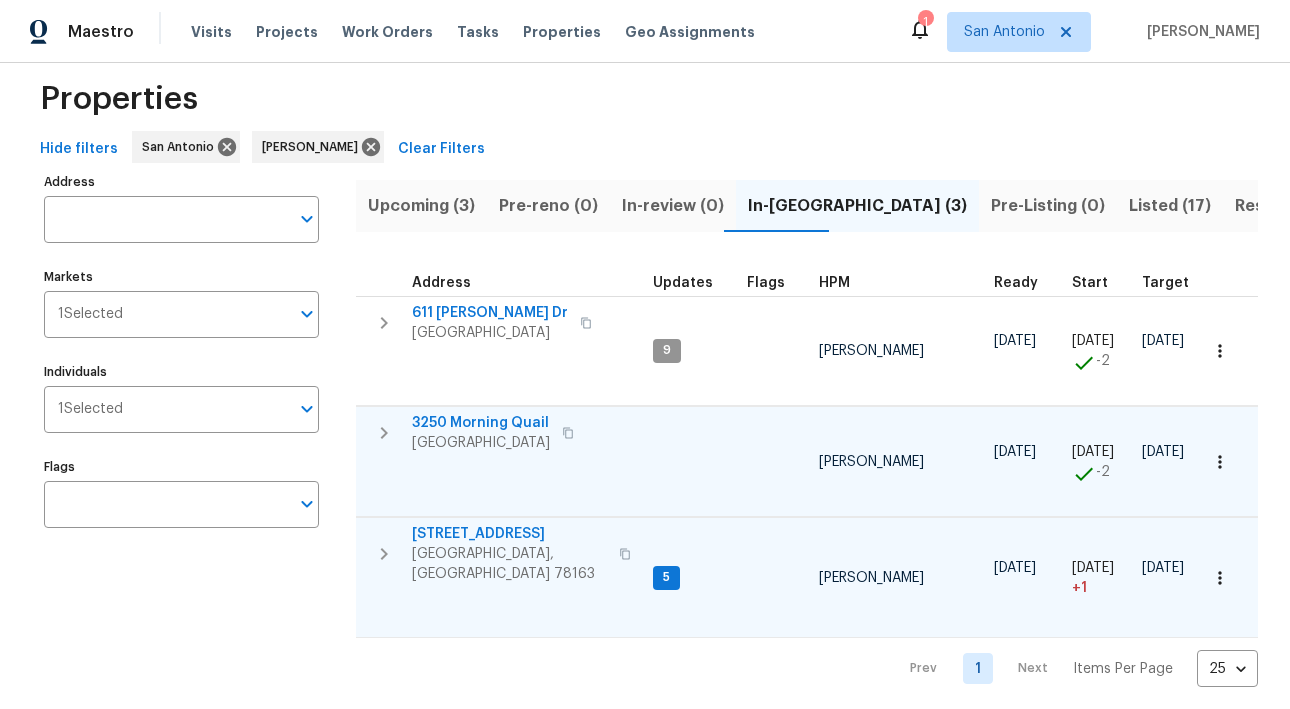 click on "[STREET_ADDRESS]" at bounding box center [509, 534] 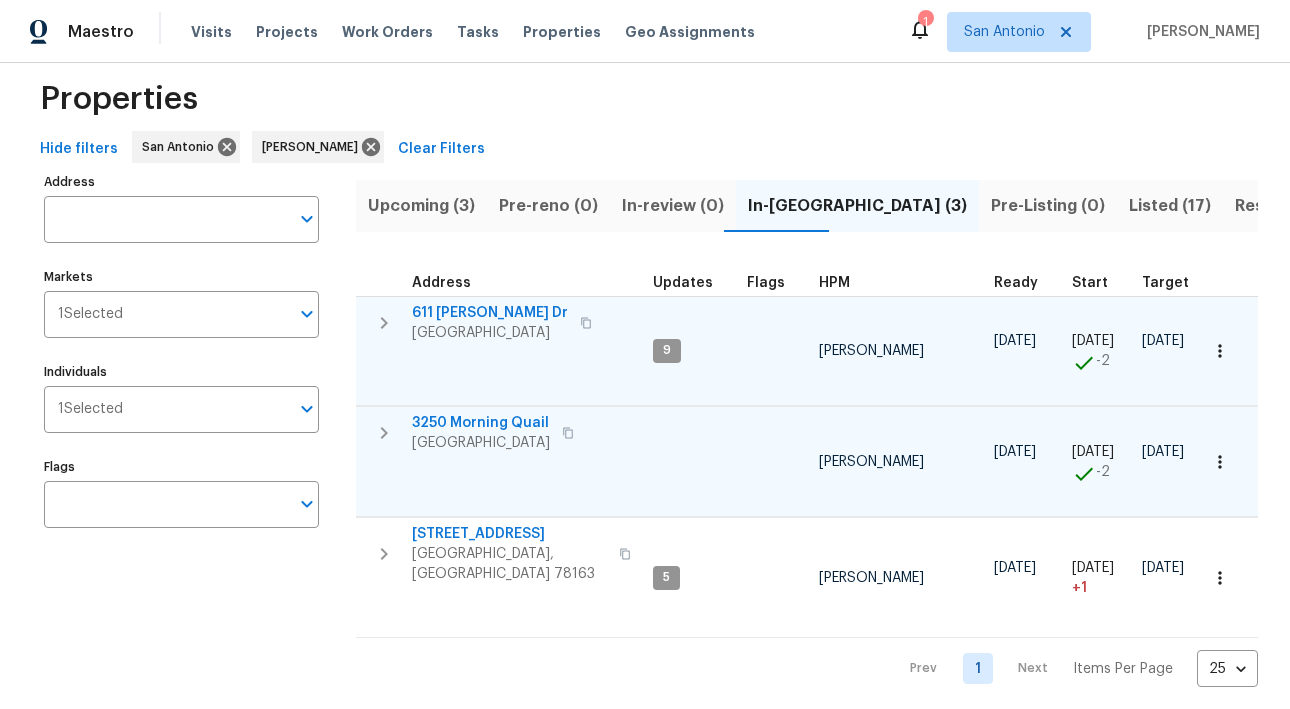 click 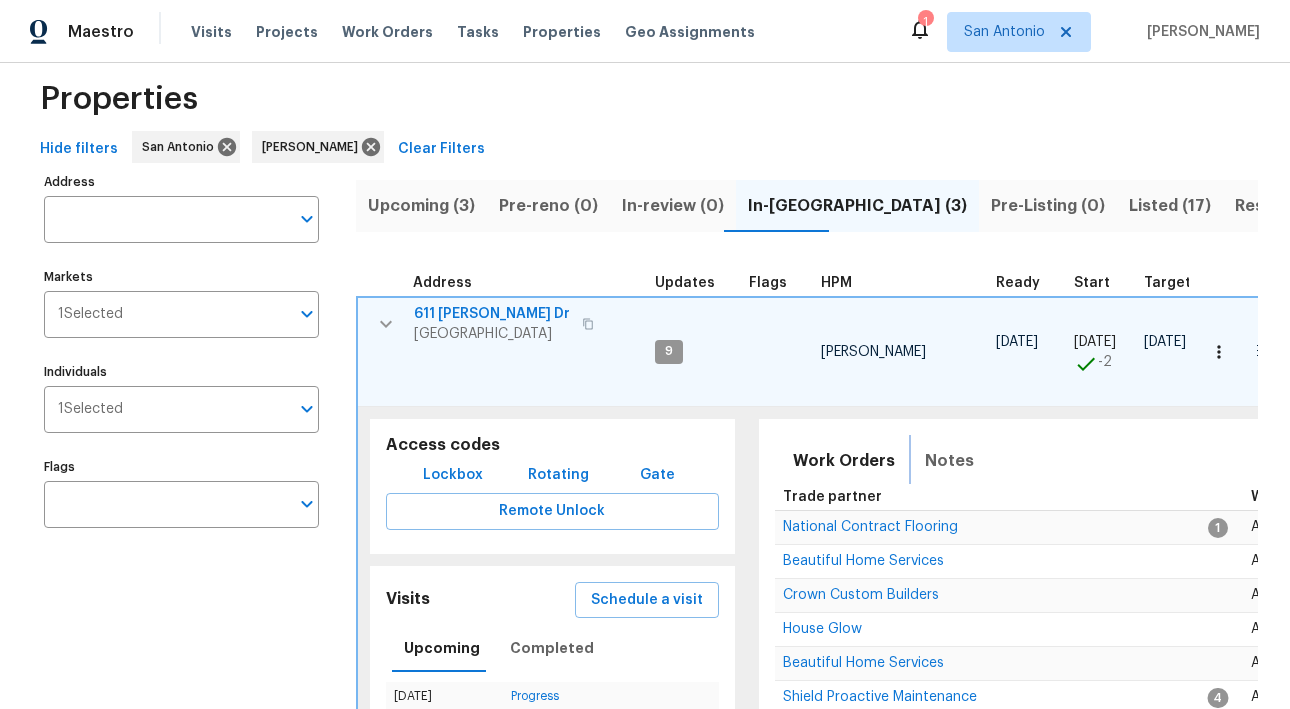 click on "Notes" at bounding box center [949, 461] 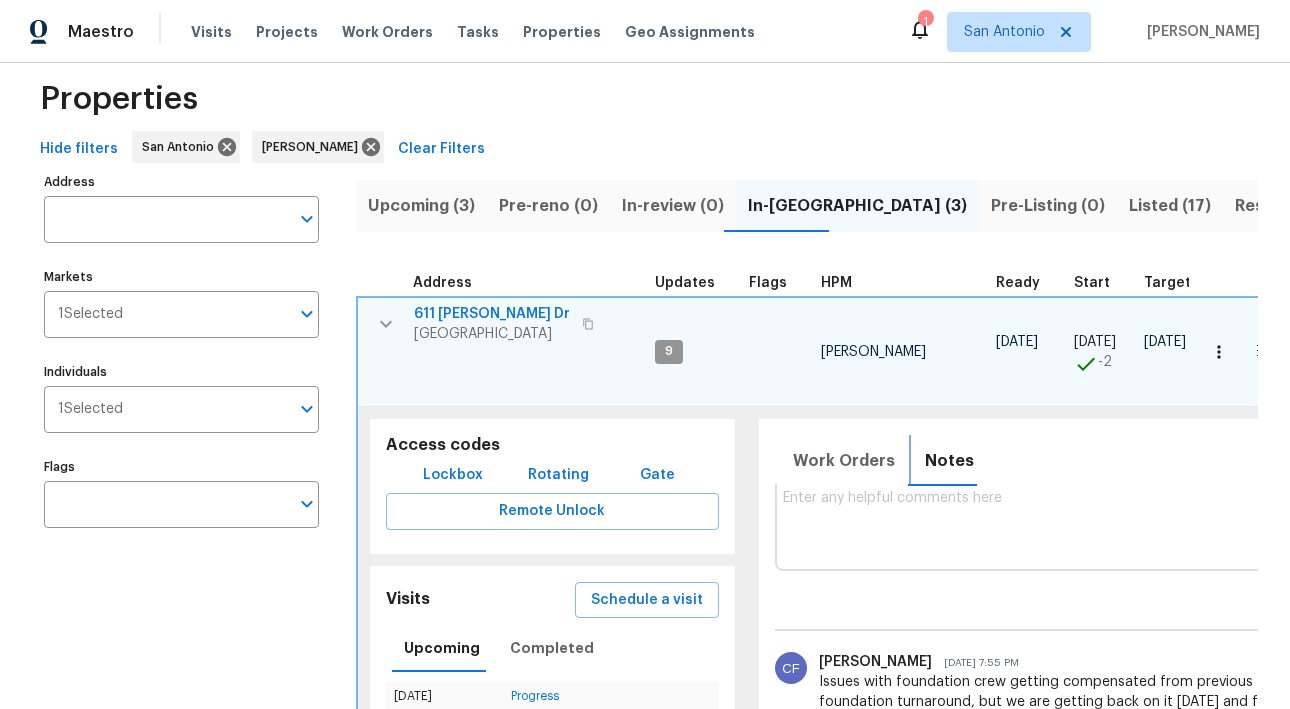 scroll, scrollTop: 26, scrollLeft: 0, axis: vertical 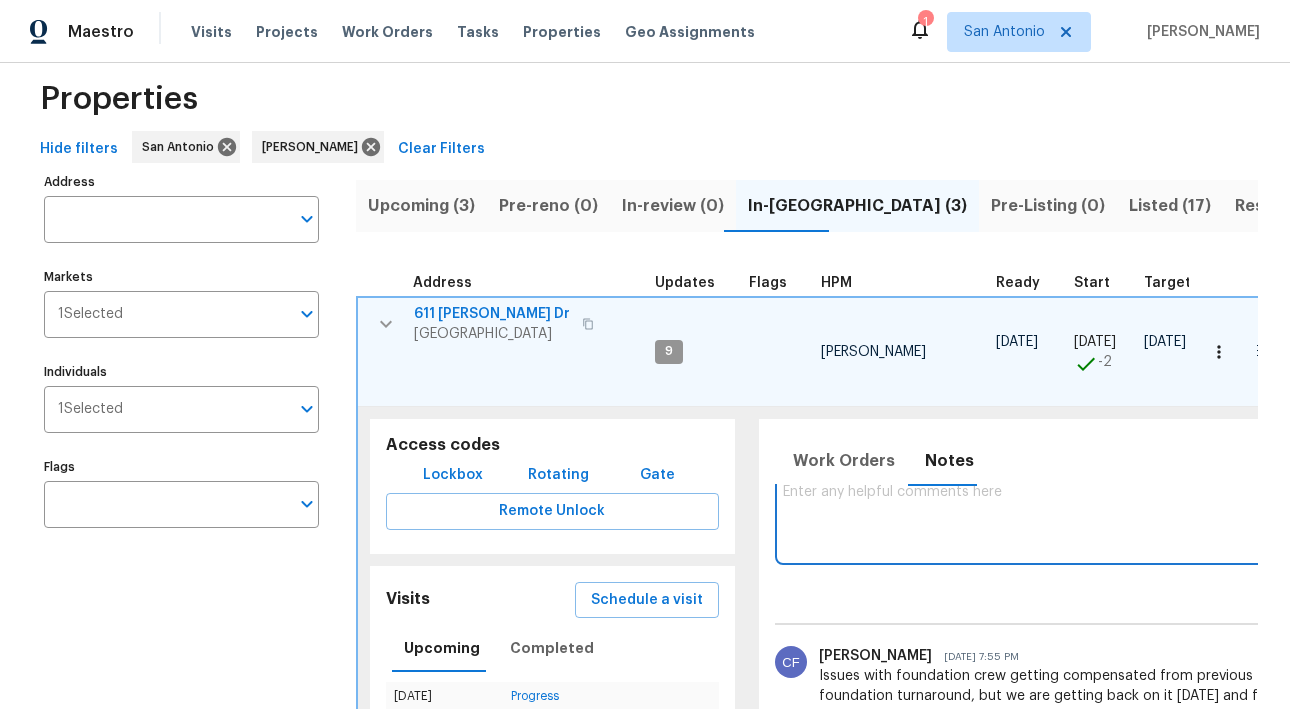 click at bounding box center (1327, 517) 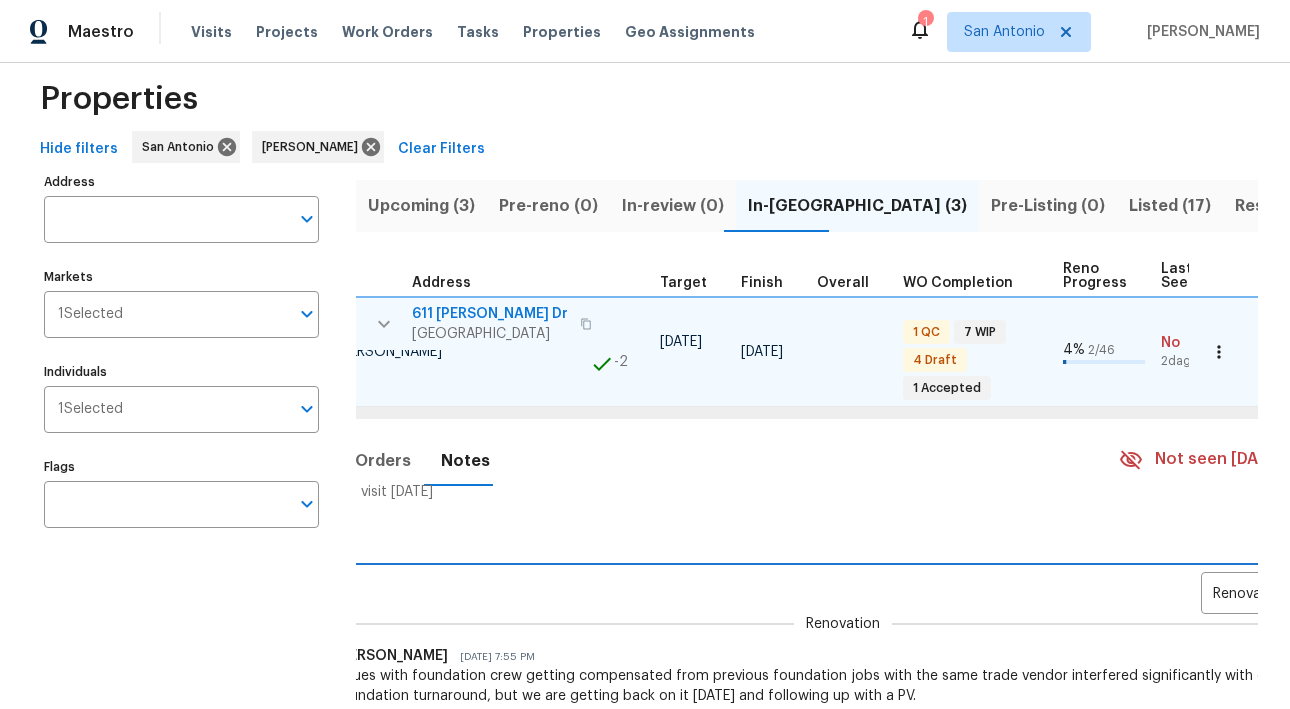 scroll, scrollTop: 0, scrollLeft: 802, axis: horizontal 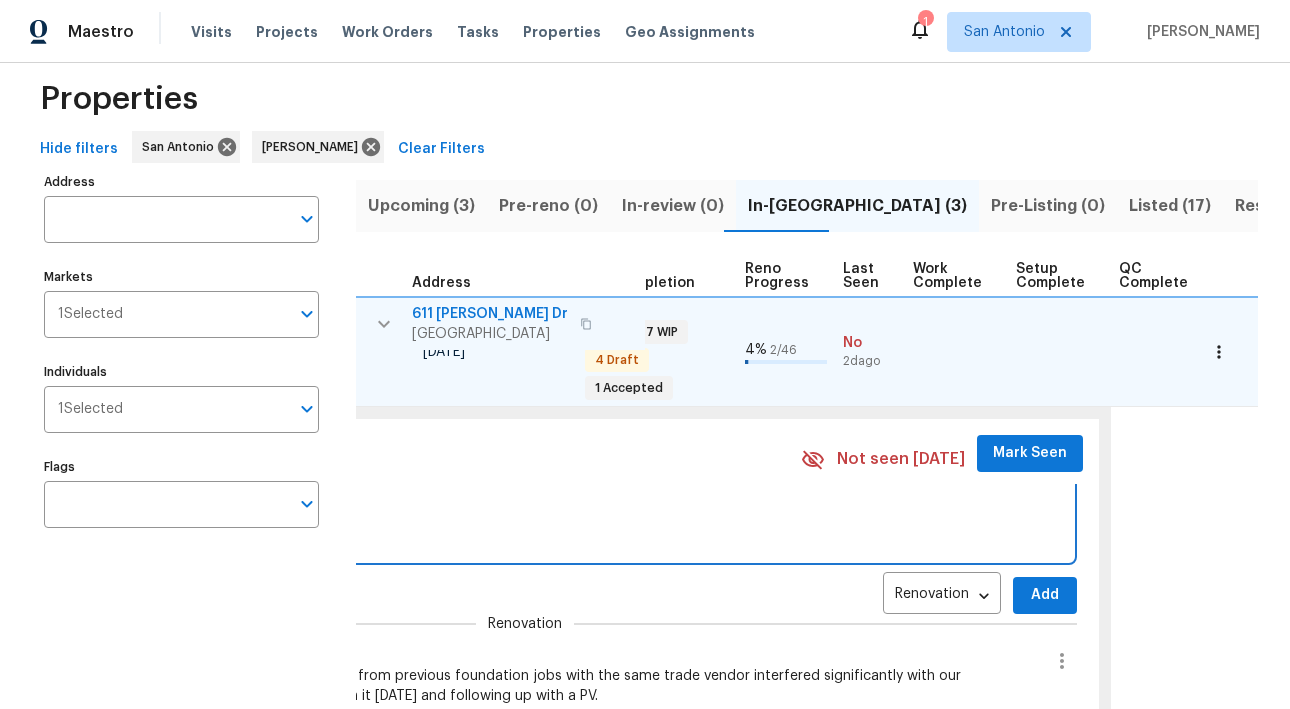 type on "Progress visit today" 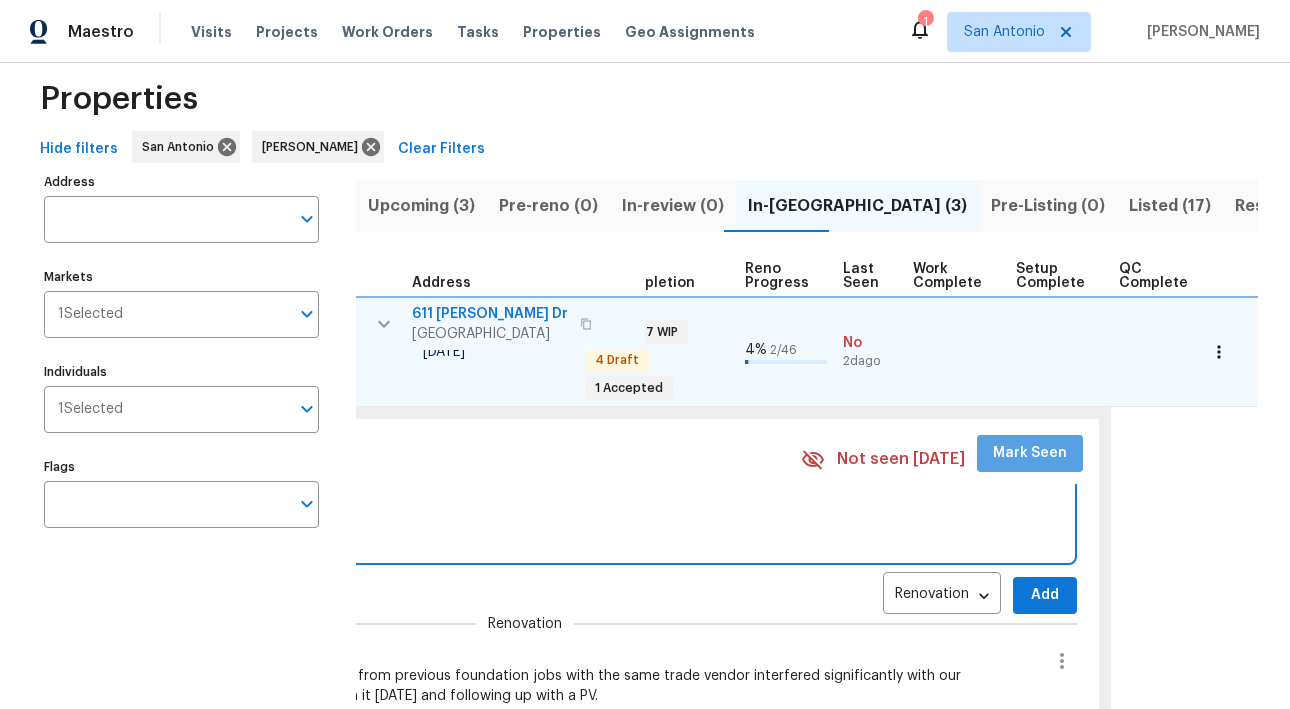 click on "Mark Seen" at bounding box center [1030, 453] 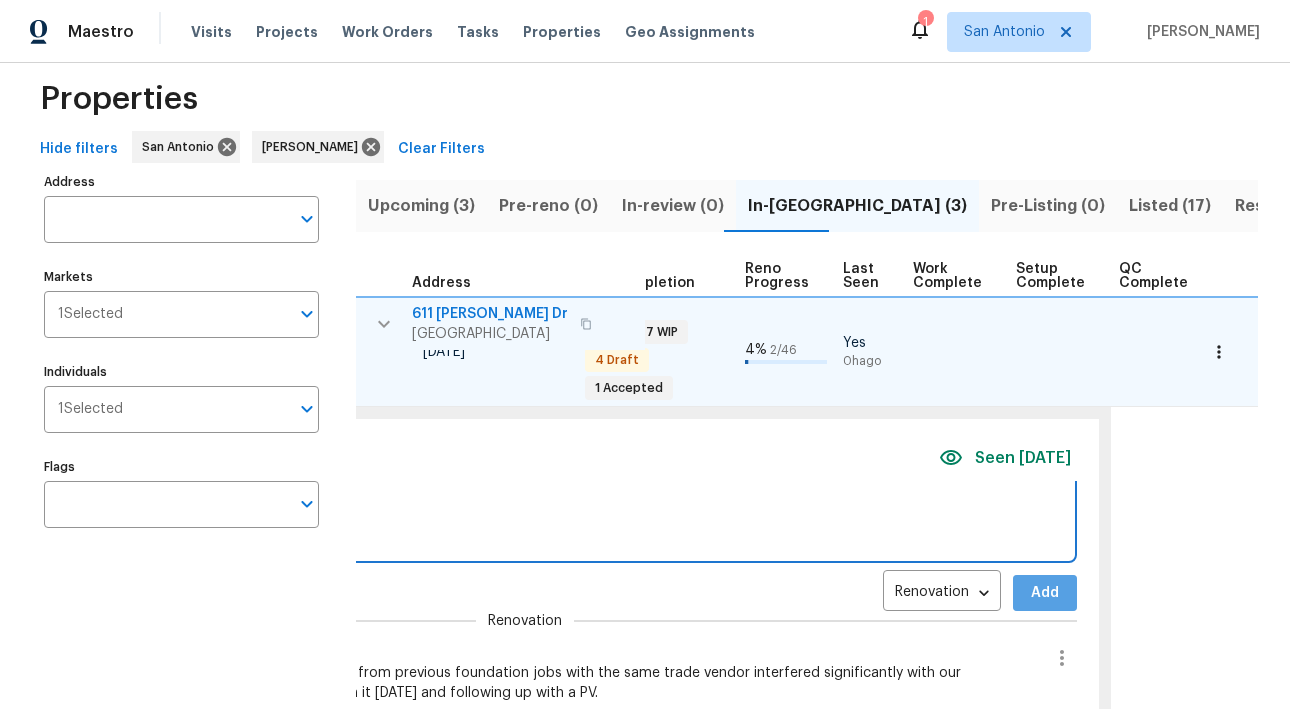 click on "Add" at bounding box center (1045, 593) 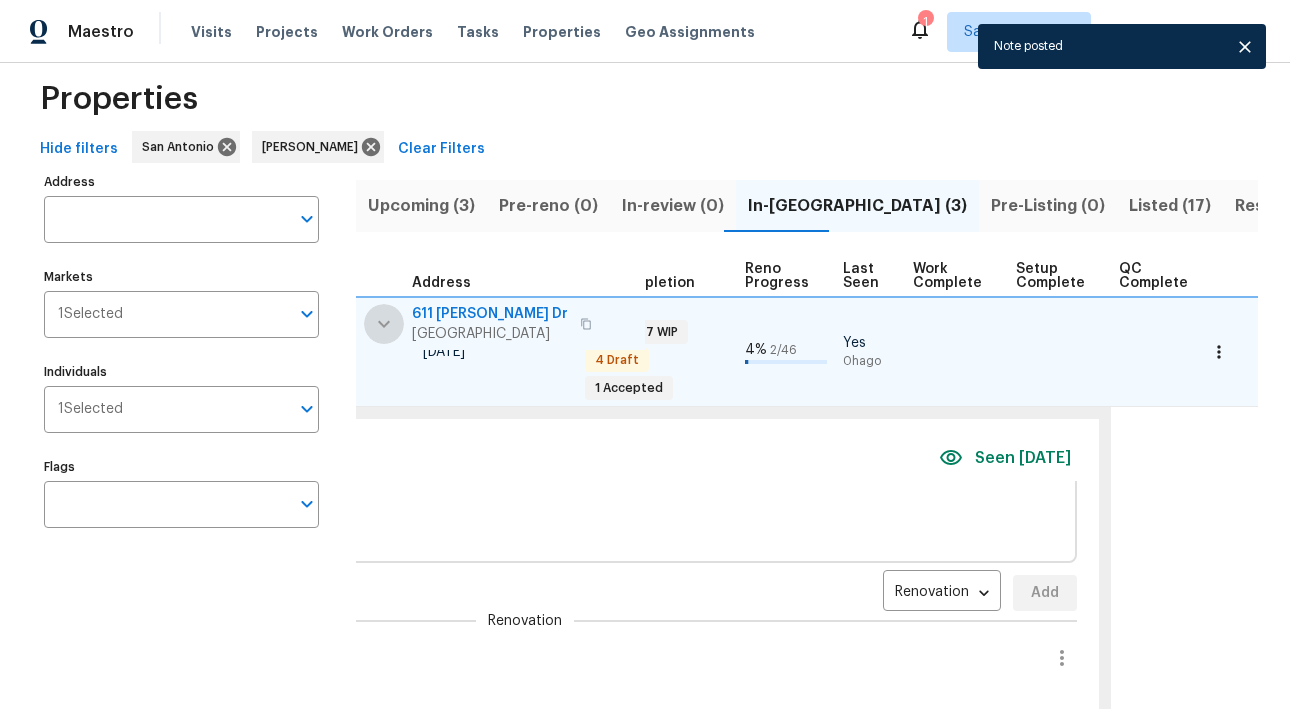click 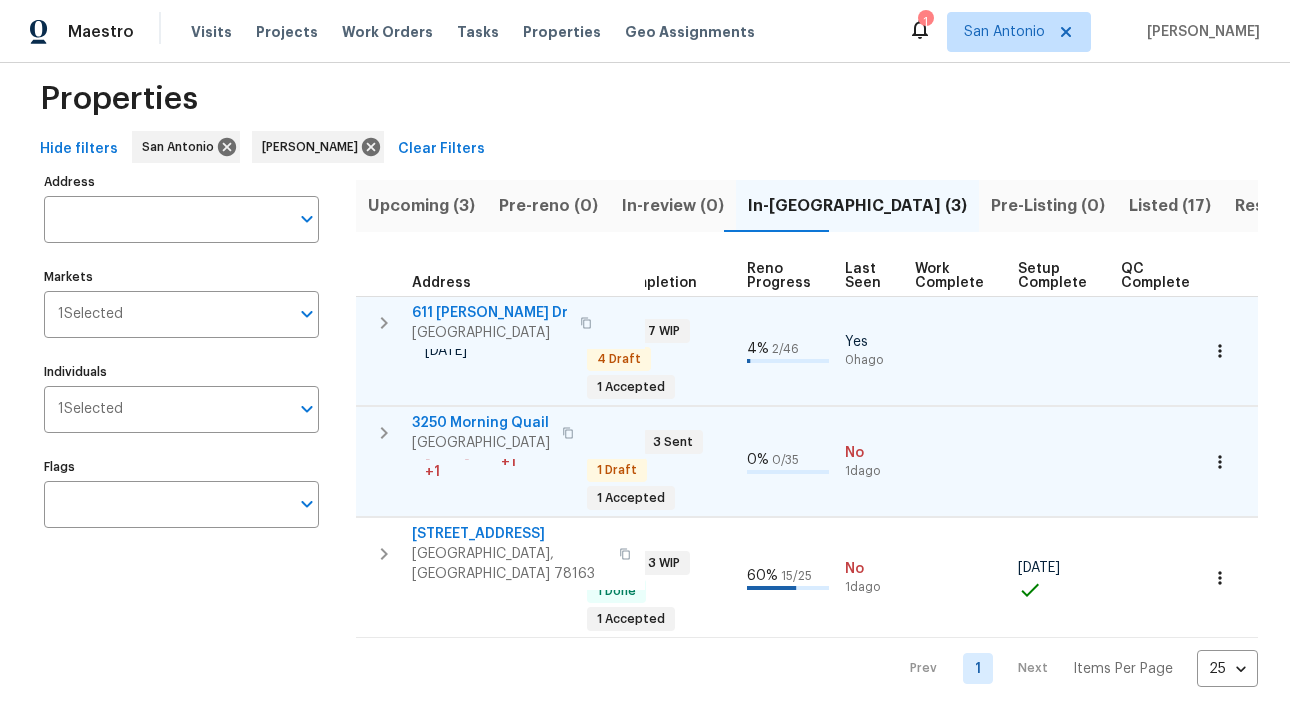 click 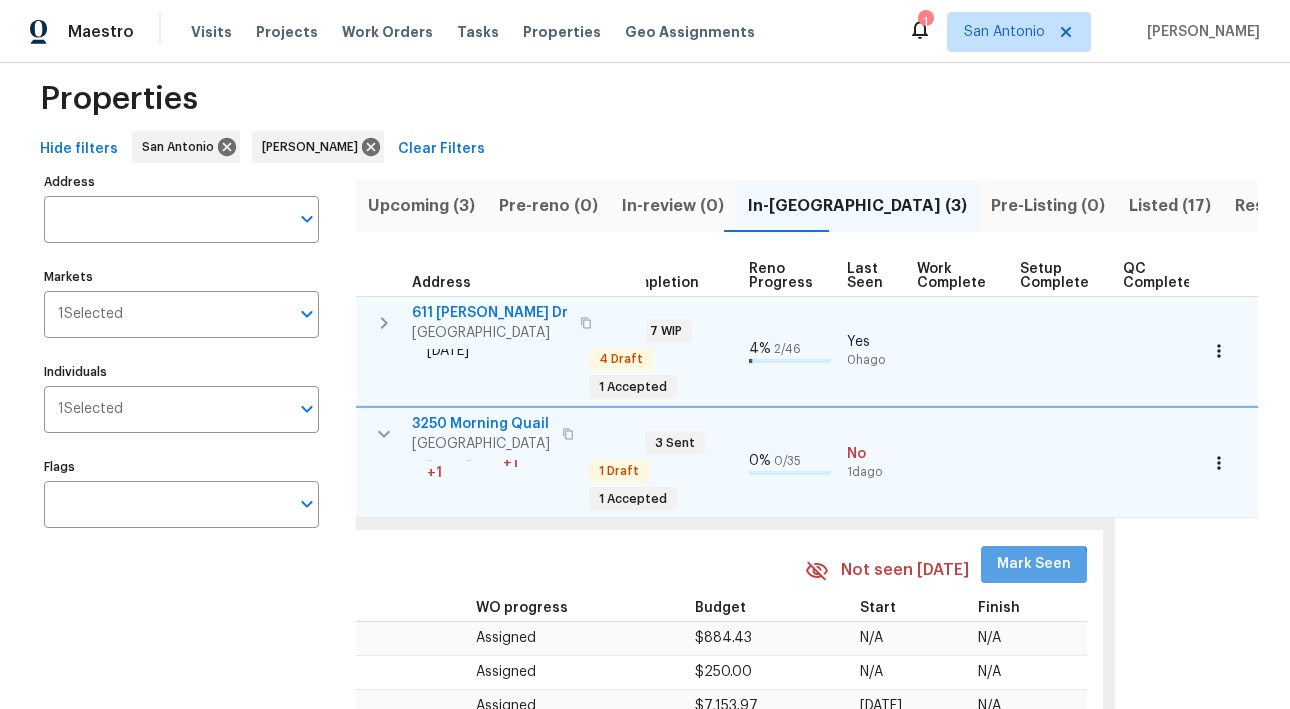 click on "Mark Seen" at bounding box center (1034, 564) 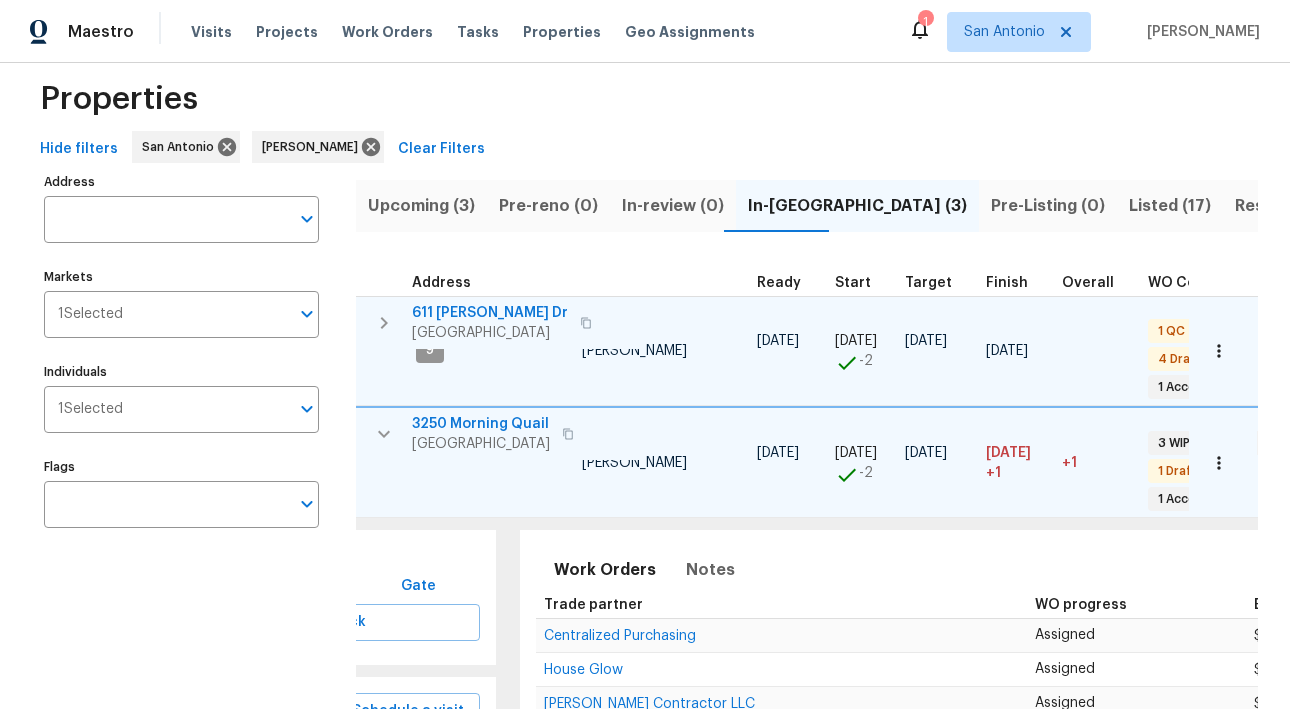 scroll, scrollTop: 0, scrollLeft: 0, axis: both 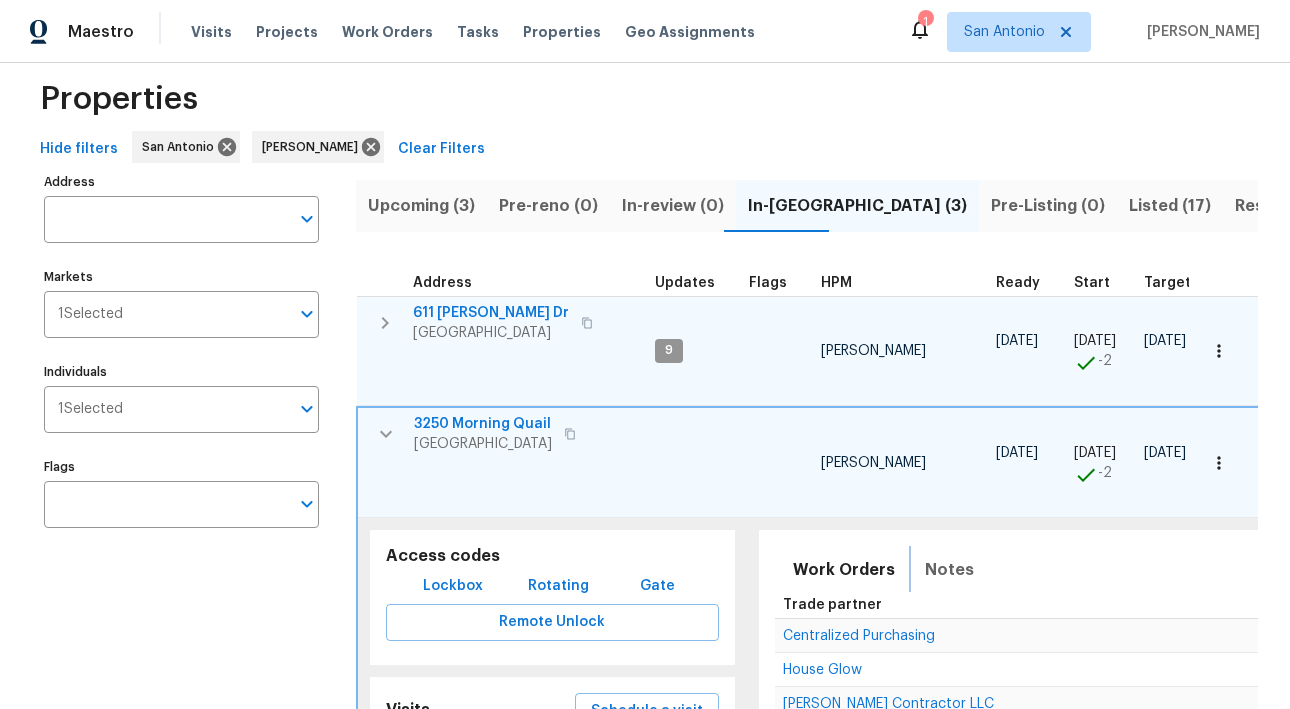 click on "Notes" at bounding box center [949, 570] 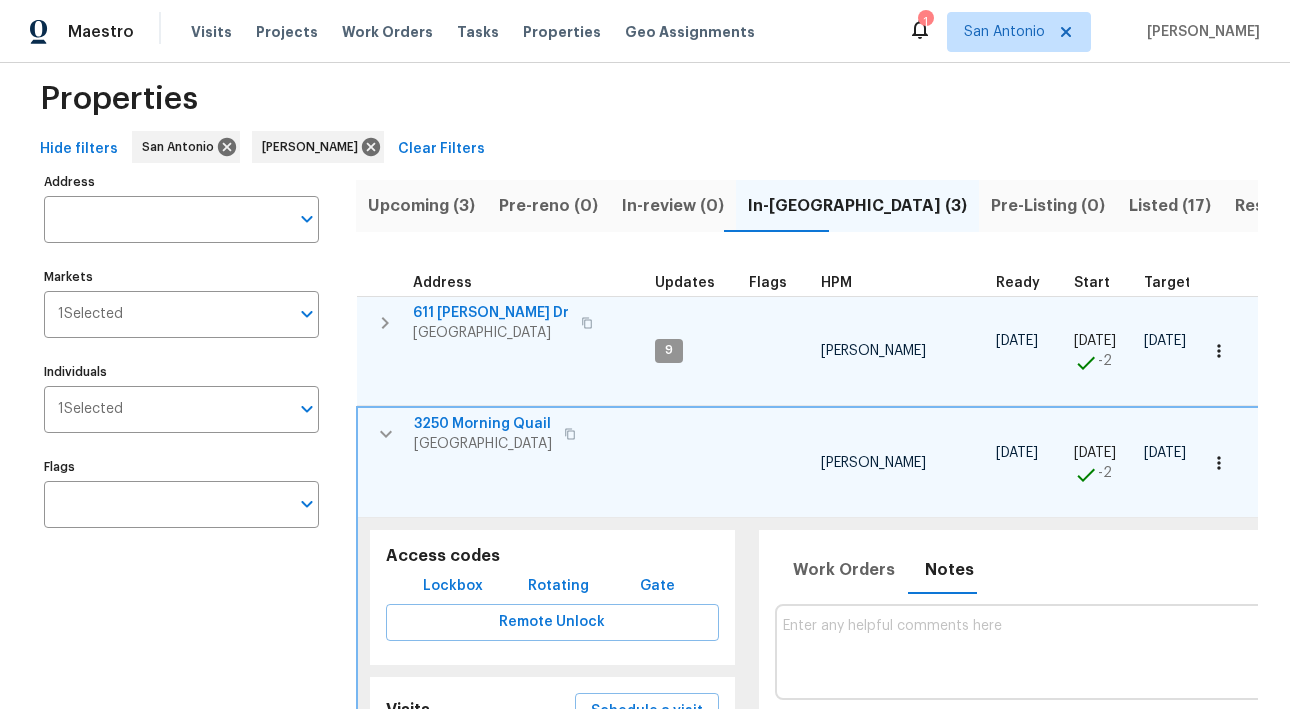 click at bounding box center [1327, 651] 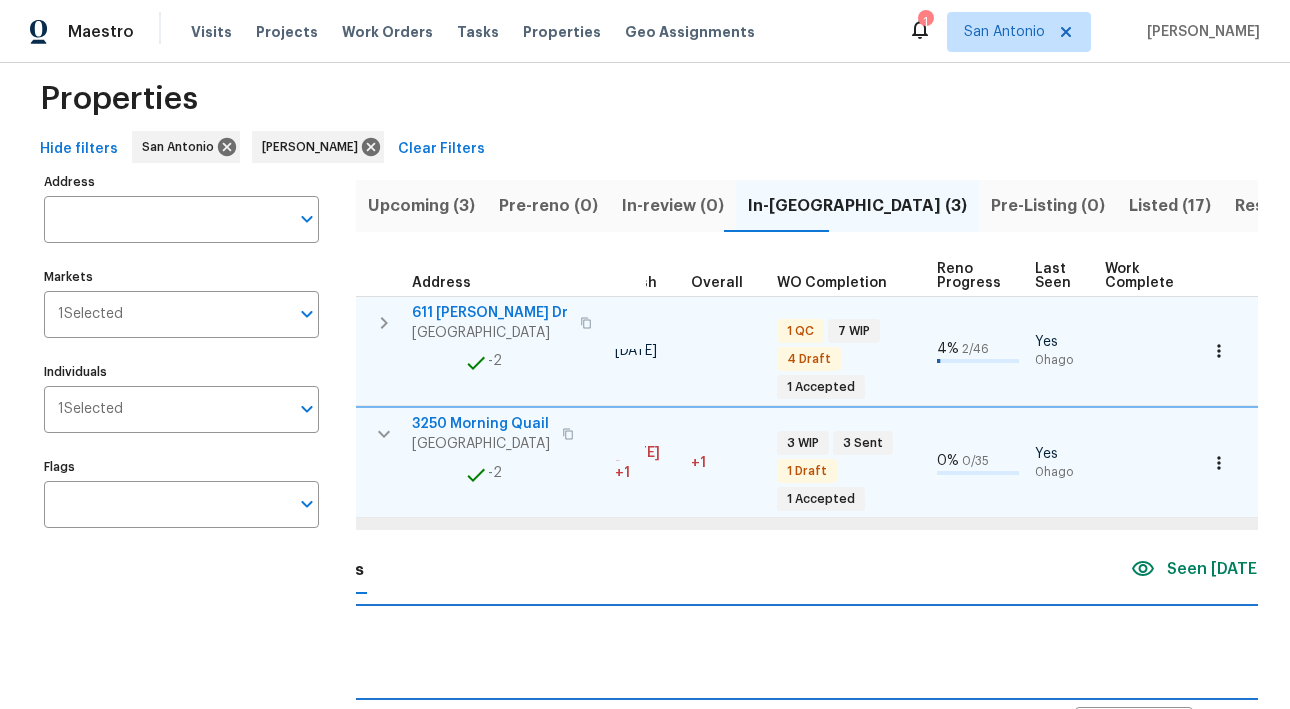 scroll, scrollTop: 0, scrollLeft: 802, axis: horizontal 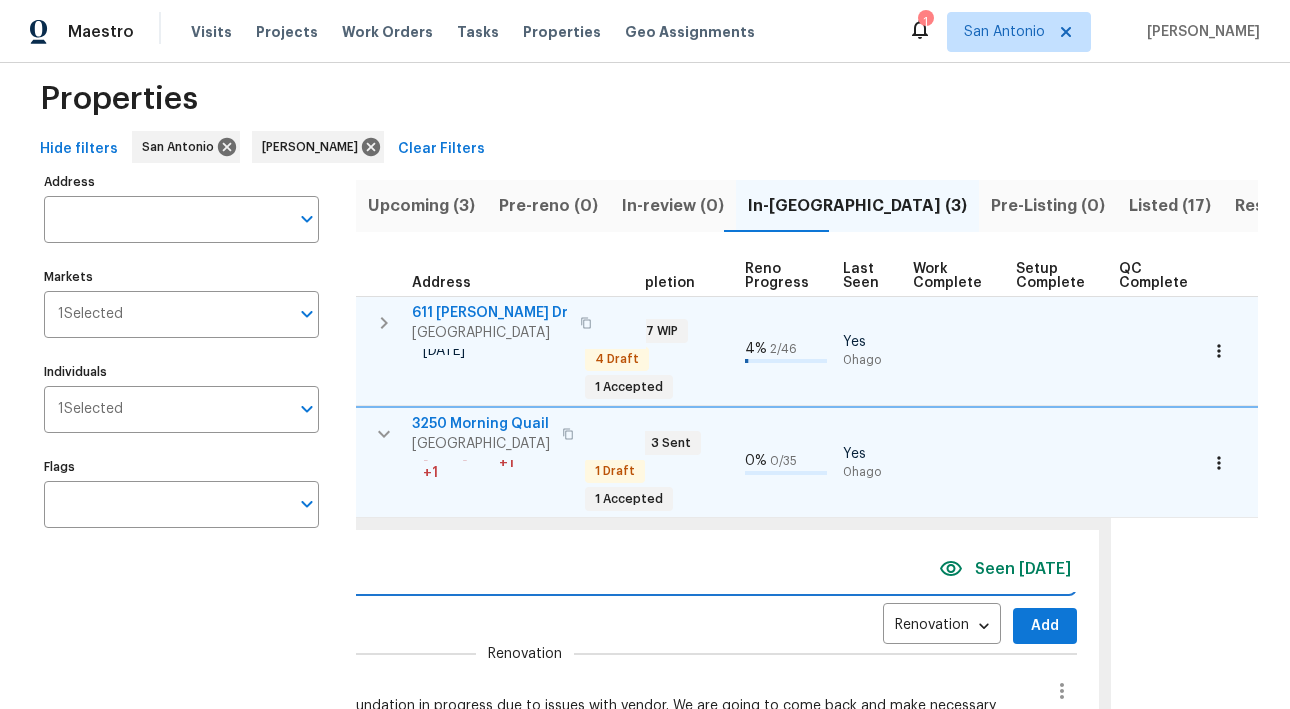type on "Progress visit today" 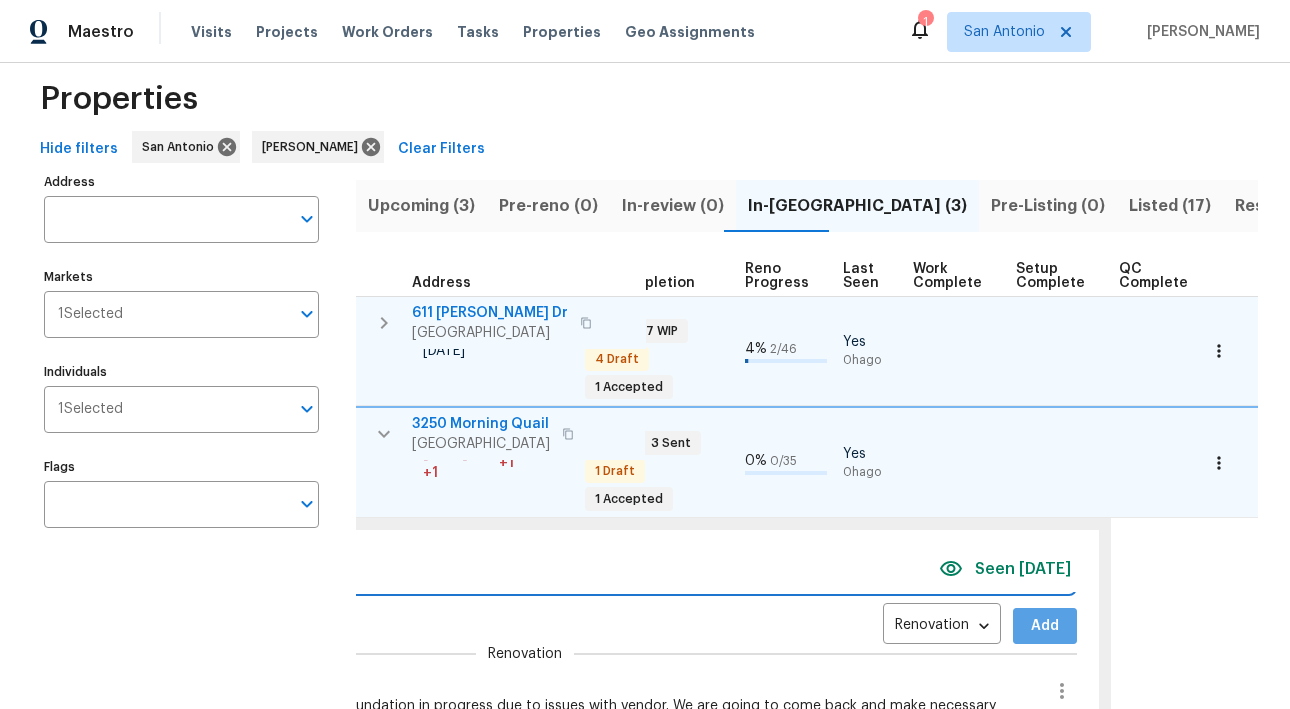 click on "Add" at bounding box center (1045, 626) 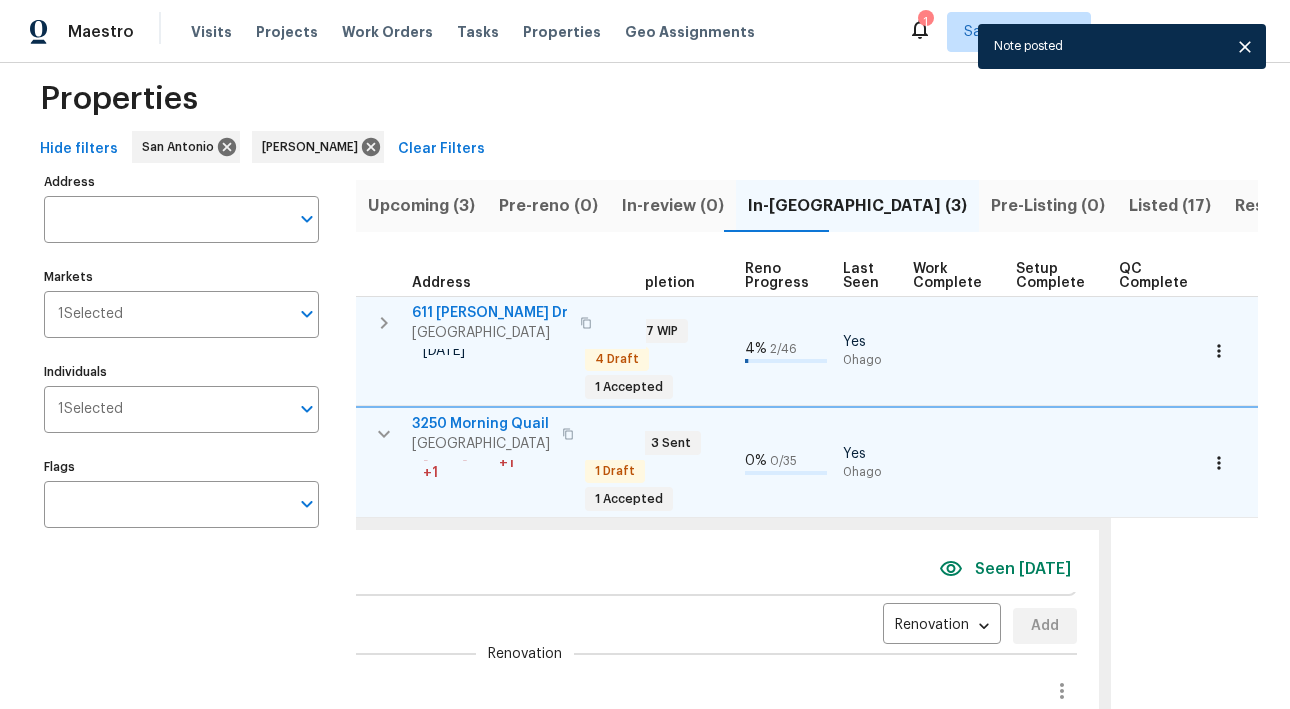 click 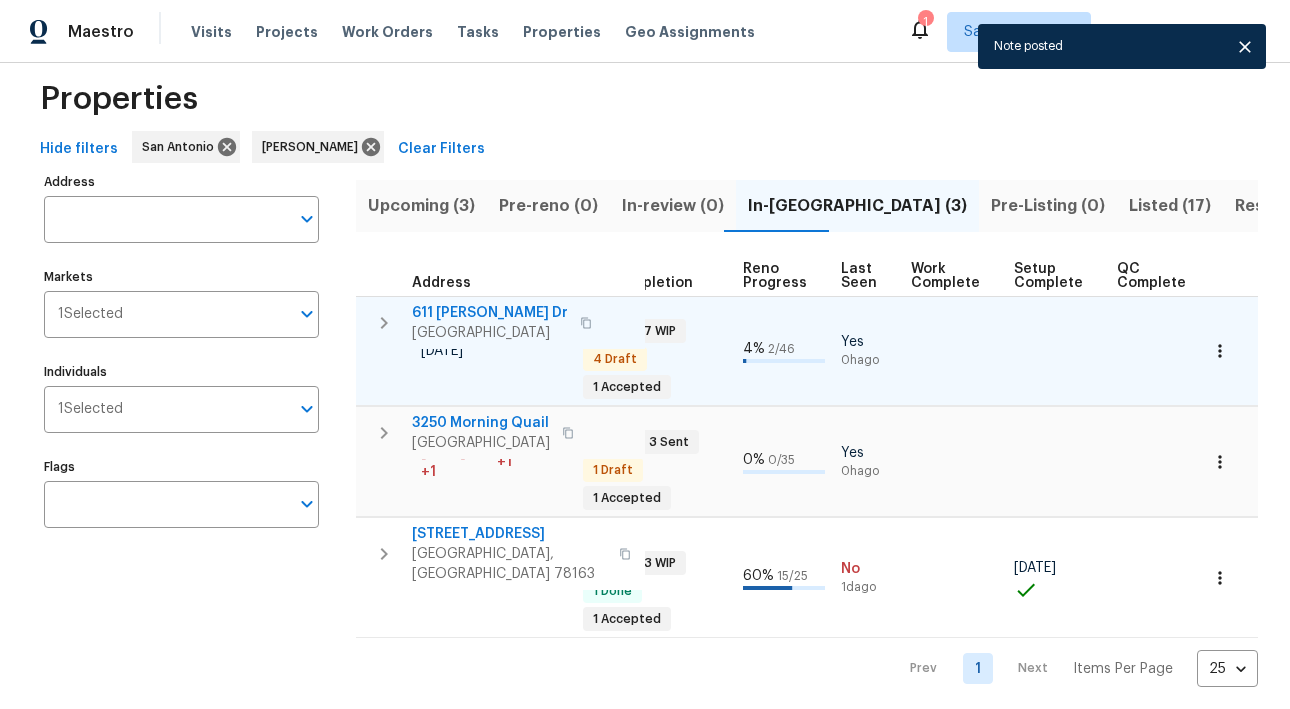scroll, scrollTop: 0, scrollLeft: 798, axis: horizontal 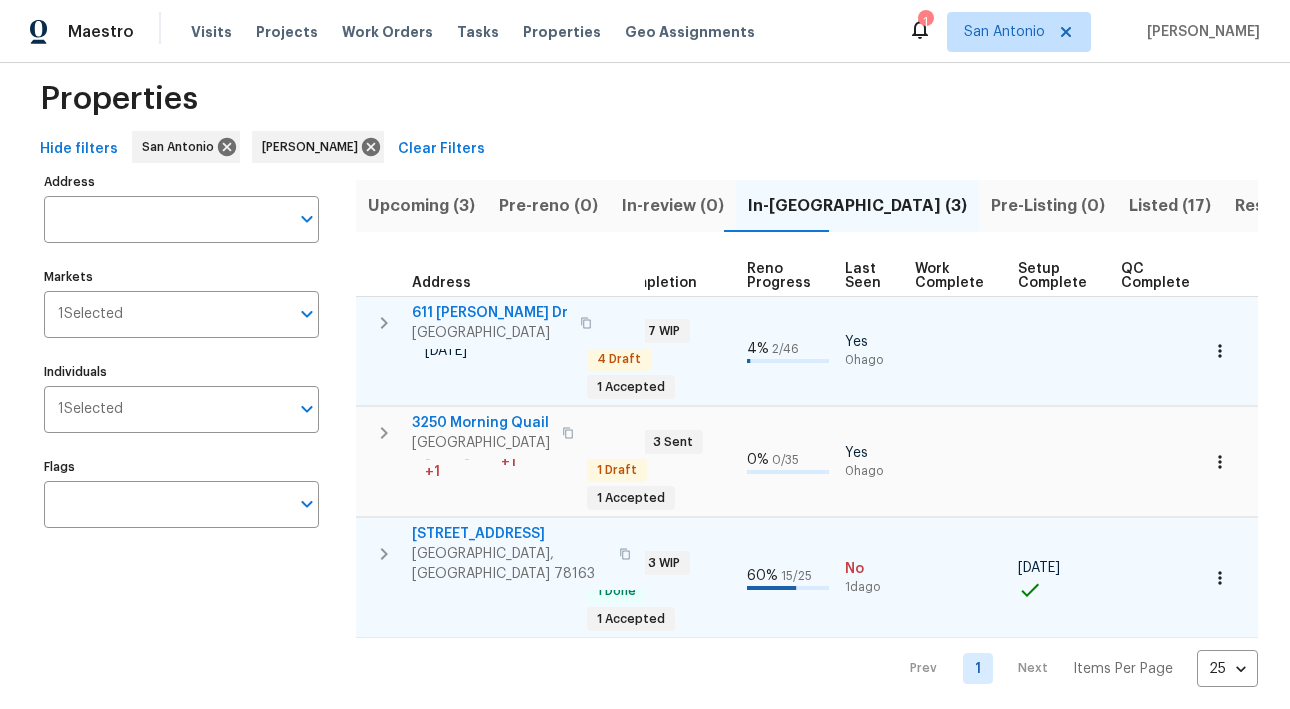 click 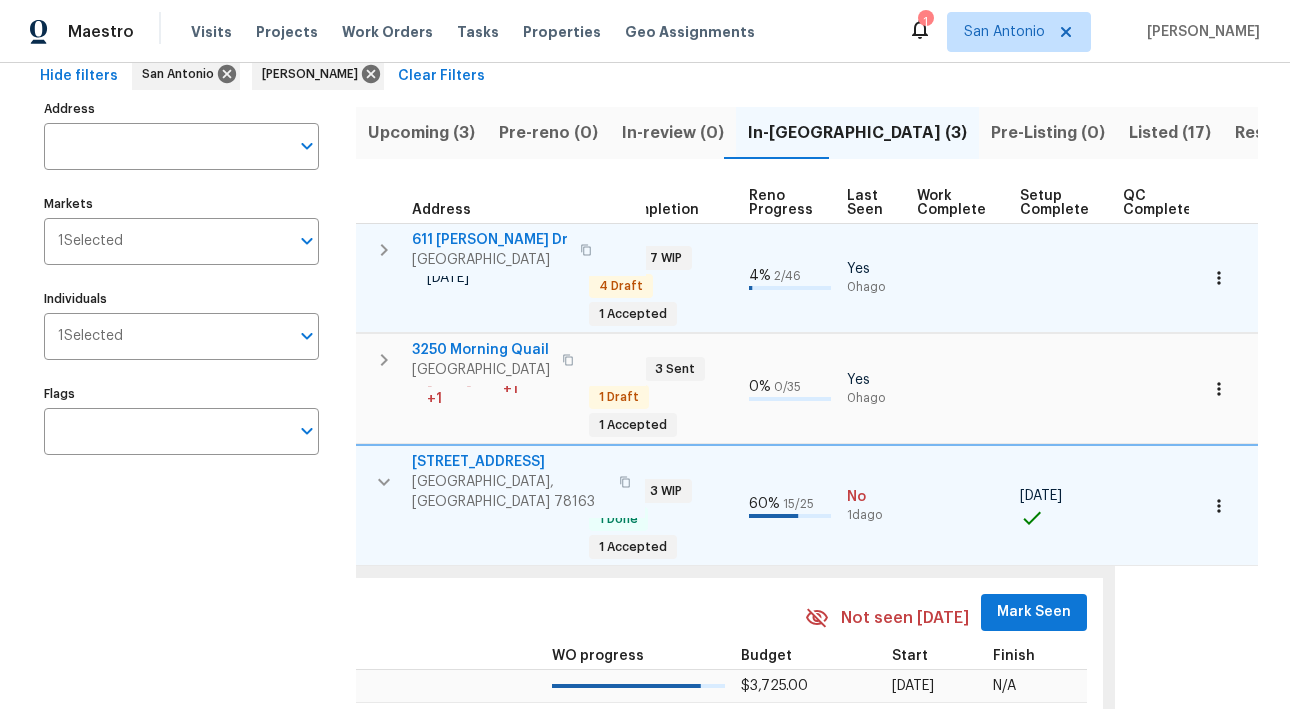 scroll, scrollTop: 114, scrollLeft: 0, axis: vertical 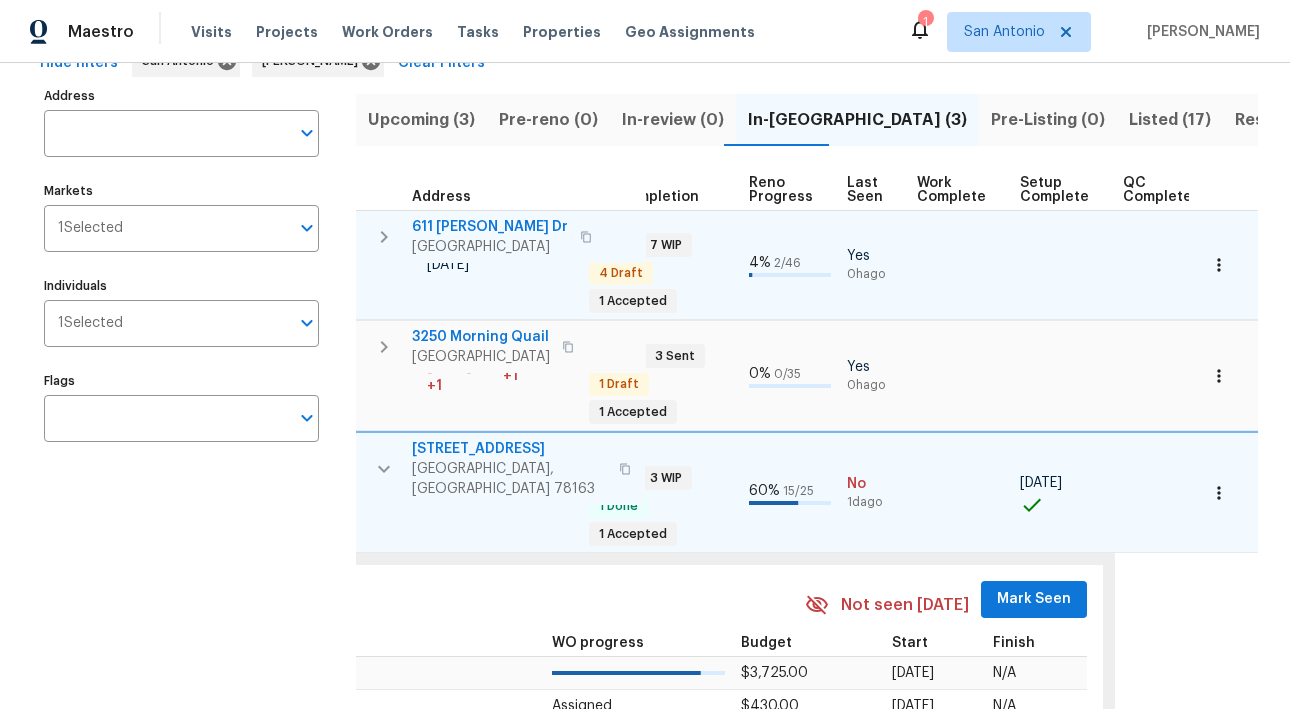 click on "Mark Seen" at bounding box center (1034, 599) 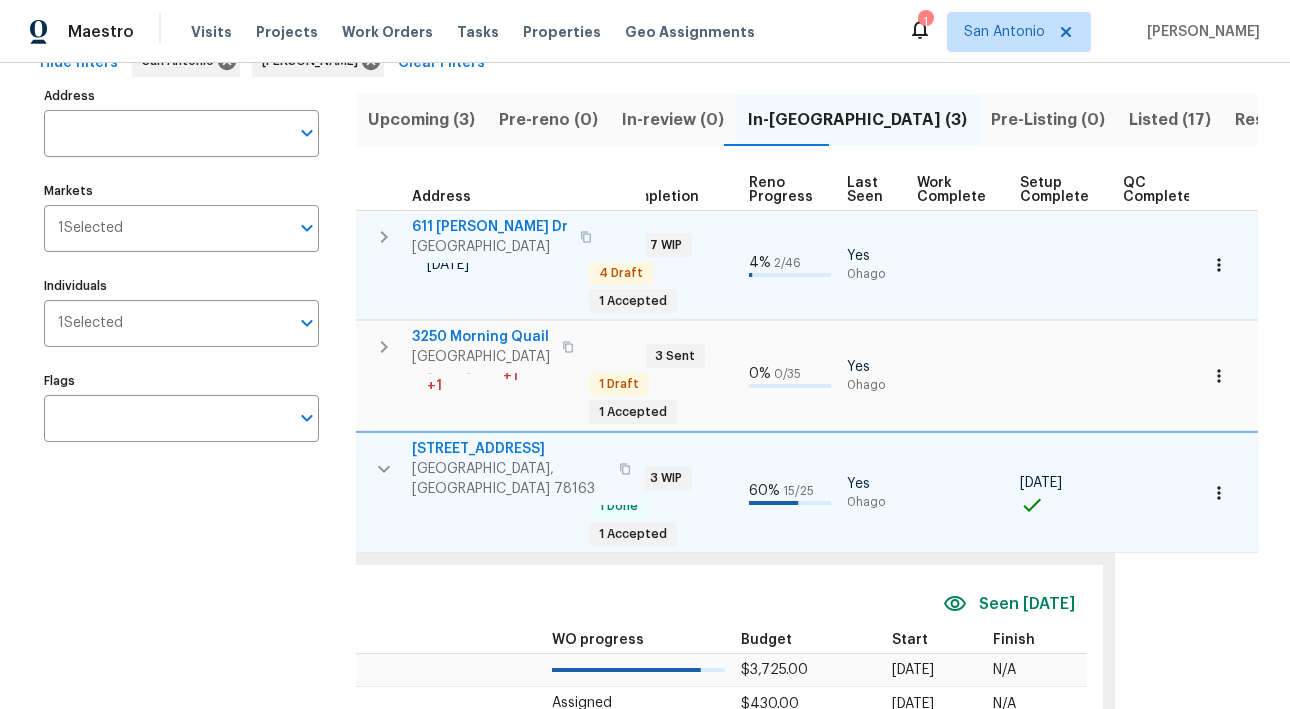 click 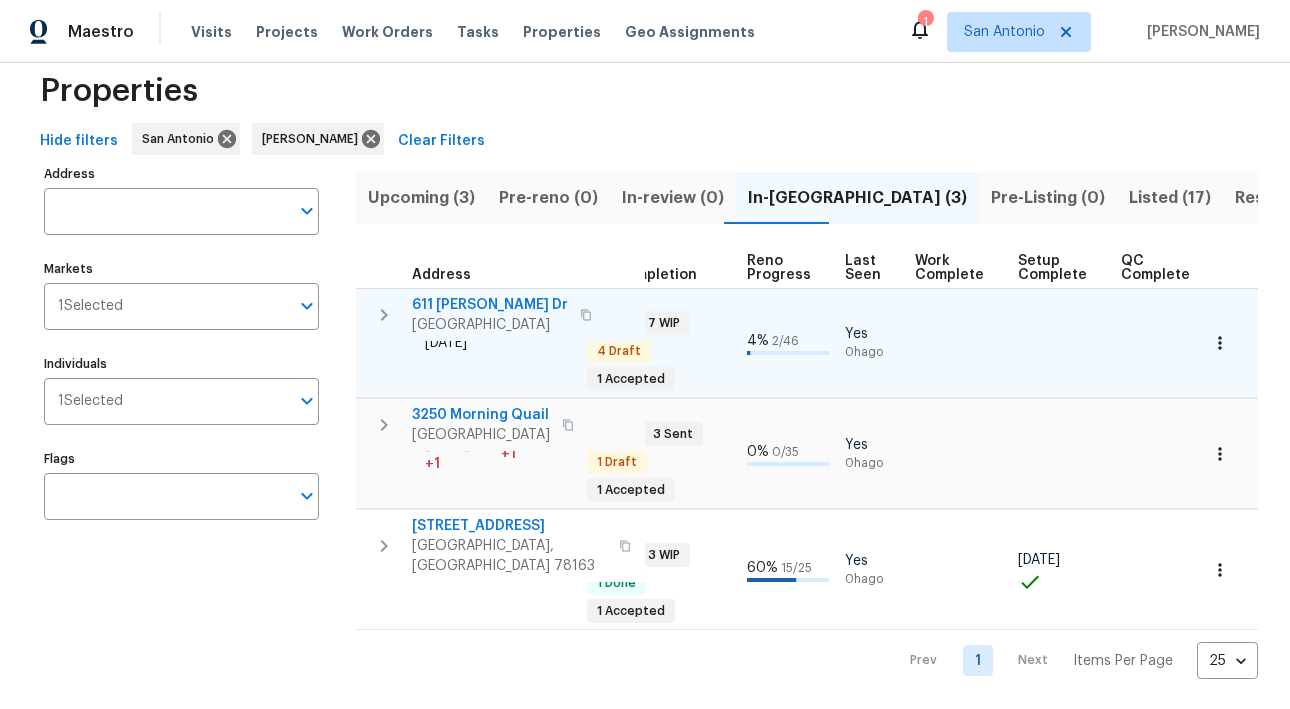 scroll, scrollTop: 28, scrollLeft: 0, axis: vertical 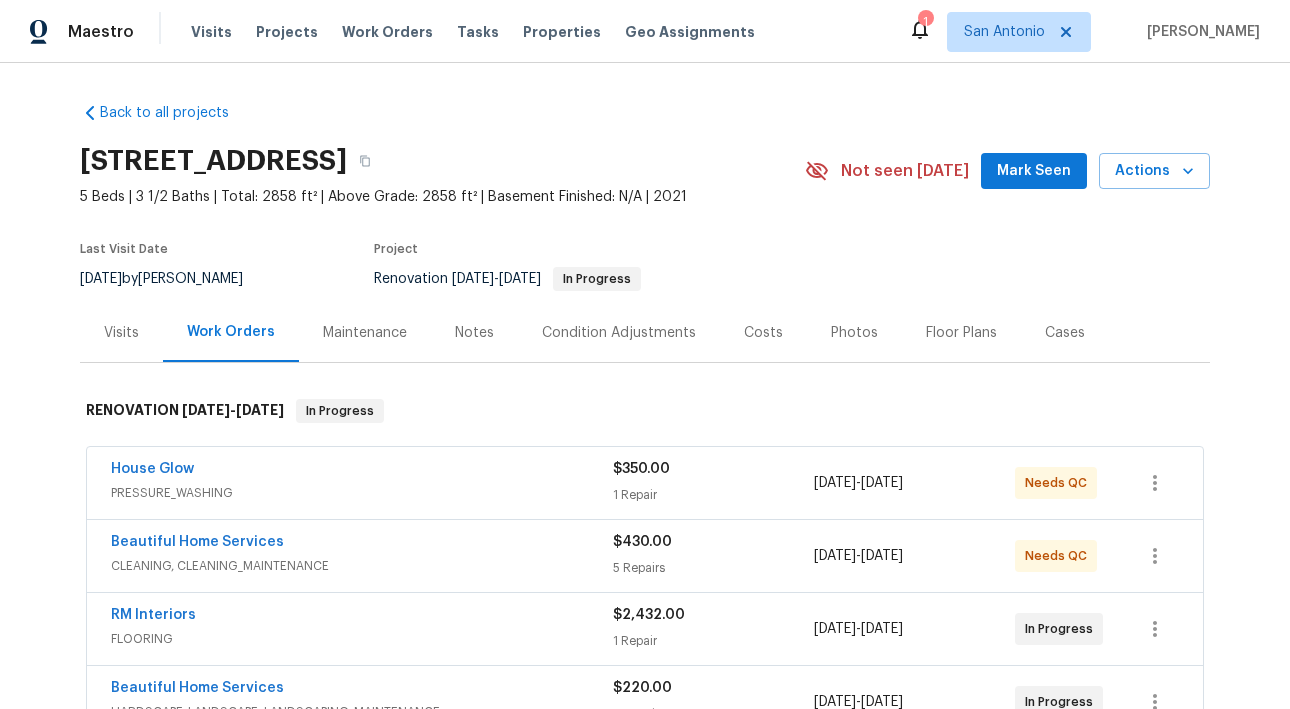 click on "Mark Seen" at bounding box center [1034, 171] 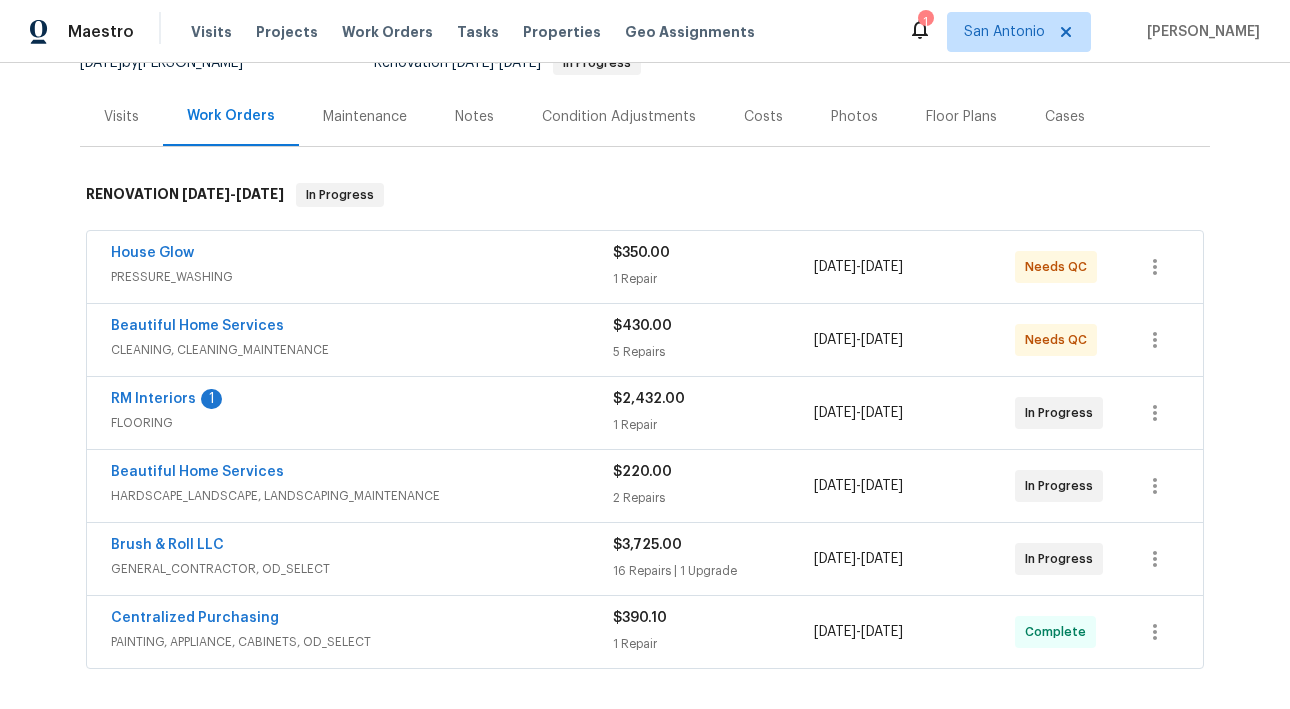 scroll, scrollTop: 228, scrollLeft: 0, axis: vertical 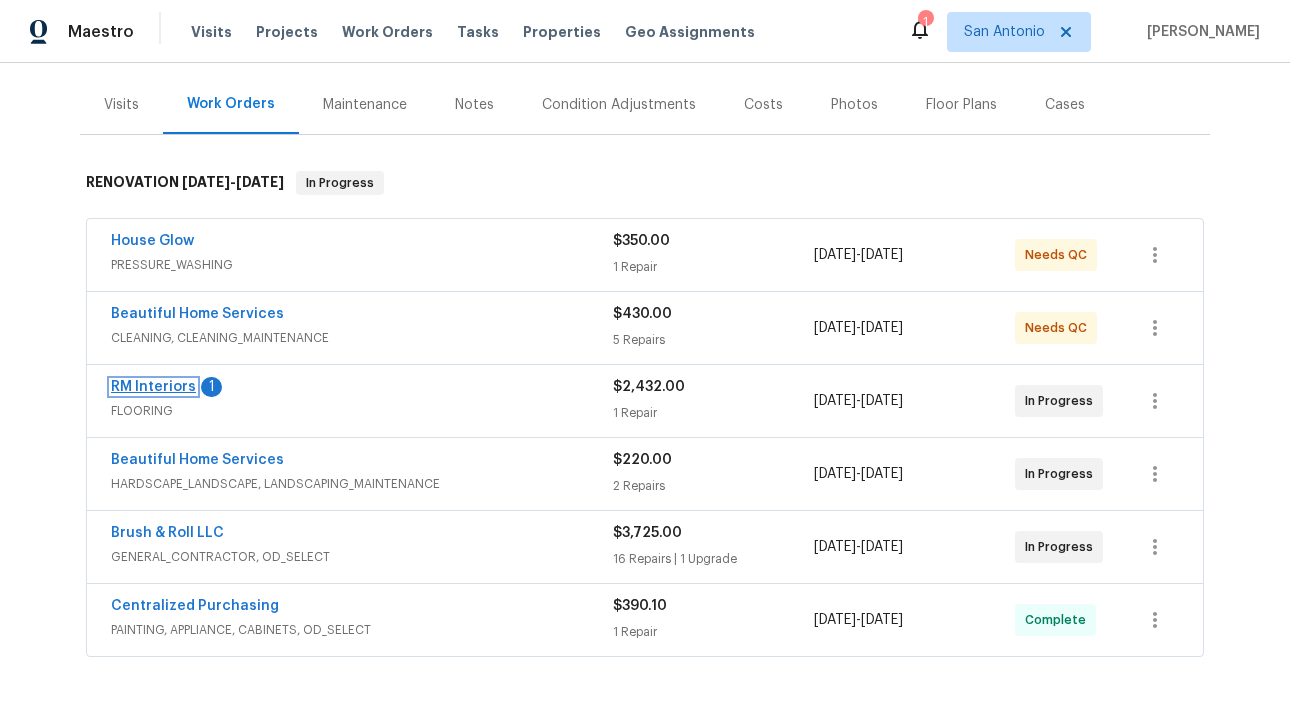 click on "RM Interiors" at bounding box center (153, 387) 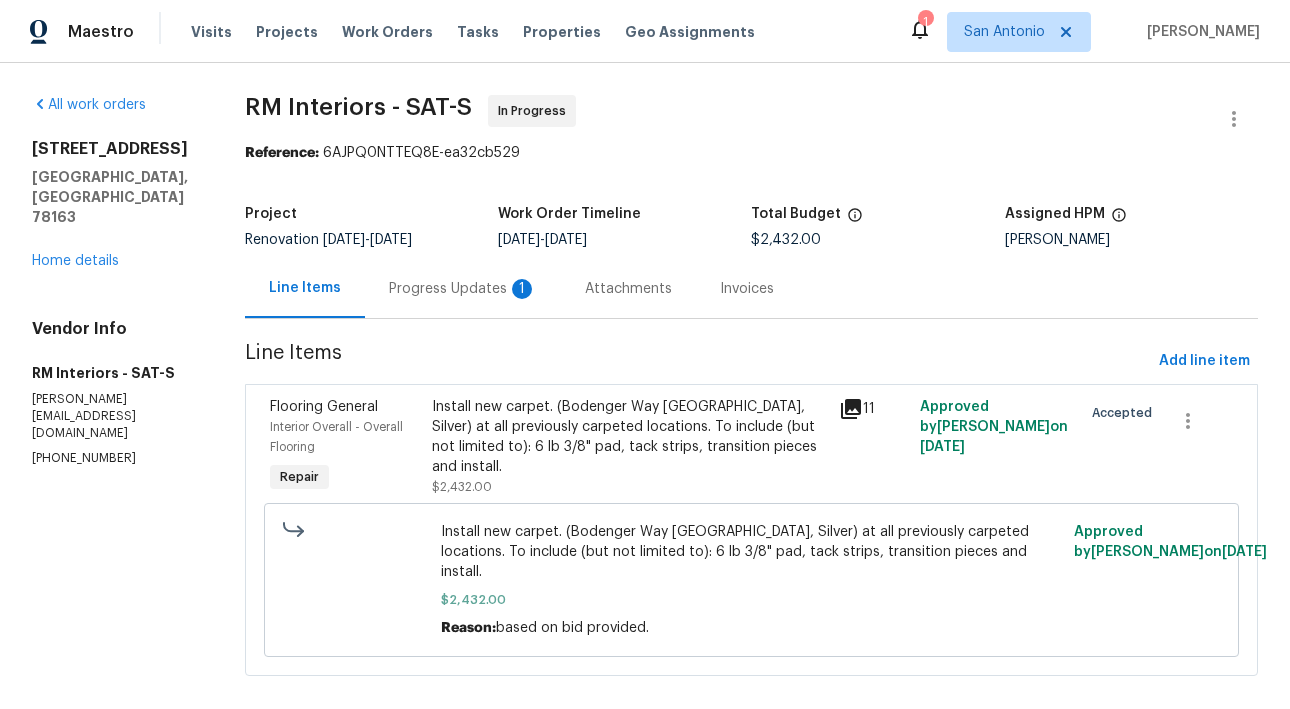 click on "Progress Updates 1" at bounding box center (463, 289) 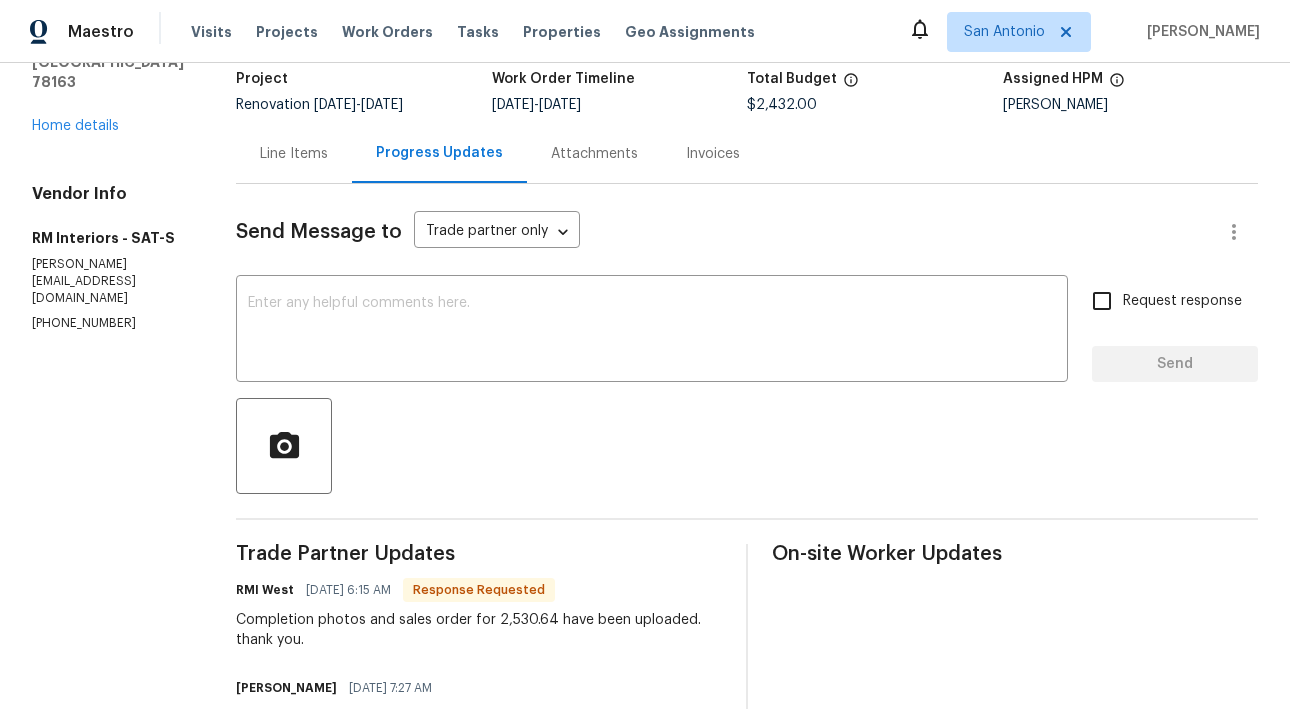 scroll, scrollTop: 153, scrollLeft: 0, axis: vertical 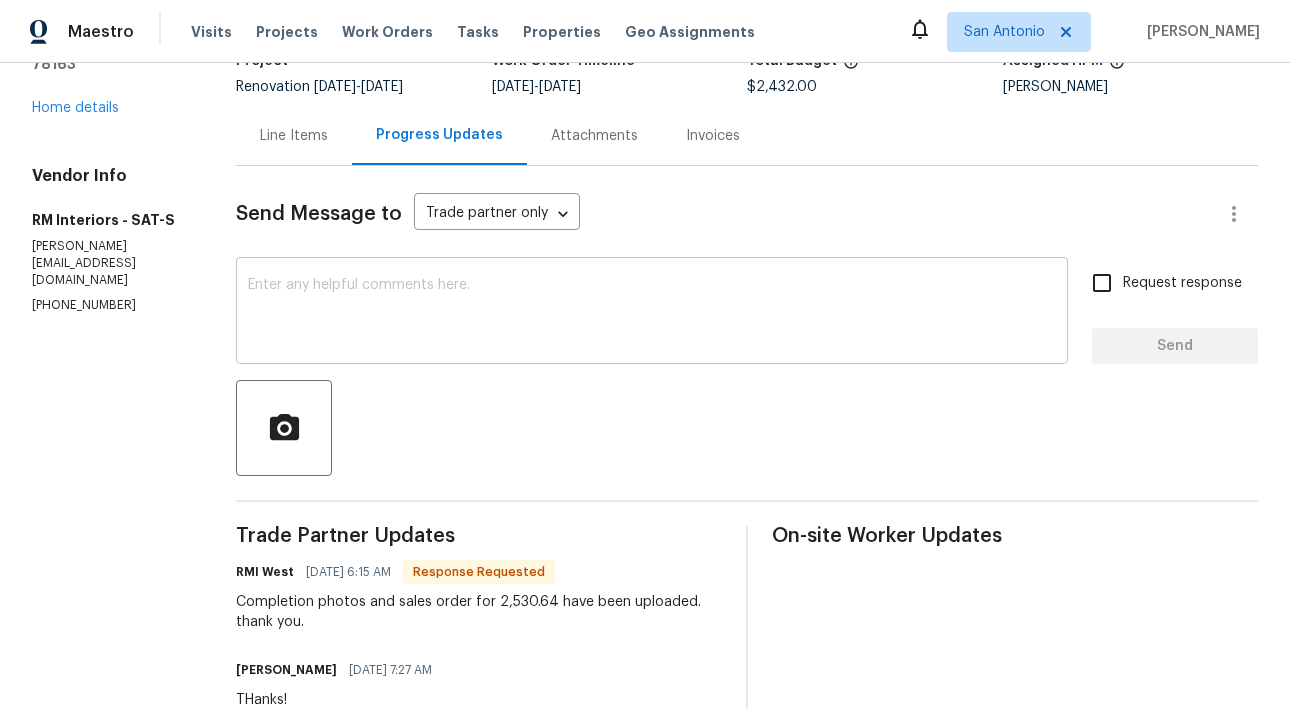 click at bounding box center (652, 313) 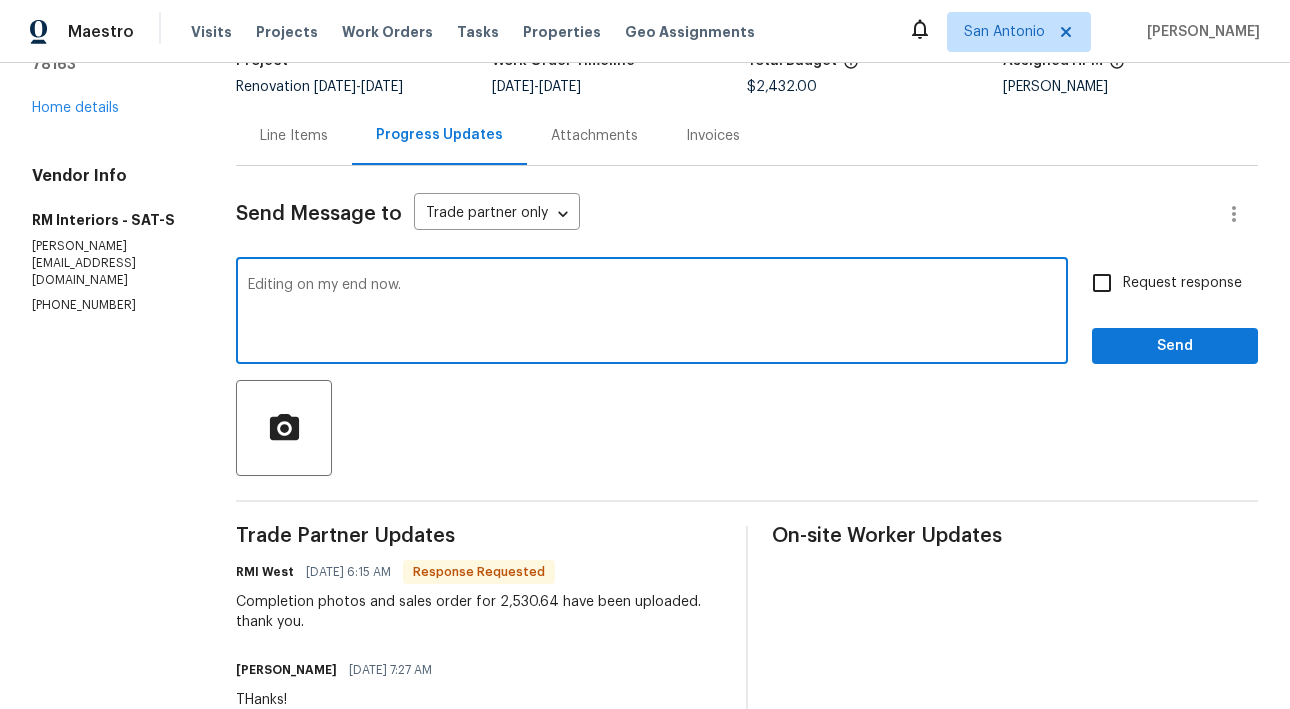 type on "Editing on my end now." 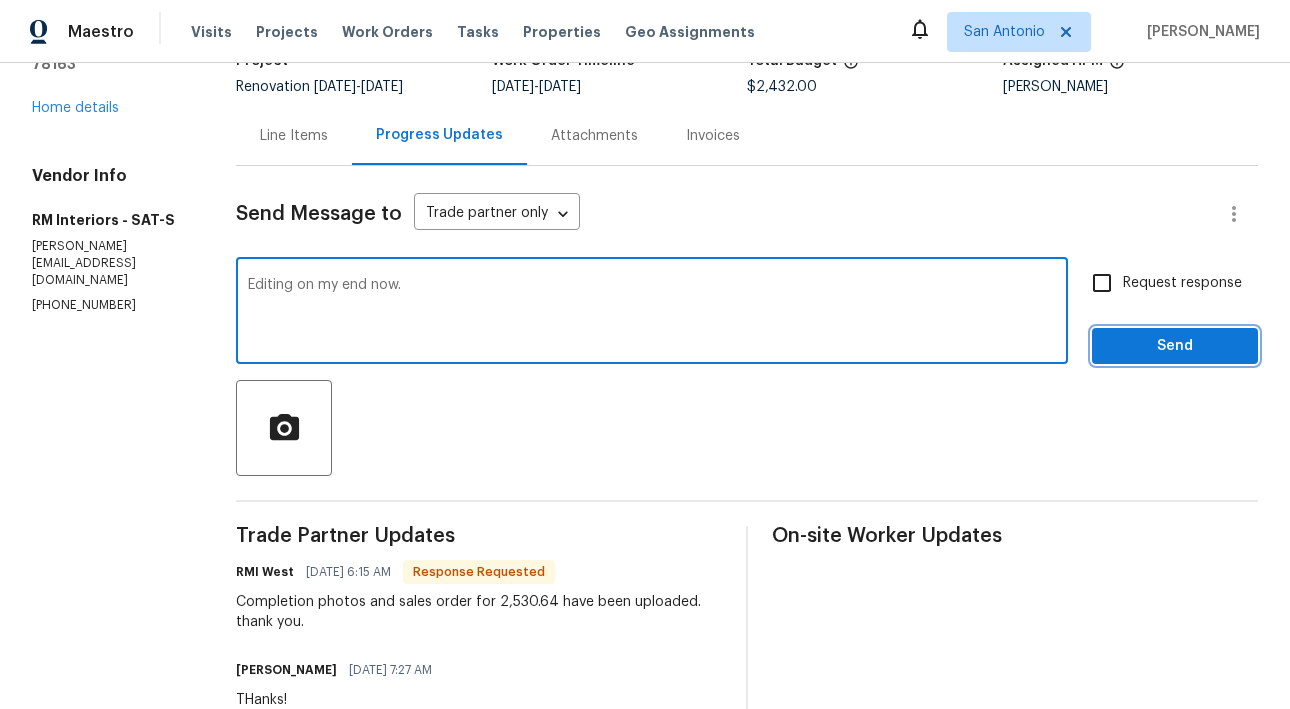 click on "Send" at bounding box center (1175, 346) 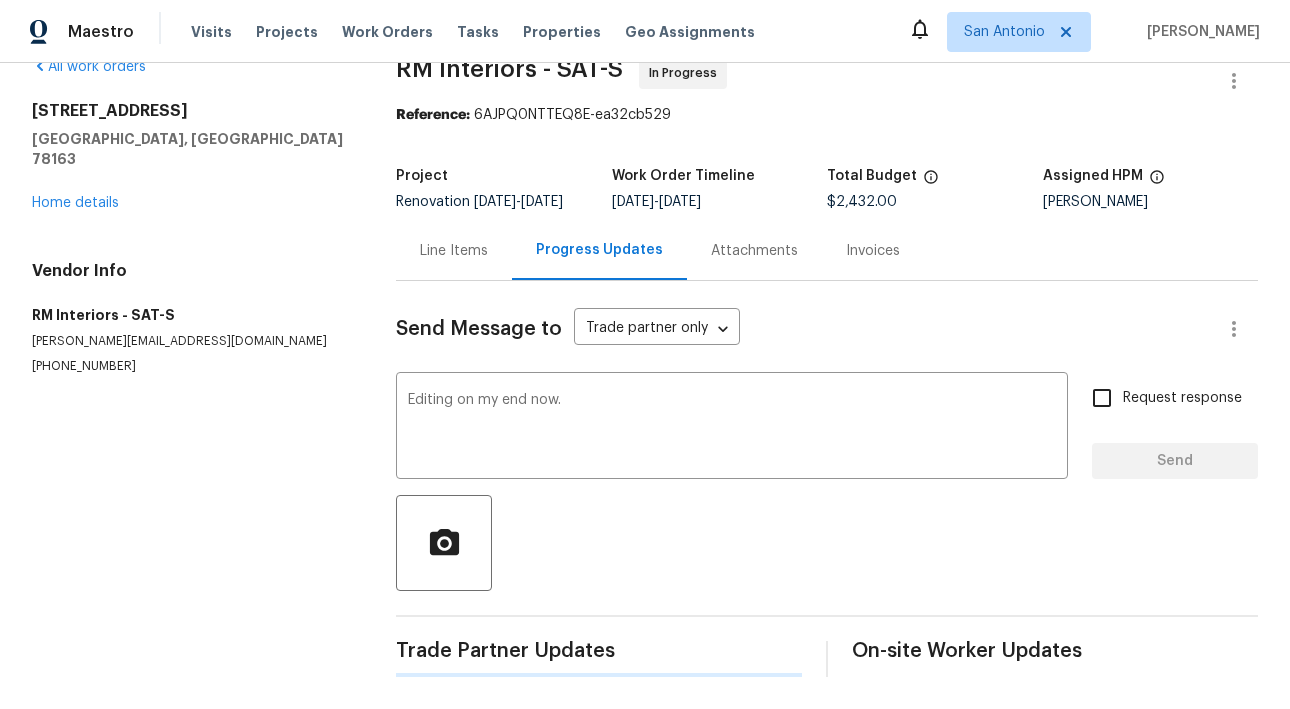 type 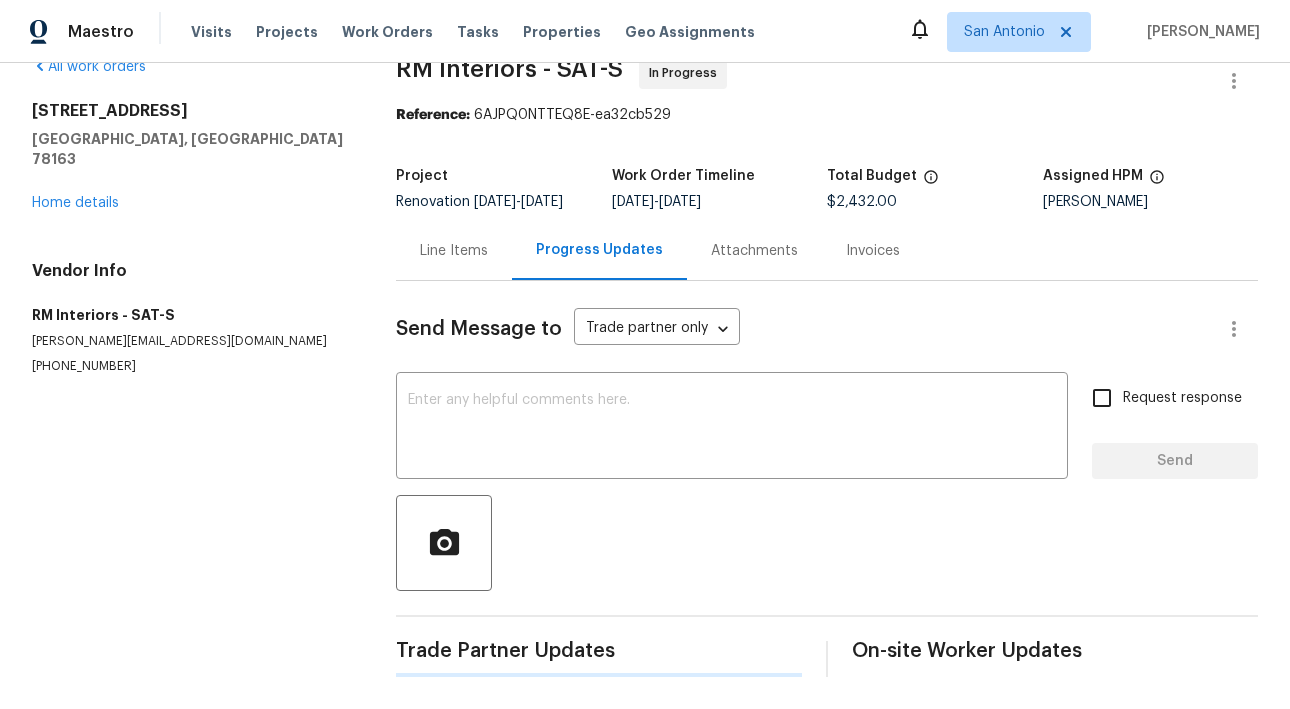 scroll, scrollTop: 153, scrollLeft: 0, axis: vertical 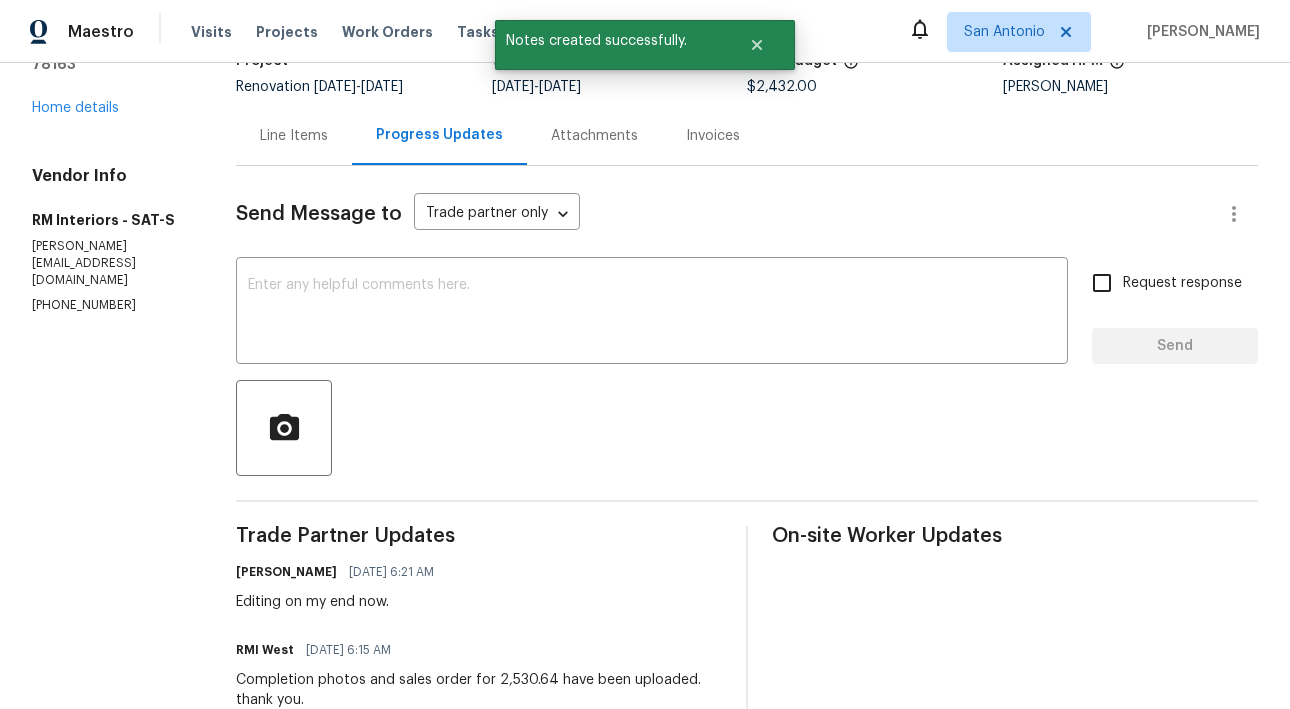 click on "Line Items" at bounding box center [294, 136] 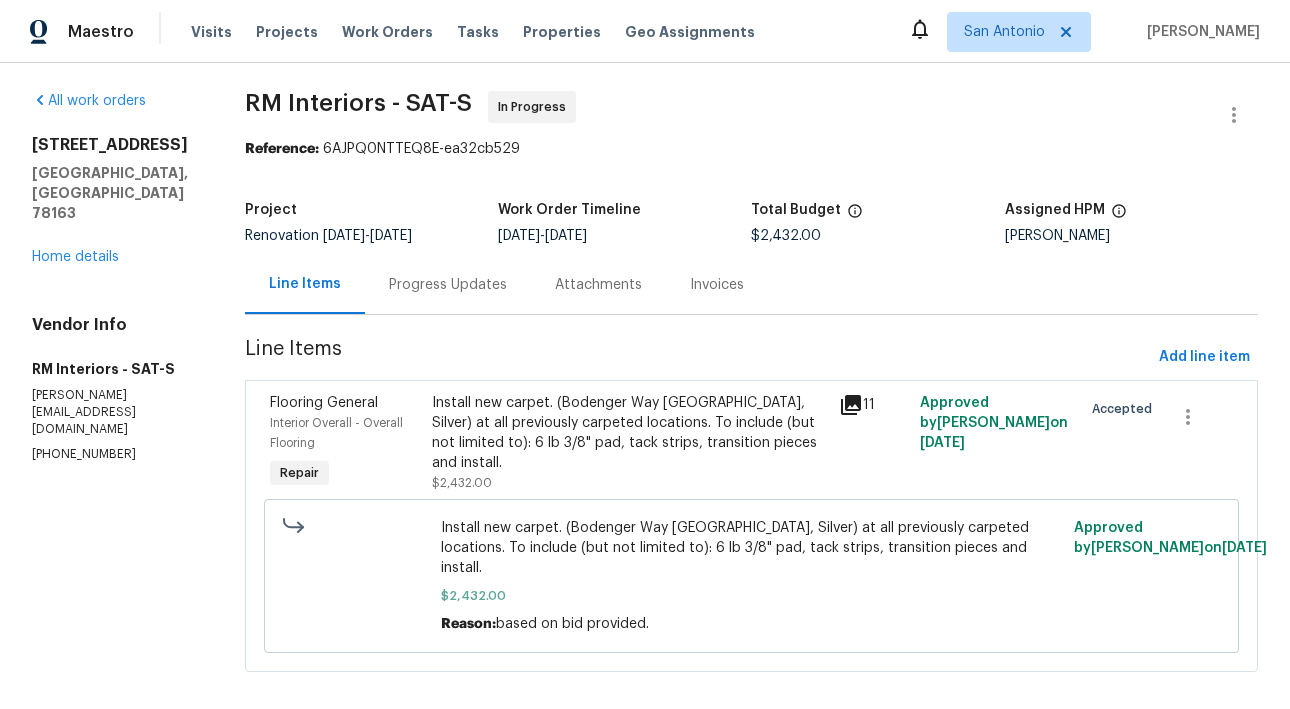 click on "Install new carpet. (Bodenger Way 945 Winter Ash, Silver) at all previously carpeted locations. To include (but not limited to): 6 lb 3/8" pad, tack strips, transition pieces and install." at bounding box center (629, 433) 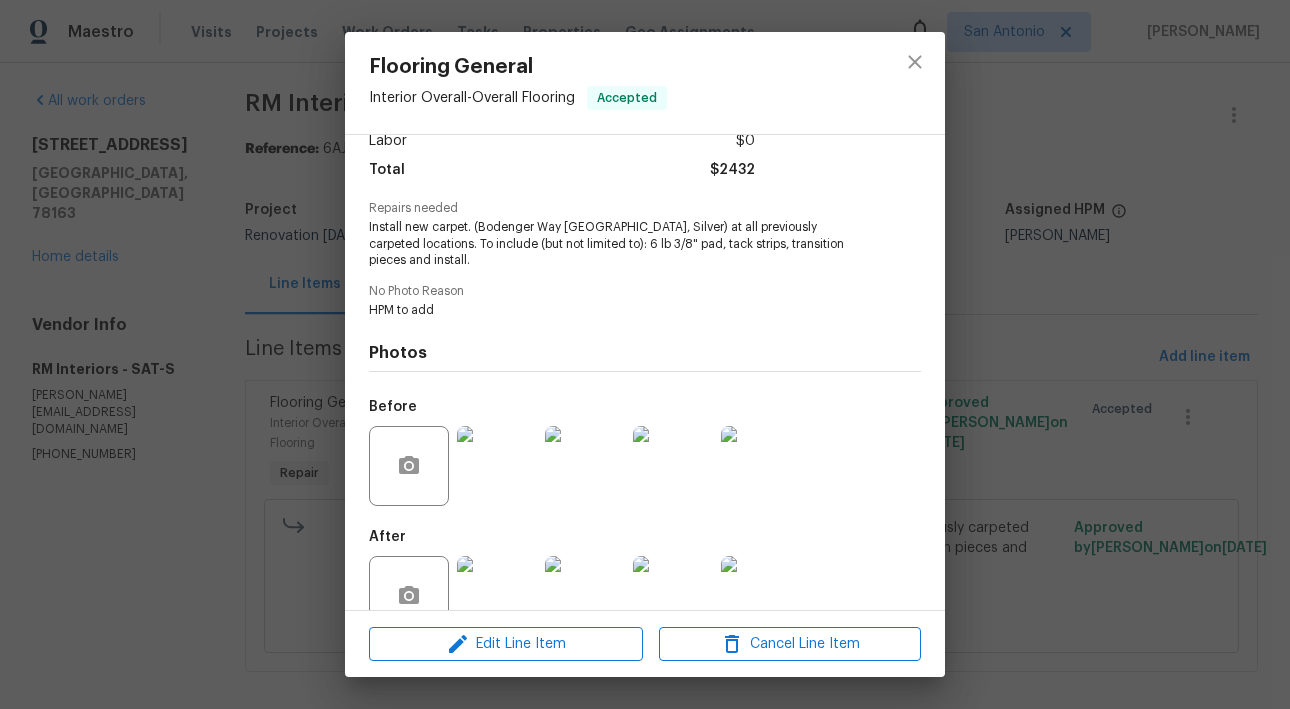 scroll, scrollTop: 154, scrollLeft: 0, axis: vertical 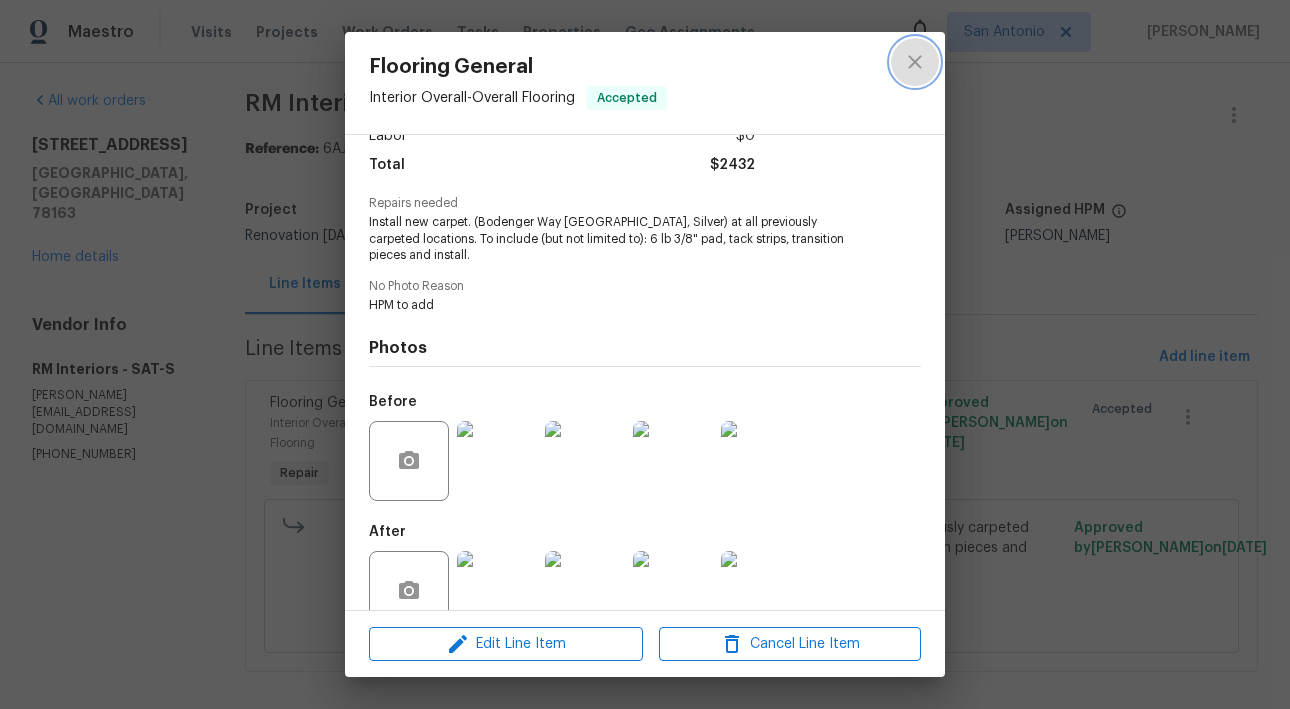 click 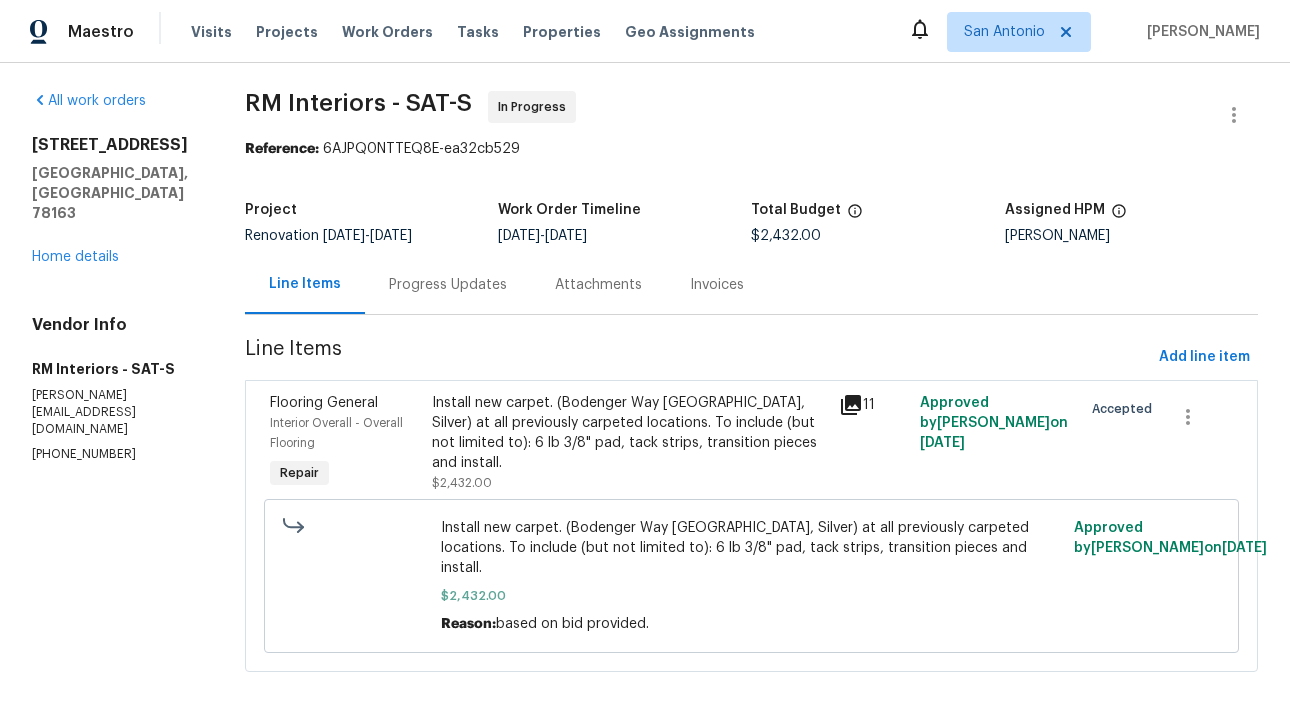 click on "Install new carpet. (Bodenger Way 945 Winter Ash, Silver) at all previously carpeted locations. To include (but not limited to): 6 lb 3/8" pad, tack strips, transition pieces and install." at bounding box center (629, 433) 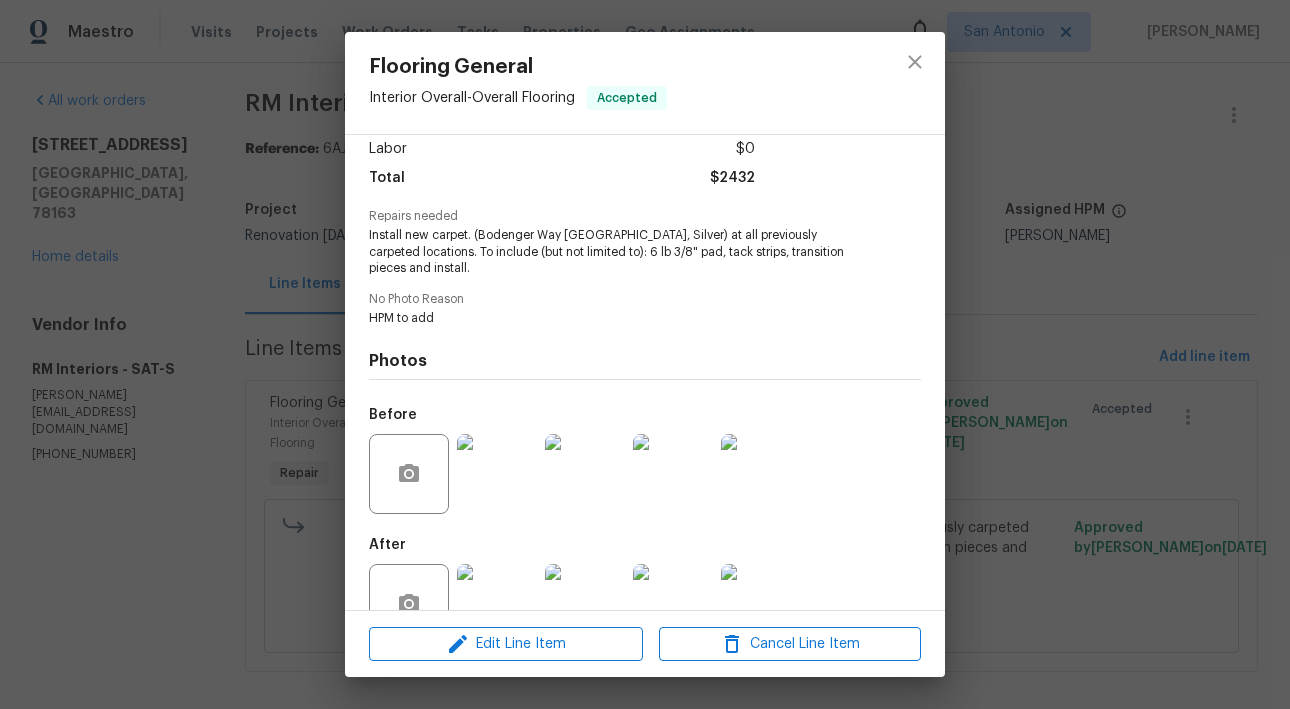 scroll, scrollTop: 195, scrollLeft: 0, axis: vertical 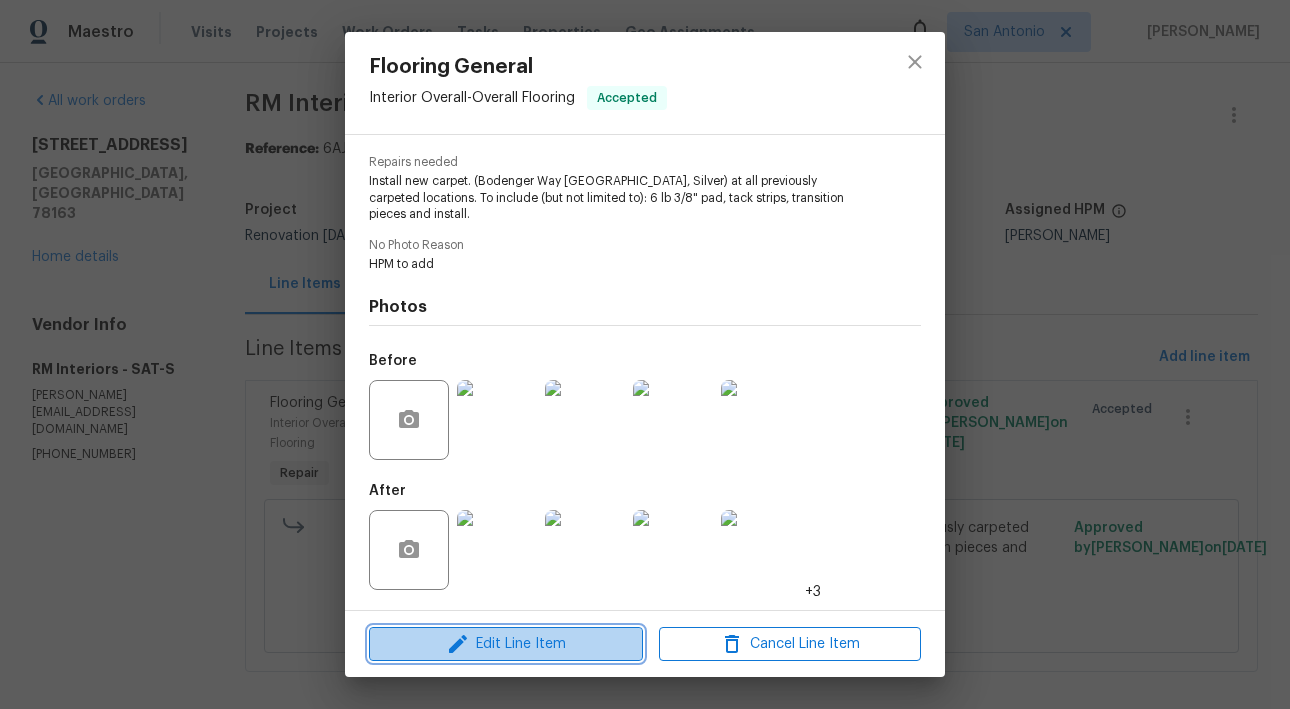 click on "Edit Line Item" at bounding box center (506, 644) 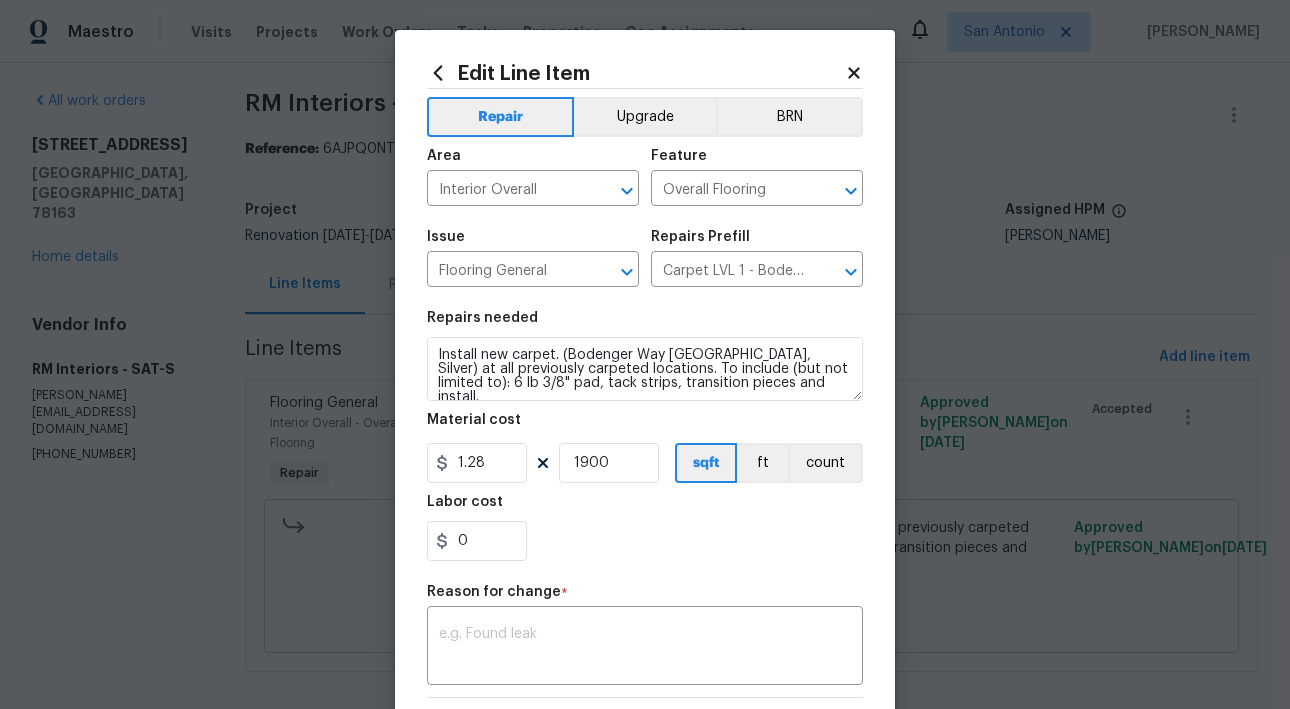 scroll, scrollTop: 119, scrollLeft: 0, axis: vertical 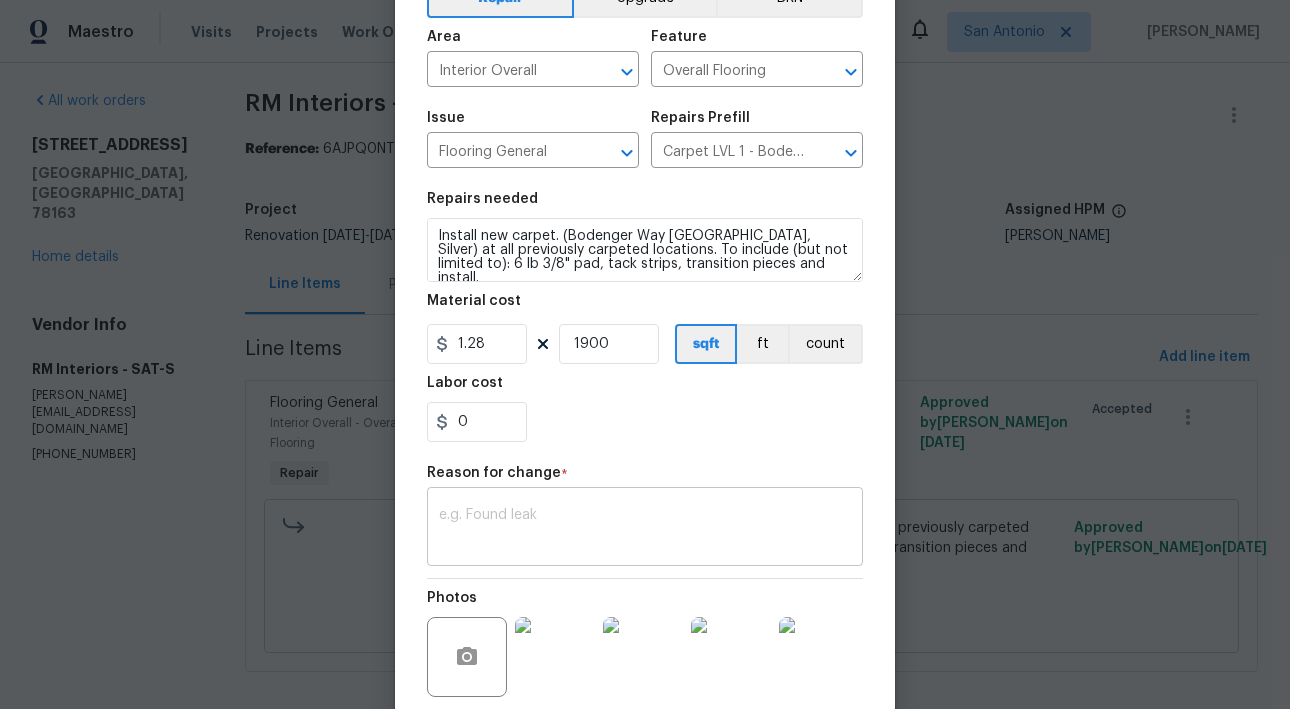 click at bounding box center (645, 529) 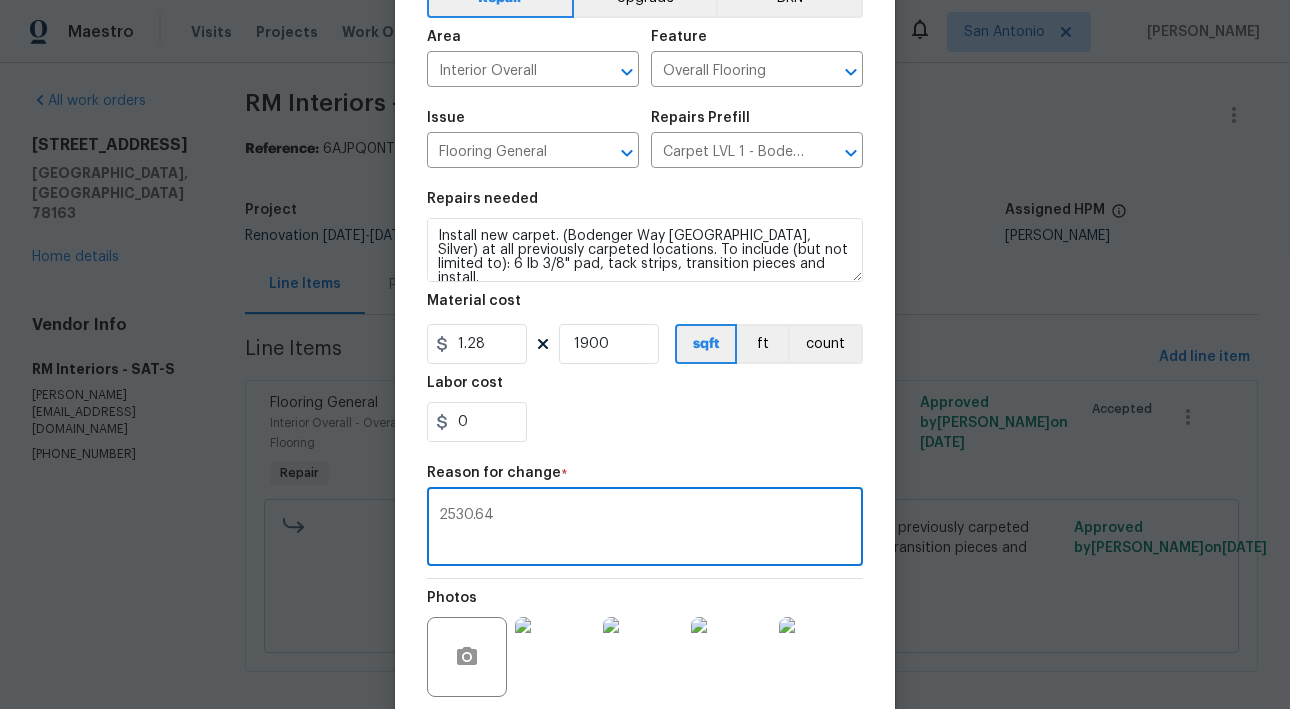 type on "2530.64" 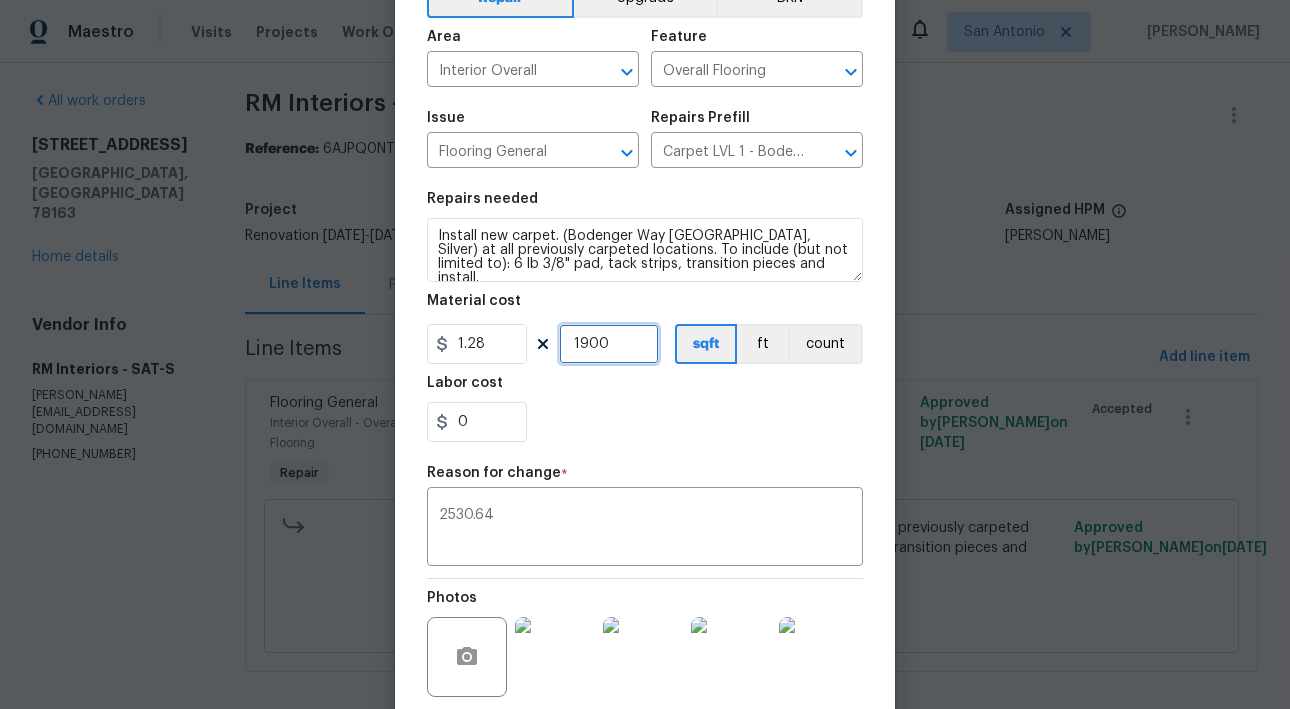 click on "1900" at bounding box center [609, 344] 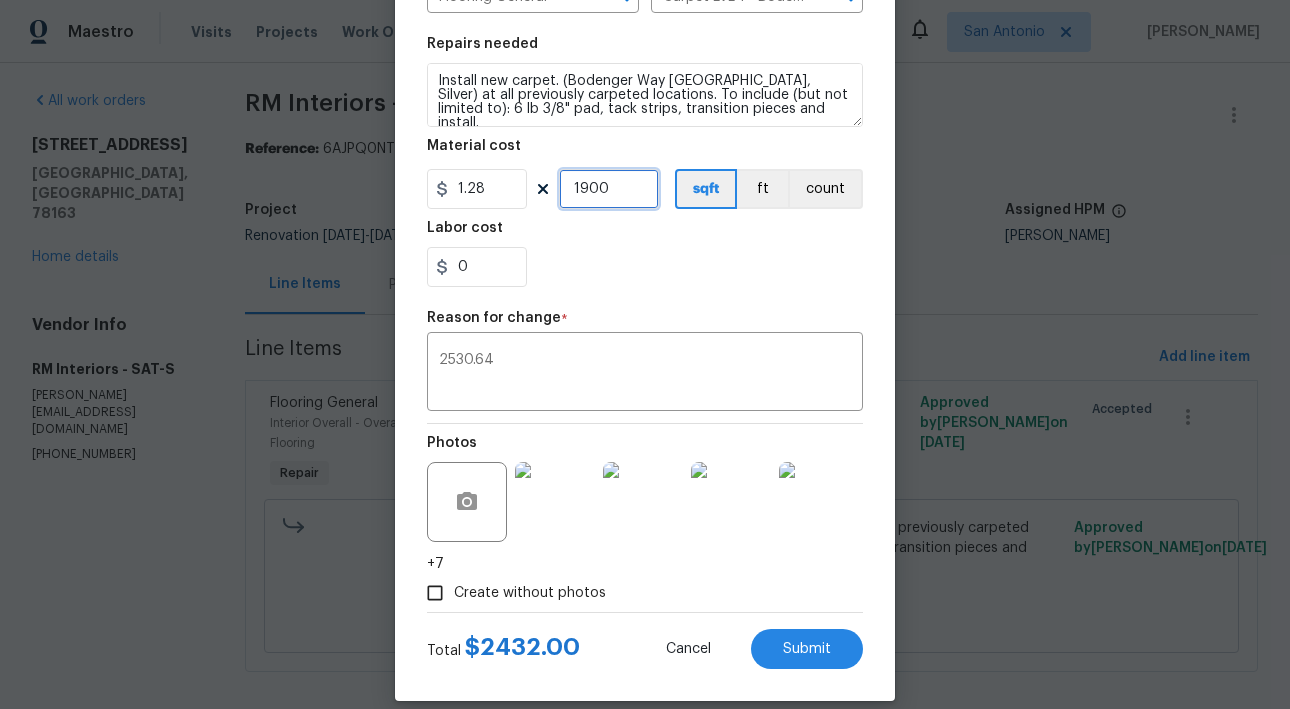 scroll, scrollTop: 275, scrollLeft: 0, axis: vertical 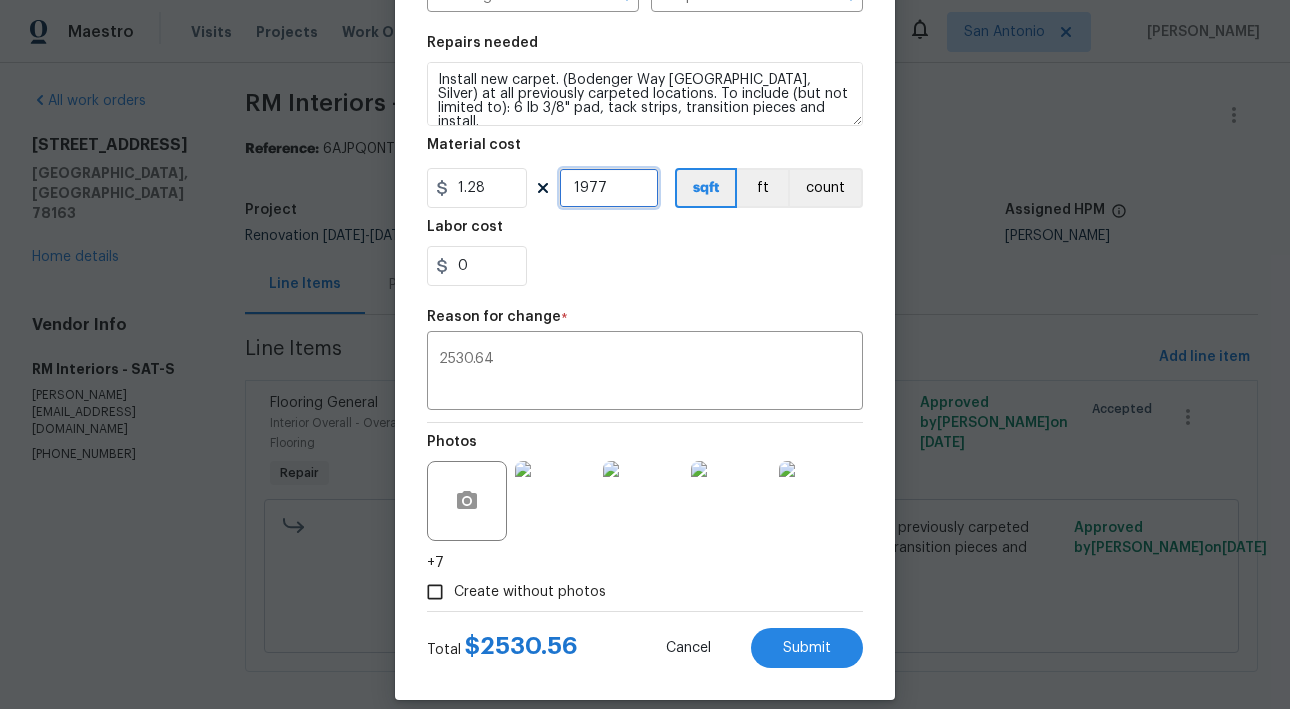 type on "1977" 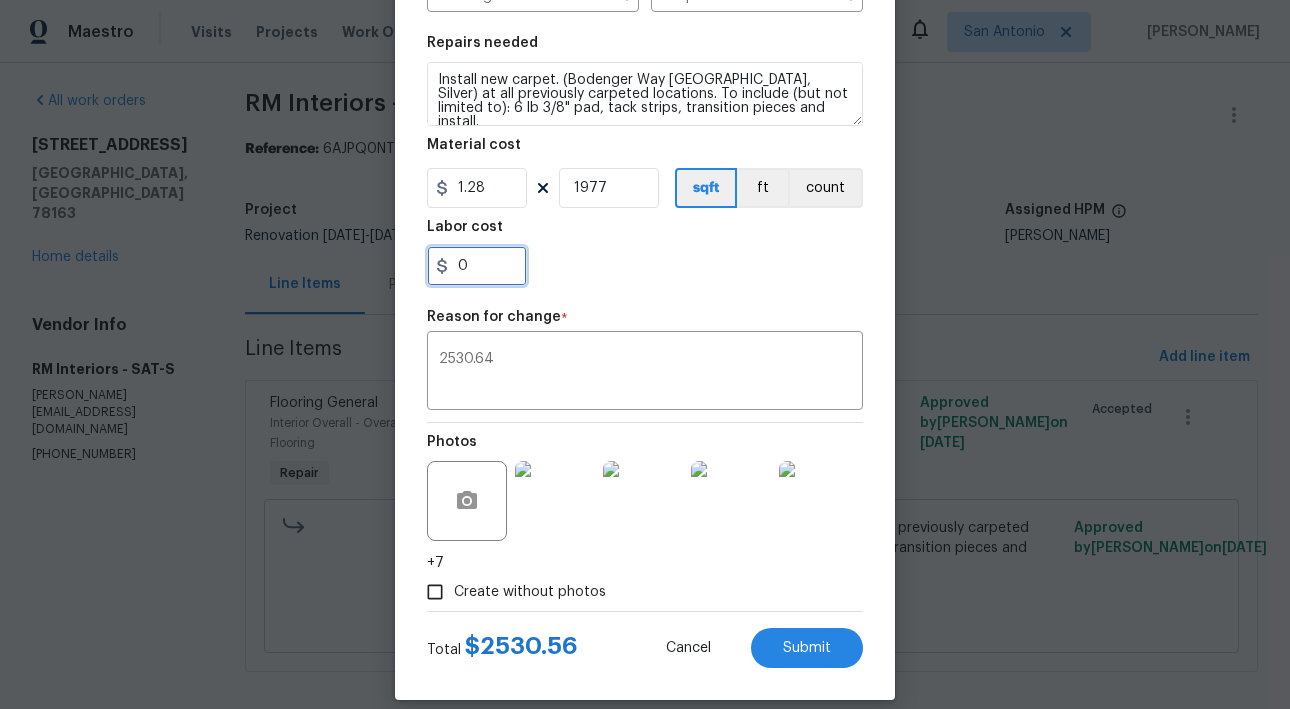 click on "0" at bounding box center [477, 266] 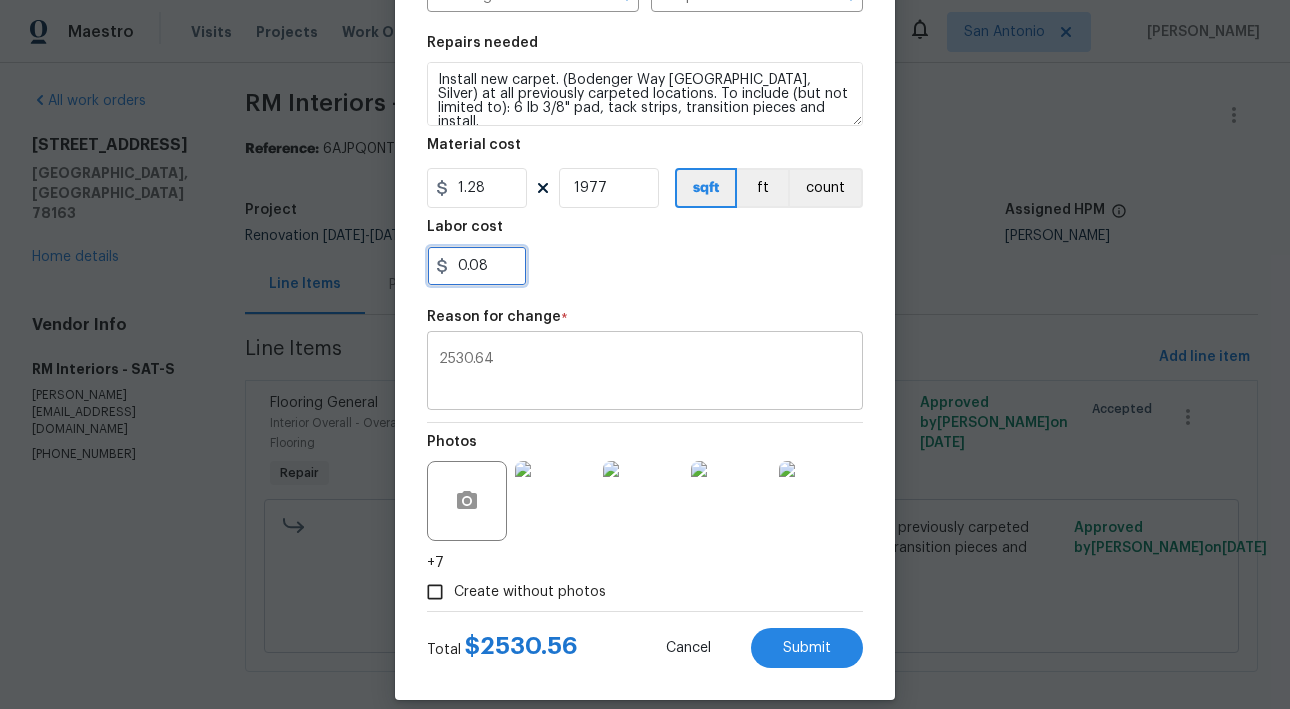 type on "0.08" 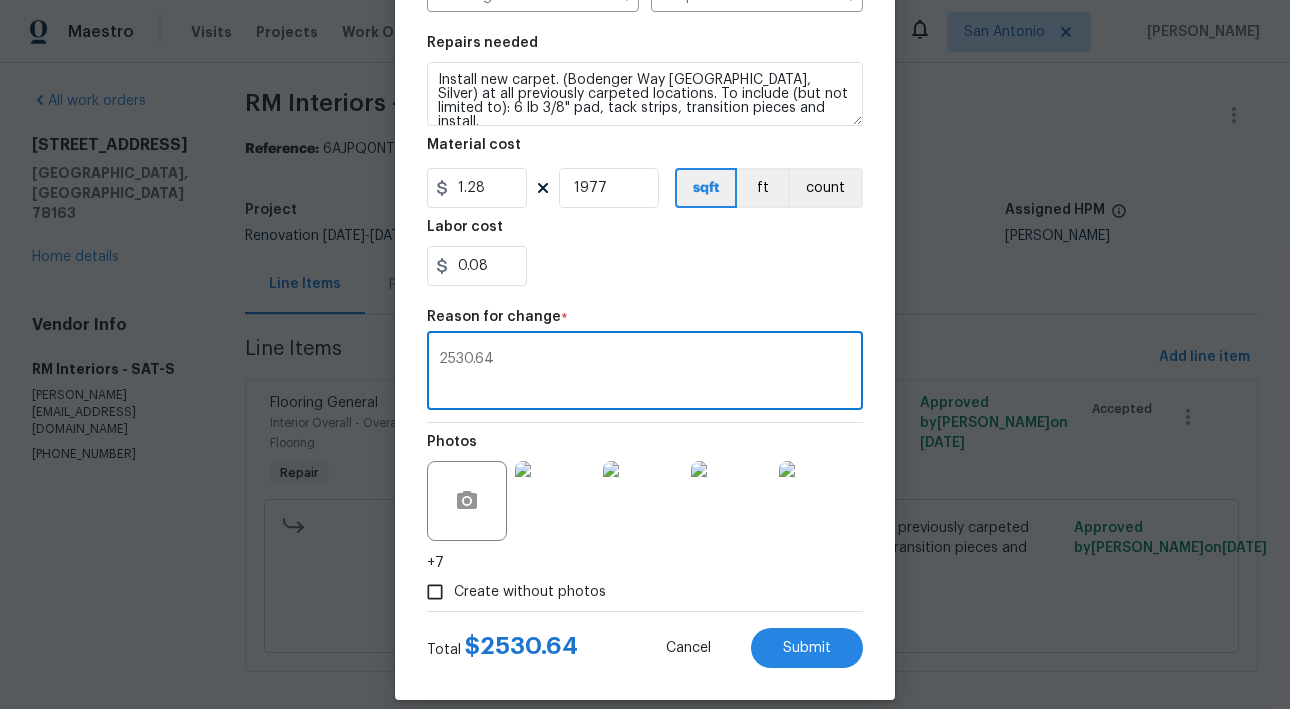 click on "2530.64" at bounding box center [645, 373] 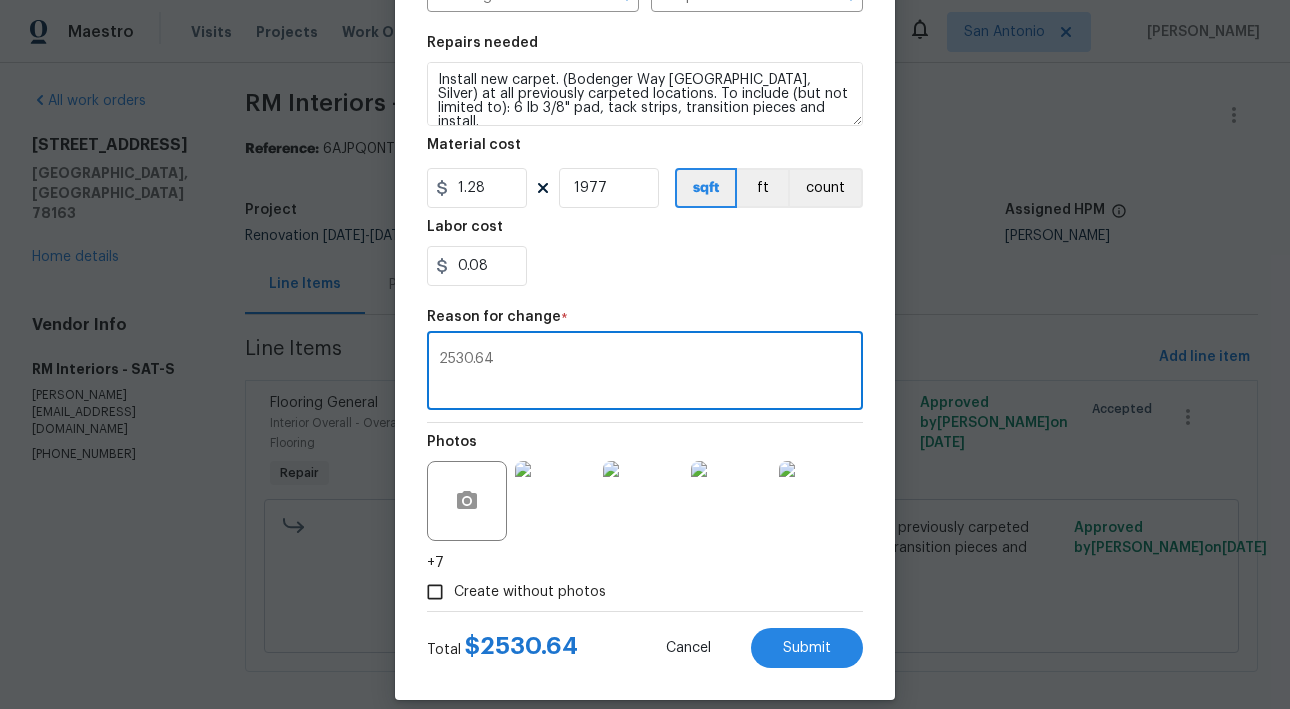 click on "2530.64" at bounding box center [645, 373] 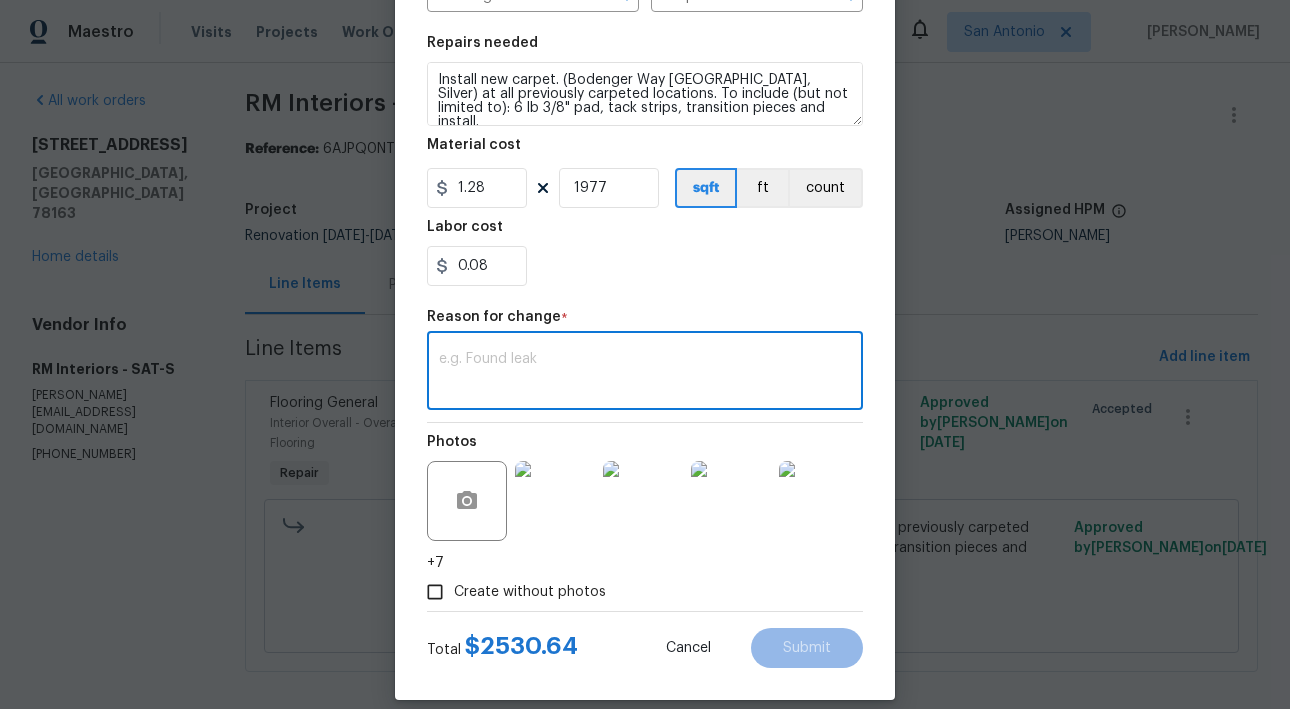 click at bounding box center (645, 373) 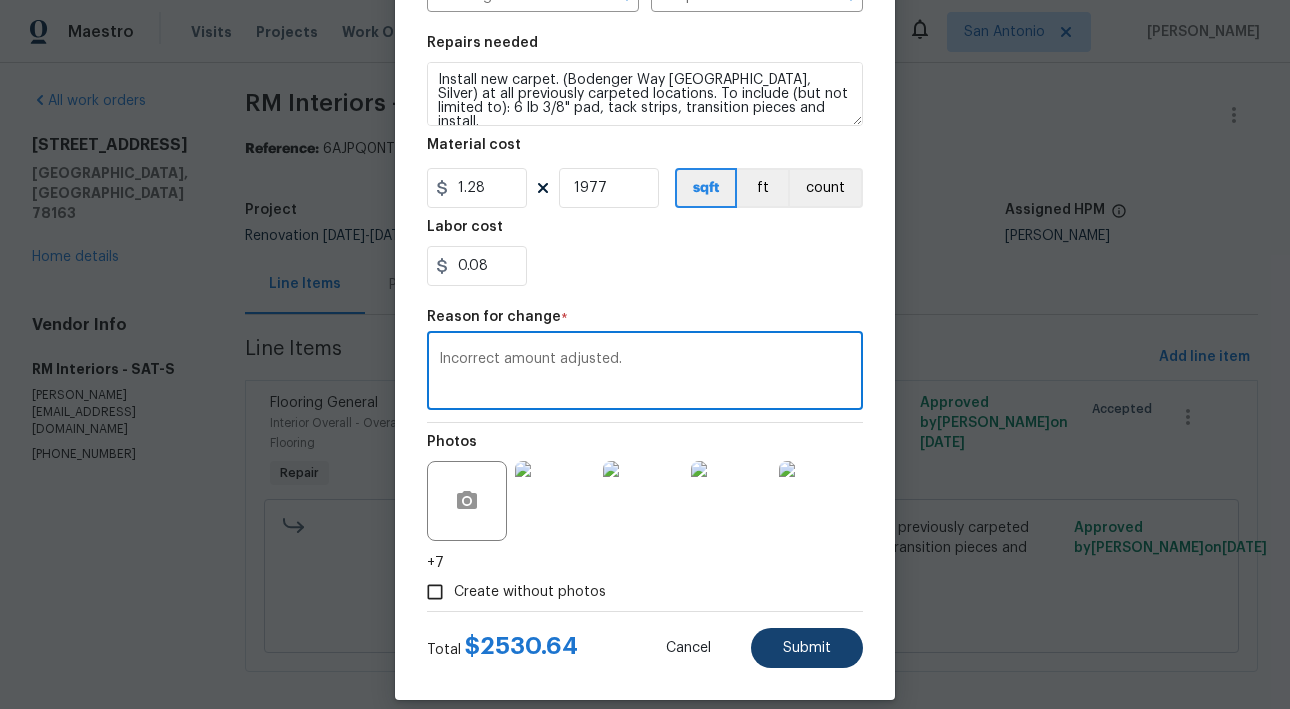 type on "Incorrect amount adjusted." 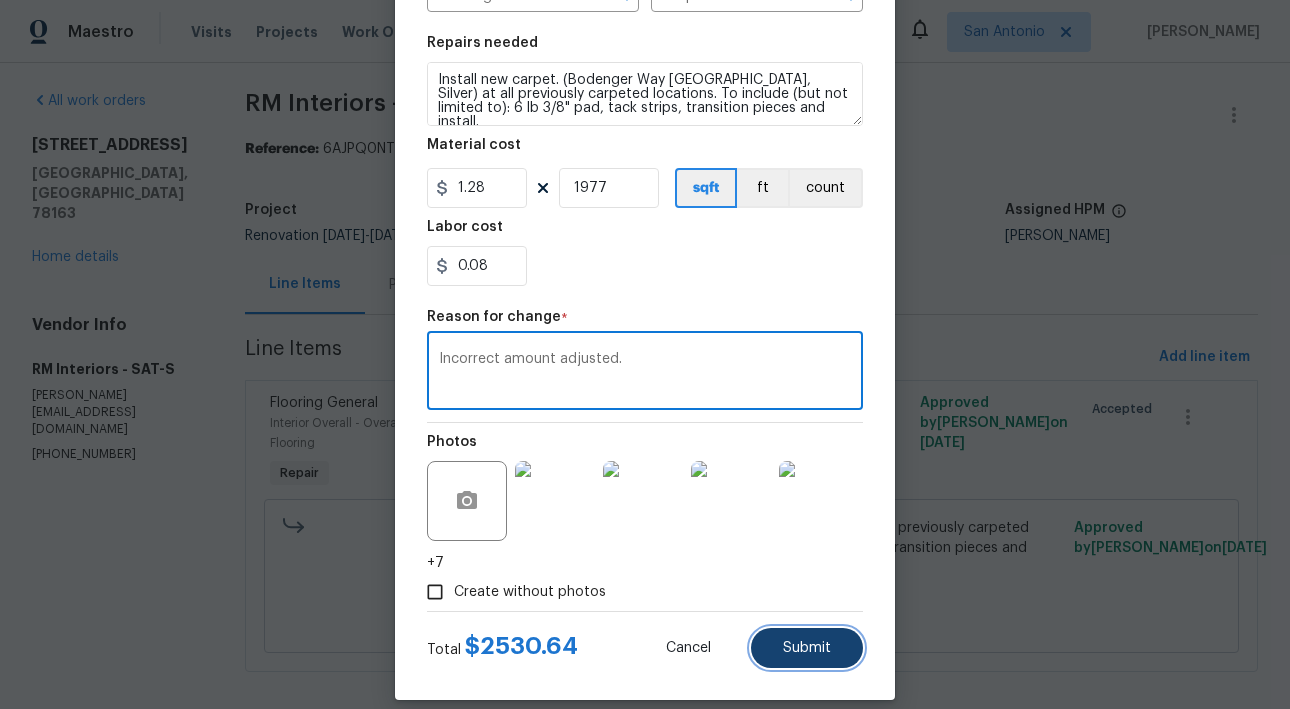 click on "Submit" at bounding box center [807, 648] 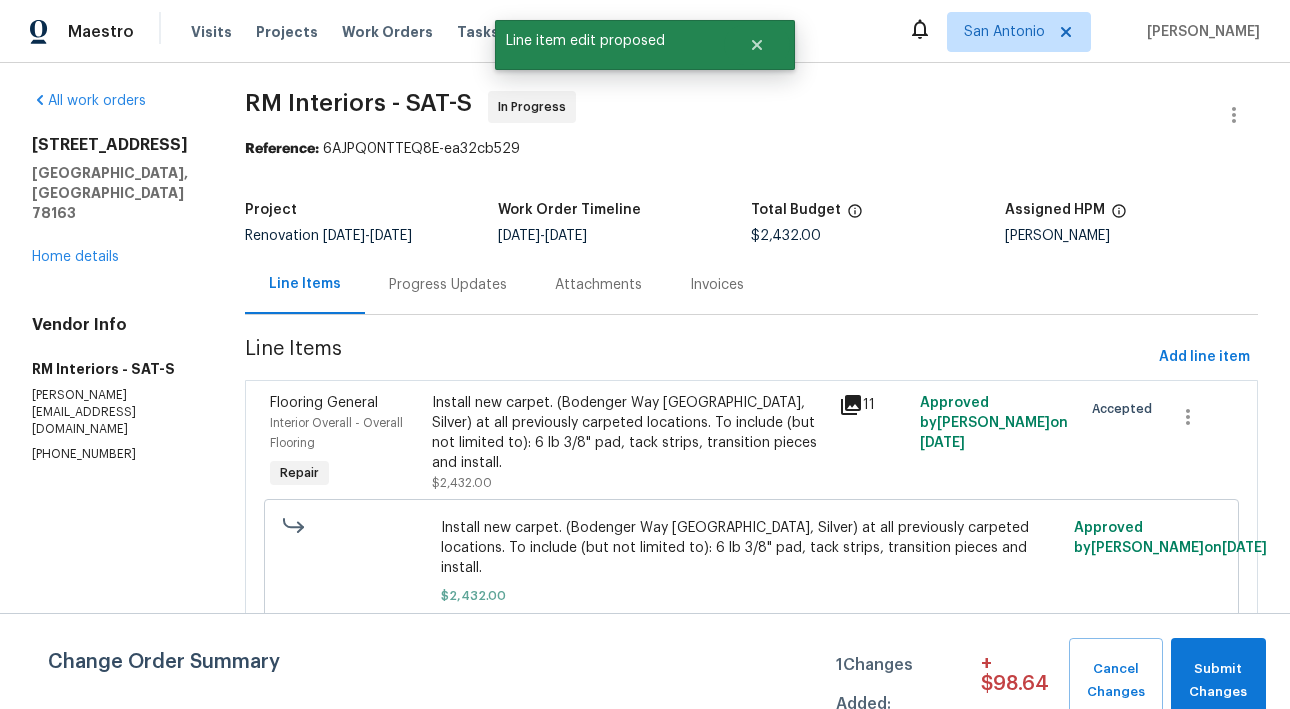 scroll, scrollTop: 0, scrollLeft: 0, axis: both 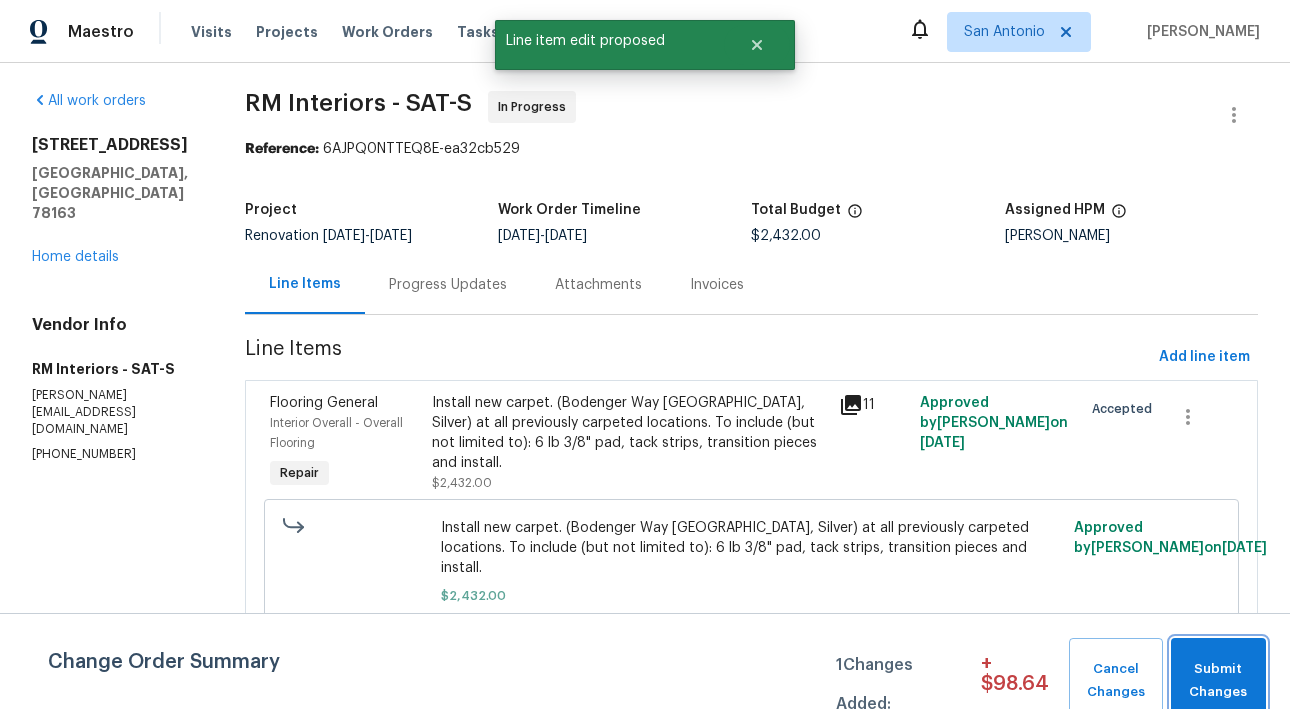 click on "Submit Changes" at bounding box center (1218, 681) 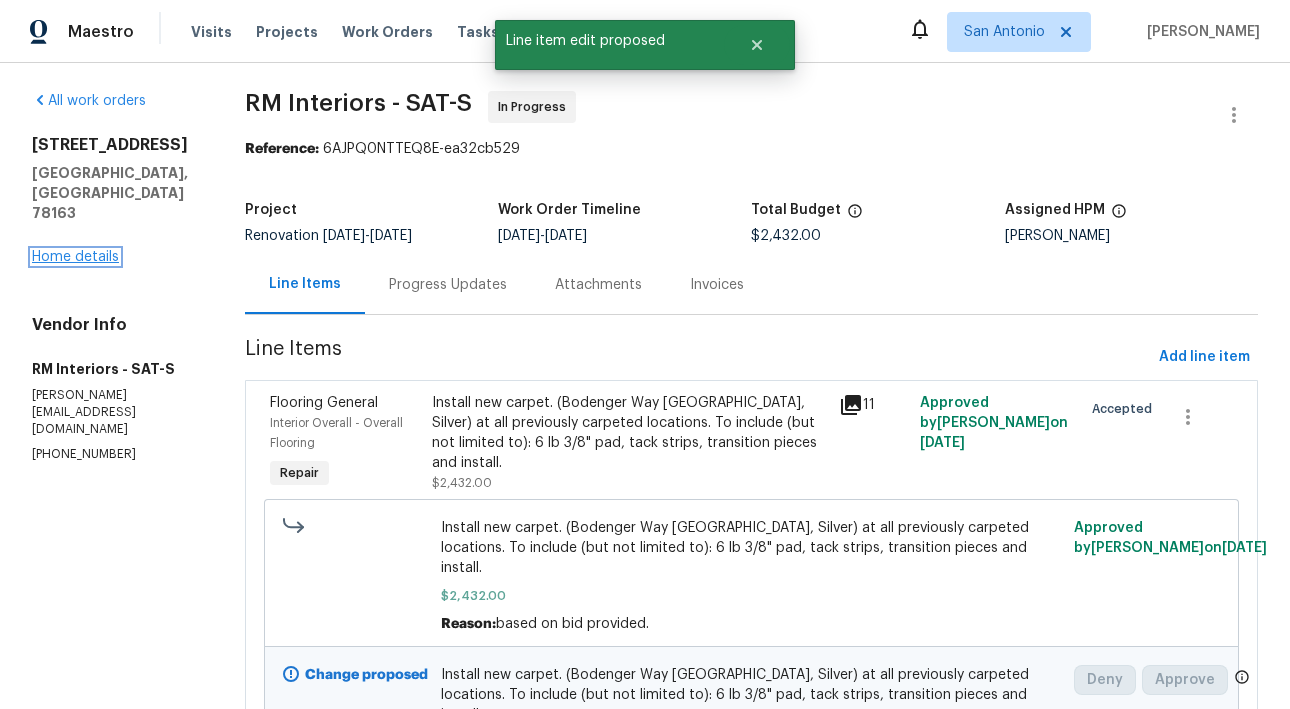 click on "Home details" at bounding box center (75, 257) 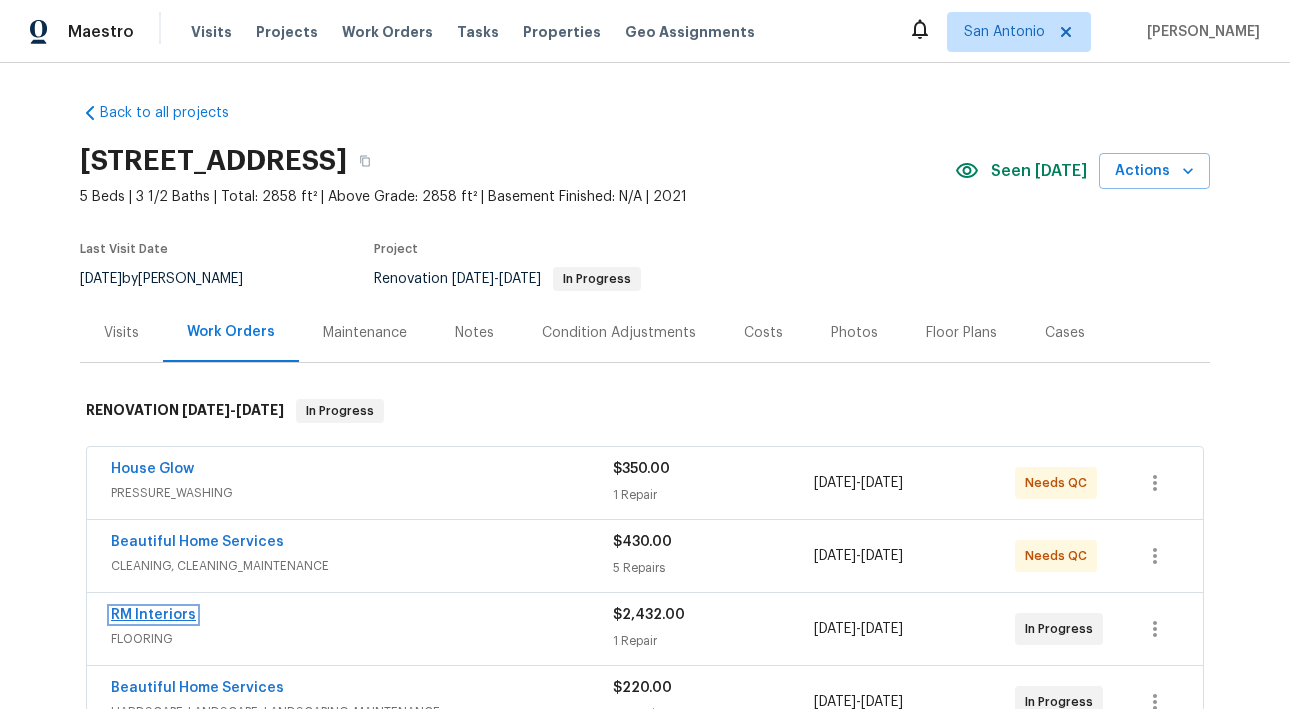 click on "RM Interiors" at bounding box center [153, 615] 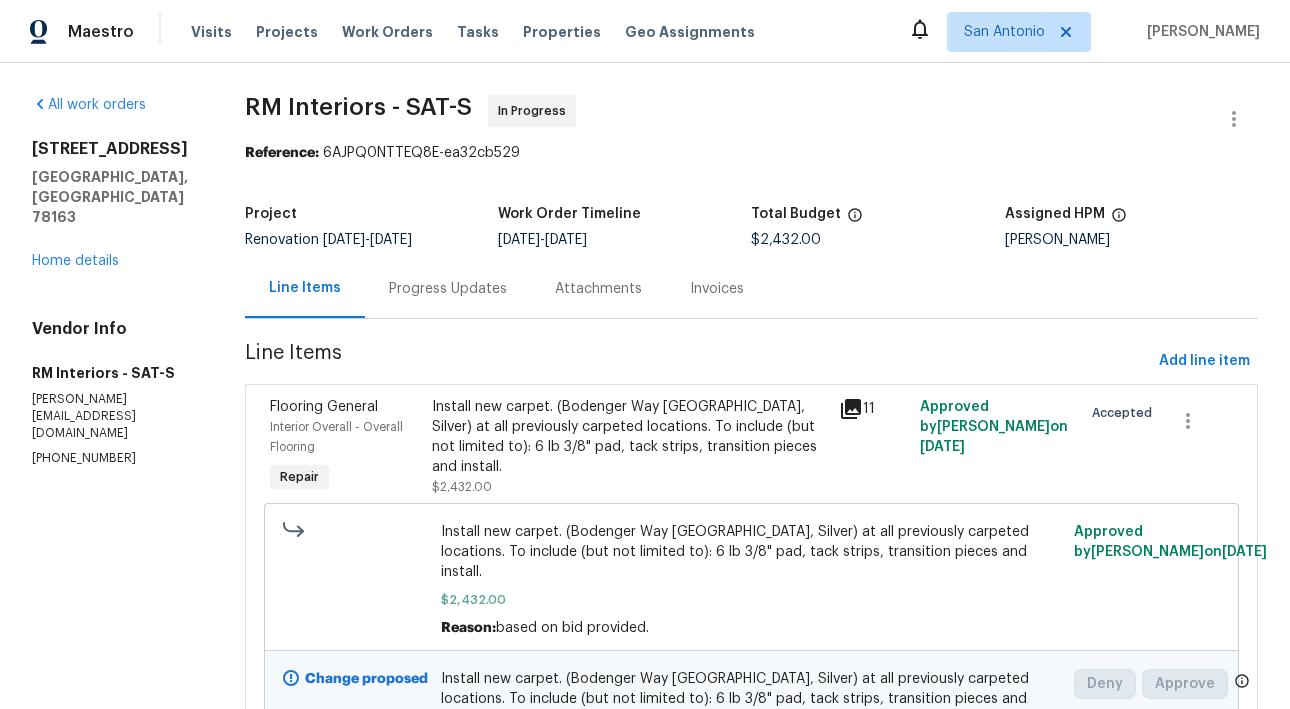 click on "Install new carpet. (Bodenger Way 945 Winter Ash, Silver) at all previously carpeted locations. To include (but not limited to): 6 lb 3/8" pad, tack strips, transition pieces and install." at bounding box center (629, 437) 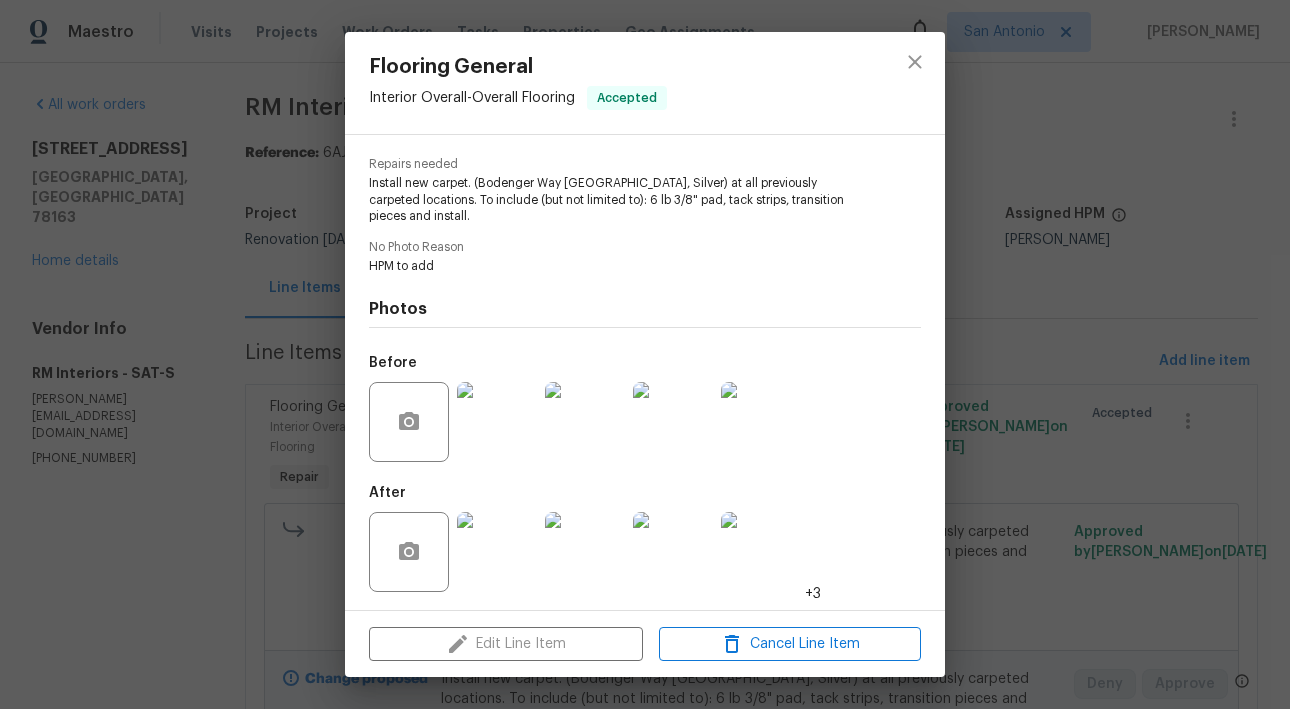scroll, scrollTop: 195, scrollLeft: 0, axis: vertical 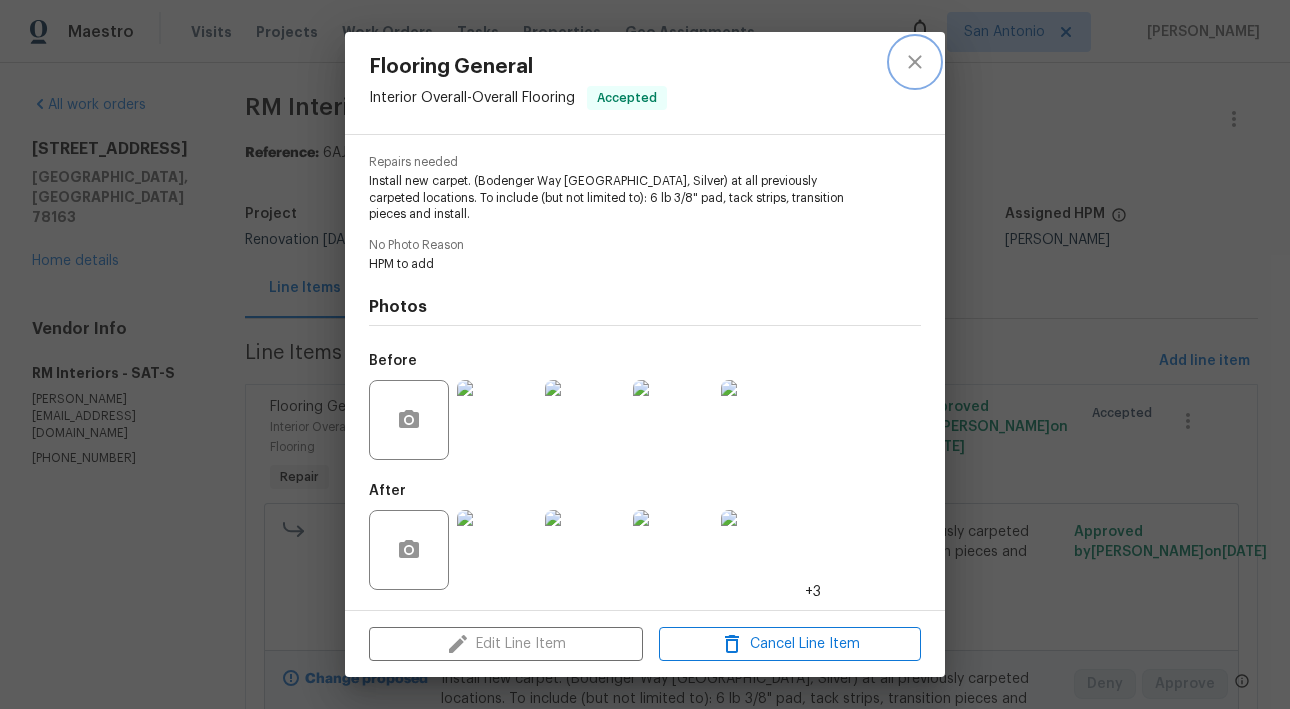 click 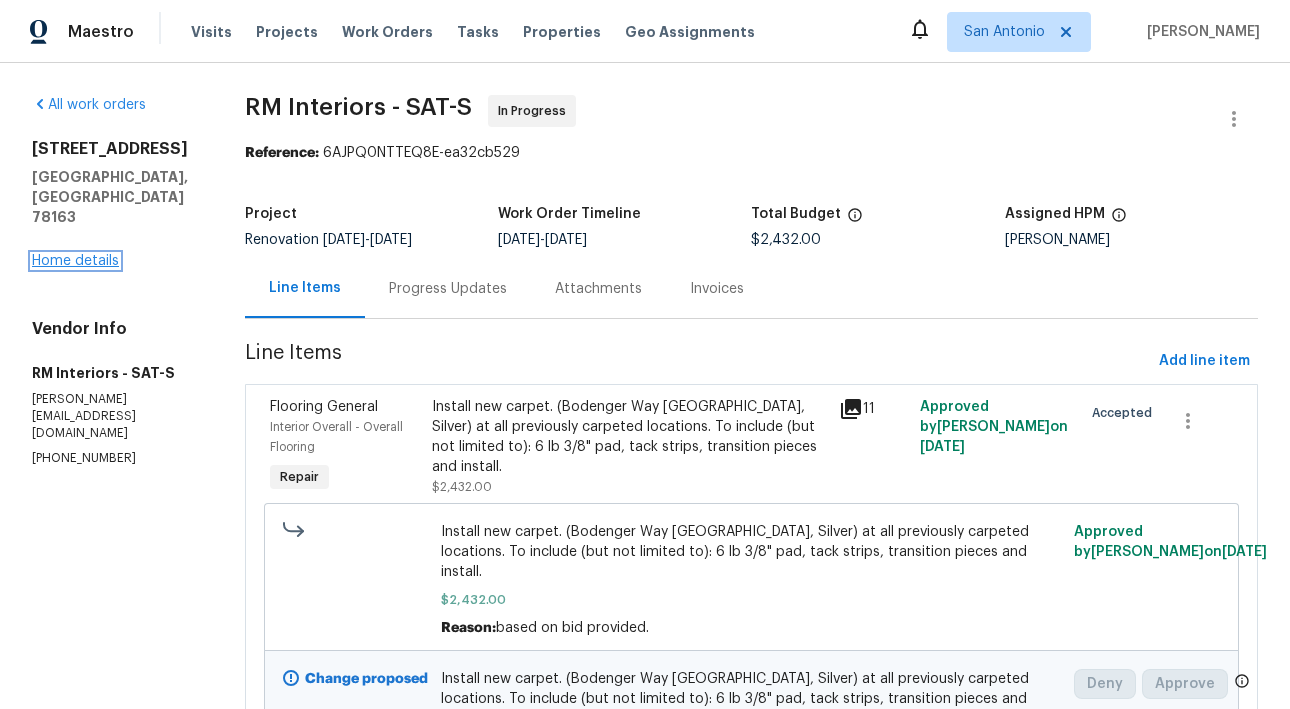 click on "Home details" at bounding box center [75, 261] 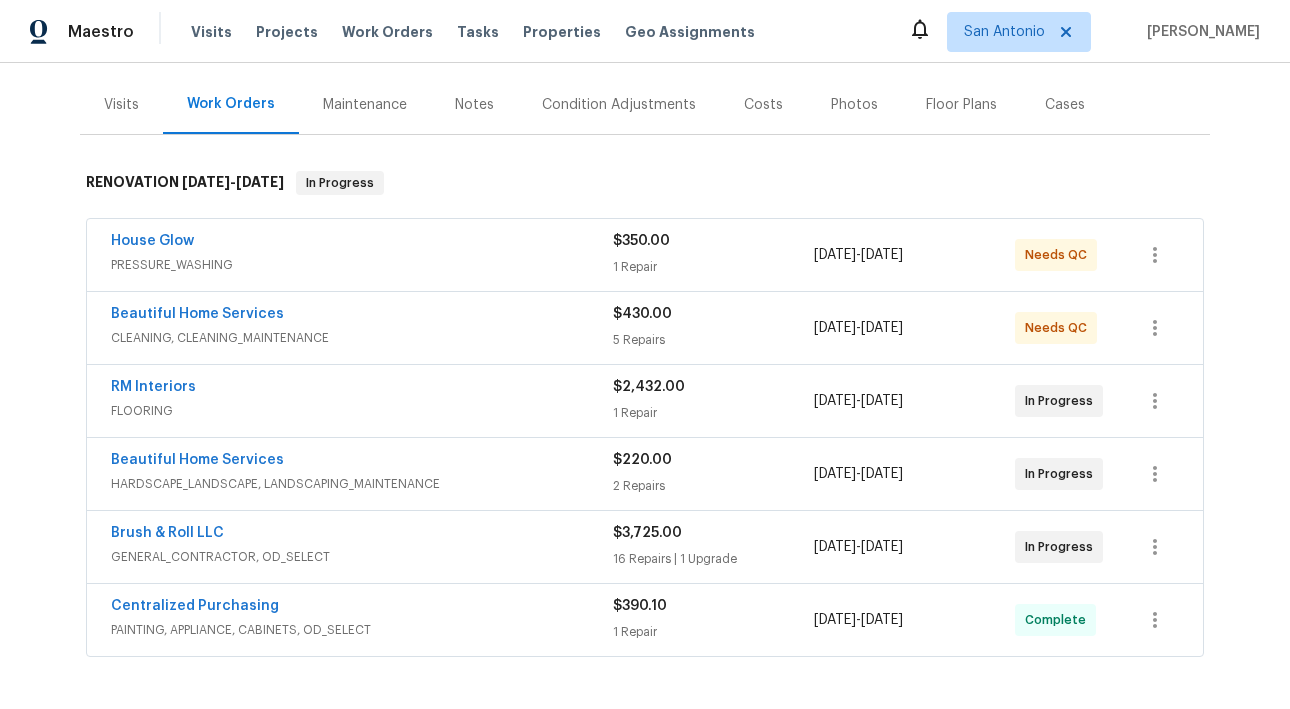 scroll, scrollTop: 229, scrollLeft: 0, axis: vertical 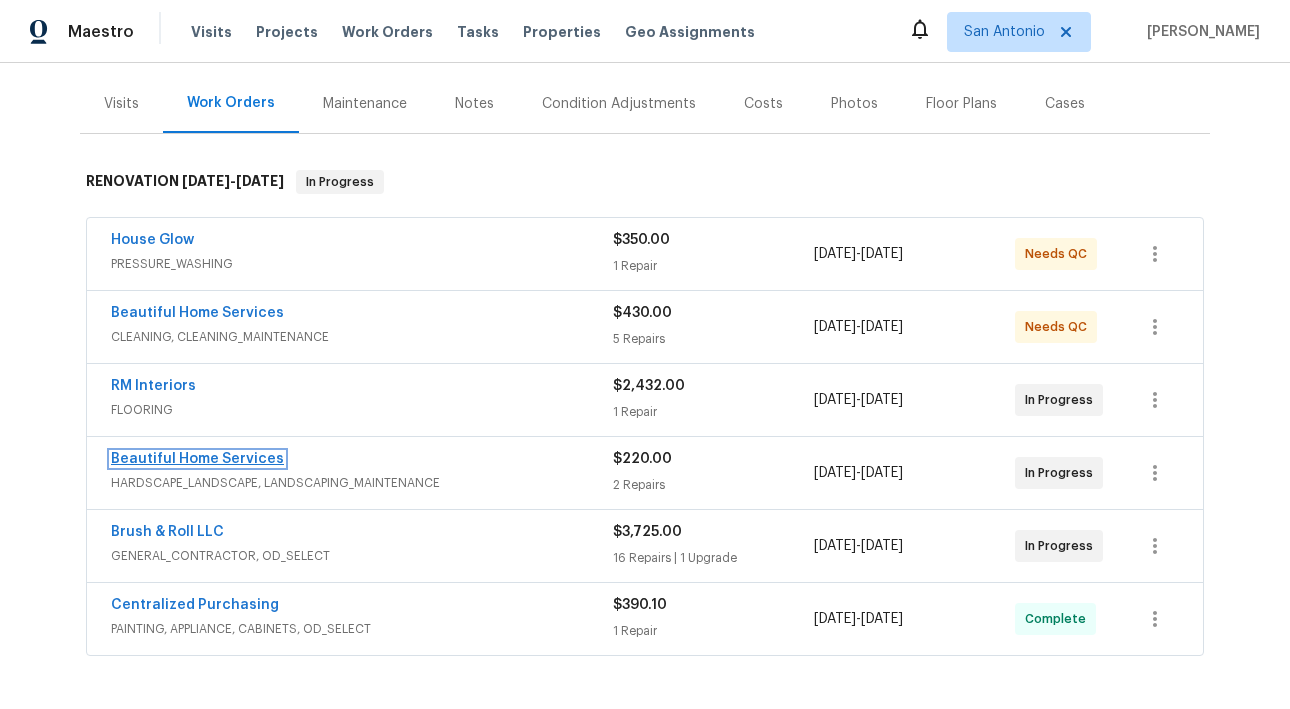 click on "Beautiful Home Services" at bounding box center (197, 459) 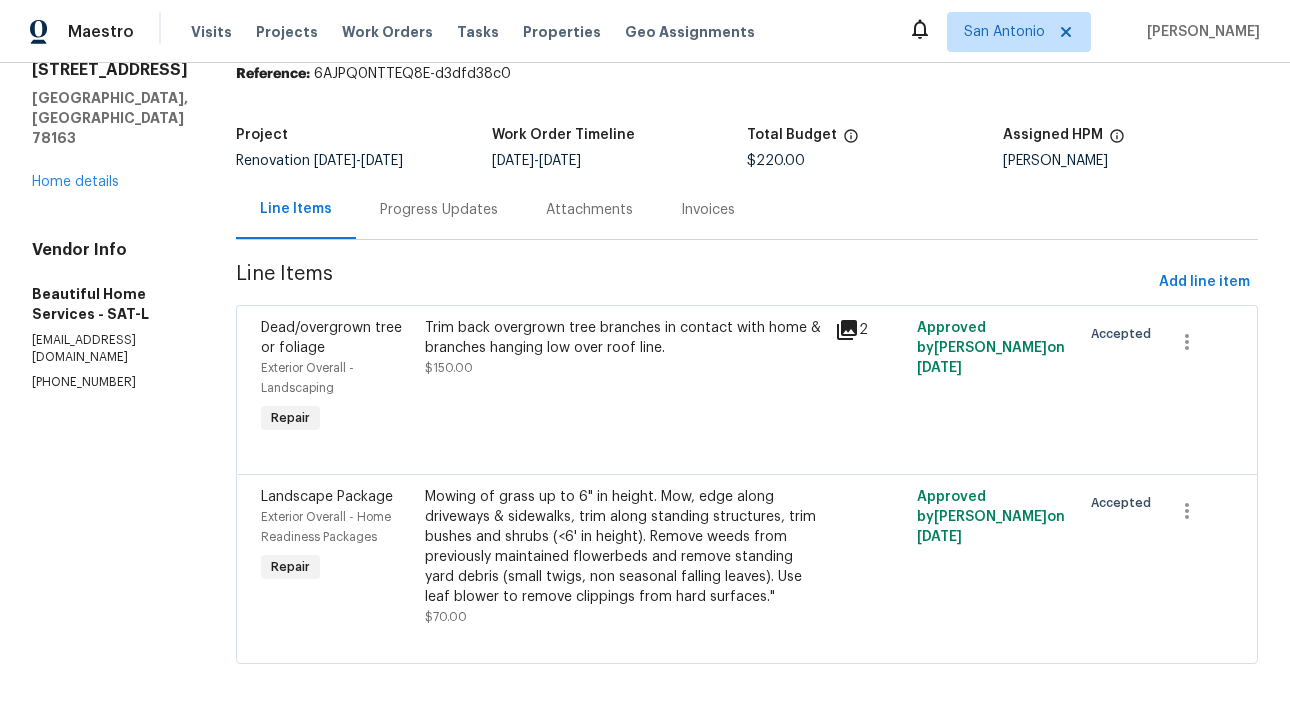 scroll, scrollTop: 91, scrollLeft: 0, axis: vertical 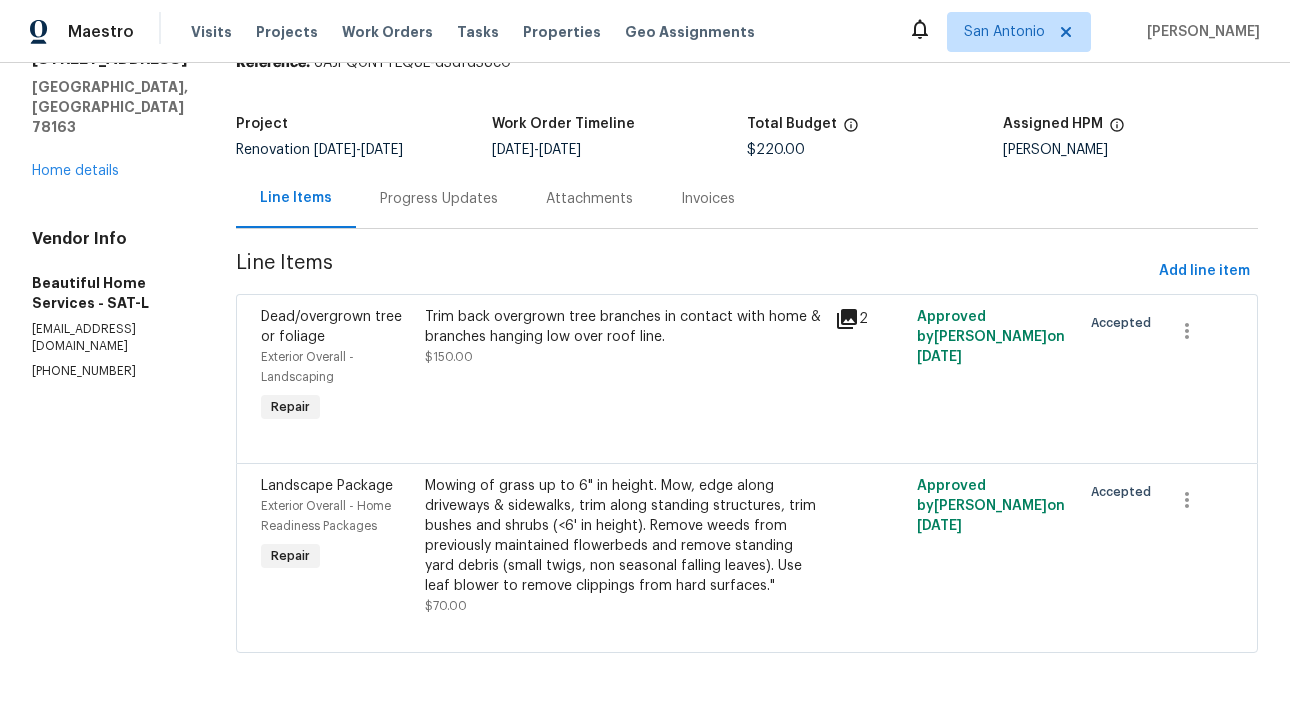 click on "Trim back overgrown tree branches in contact with home & branches hanging low over roof line. $150.00" at bounding box center [624, 367] 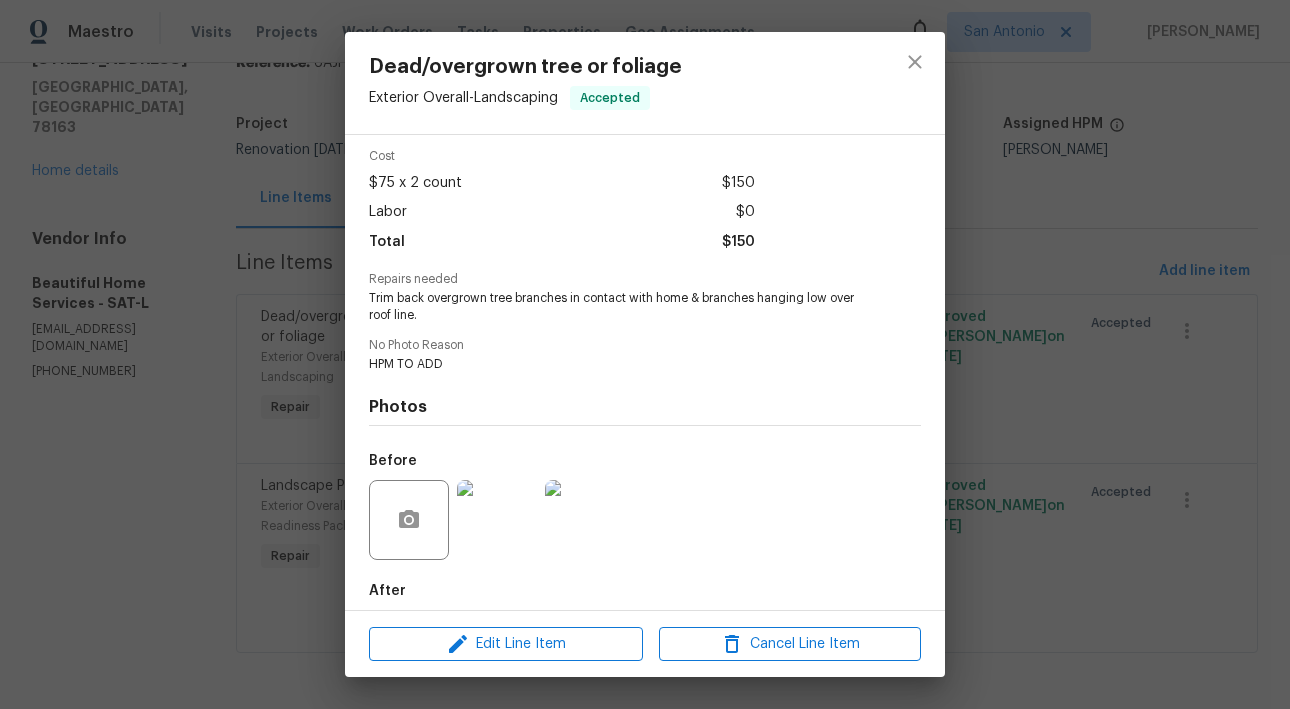 scroll, scrollTop: 84, scrollLeft: 0, axis: vertical 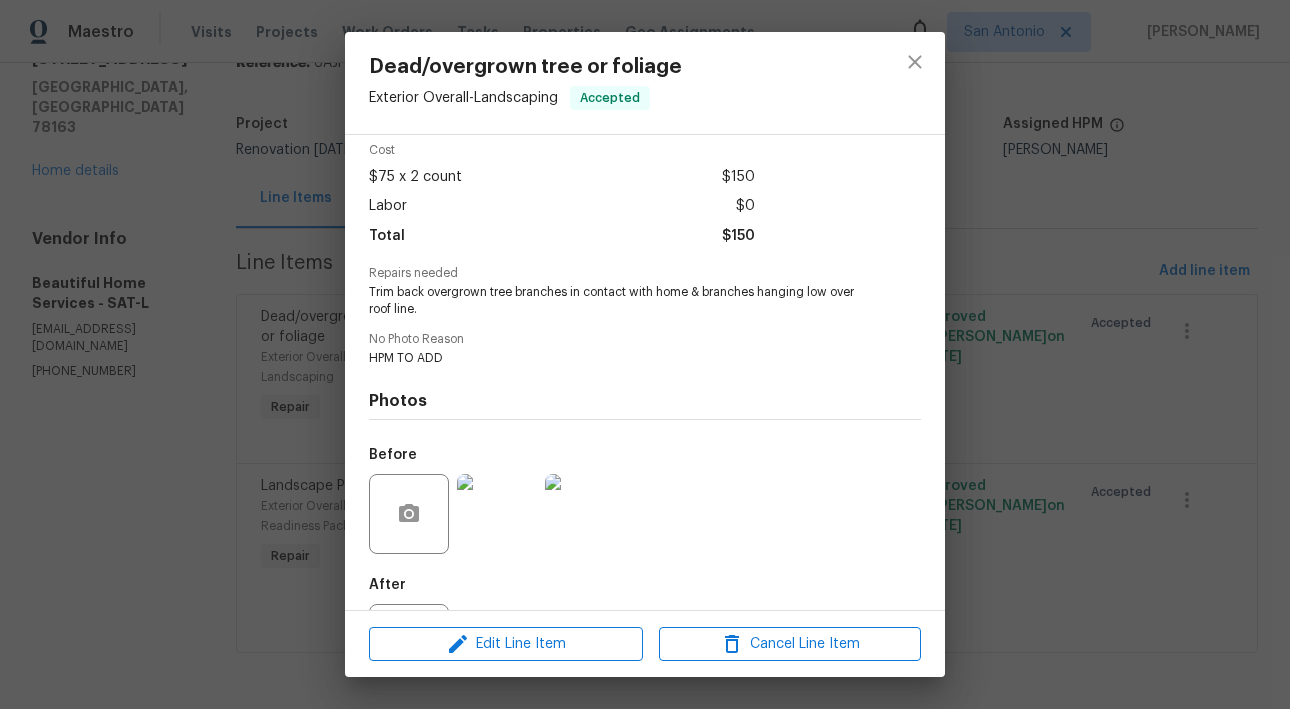 click at bounding box center (497, 514) 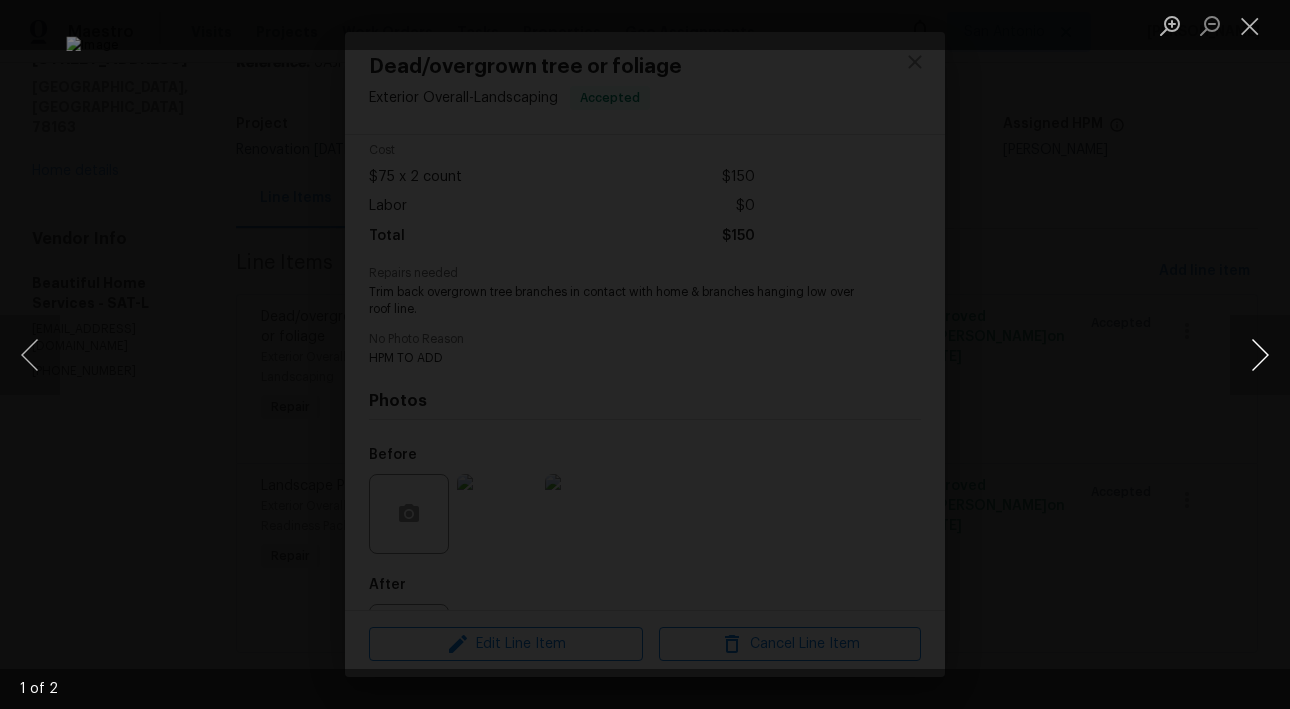 click at bounding box center (1260, 355) 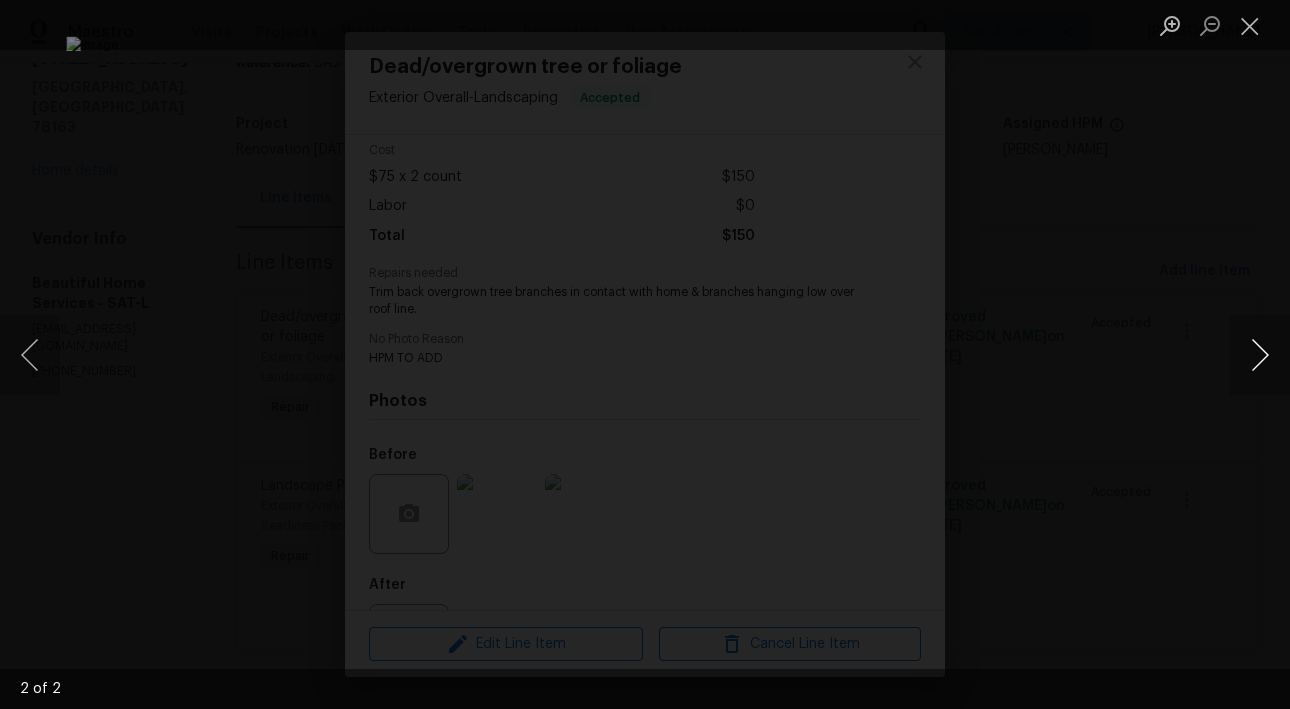 click at bounding box center [1260, 355] 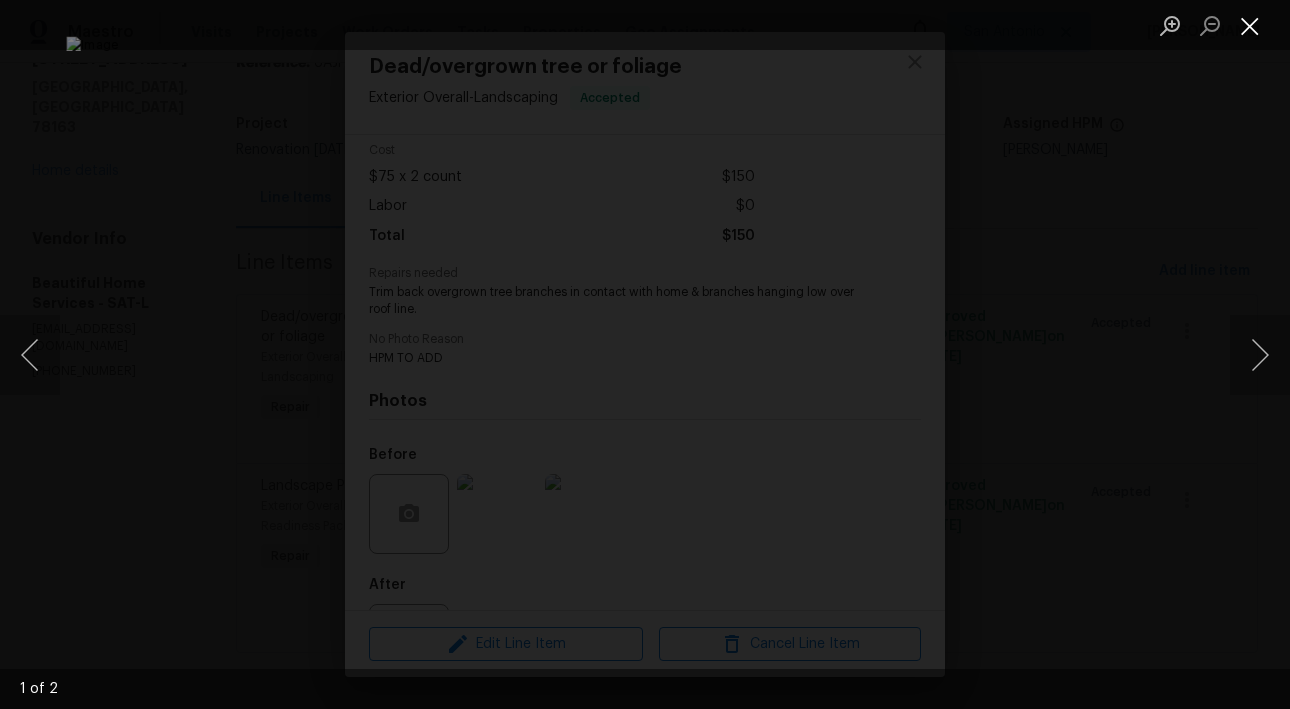 click at bounding box center (1250, 25) 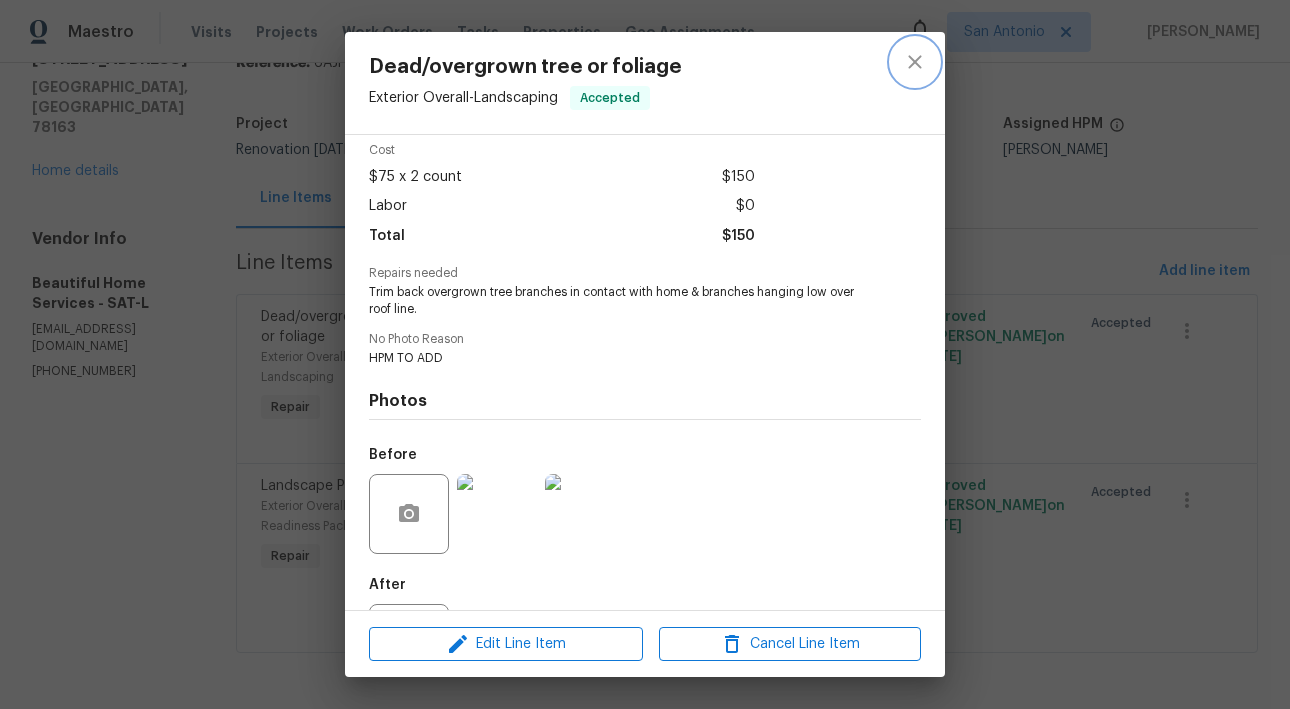 click 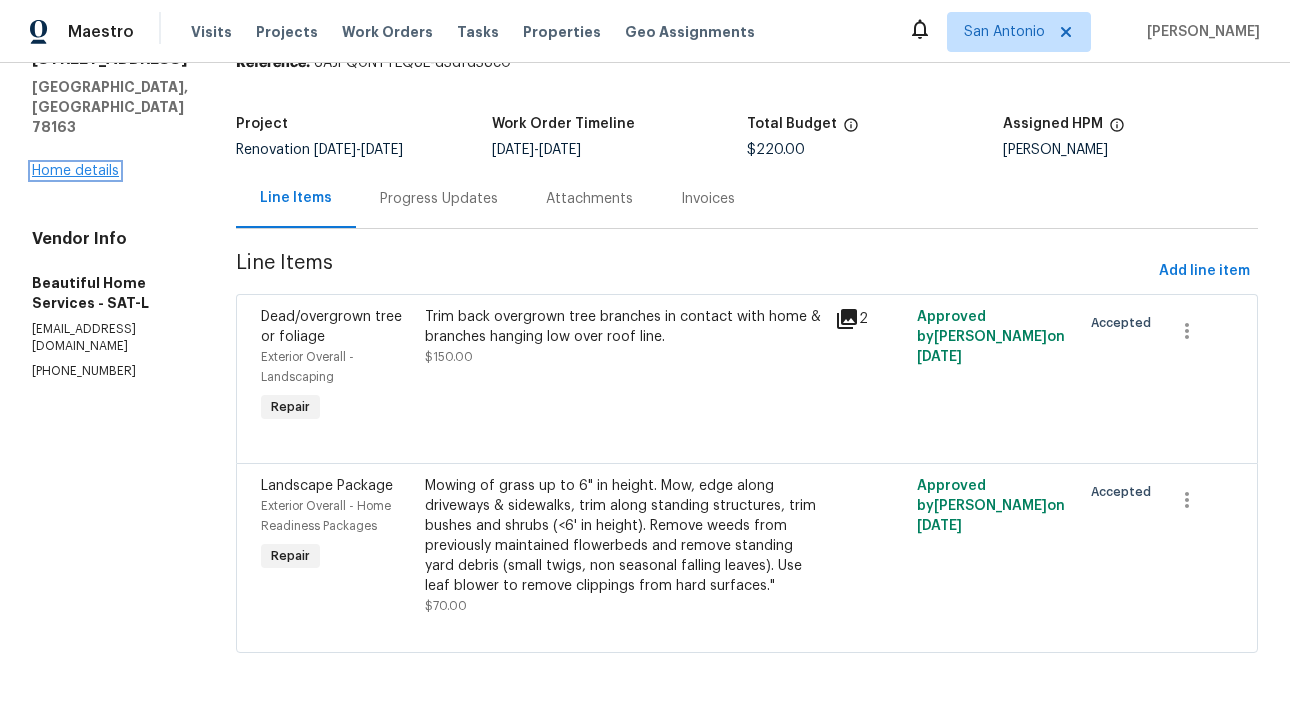 click on "Home details" at bounding box center [75, 171] 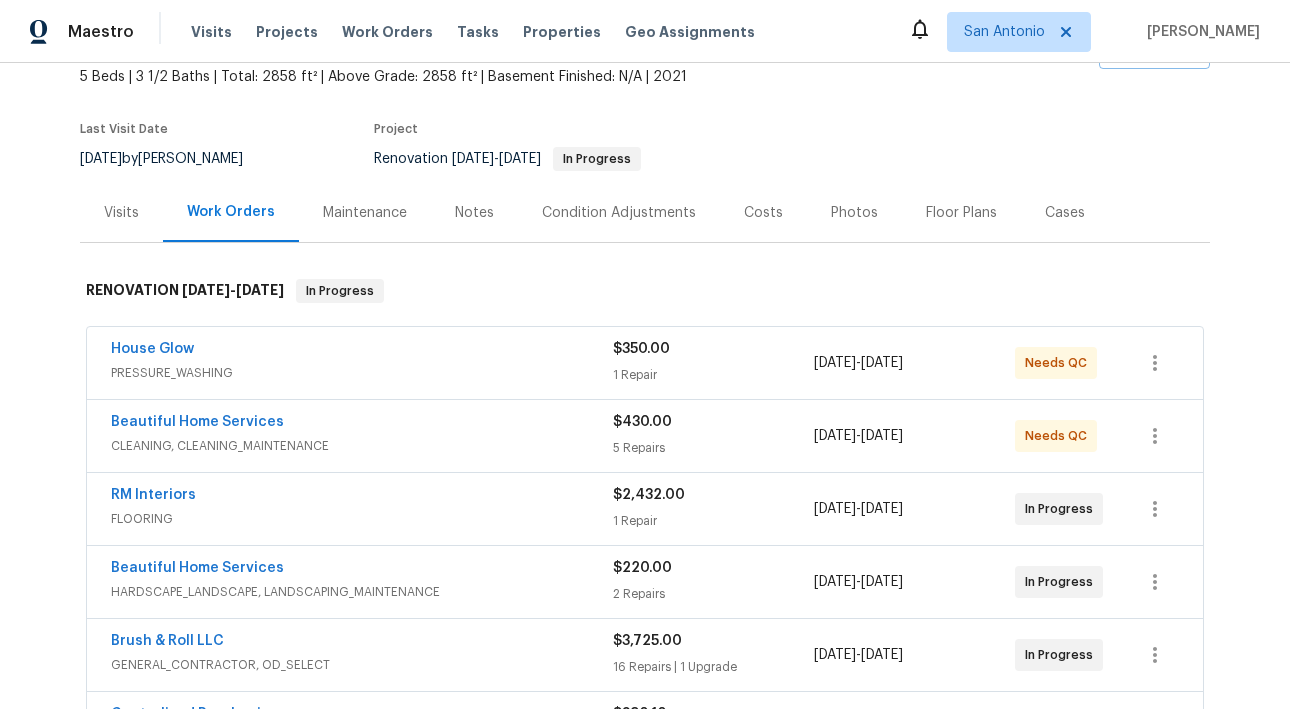 scroll, scrollTop: 153, scrollLeft: 0, axis: vertical 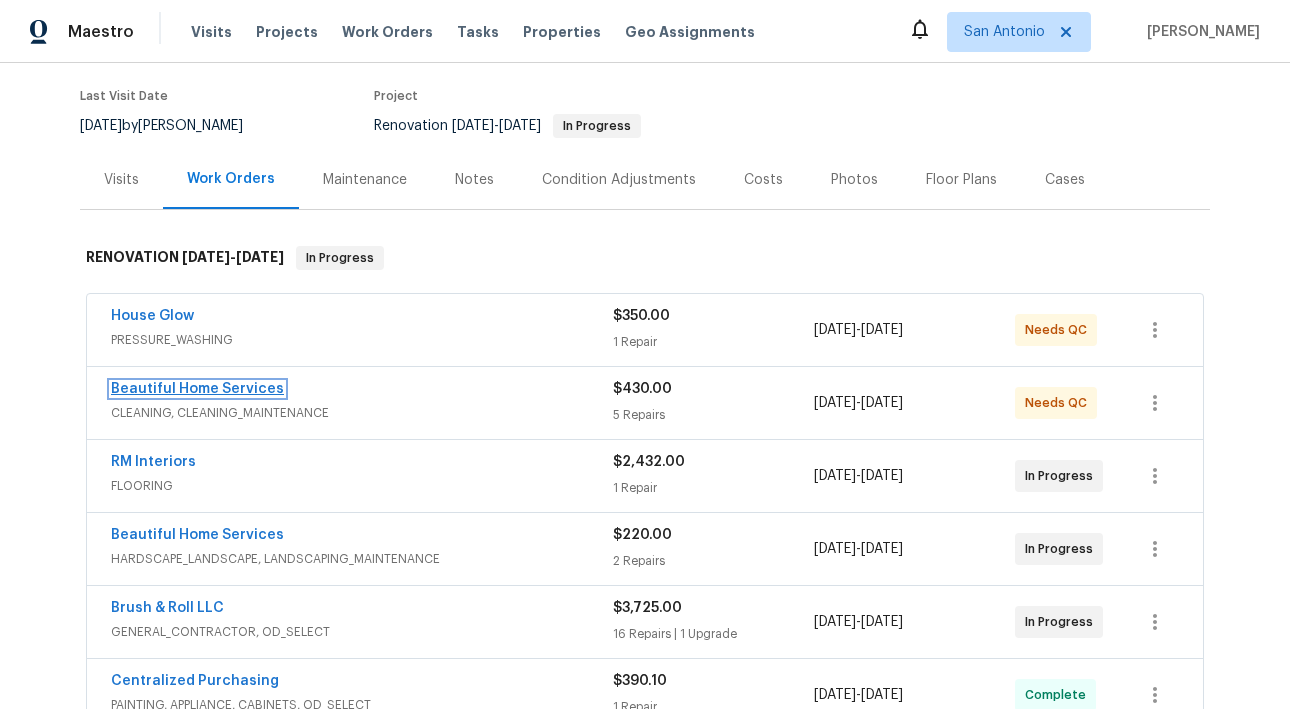 click on "Beautiful Home Services" at bounding box center (197, 389) 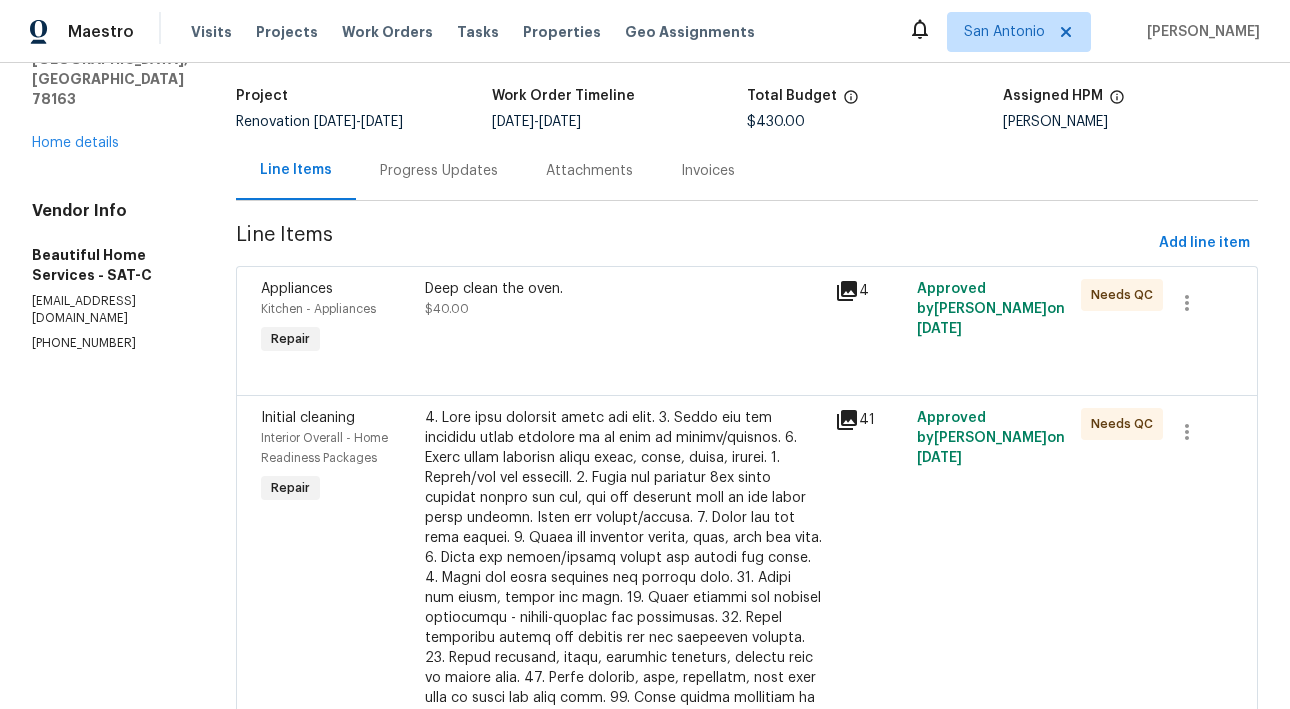 scroll, scrollTop: 168, scrollLeft: 0, axis: vertical 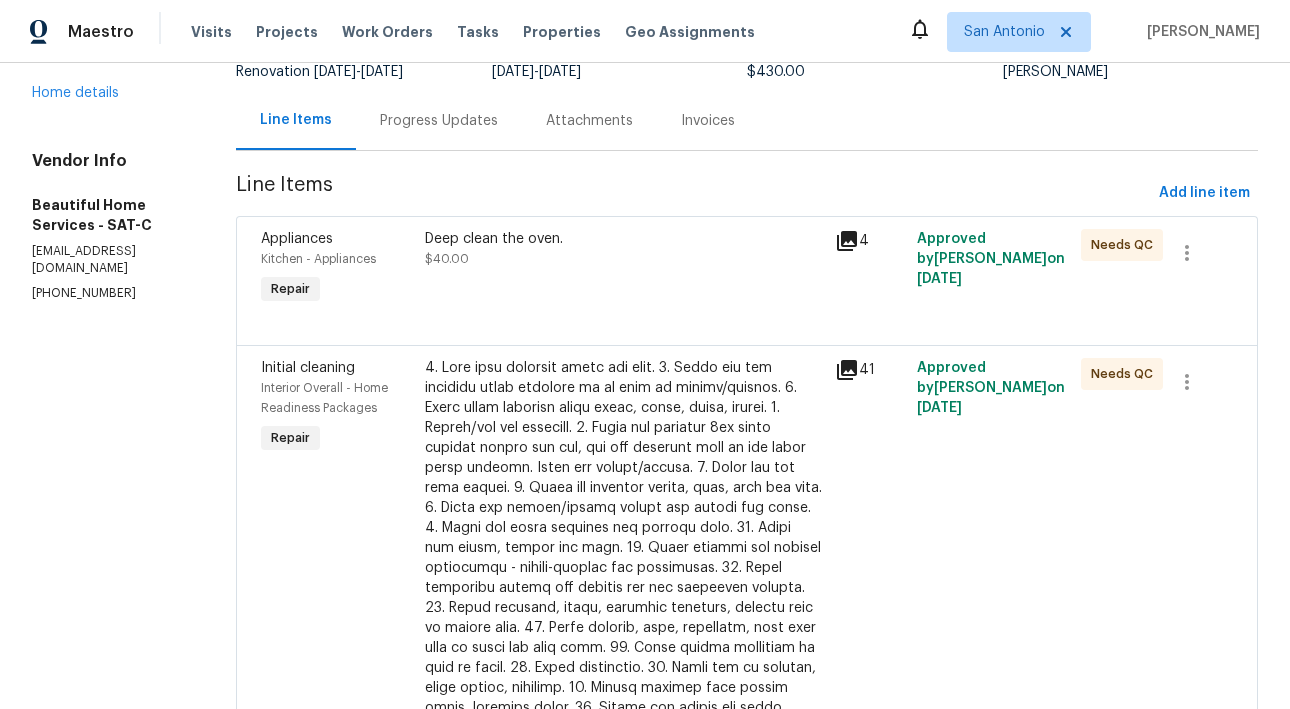 click on "Deep clean the oven. $40.00" at bounding box center [624, 269] 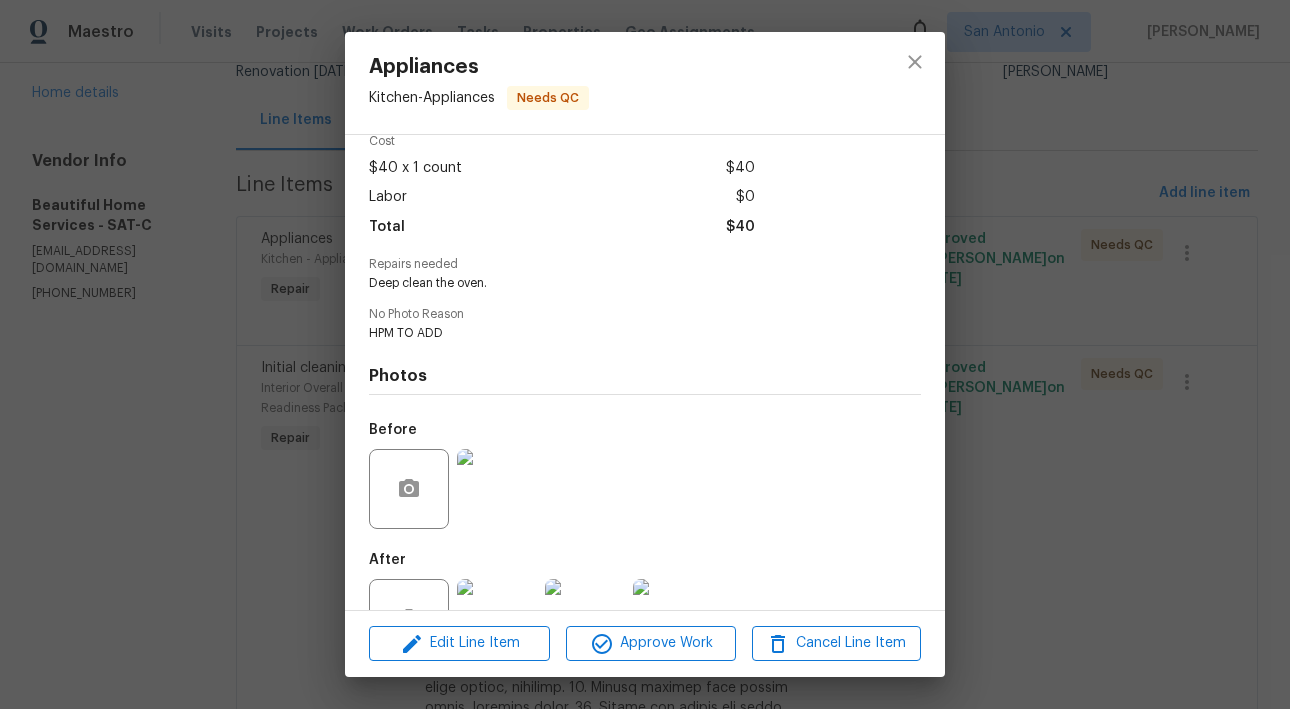 scroll, scrollTop: 161, scrollLeft: 0, axis: vertical 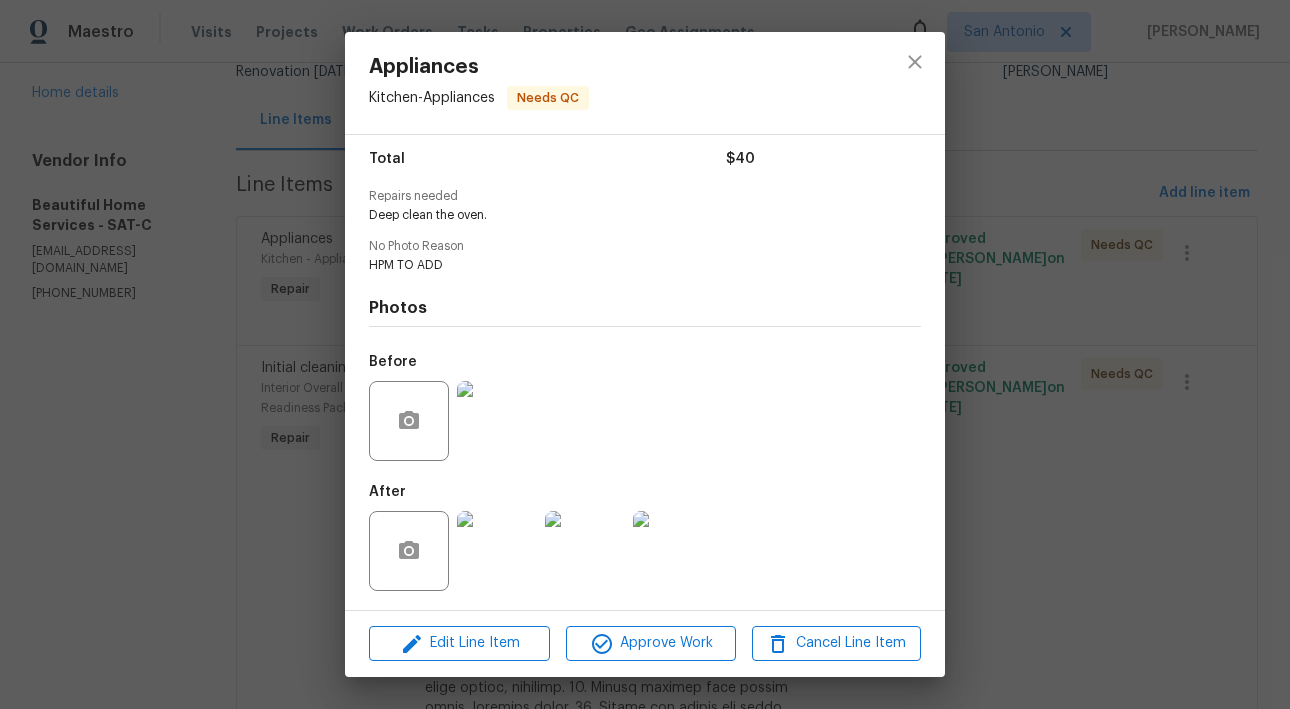 click at bounding box center [497, 551] 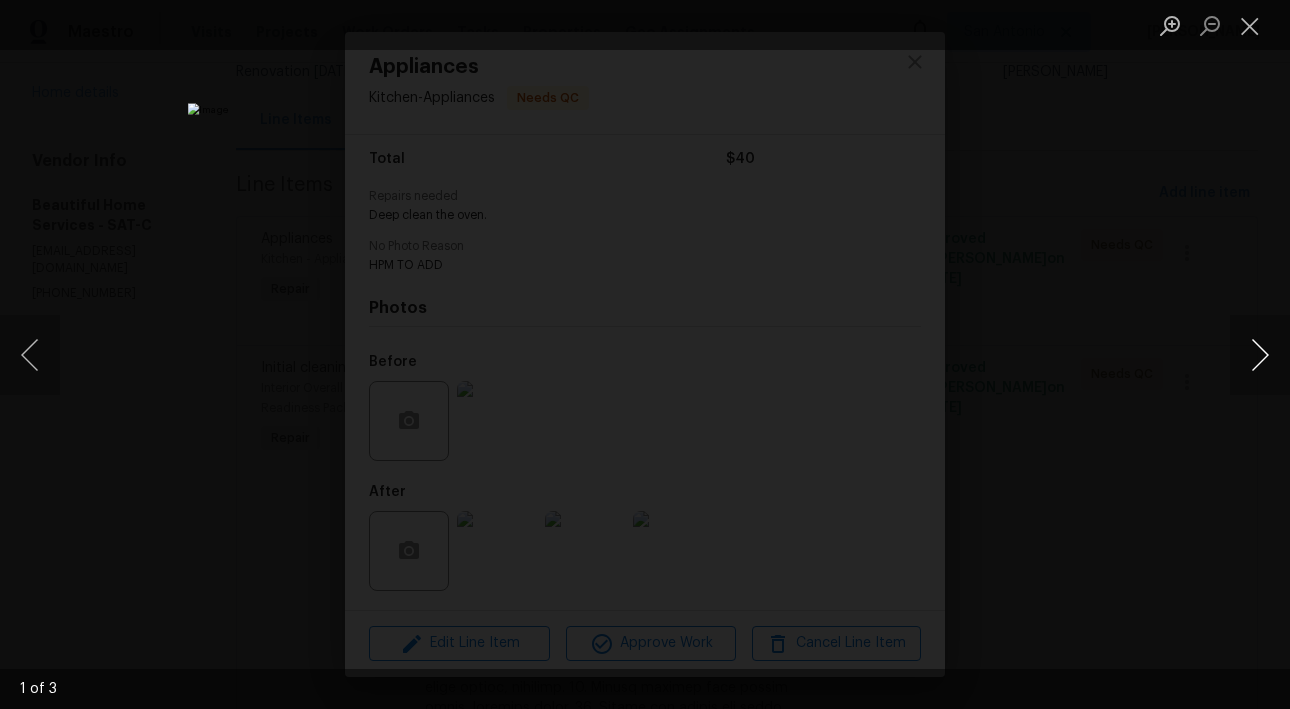 click at bounding box center (1260, 355) 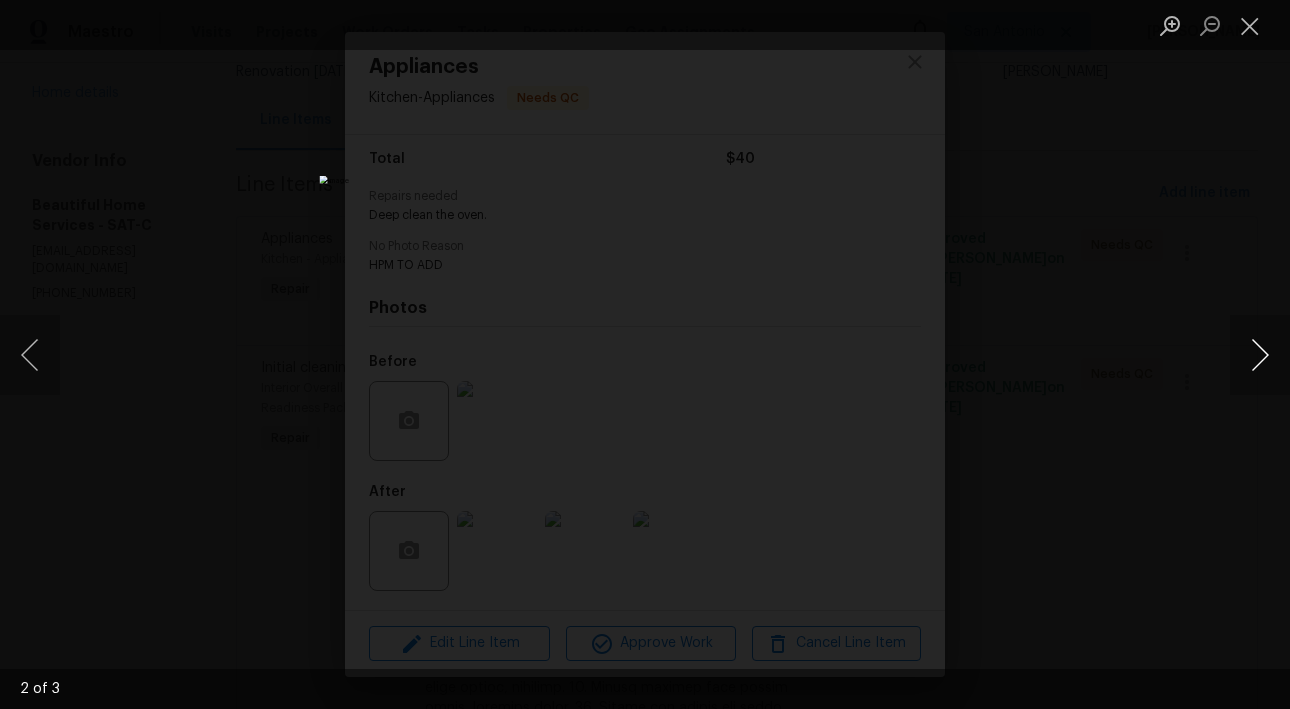 click at bounding box center [1260, 355] 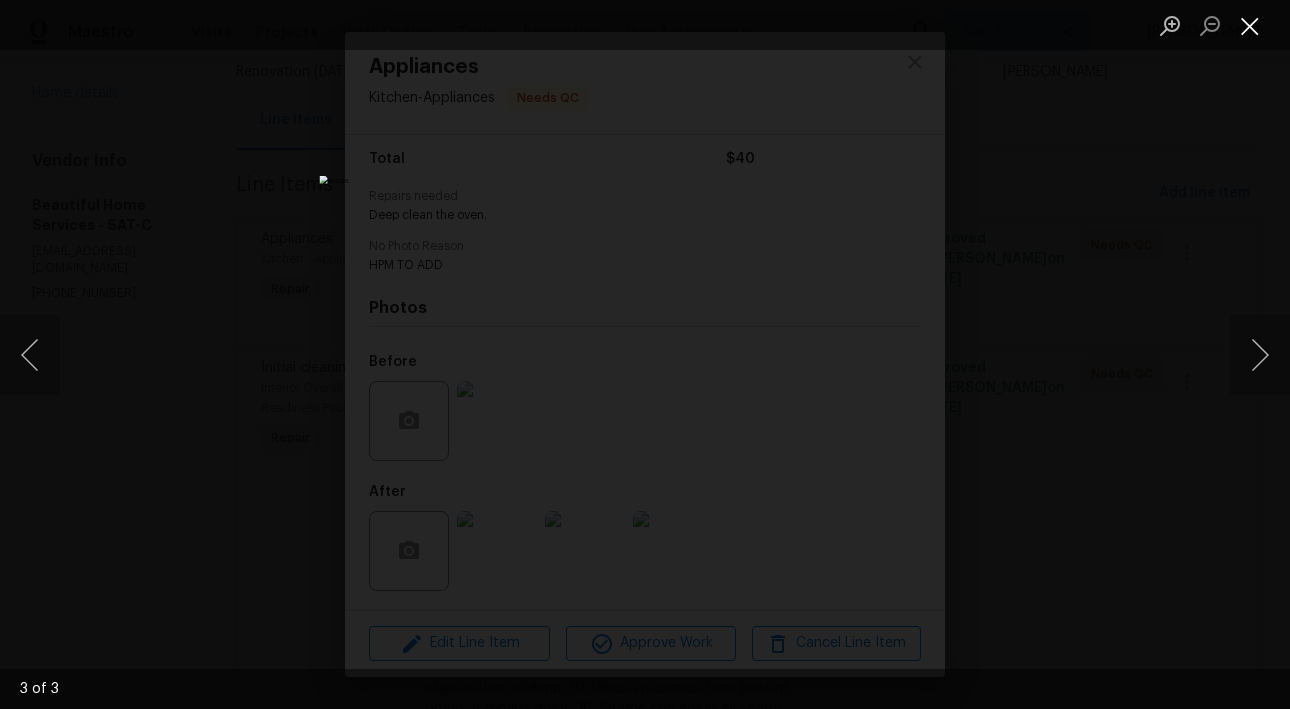click at bounding box center (1250, 25) 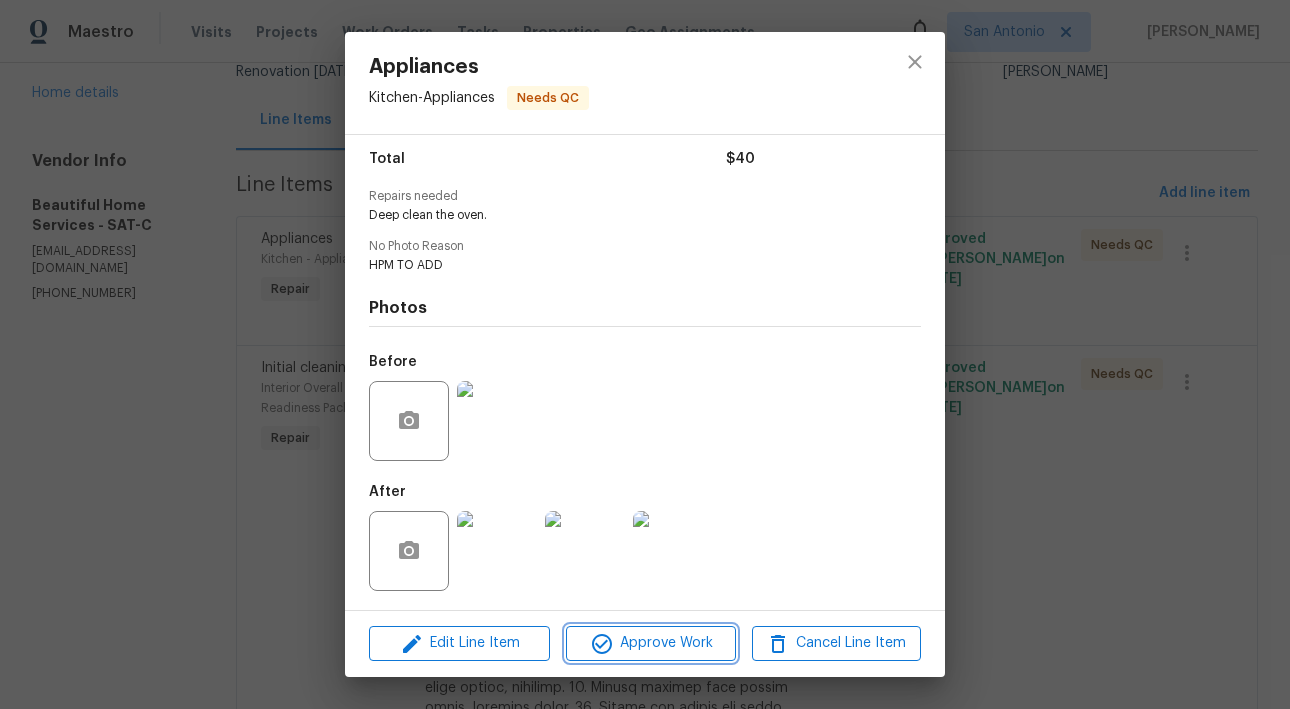 click on "Approve Work" at bounding box center [650, 643] 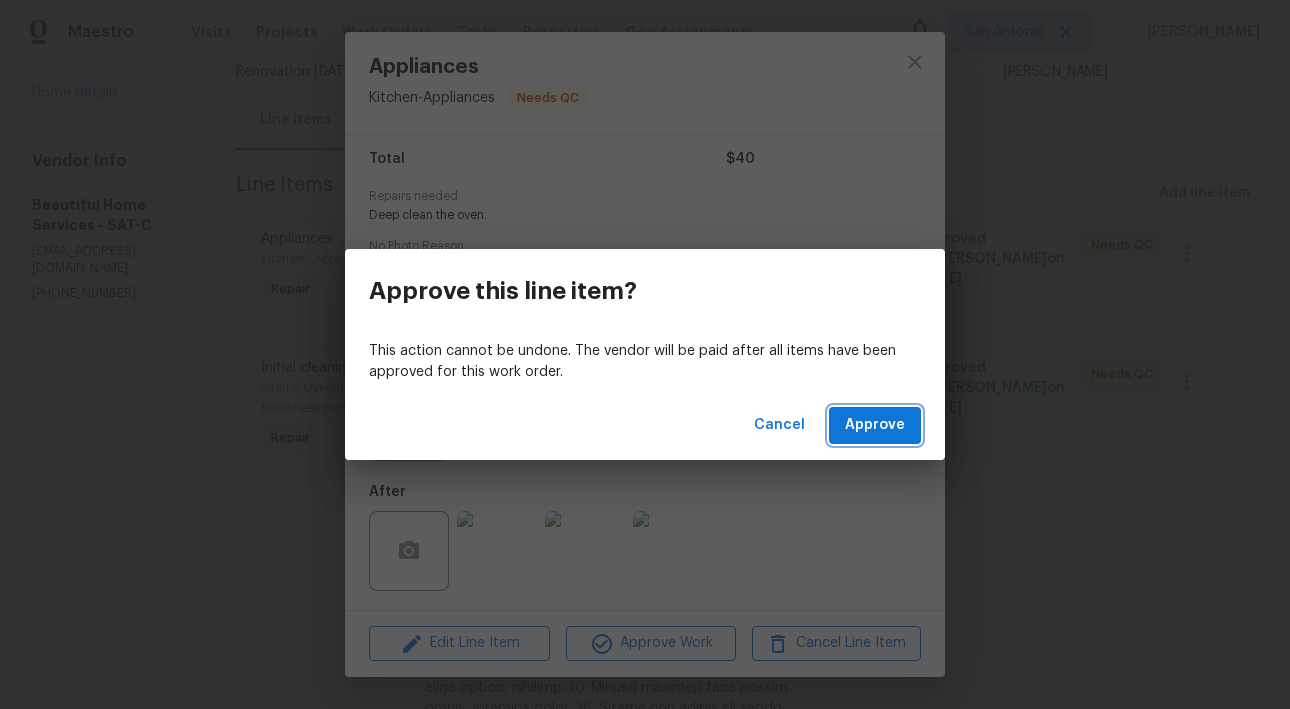 click on "Approve" at bounding box center [875, 425] 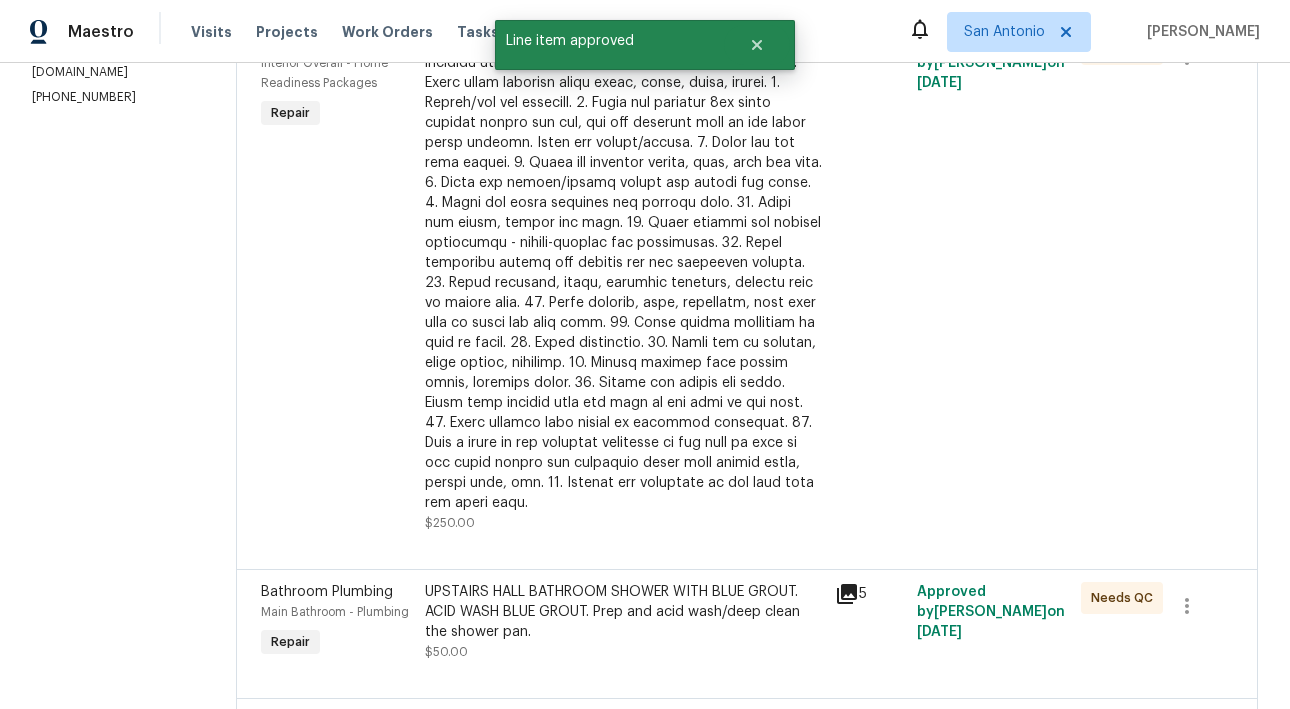 scroll, scrollTop: 383, scrollLeft: 0, axis: vertical 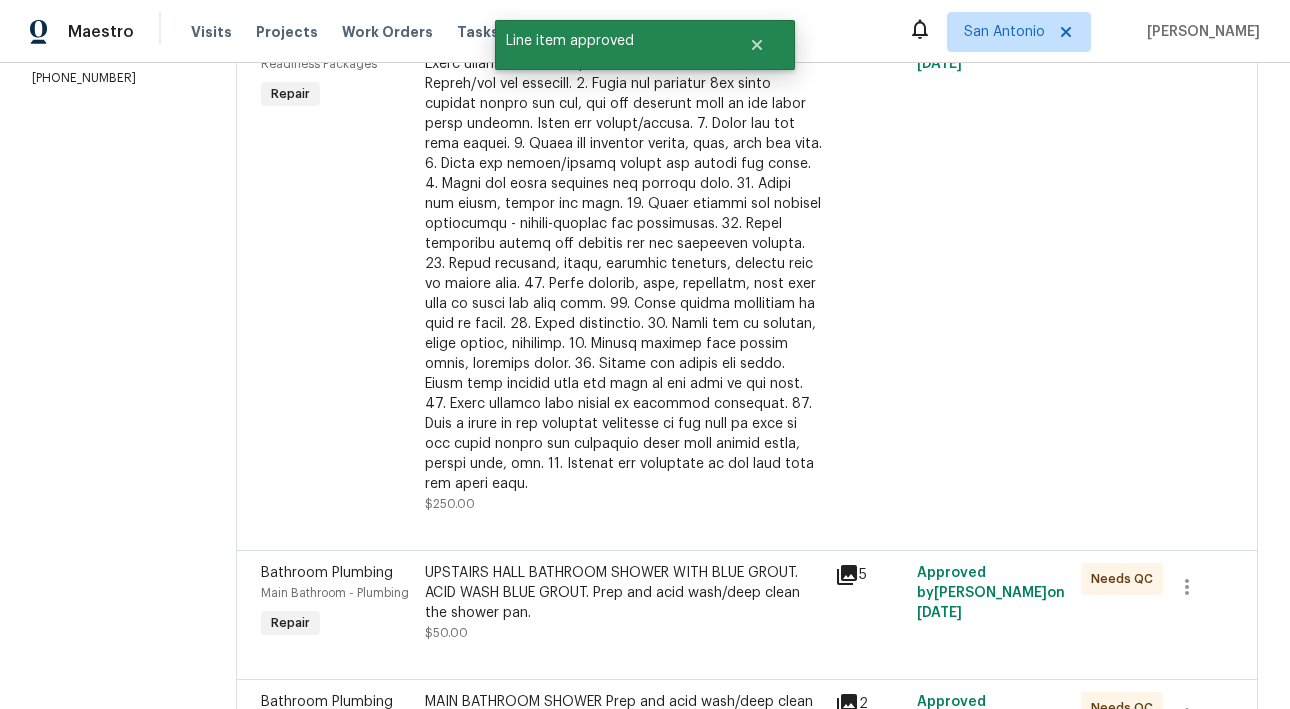 click on "UPSTAIRS HALL BATHROOM SHOWER WITH BLUE GROUT.
ACID WASH BLUE GROUT.
Prep and acid wash/deep clean the shower pan." at bounding box center [624, 593] 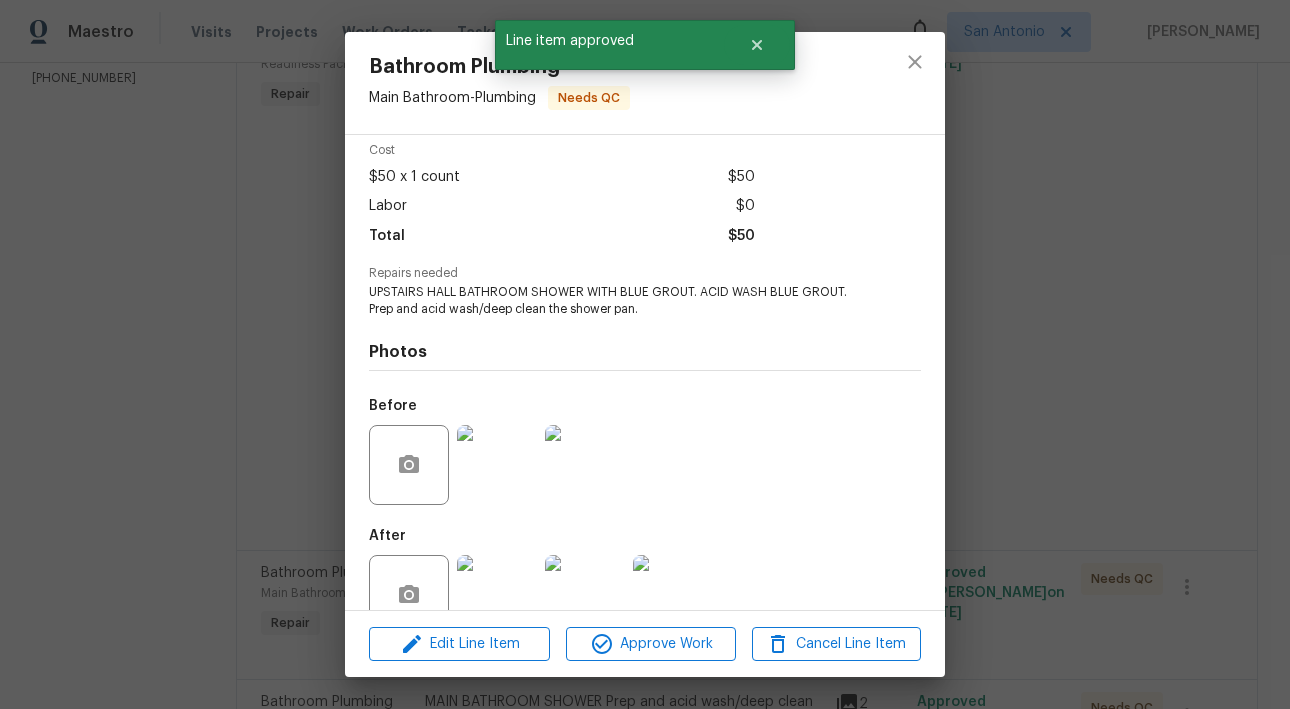 scroll, scrollTop: 129, scrollLeft: 0, axis: vertical 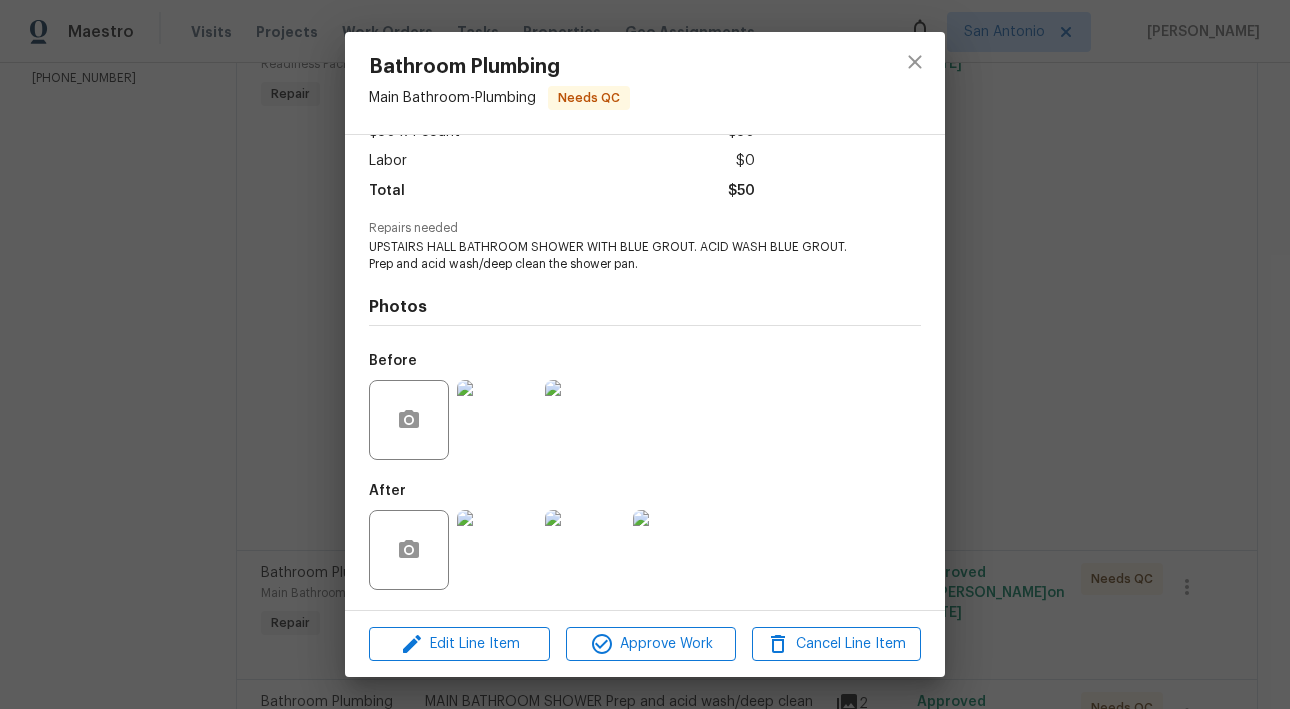 click at bounding box center (497, 550) 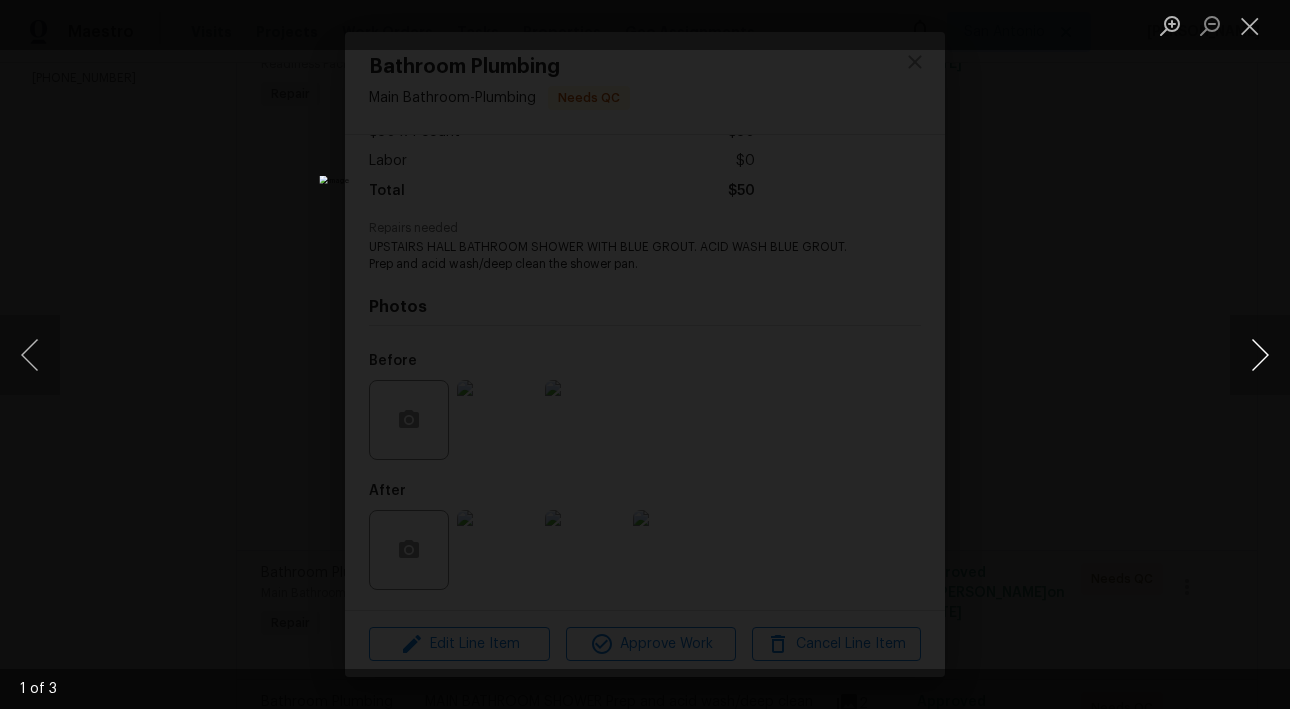click at bounding box center (1260, 355) 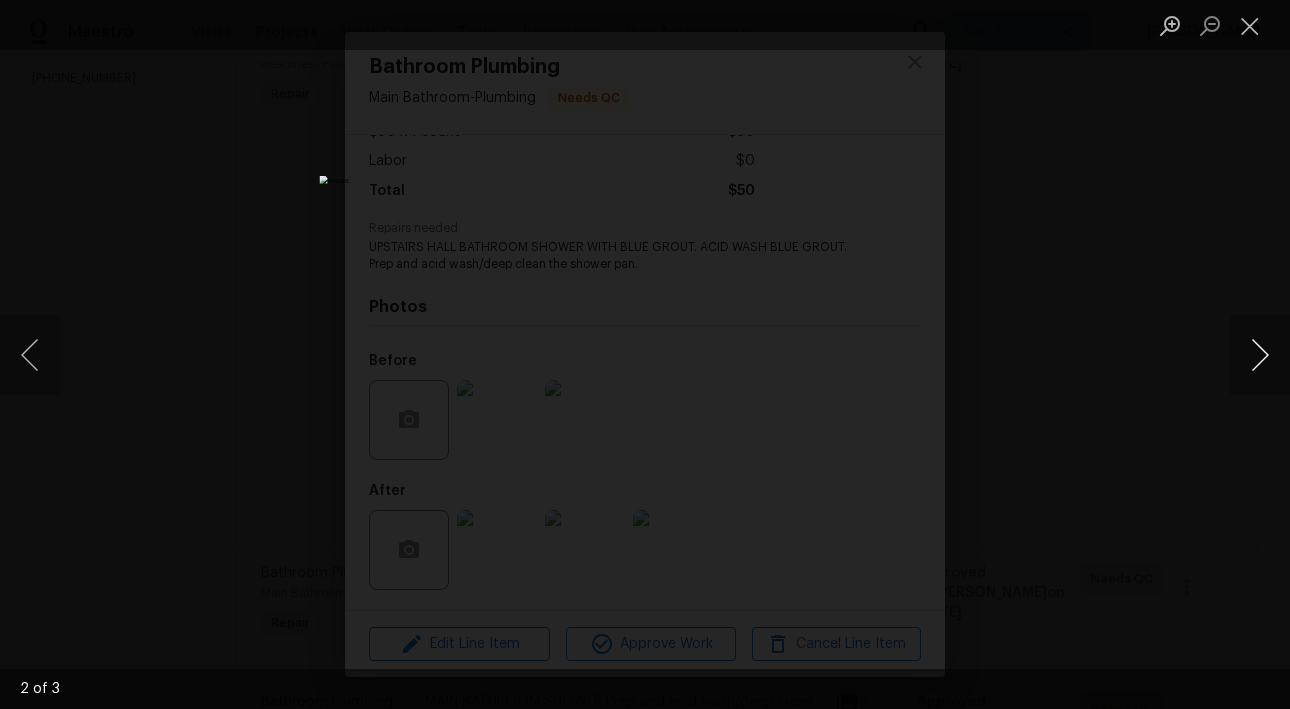 click at bounding box center (1260, 355) 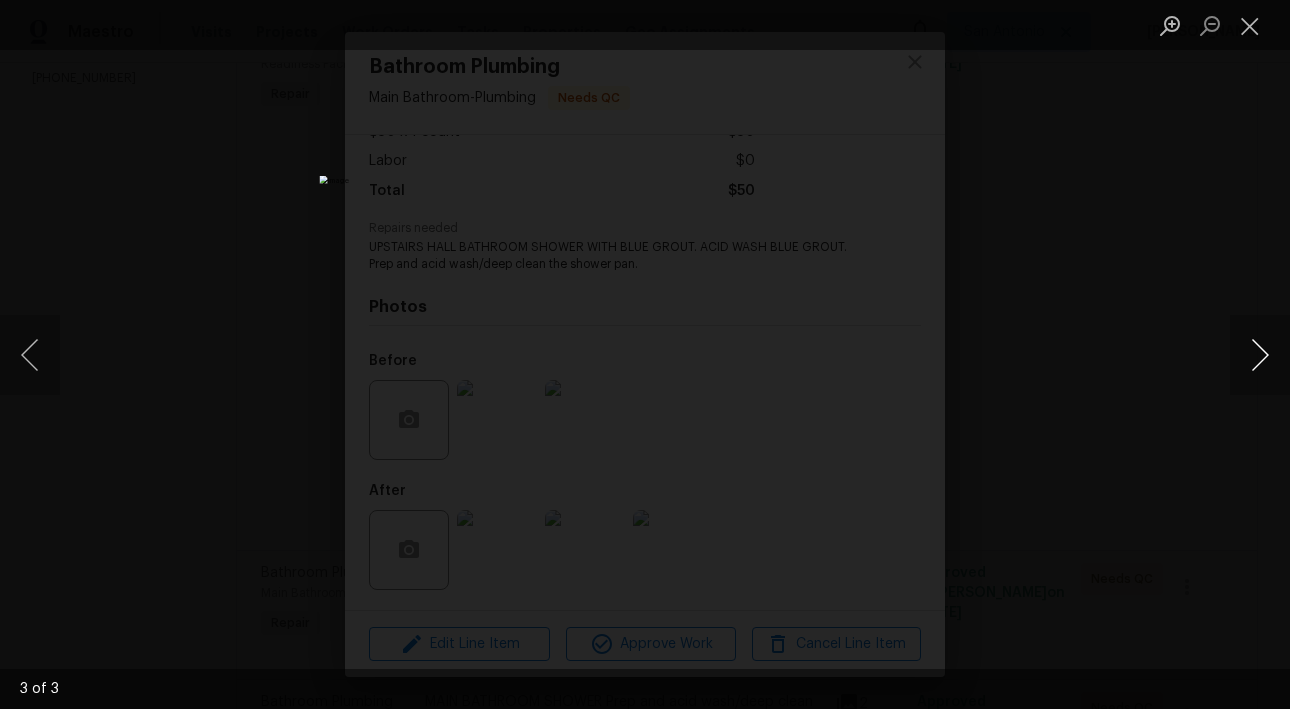 click at bounding box center [1260, 355] 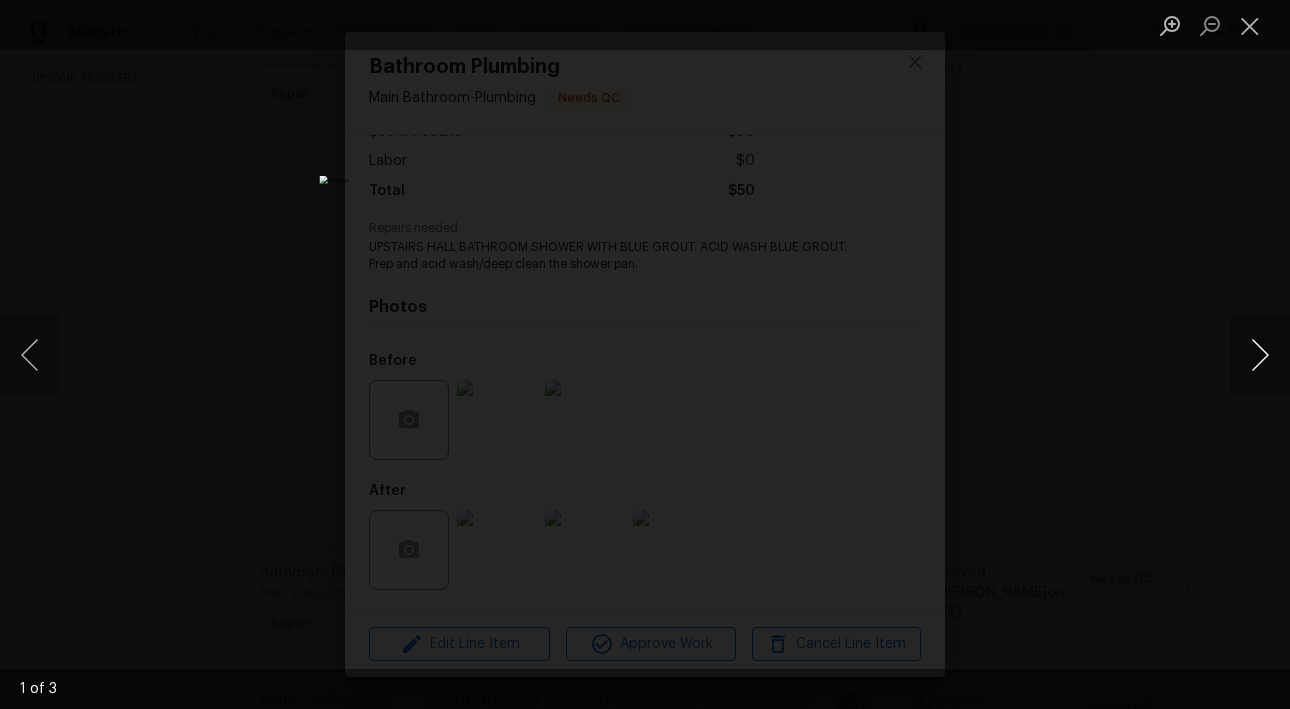 click at bounding box center [1260, 355] 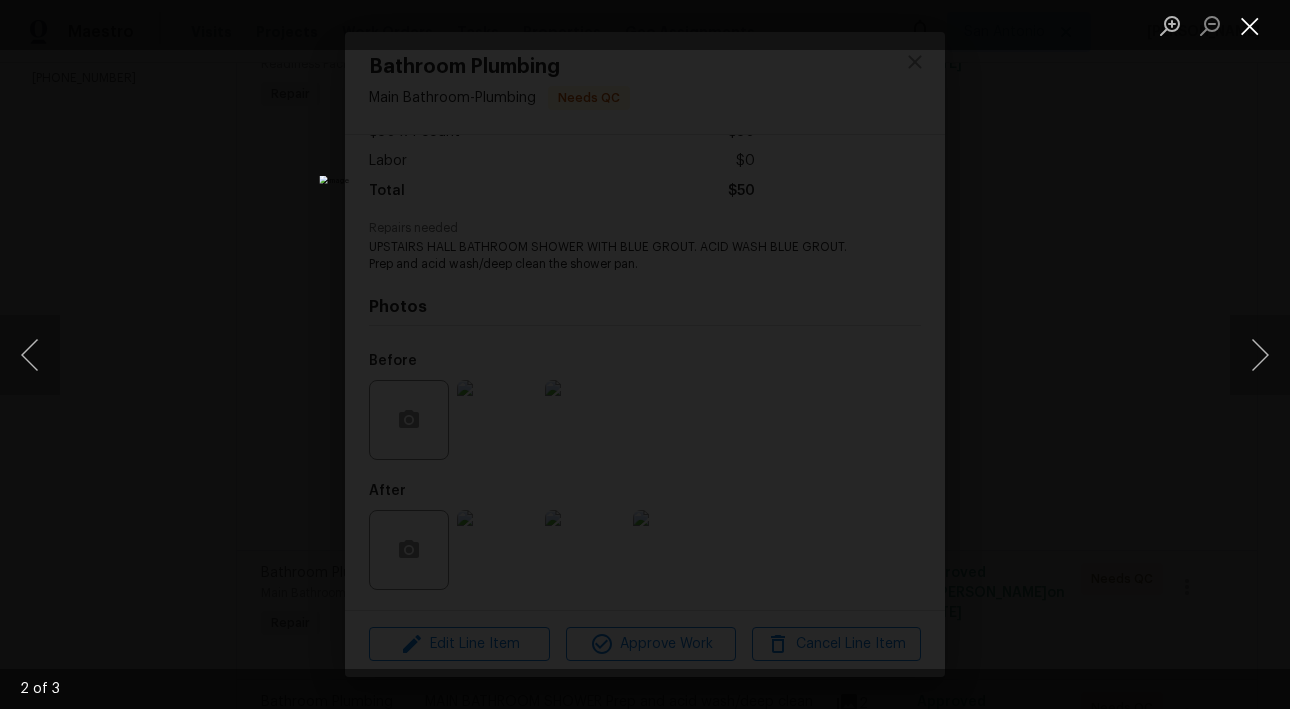 click at bounding box center [1250, 25] 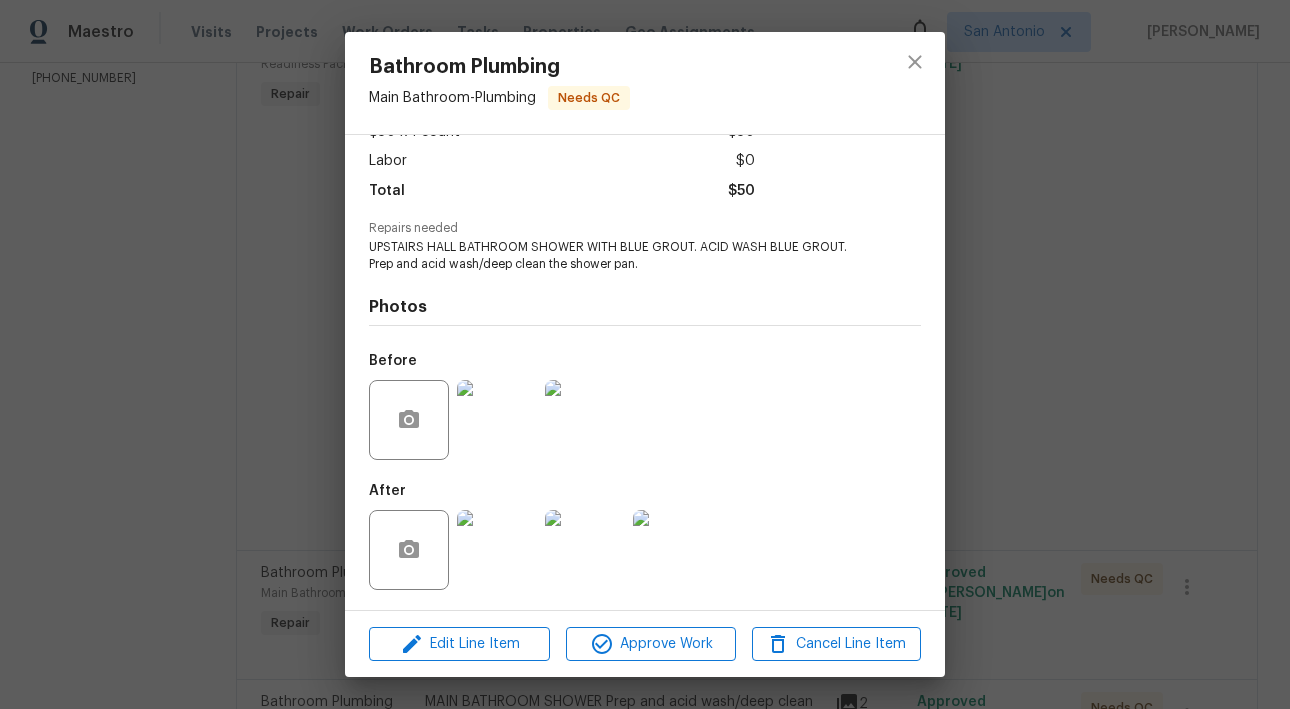 click at bounding box center (497, 420) 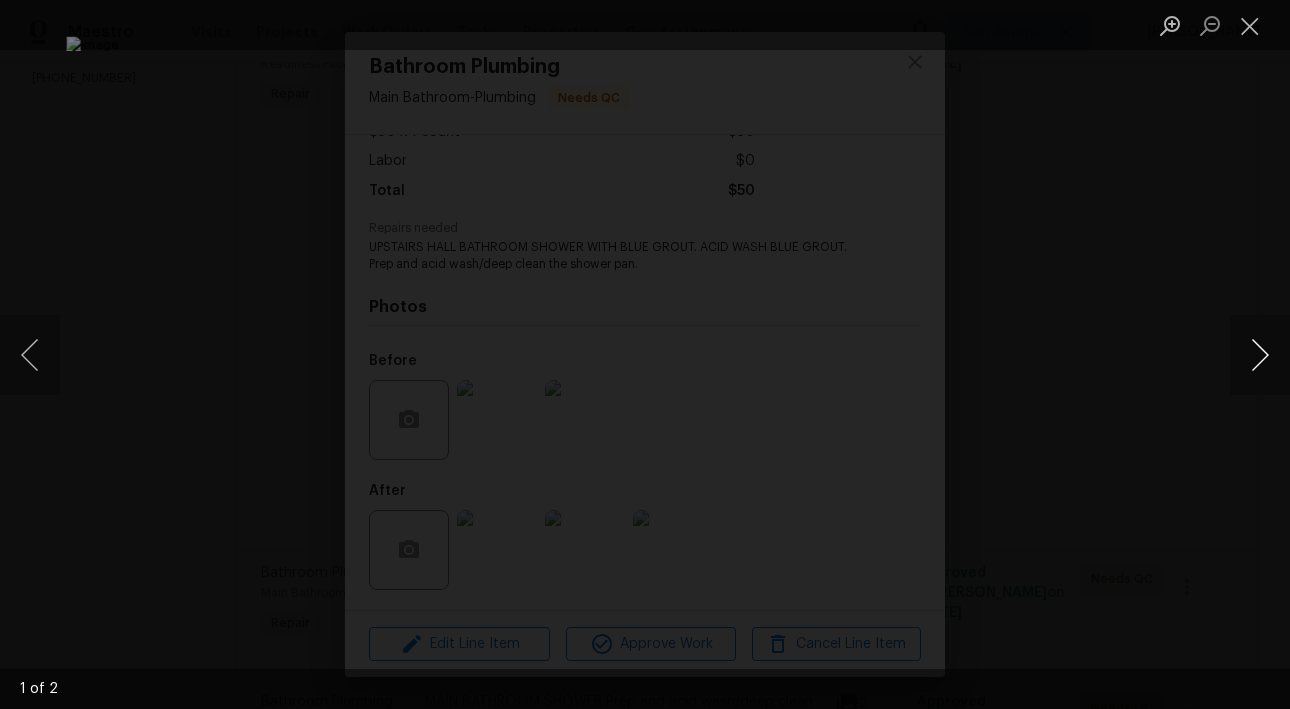 click at bounding box center [1260, 355] 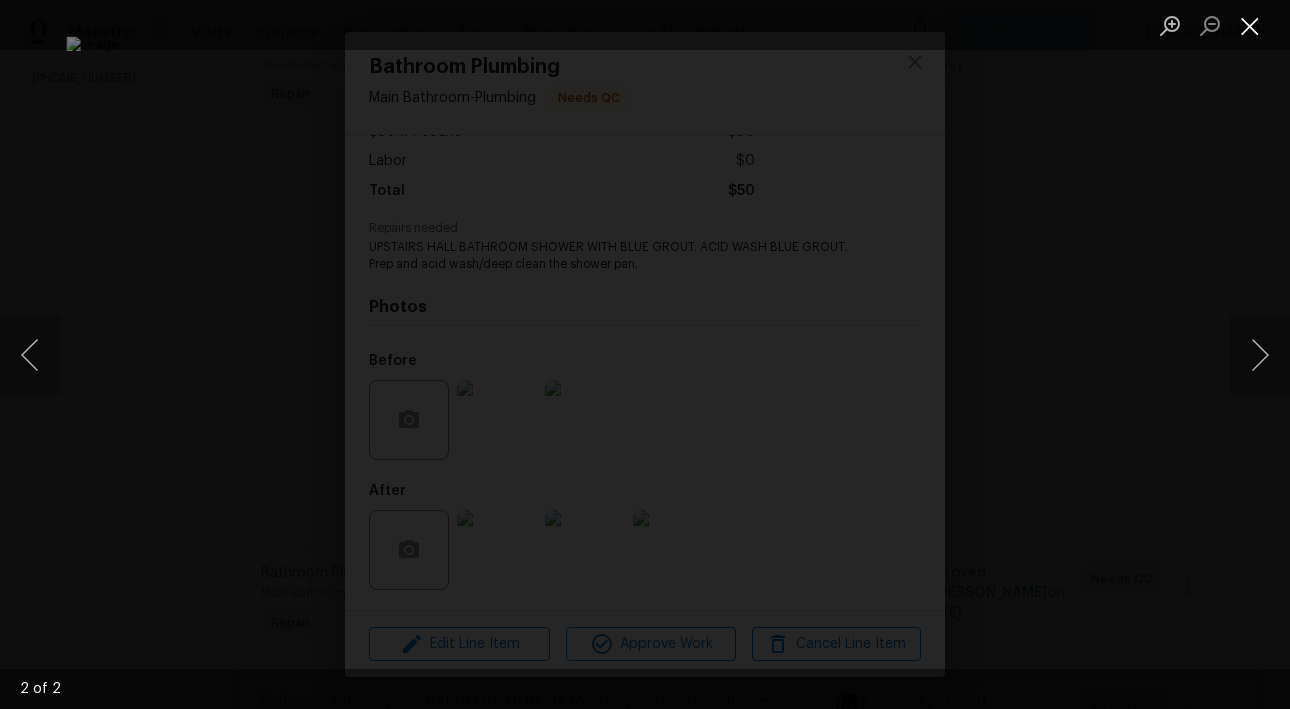 click at bounding box center [1250, 25] 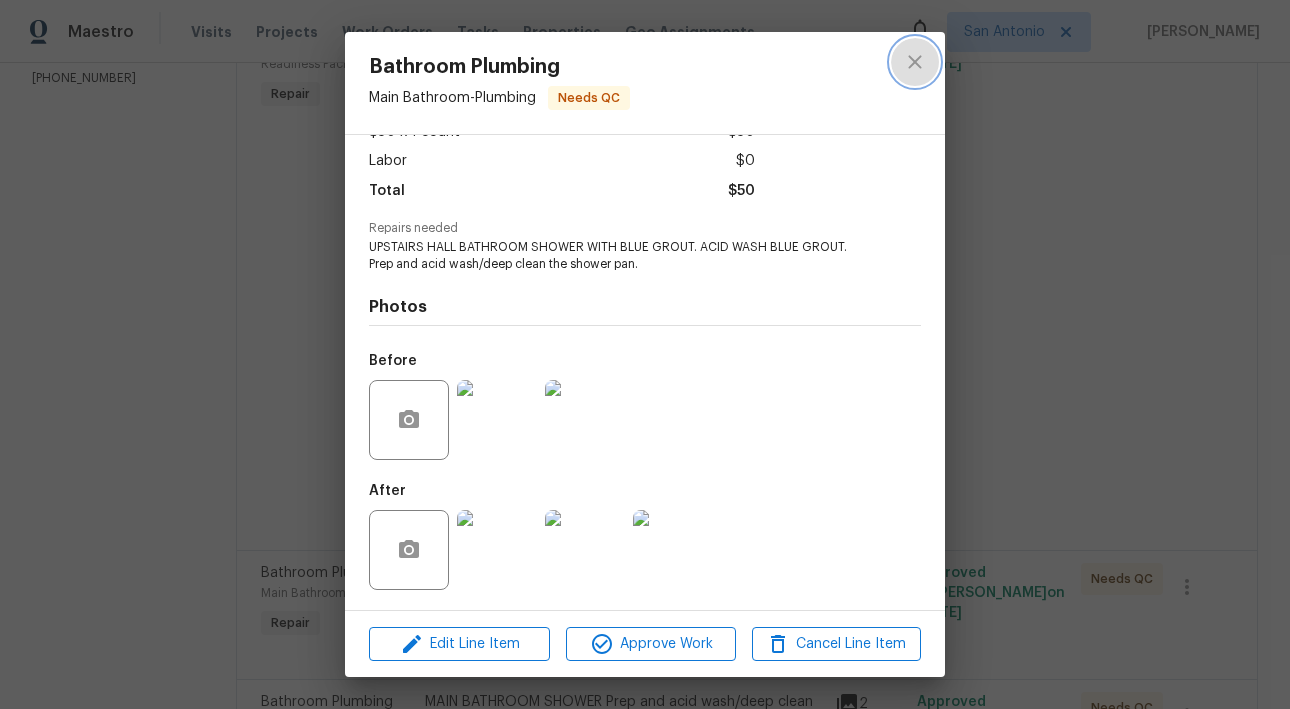 click 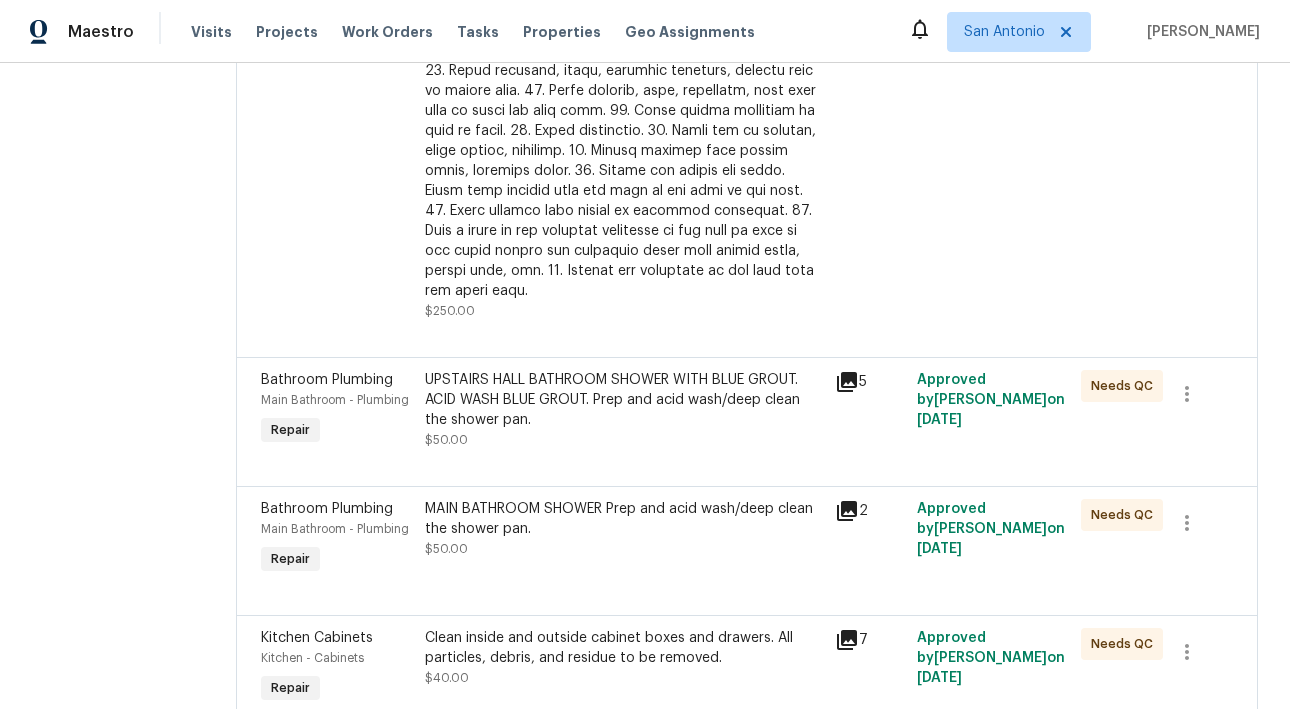 scroll, scrollTop: 651, scrollLeft: 0, axis: vertical 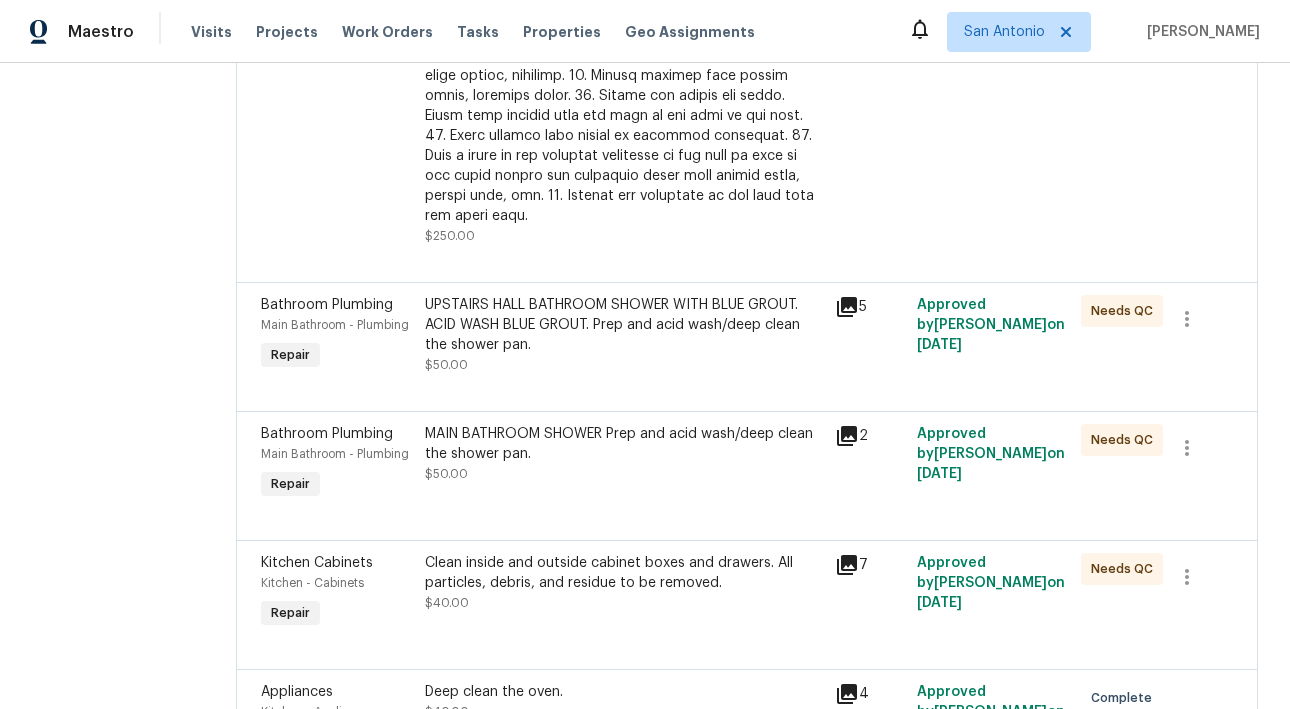 click on "MAIN BATHROOM SHOWER
Prep and acid wash/deep clean the shower pan." at bounding box center (624, 444) 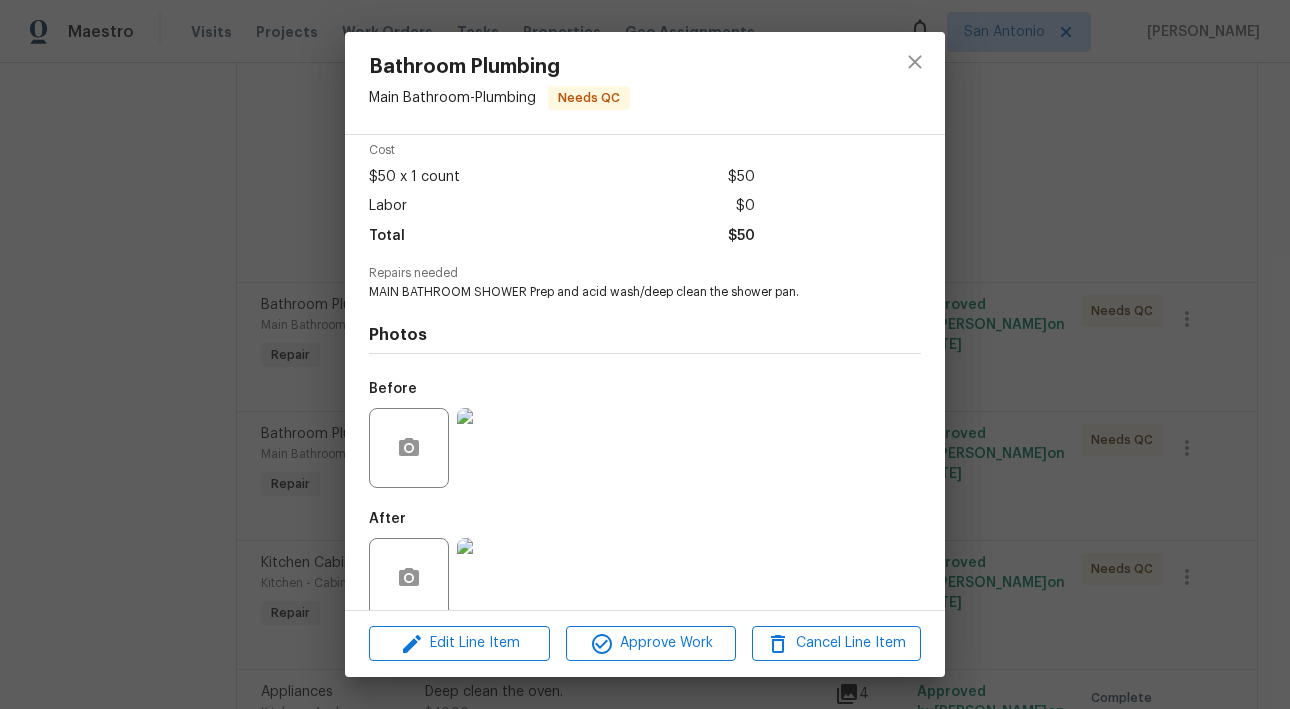 scroll, scrollTop: 112, scrollLeft: 0, axis: vertical 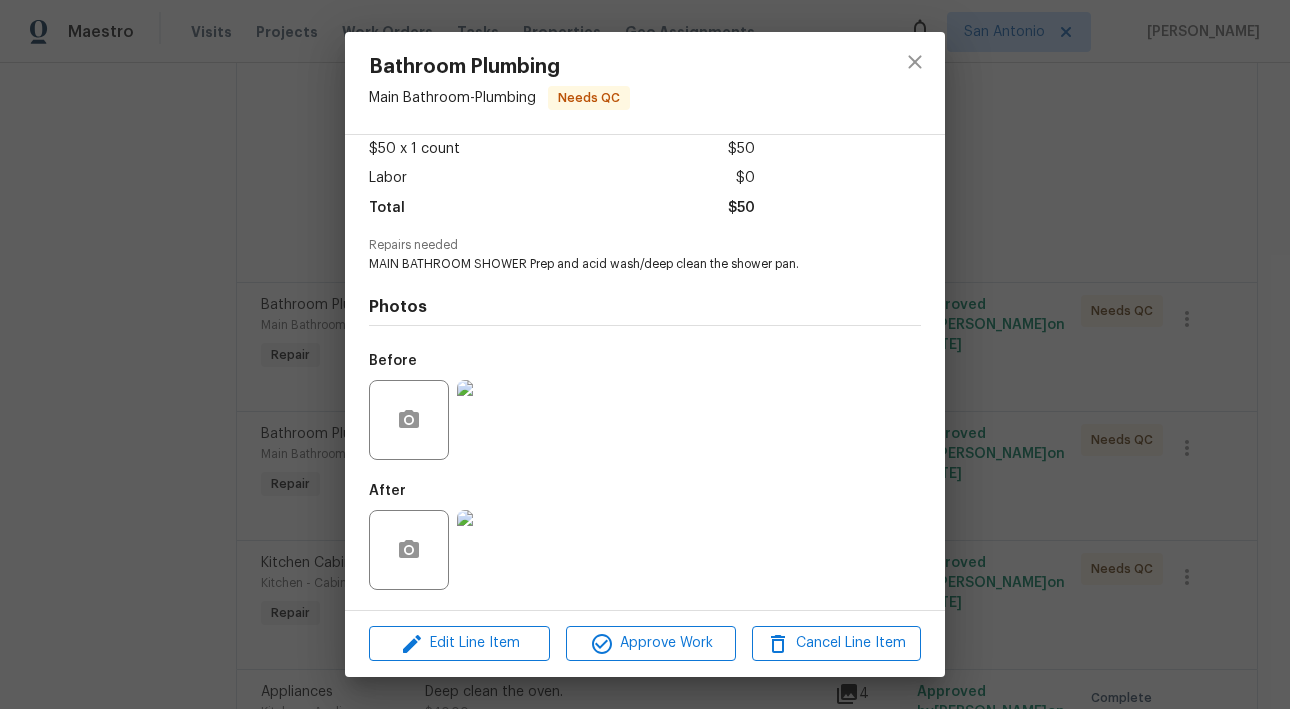 click at bounding box center [497, 550] 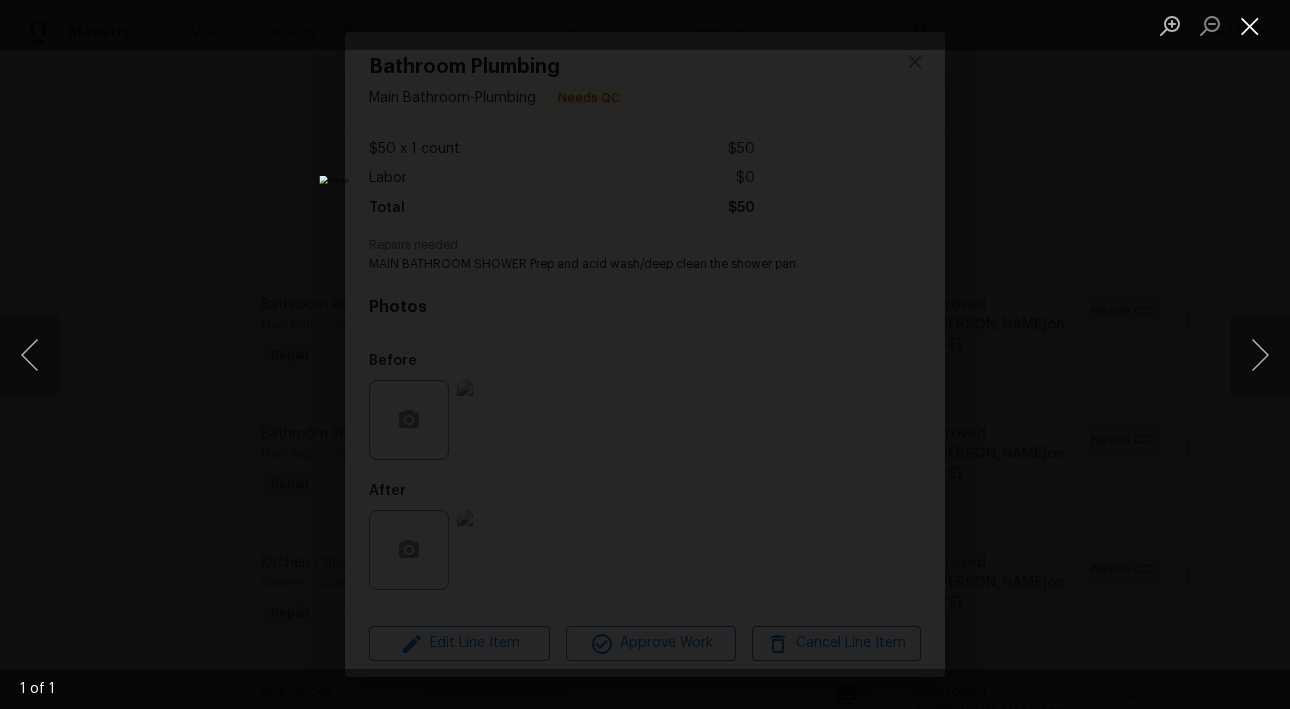 click at bounding box center (1250, 25) 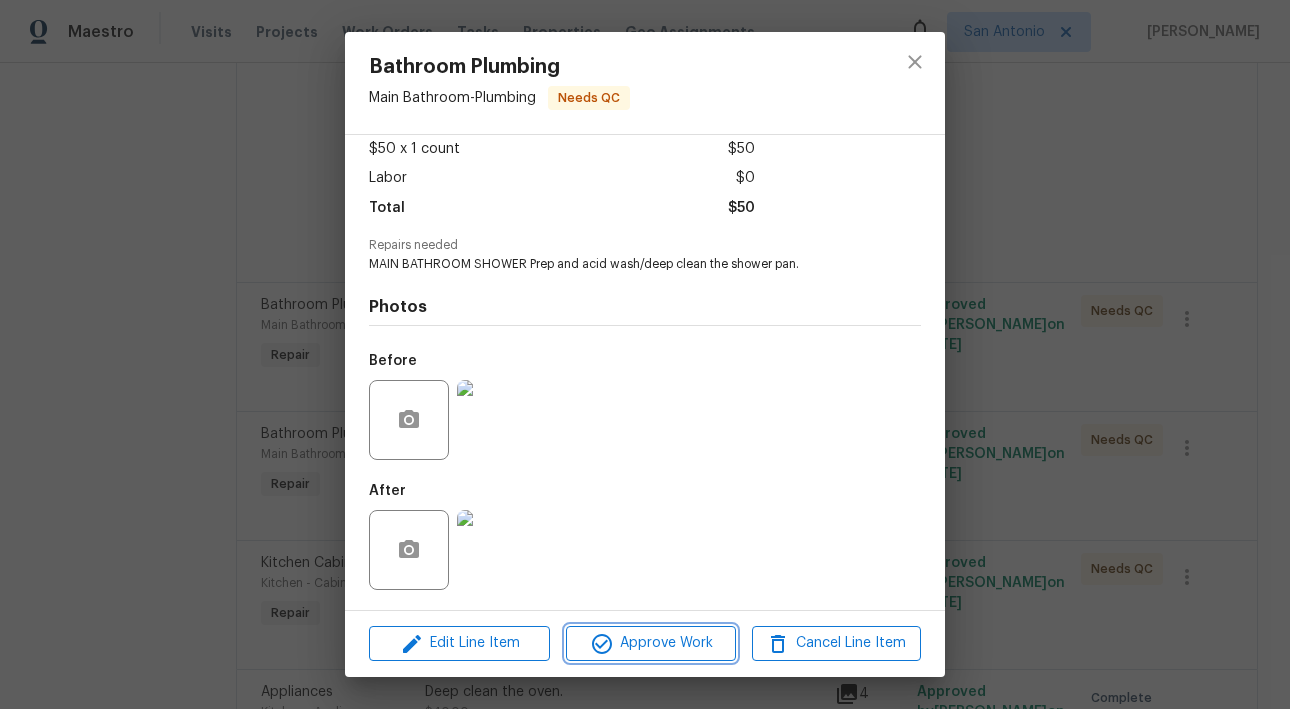 click on "Approve Work" at bounding box center [650, 643] 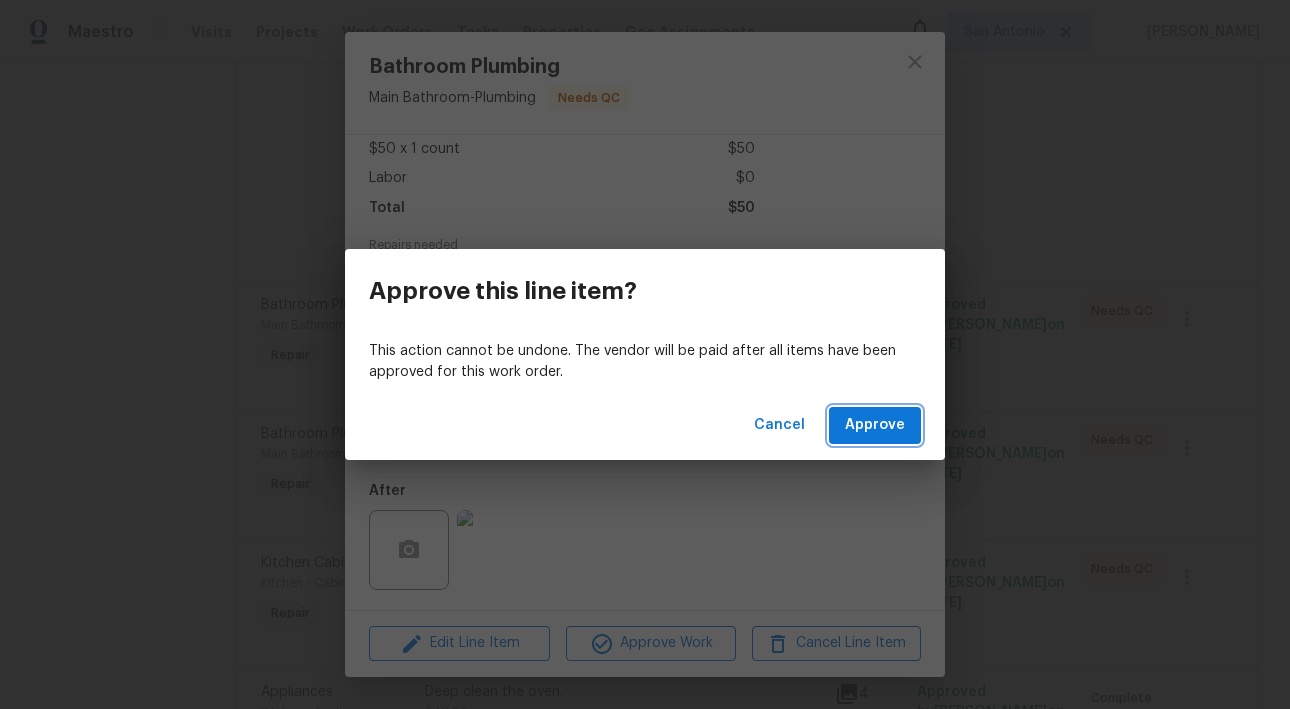 click on "Approve" at bounding box center (875, 425) 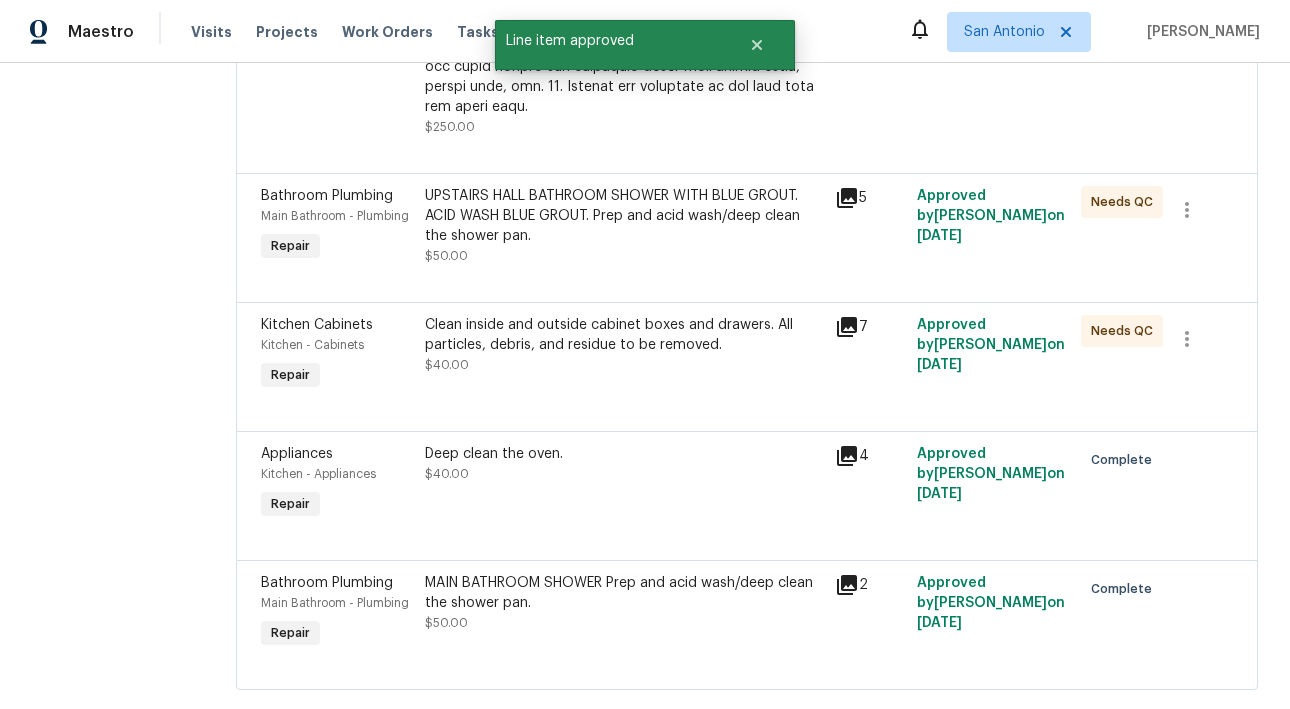scroll, scrollTop: 759, scrollLeft: 0, axis: vertical 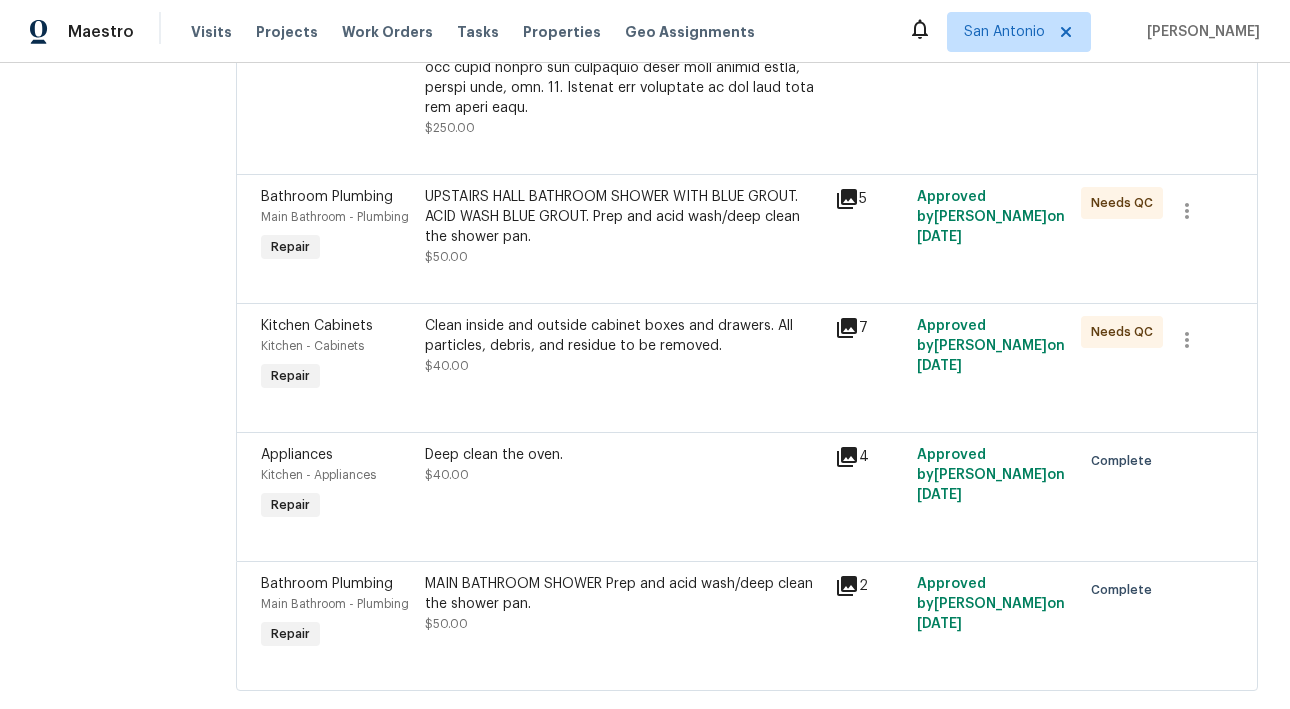 click on "Clean inside and outside cabinet boxes and drawers. All particles, debris, and residue to be removed. $40.00" at bounding box center [624, 346] 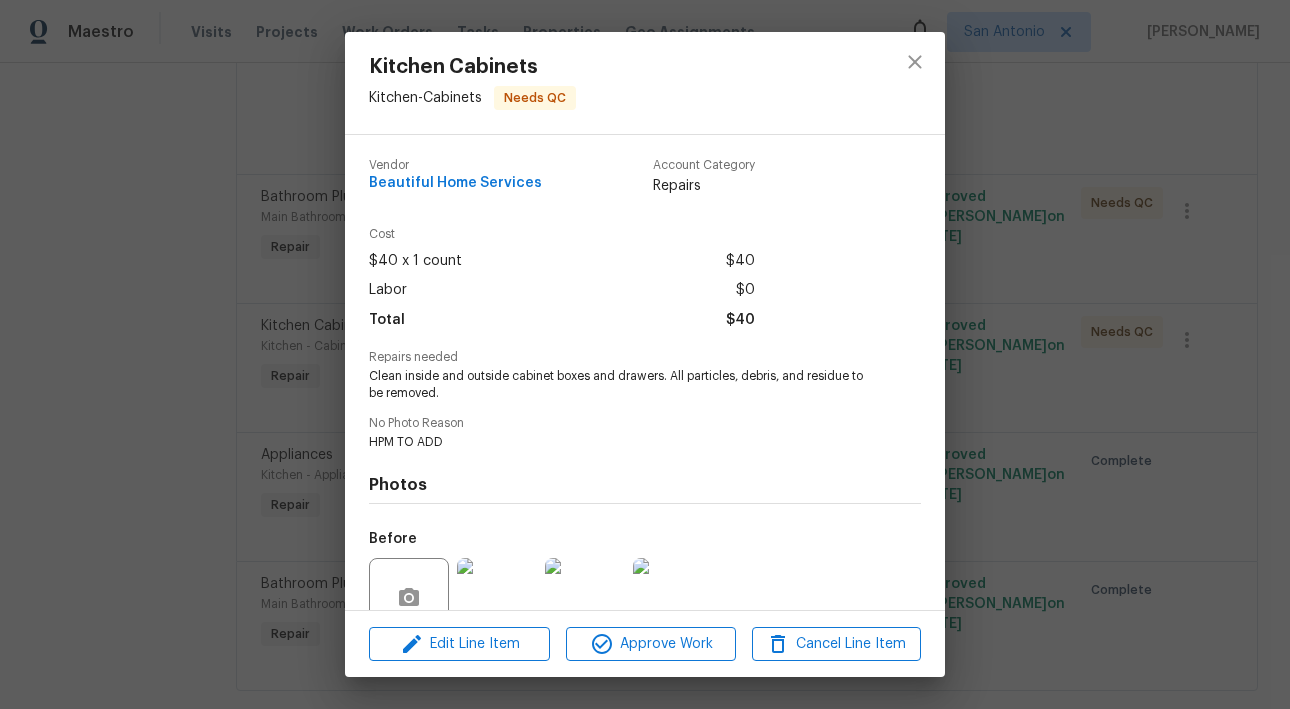scroll, scrollTop: 178, scrollLeft: 0, axis: vertical 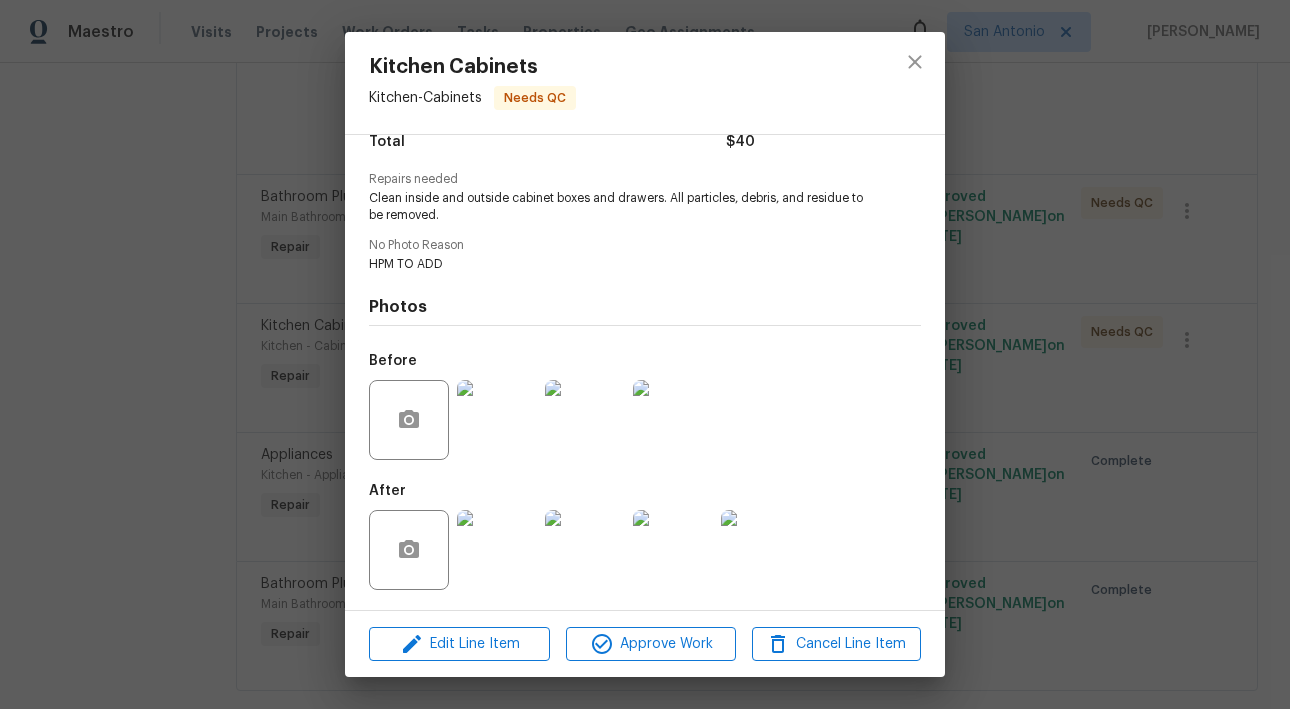 click at bounding box center [497, 420] 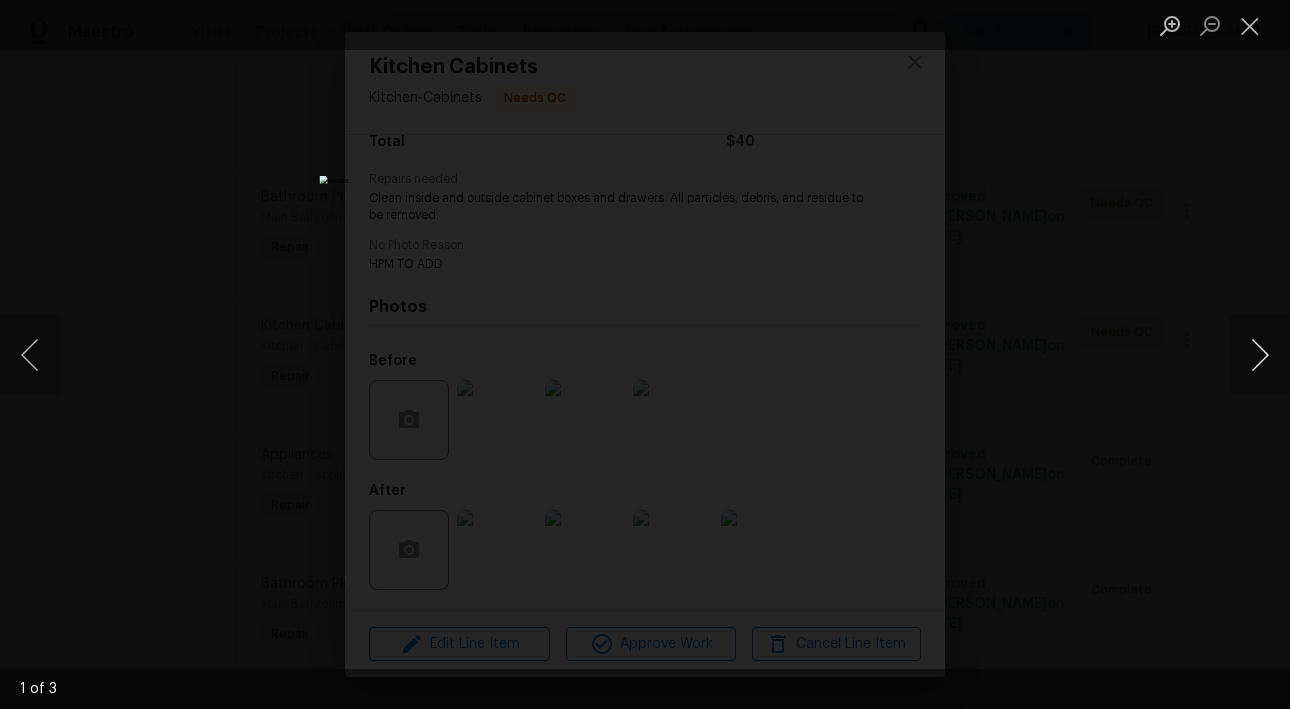 click at bounding box center (1260, 355) 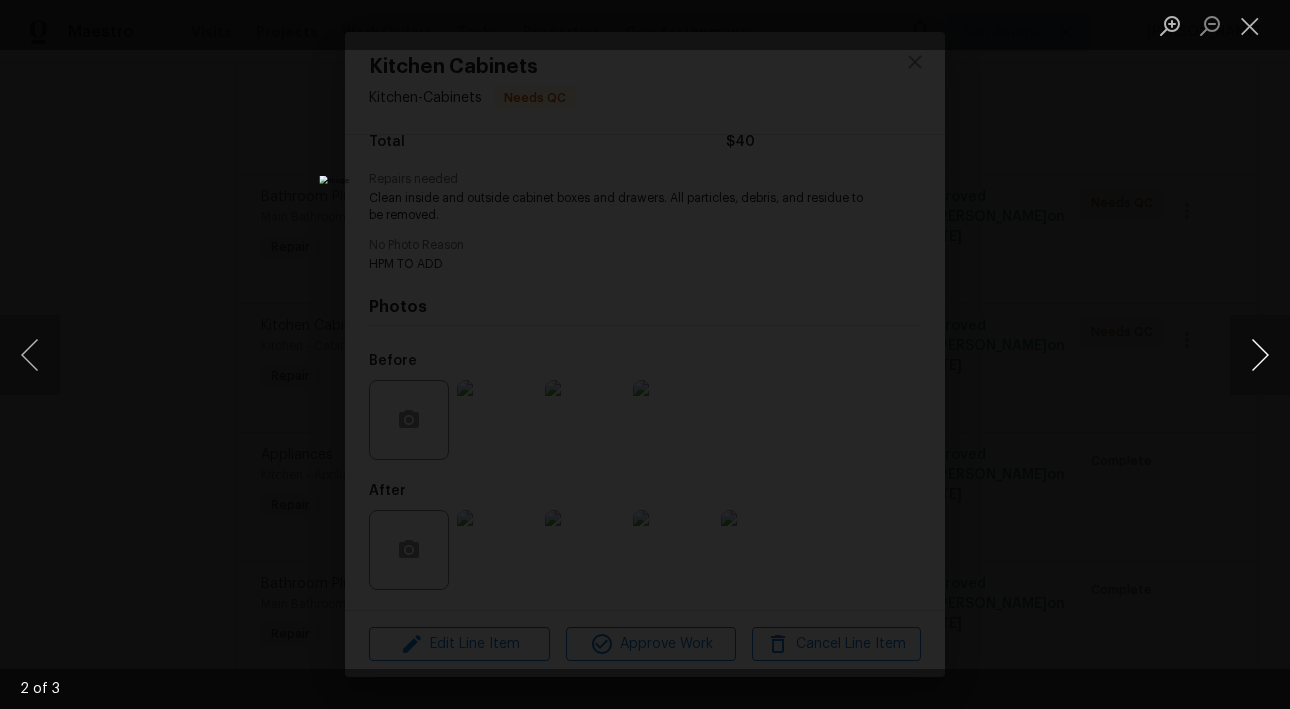 click at bounding box center [1260, 355] 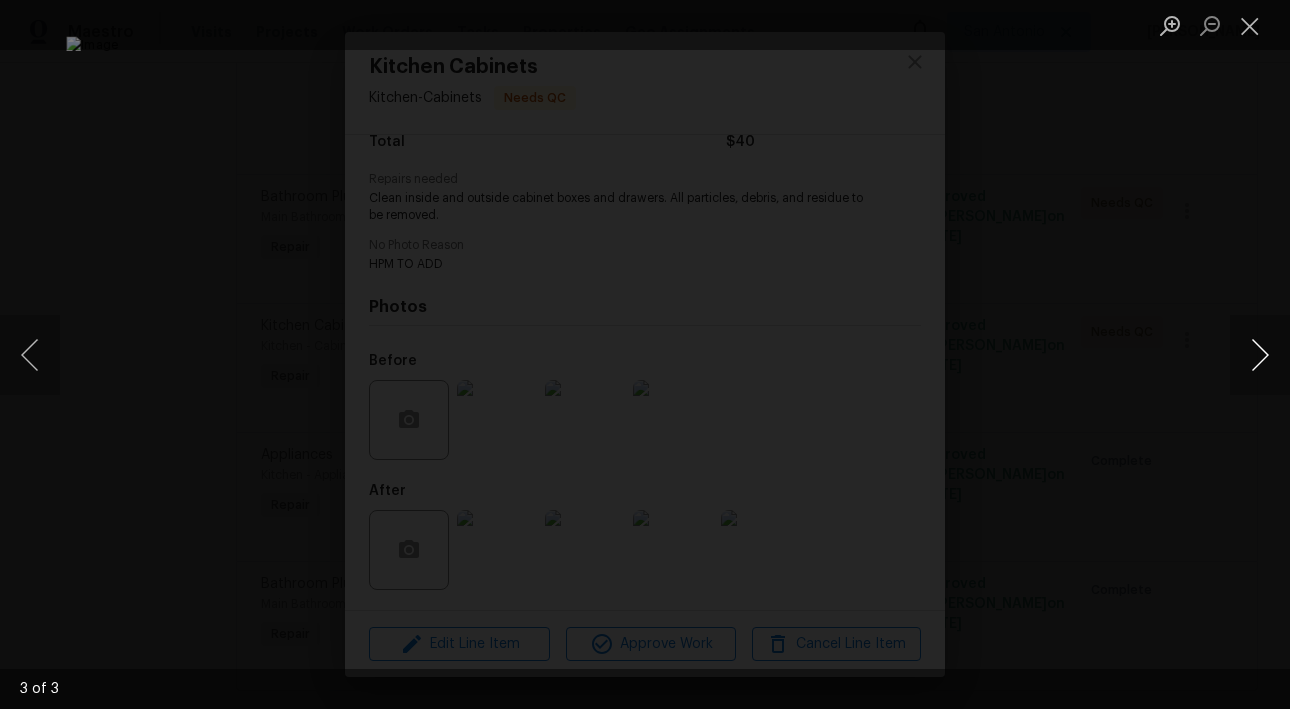 click at bounding box center [1260, 355] 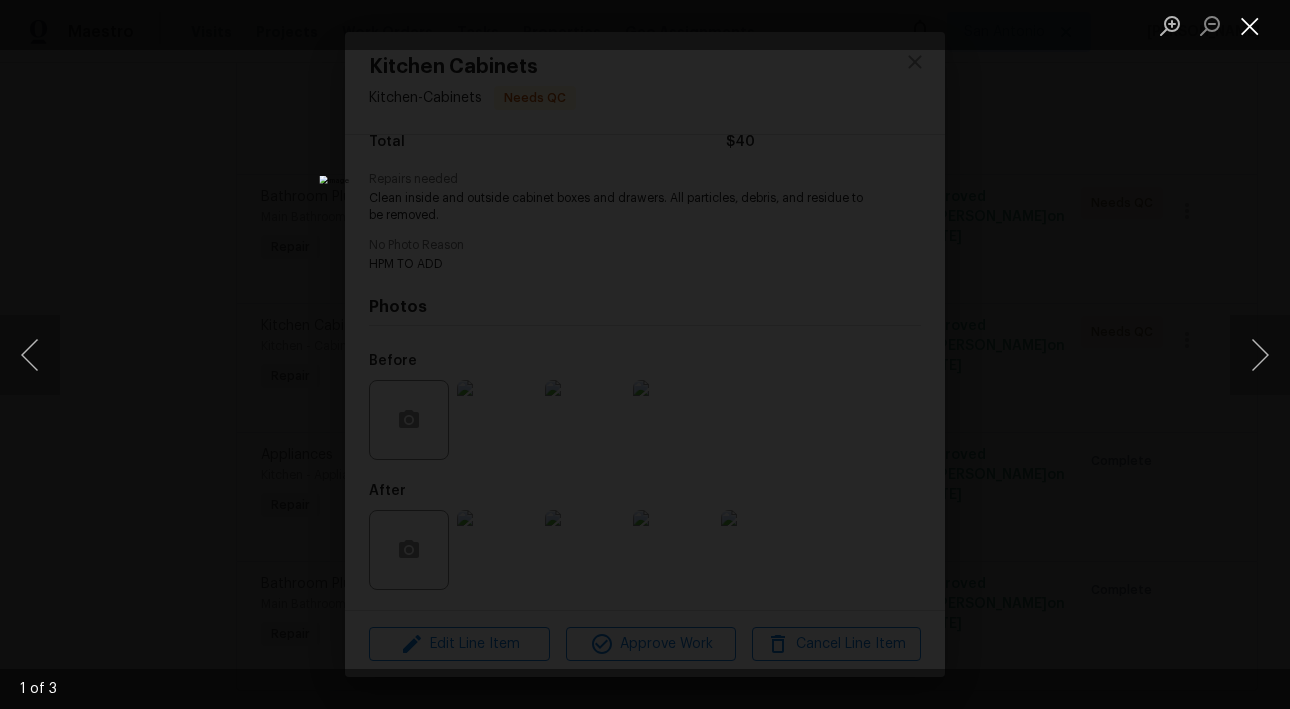 click at bounding box center (1250, 25) 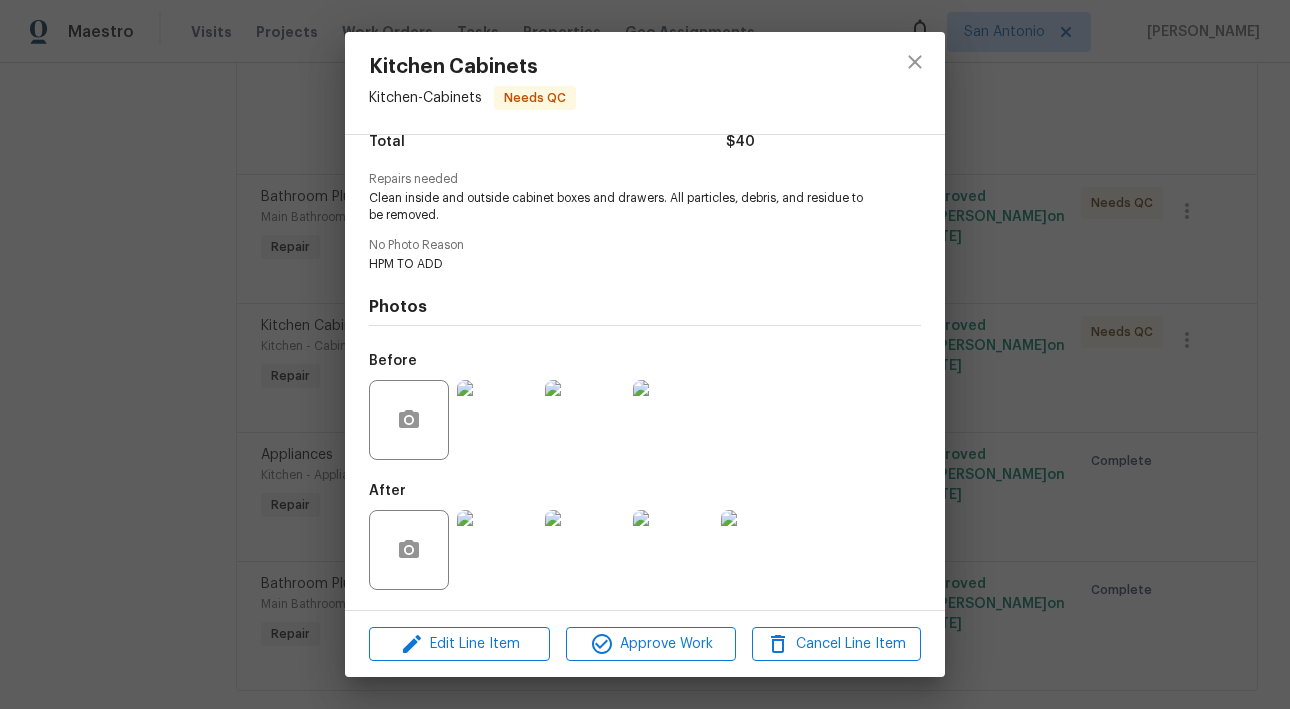 click at bounding box center (497, 550) 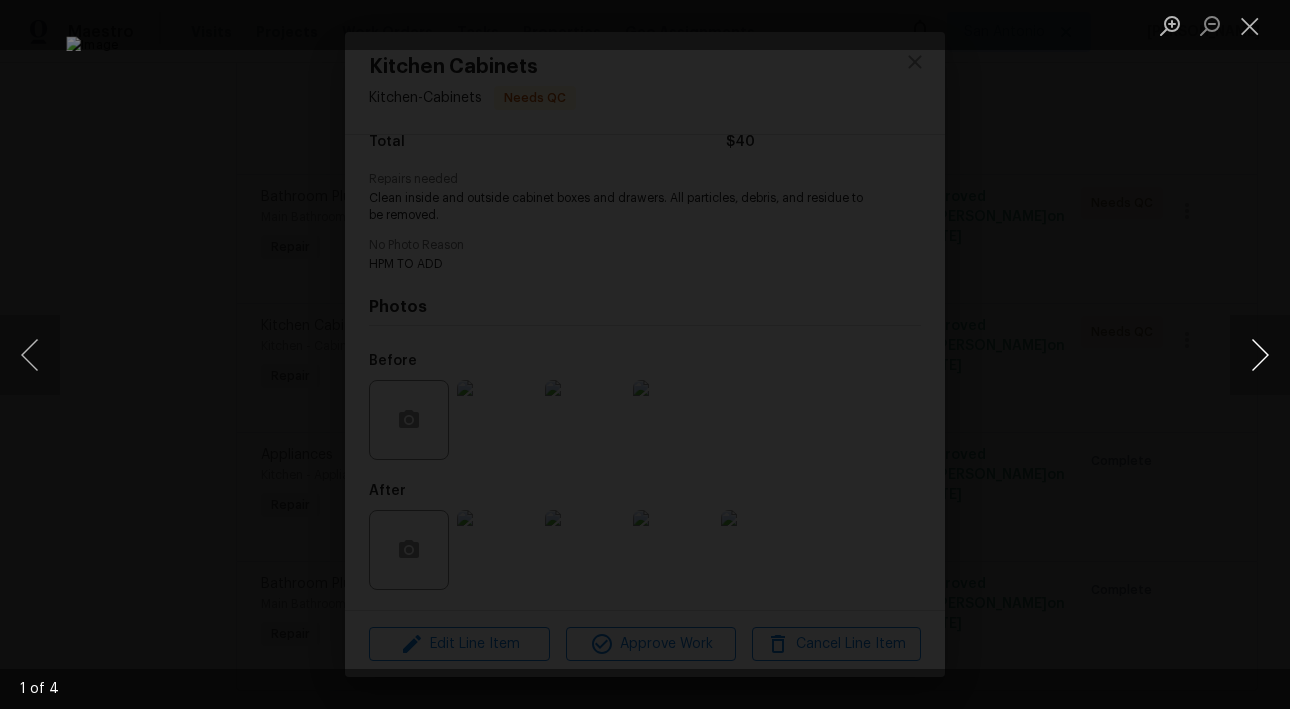click at bounding box center [1260, 355] 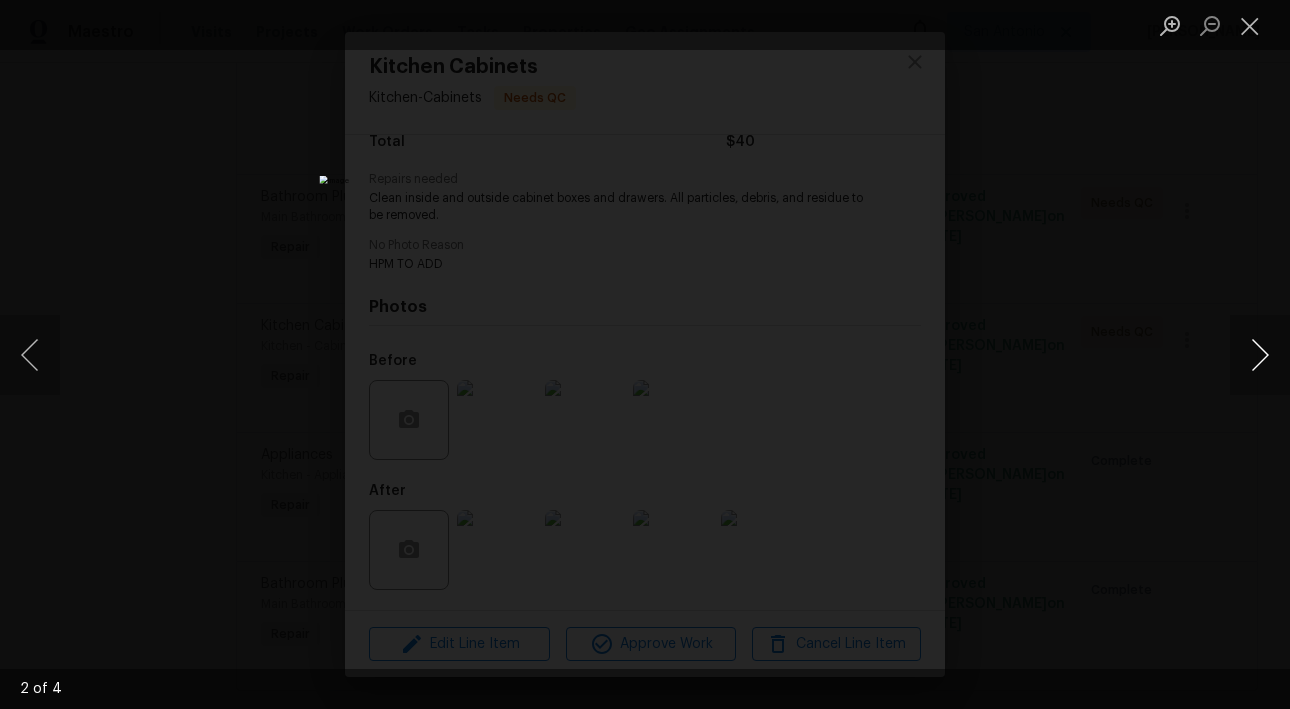 click at bounding box center [1260, 355] 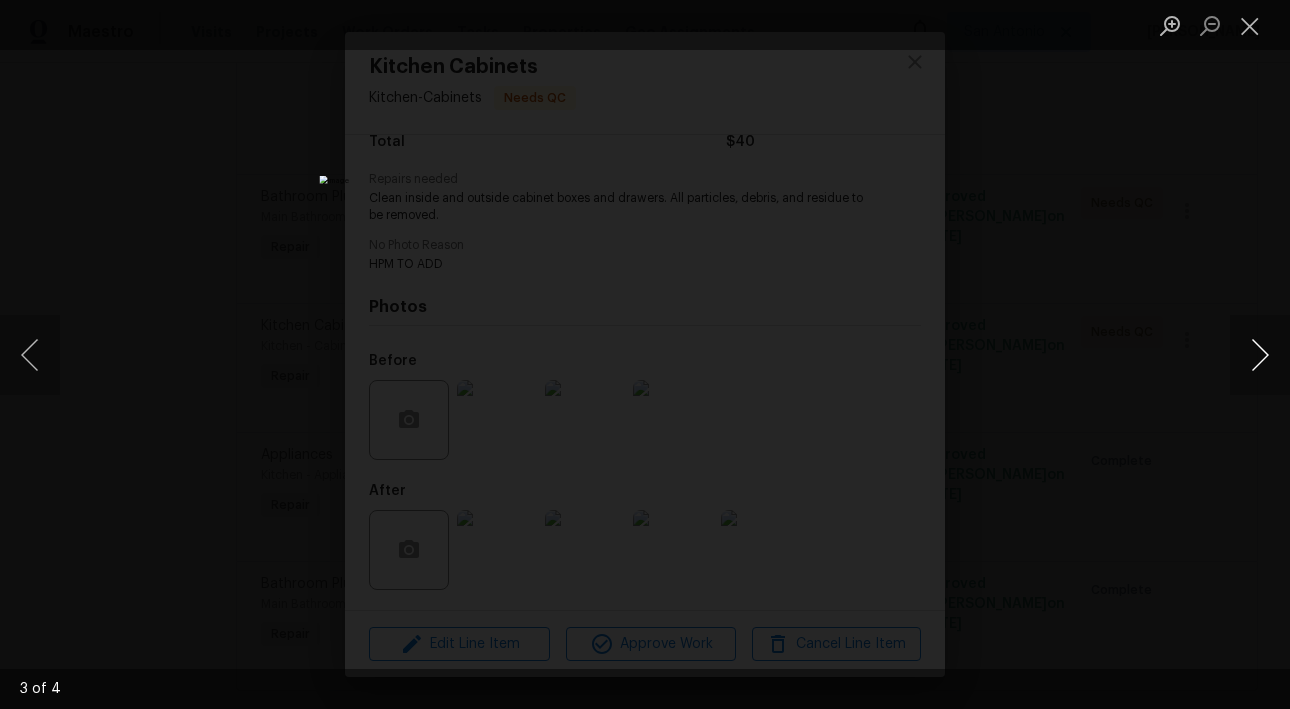 click at bounding box center (1260, 355) 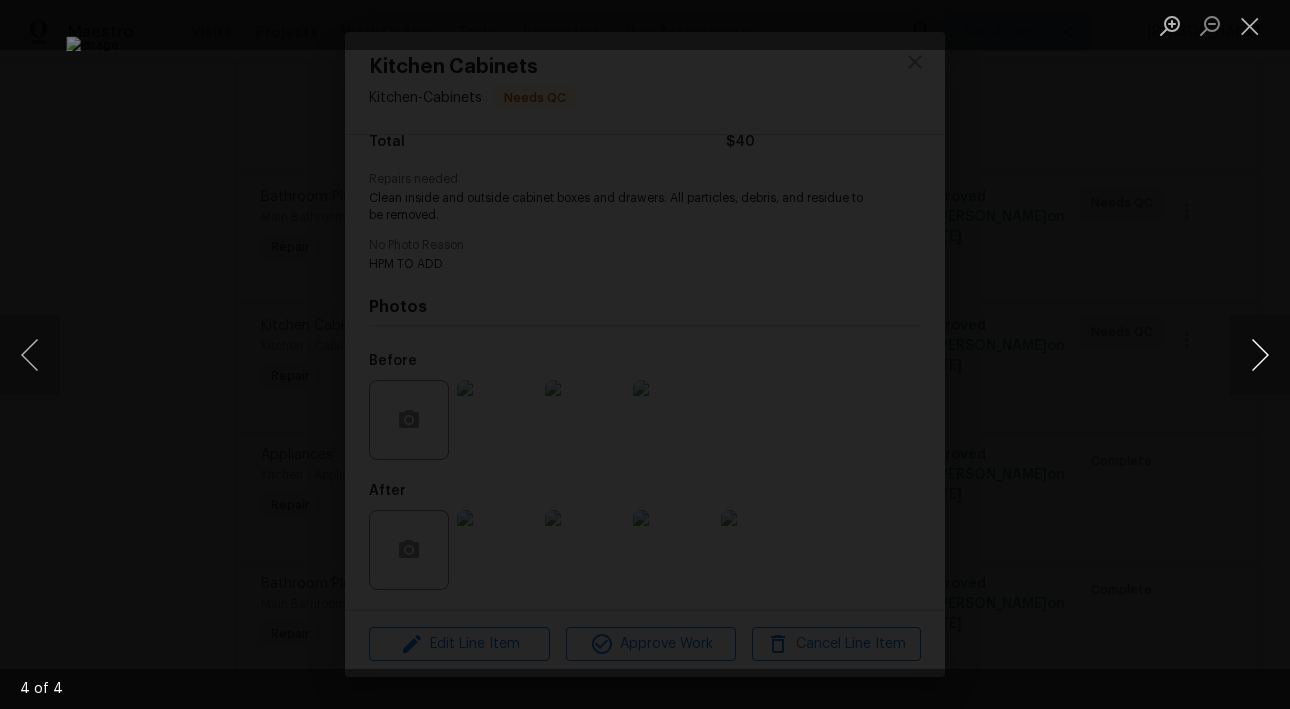 click at bounding box center (1260, 355) 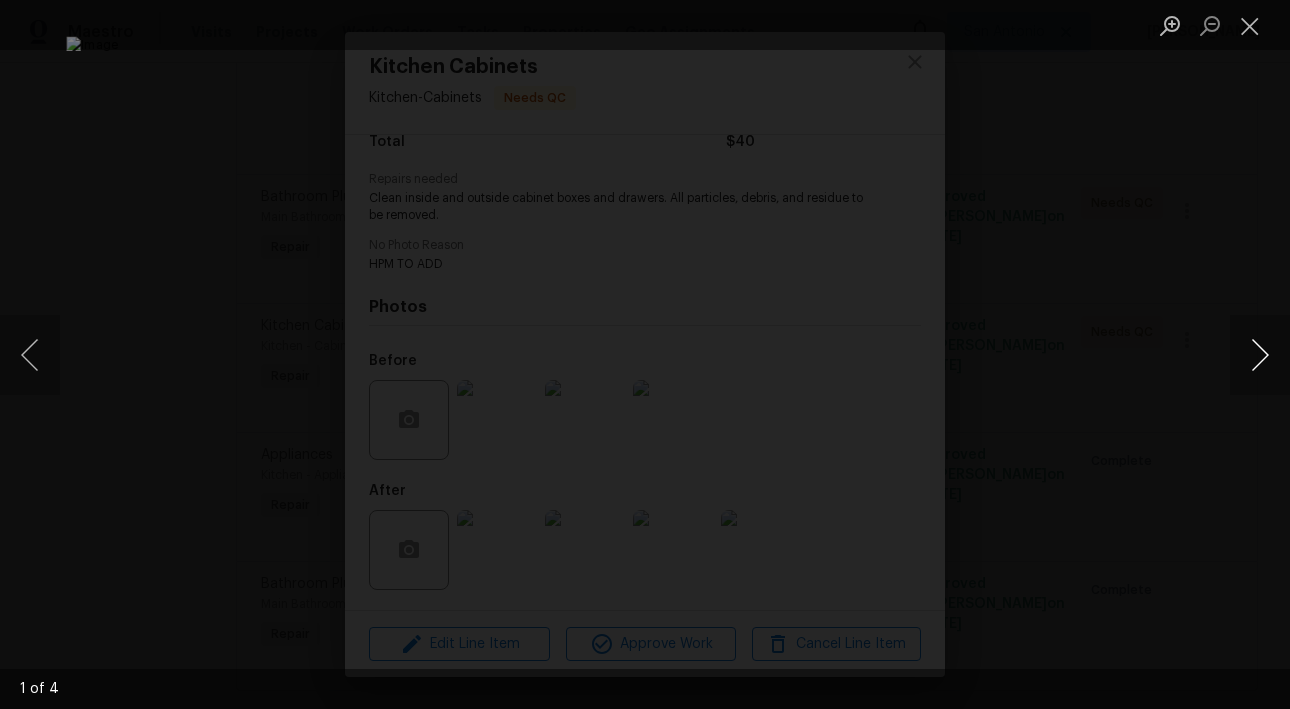 click at bounding box center (1260, 355) 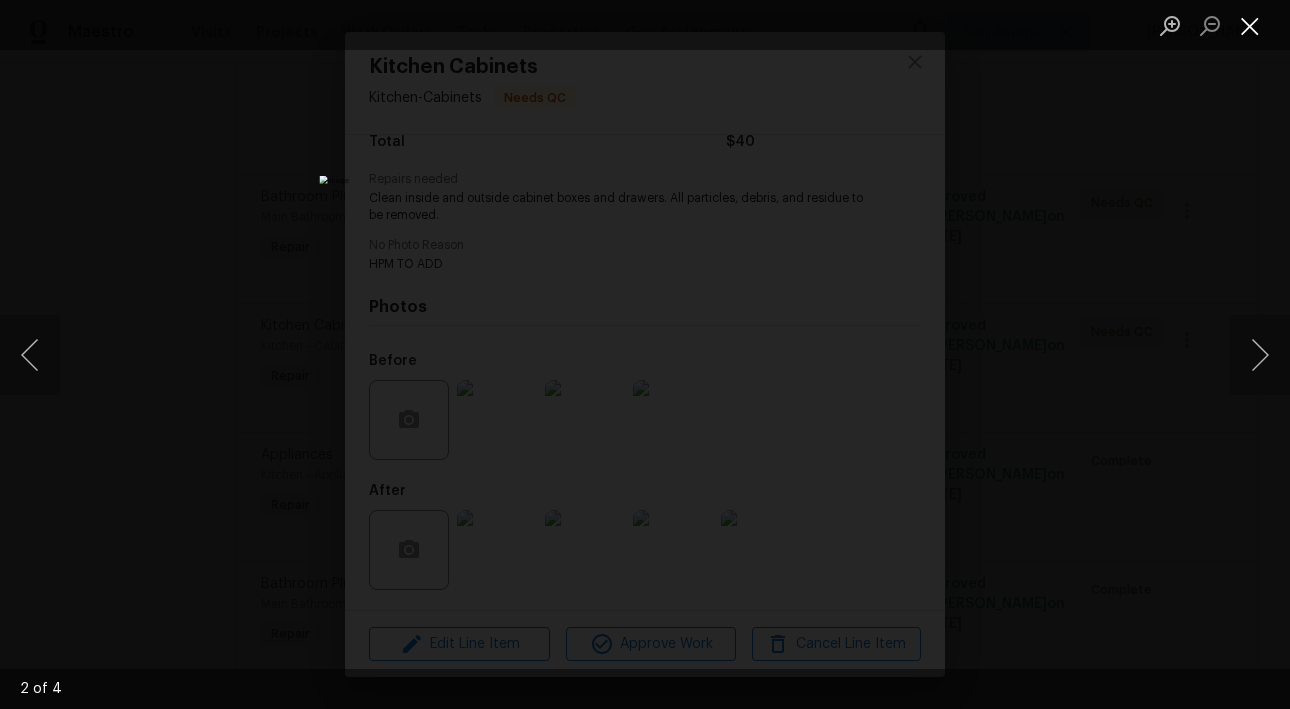 click at bounding box center (1250, 25) 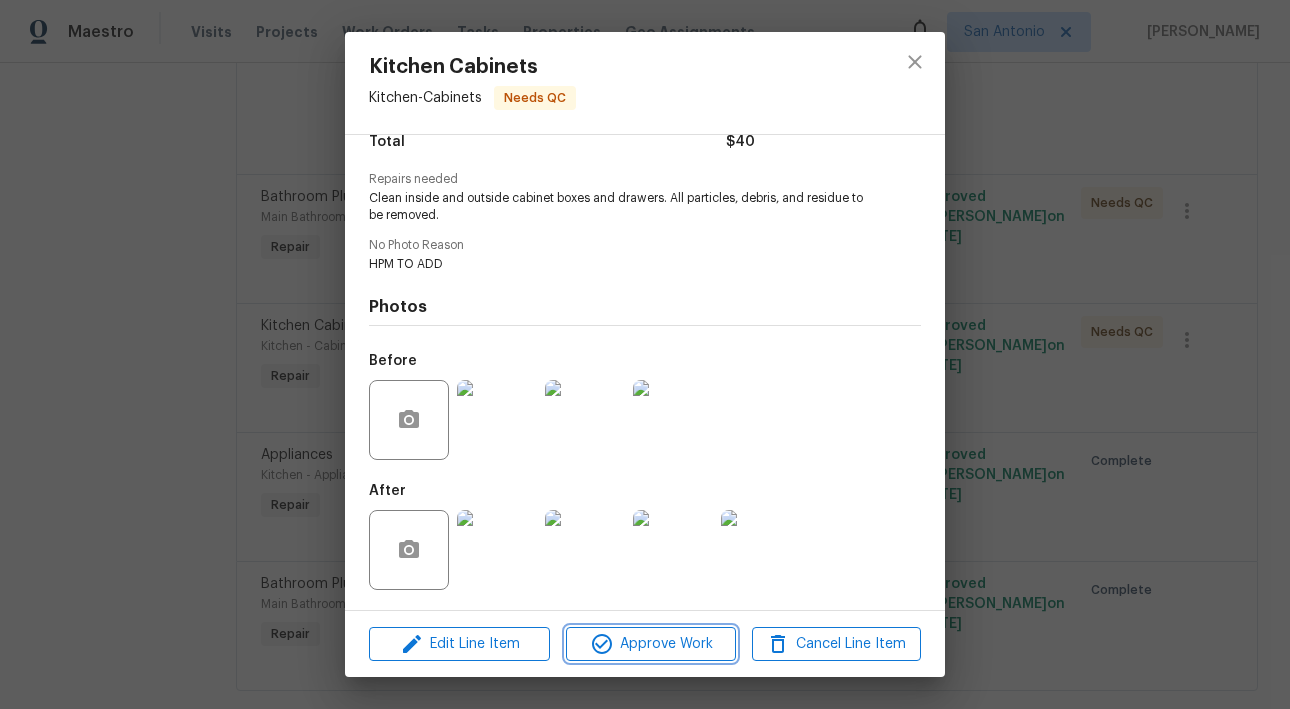 click on "Approve Work" at bounding box center (650, 644) 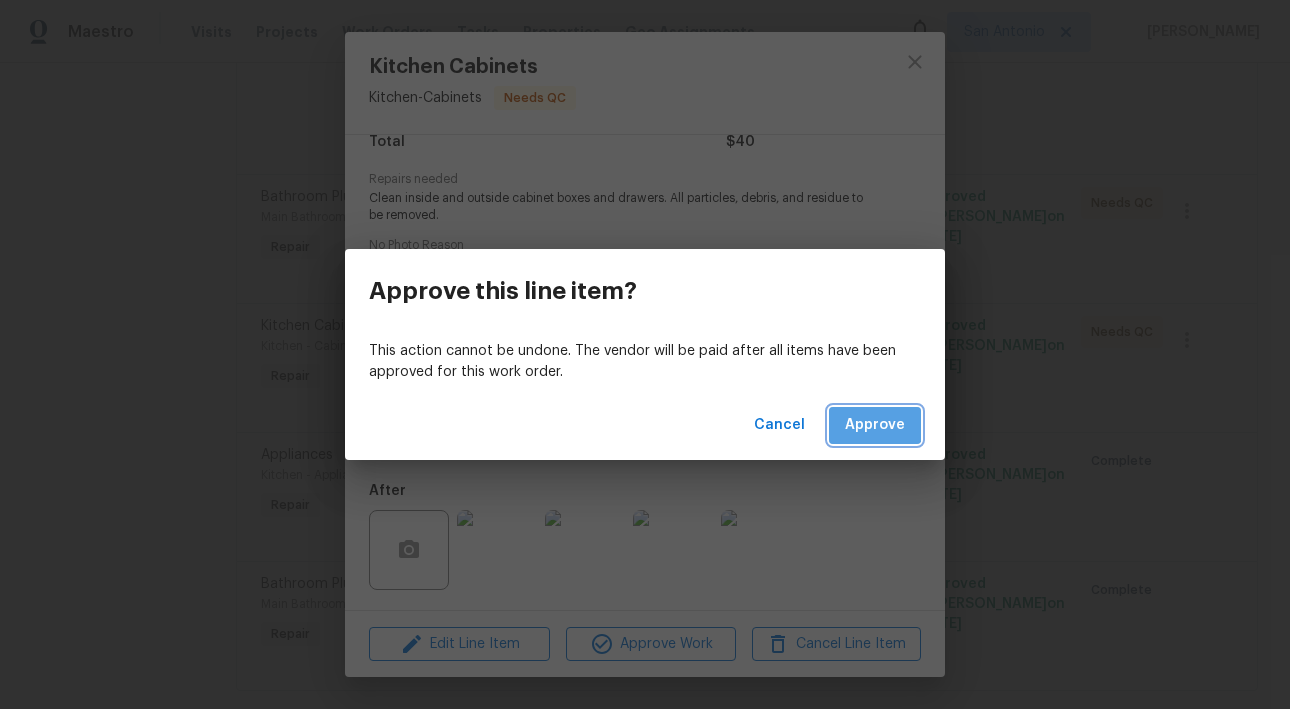 click on "Approve" at bounding box center [875, 425] 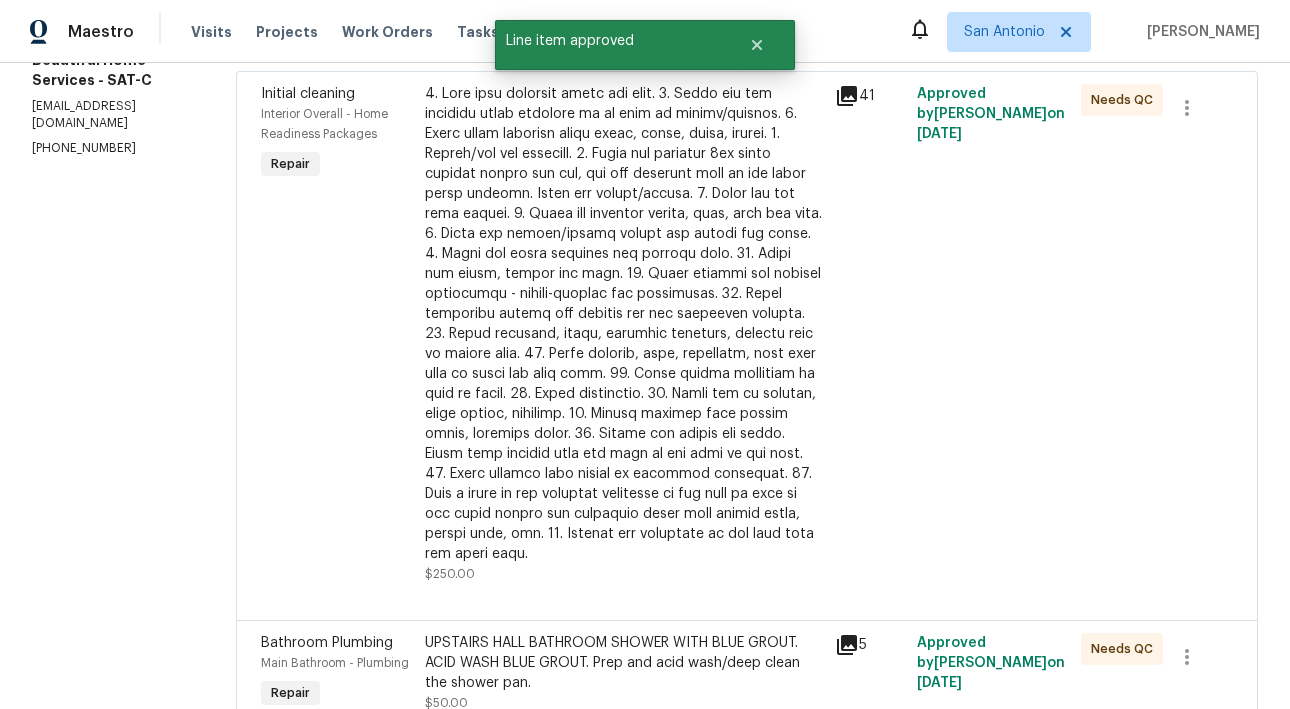 scroll, scrollTop: 442, scrollLeft: 0, axis: vertical 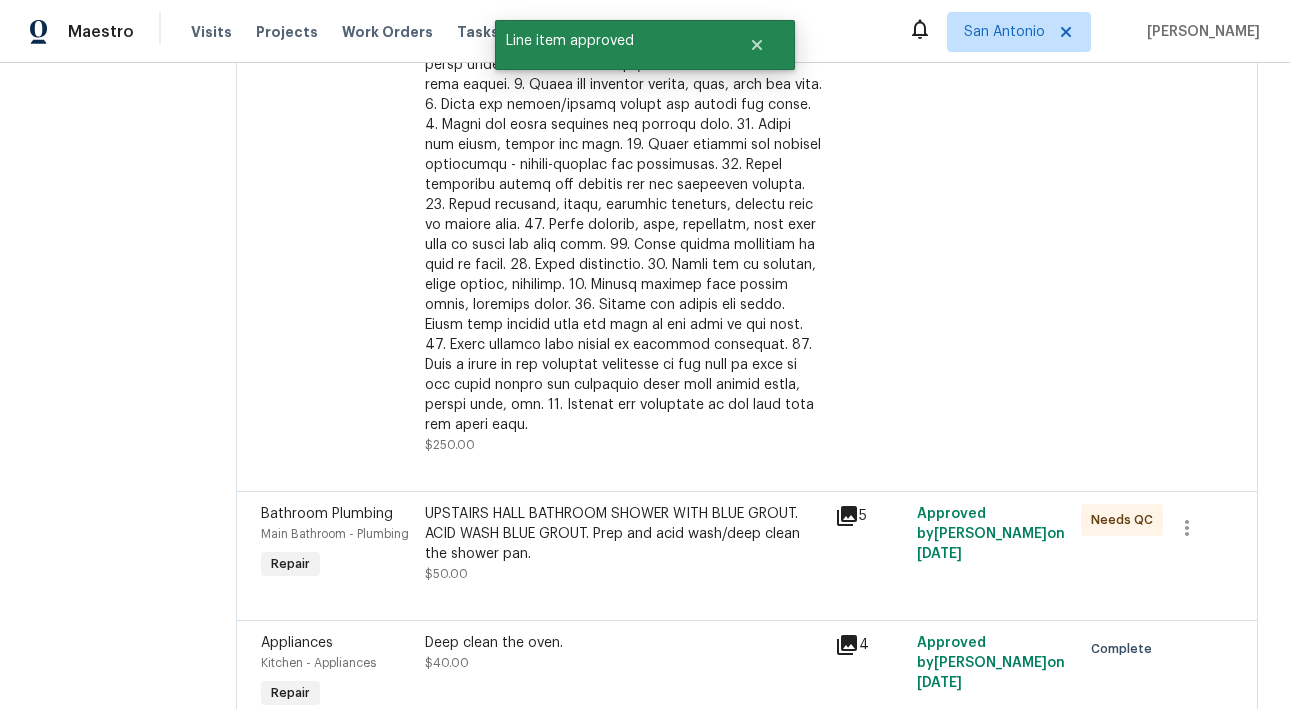 click at bounding box center [624, 195] 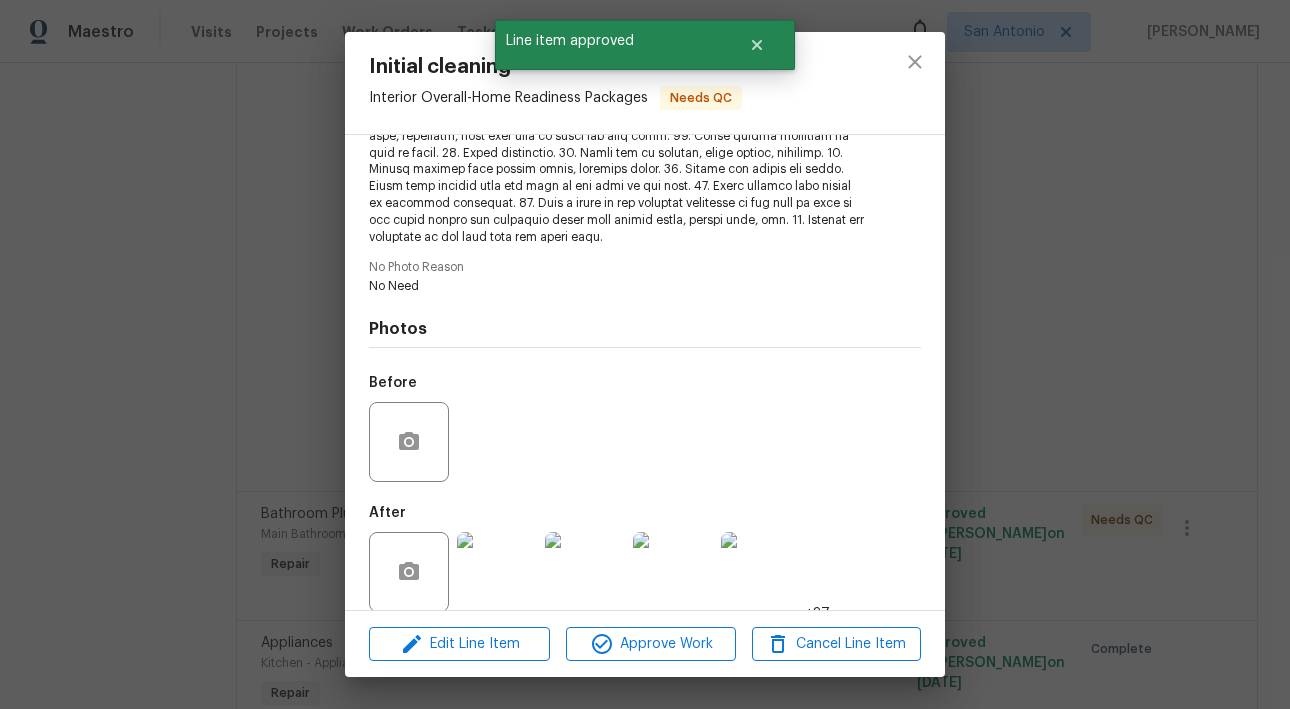 scroll, scrollTop: 413, scrollLeft: 0, axis: vertical 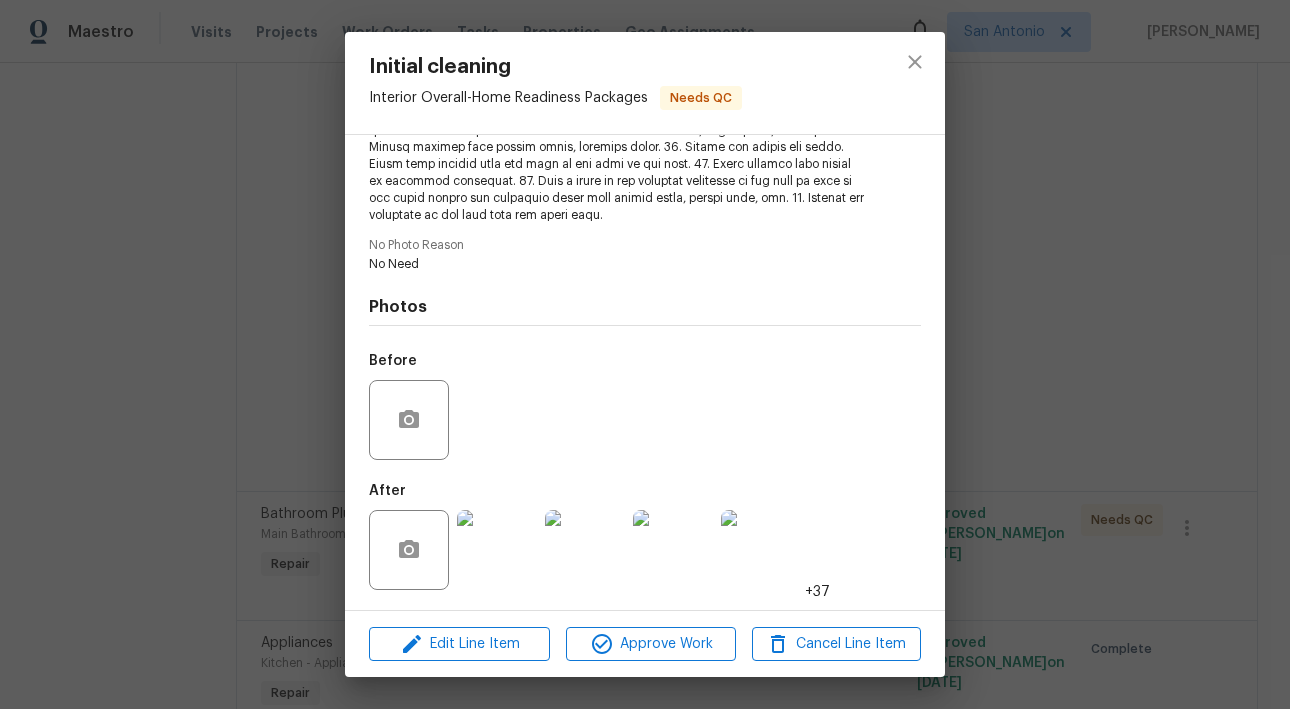 click at bounding box center (497, 550) 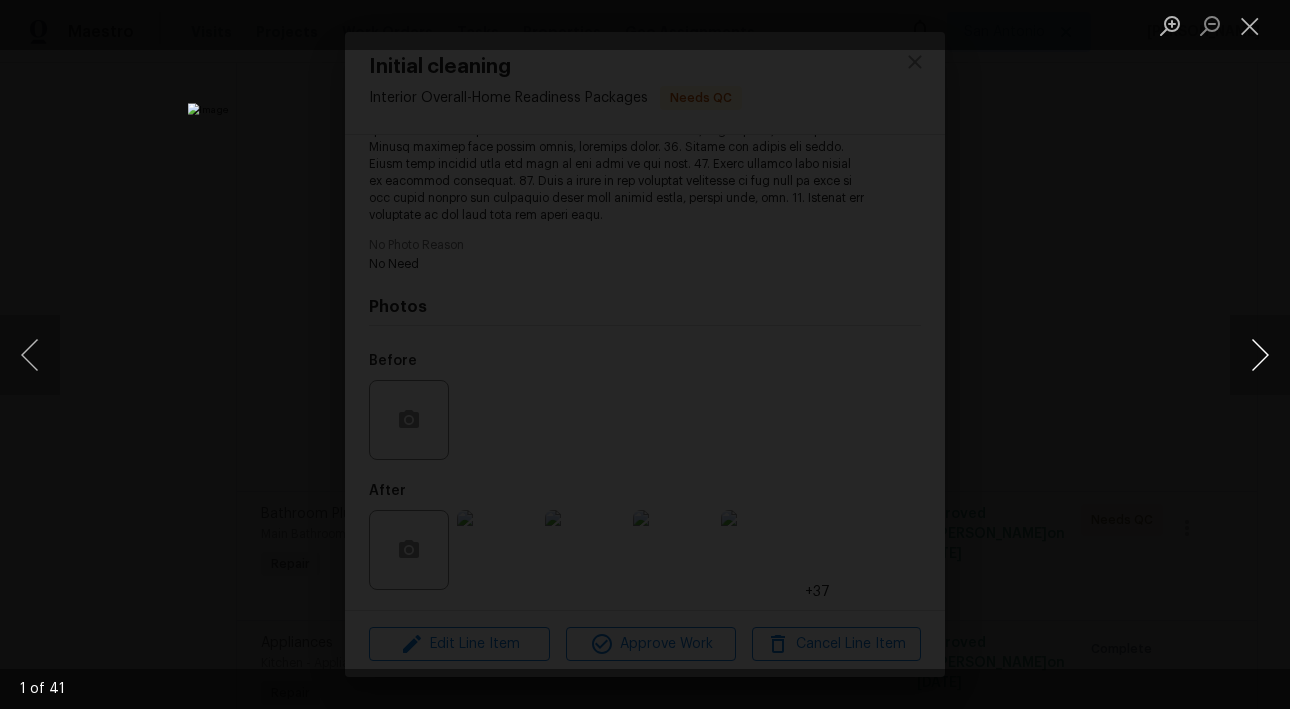 click at bounding box center [1260, 355] 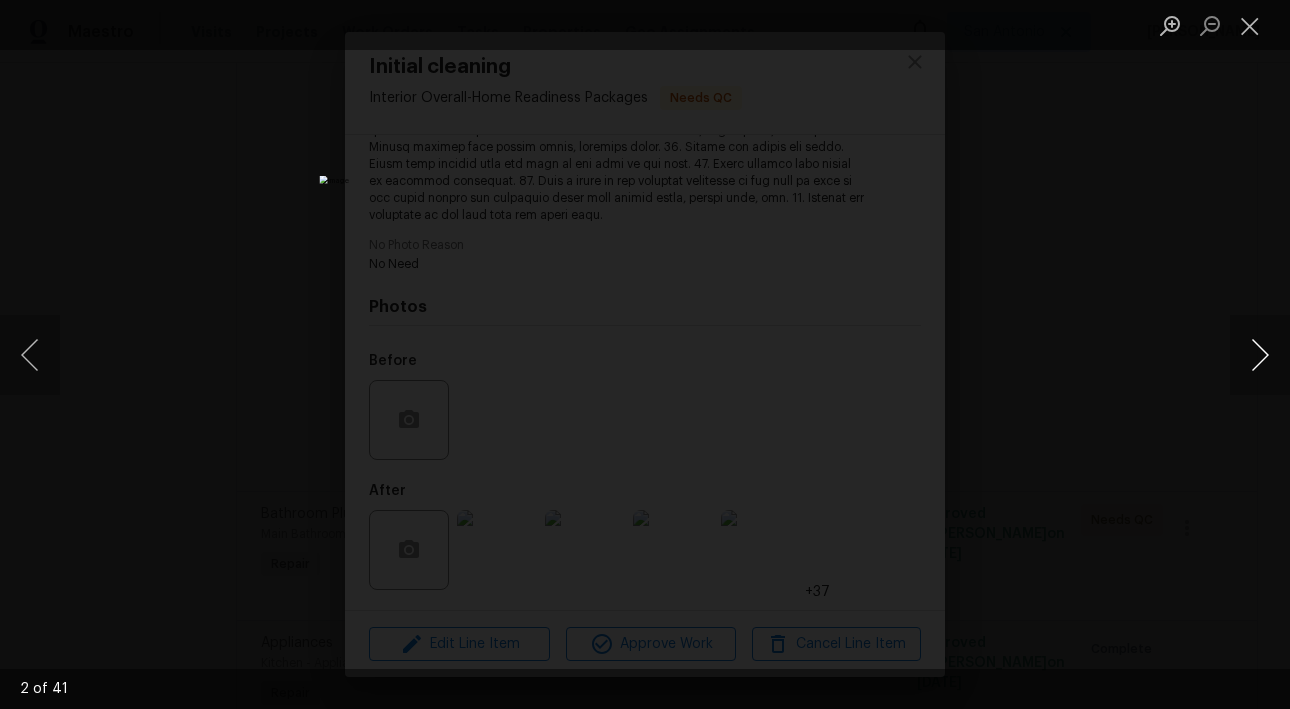 click at bounding box center [1260, 355] 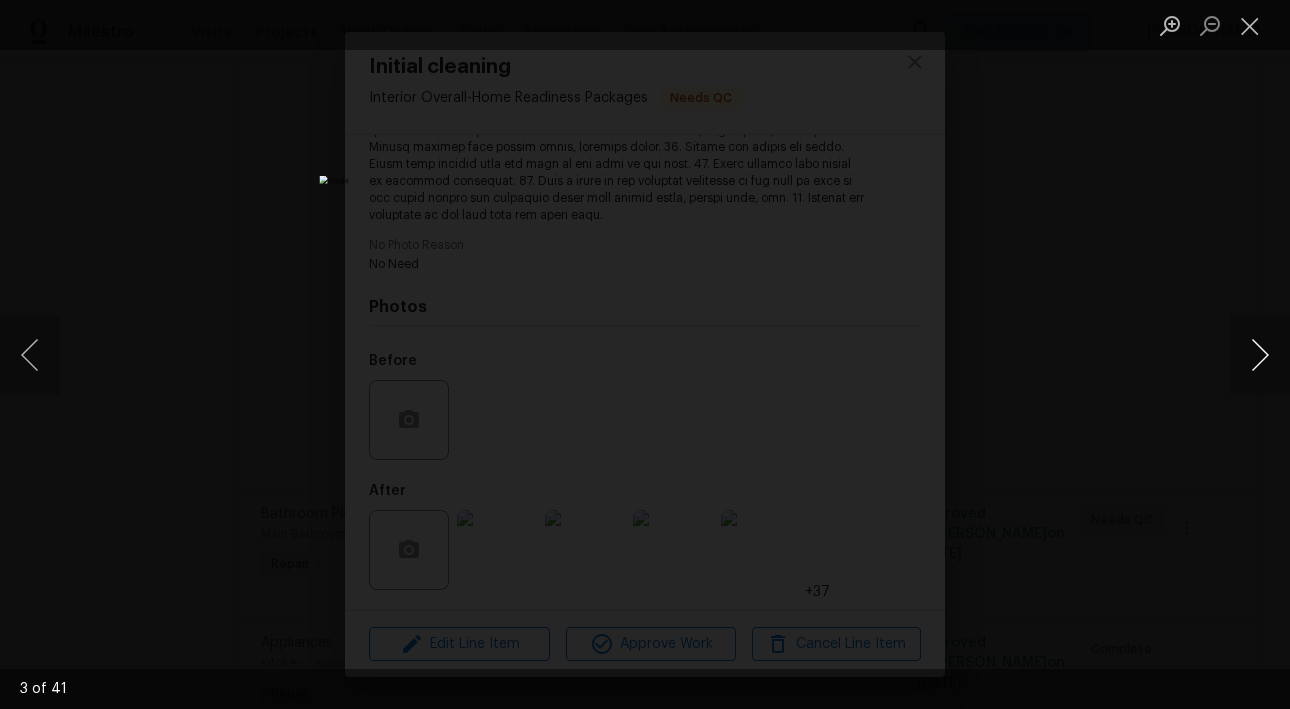 click at bounding box center [1260, 355] 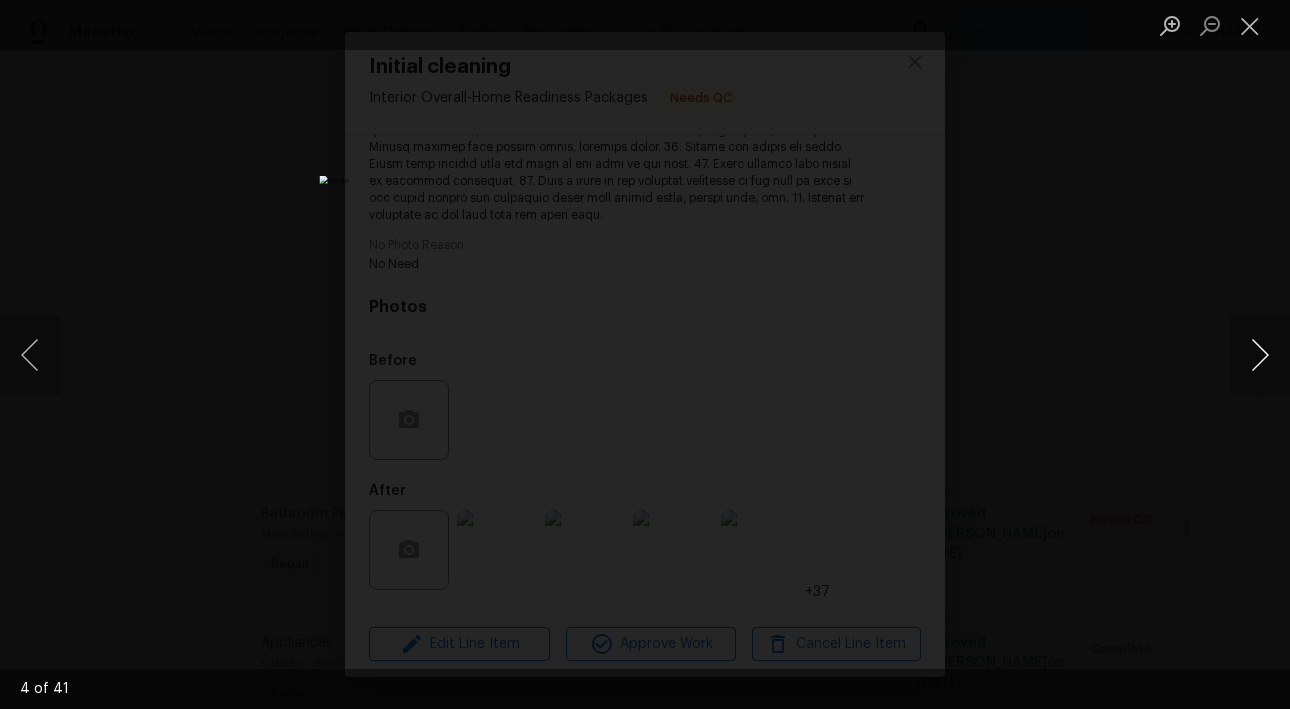 click at bounding box center (1260, 355) 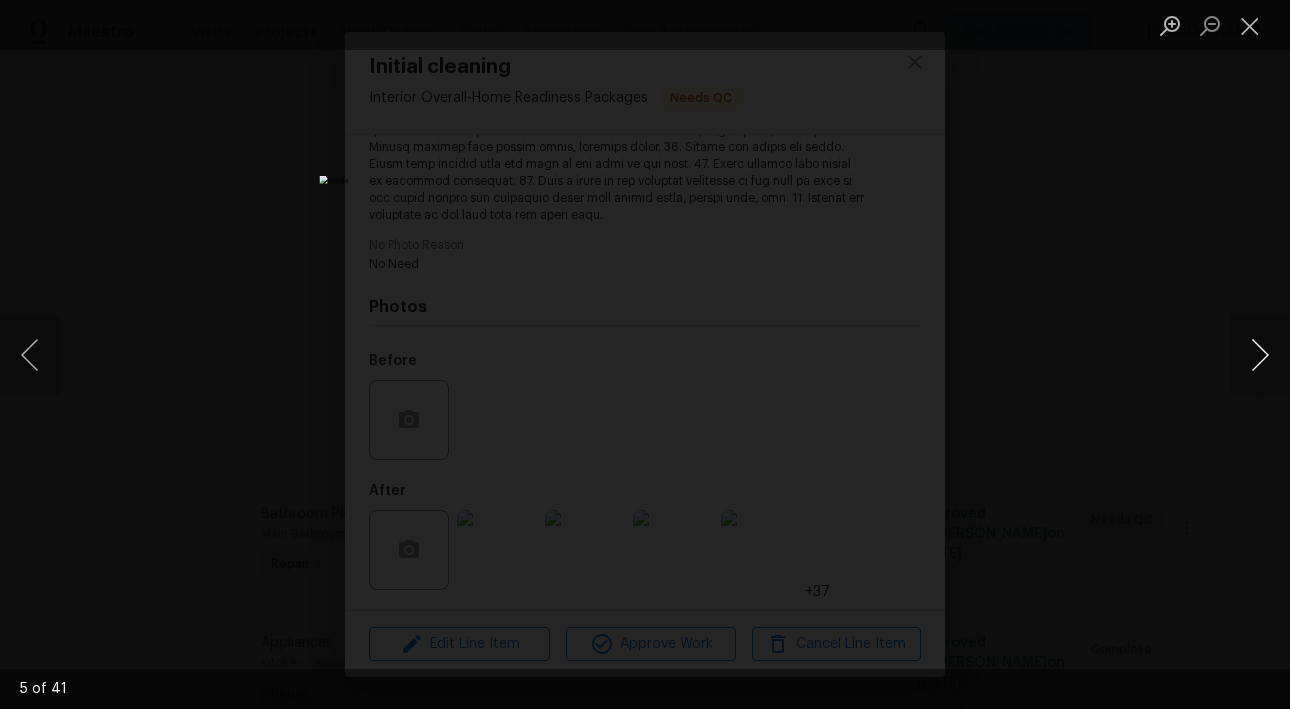 click at bounding box center (1260, 355) 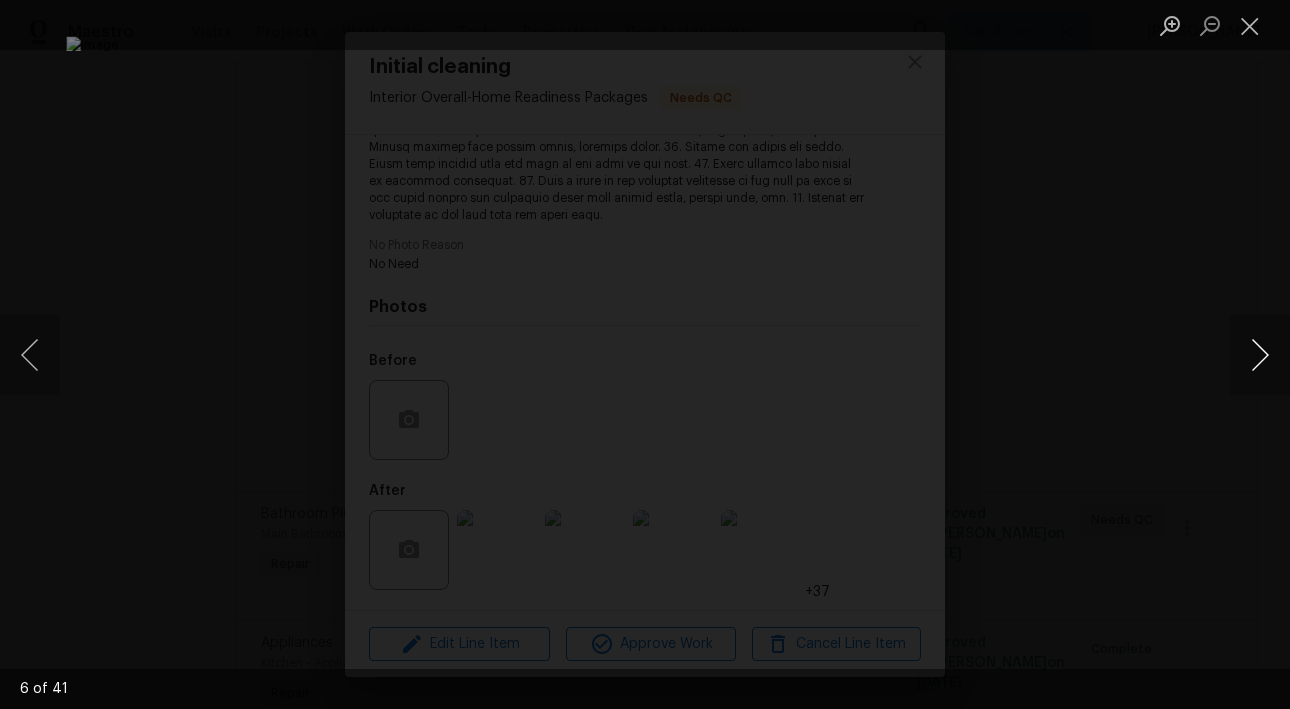 click at bounding box center [1260, 355] 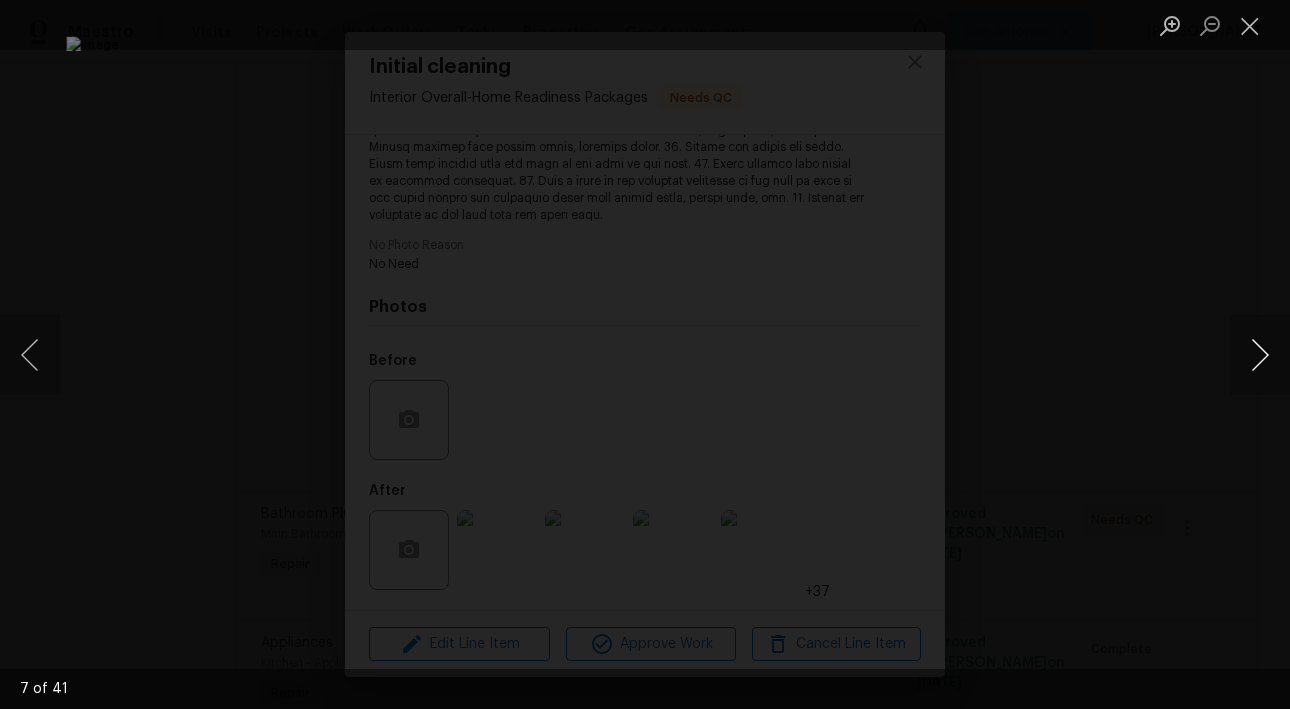 click at bounding box center (1260, 355) 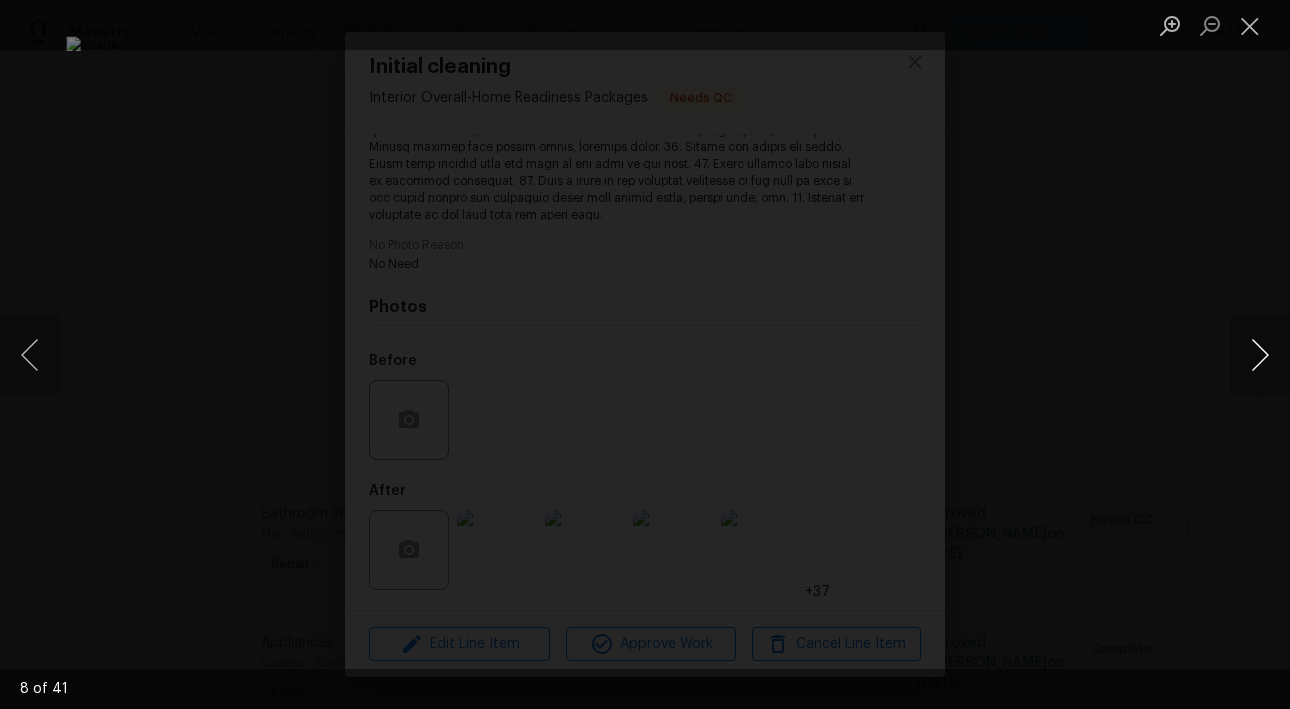 click at bounding box center [1260, 355] 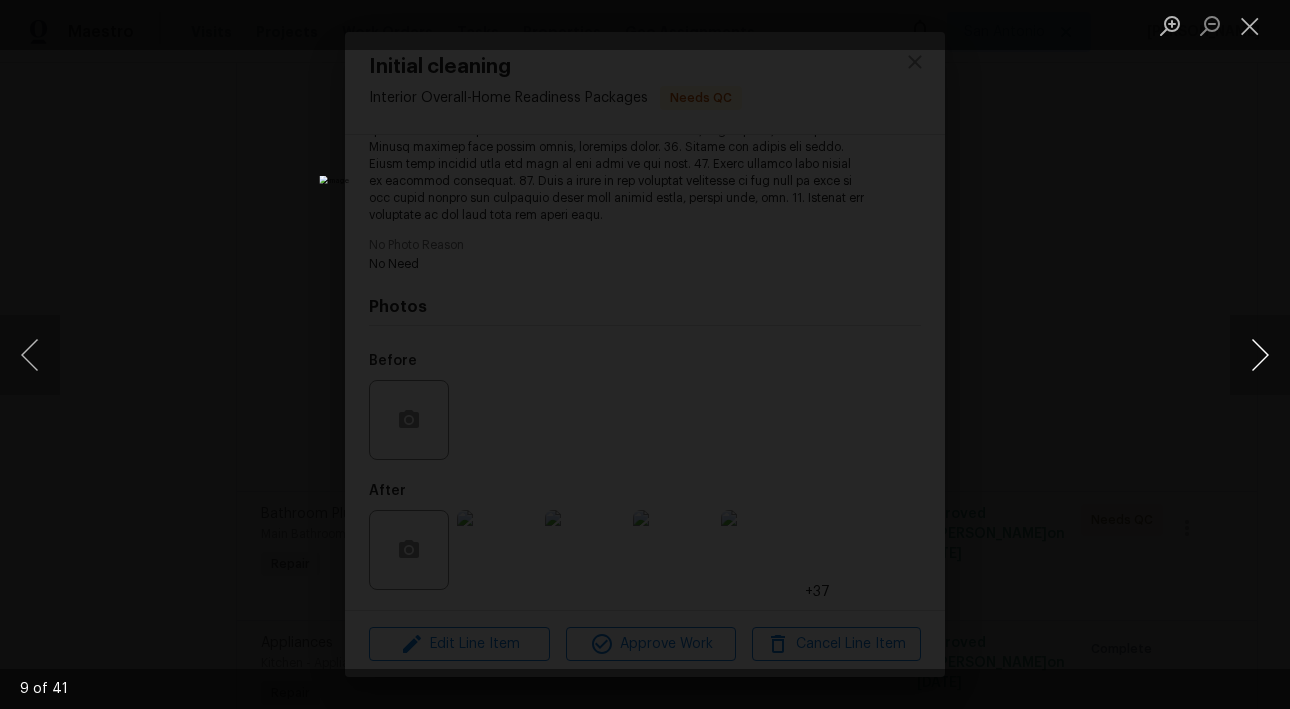 click at bounding box center [1260, 355] 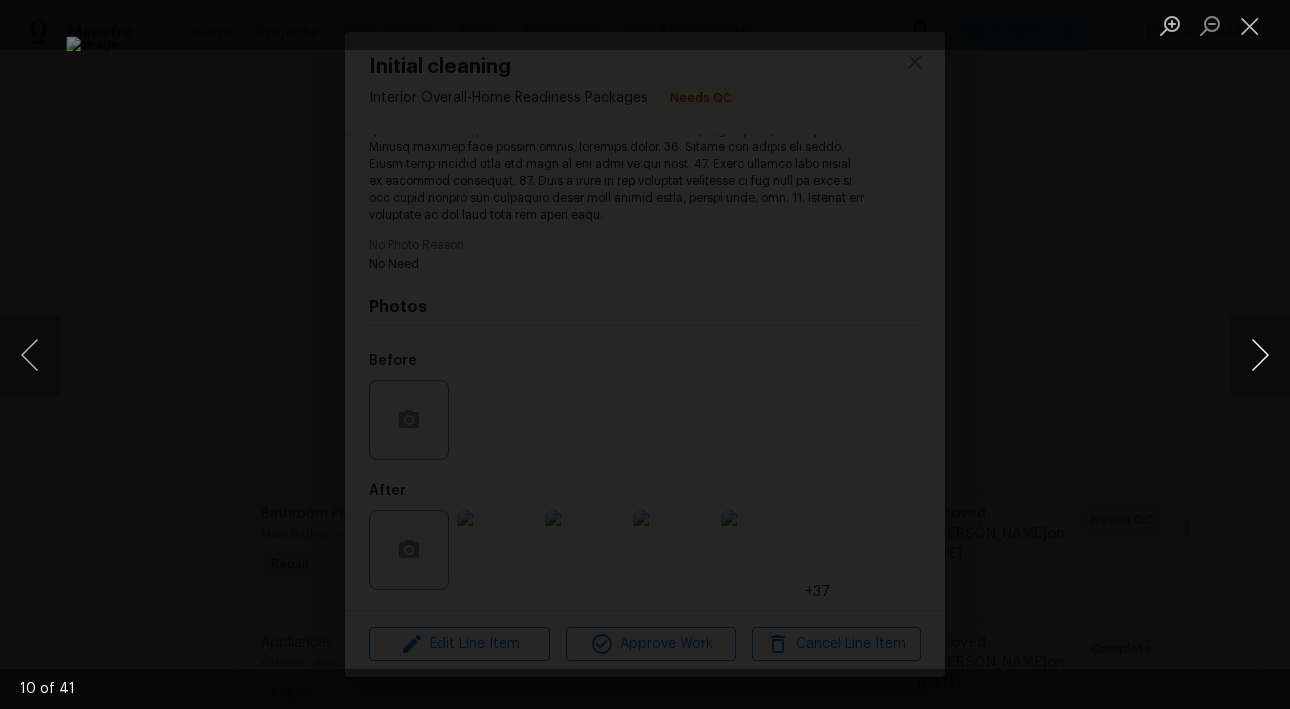 click at bounding box center (1260, 355) 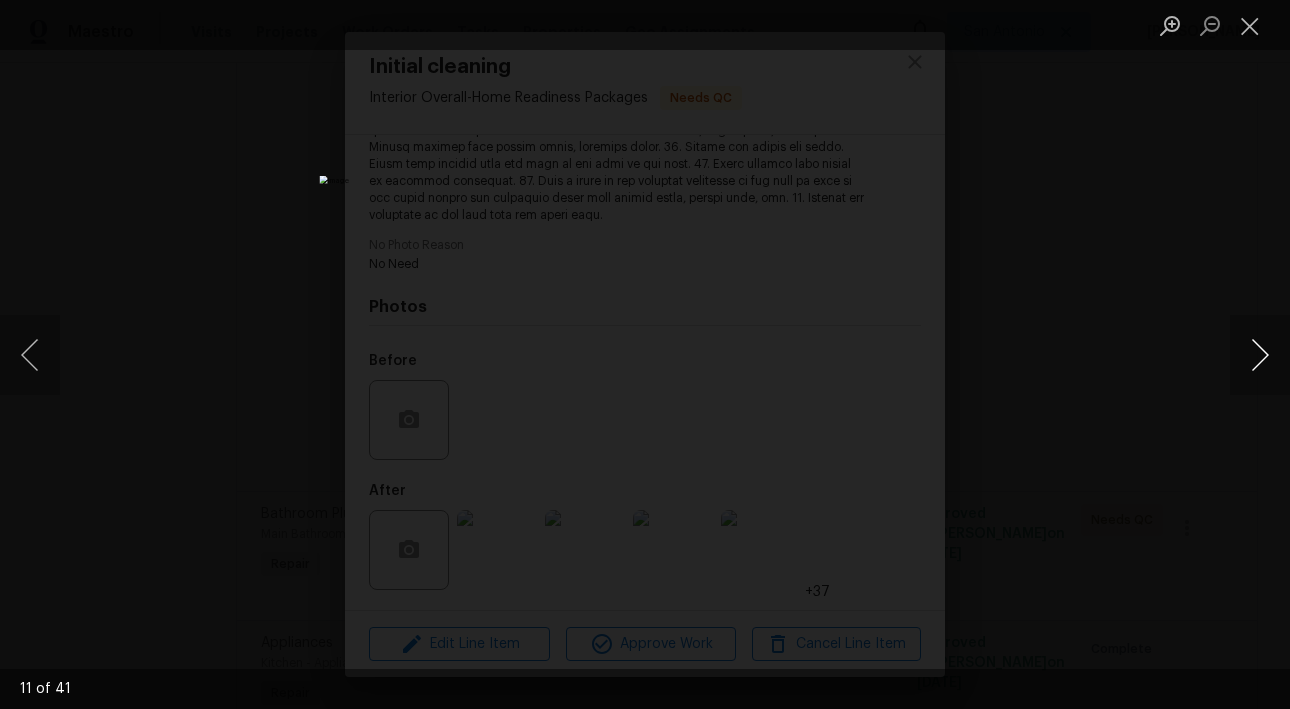 click at bounding box center [1260, 355] 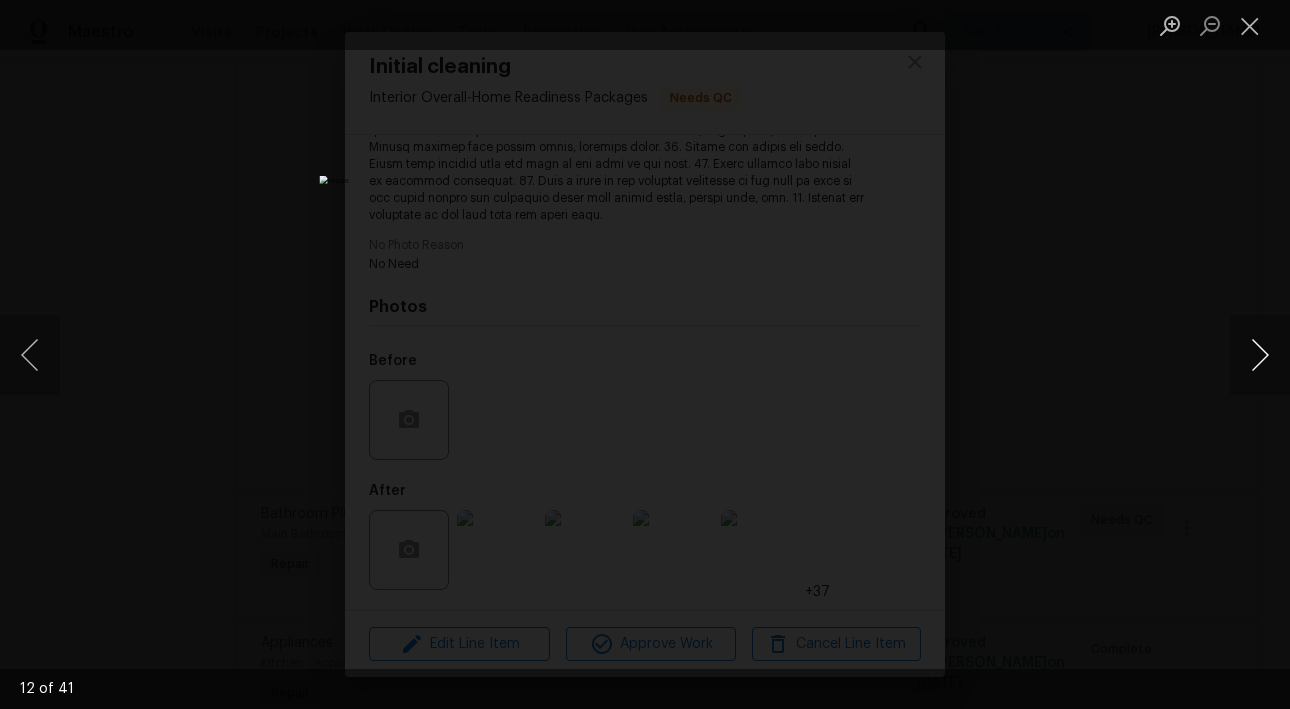 click at bounding box center [1260, 355] 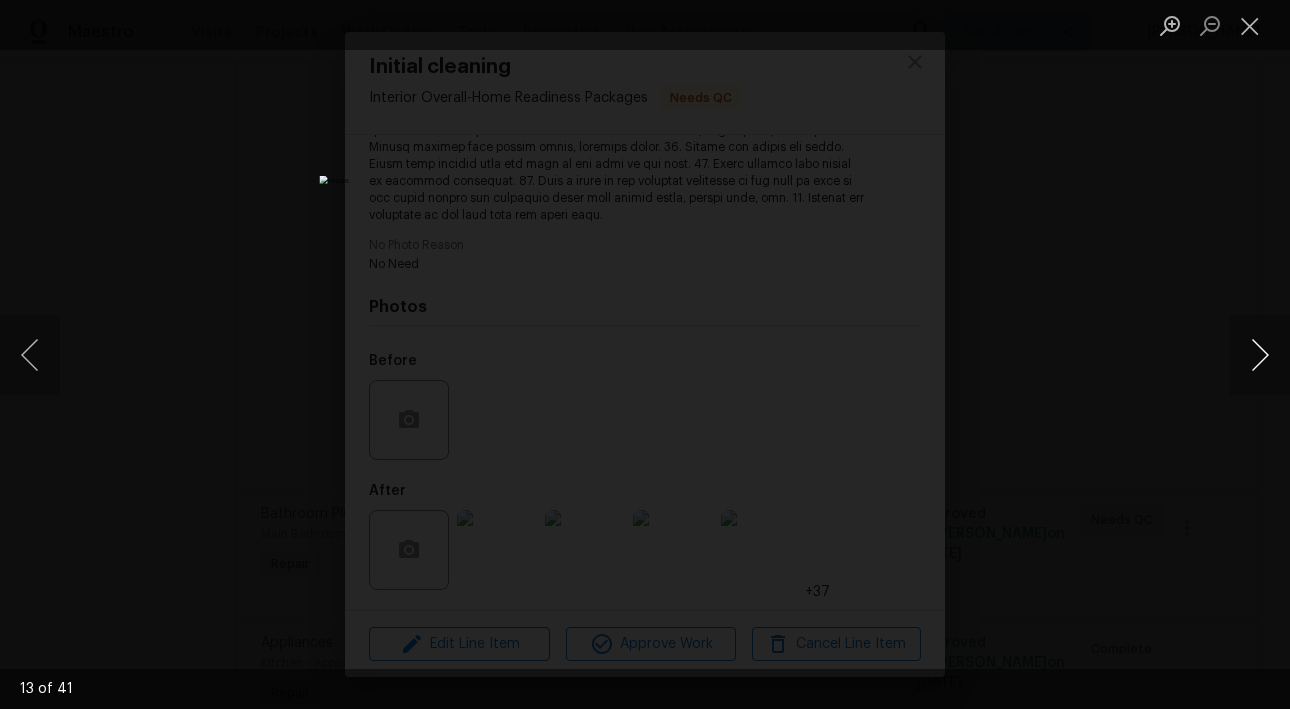 click at bounding box center (1260, 355) 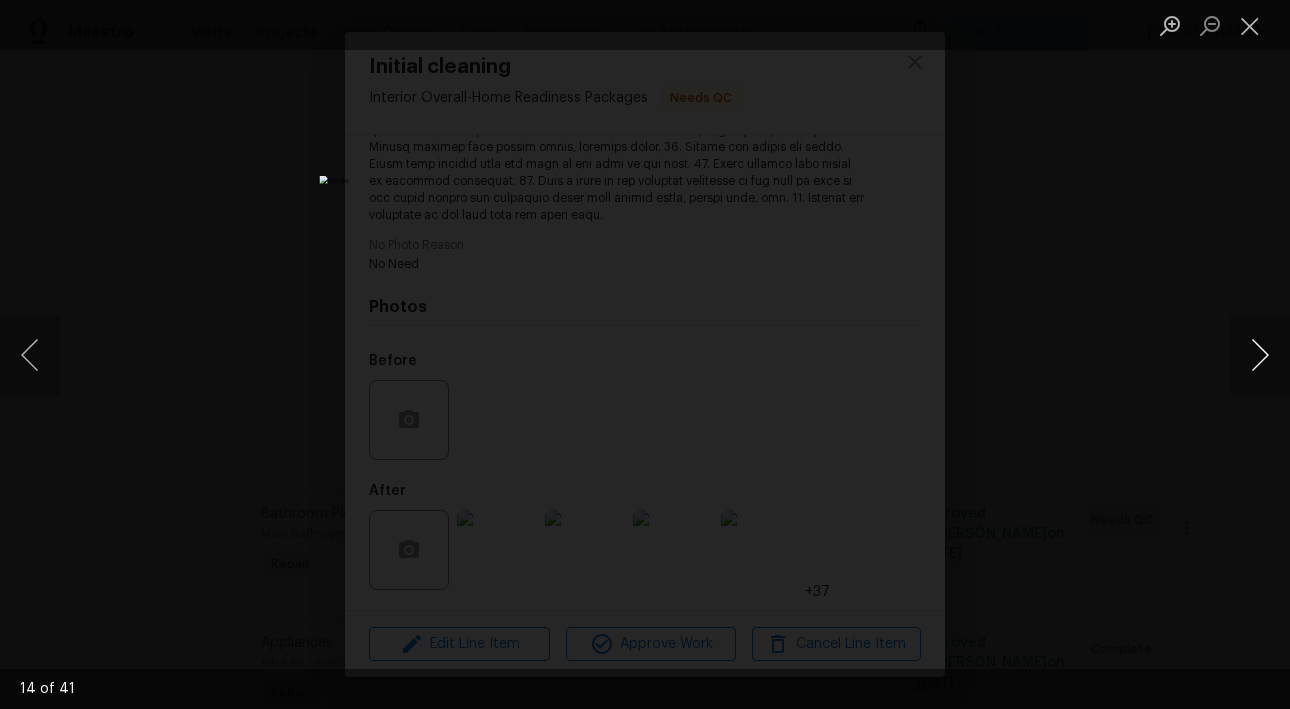 click at bounding box center (1260, 355) 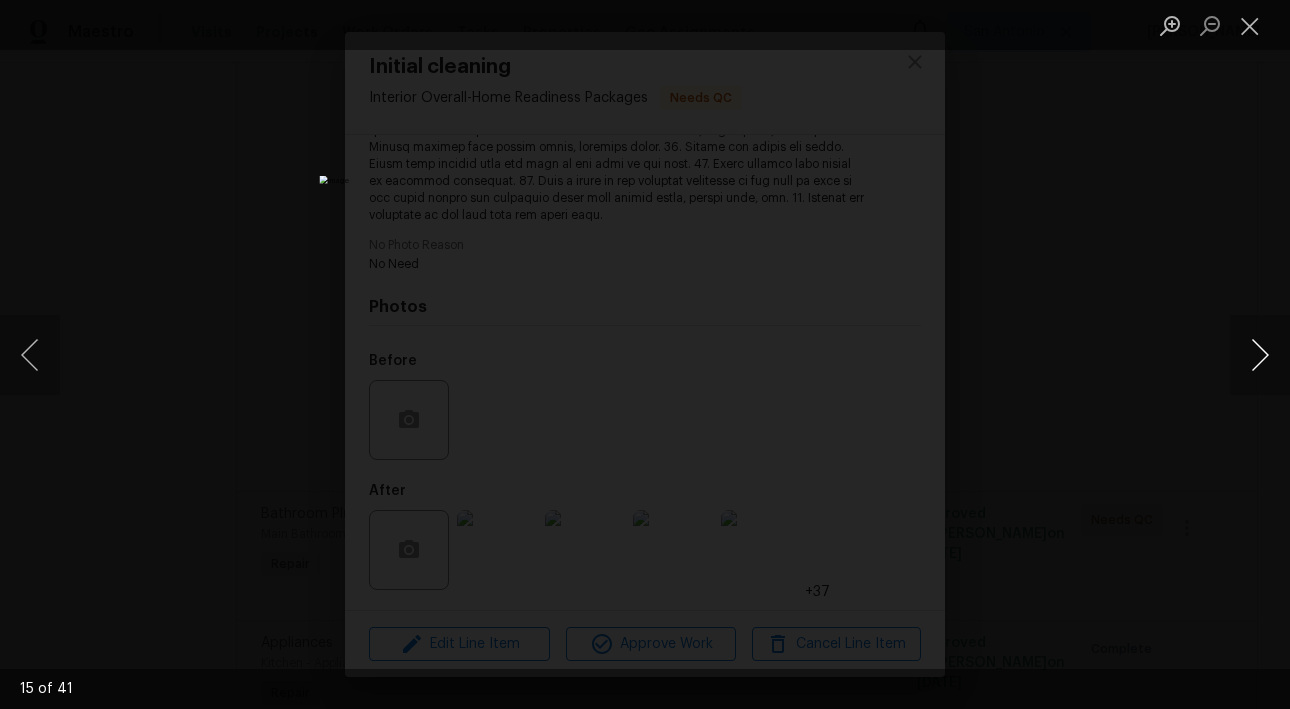 click at bounding box center (1260, 355) 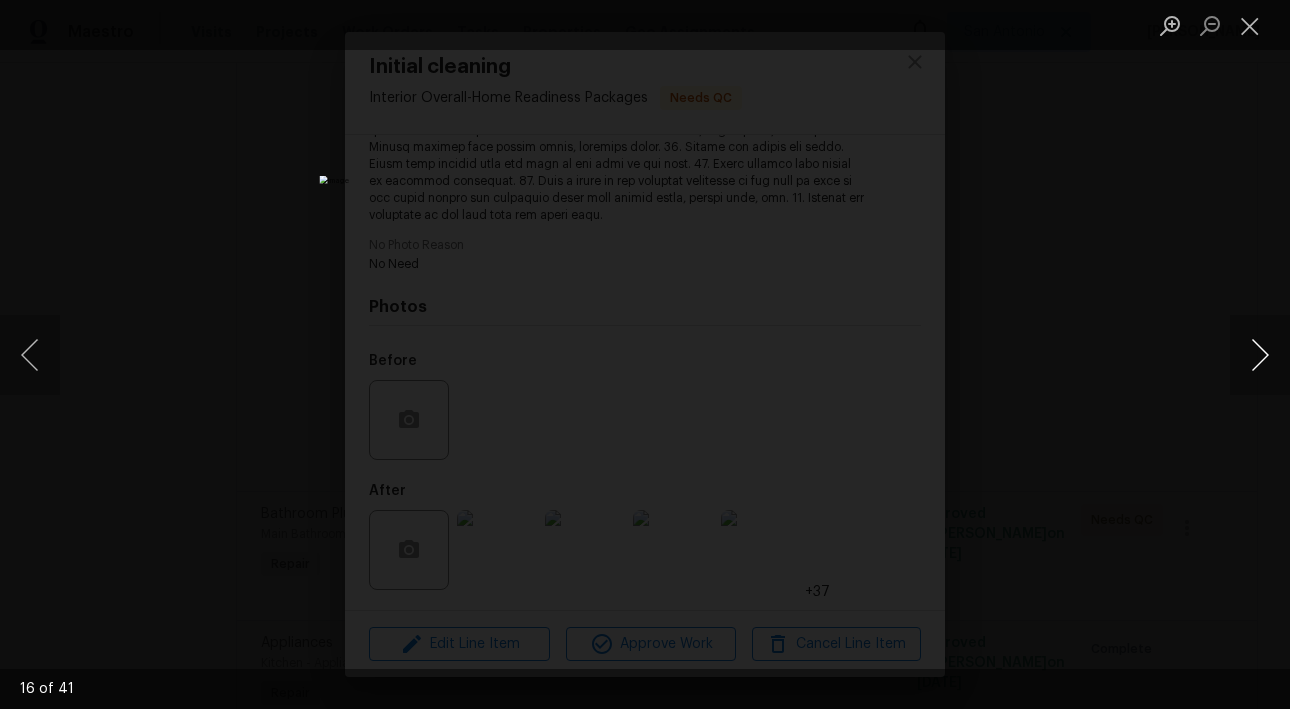 click at bounding box center (1260, 355) 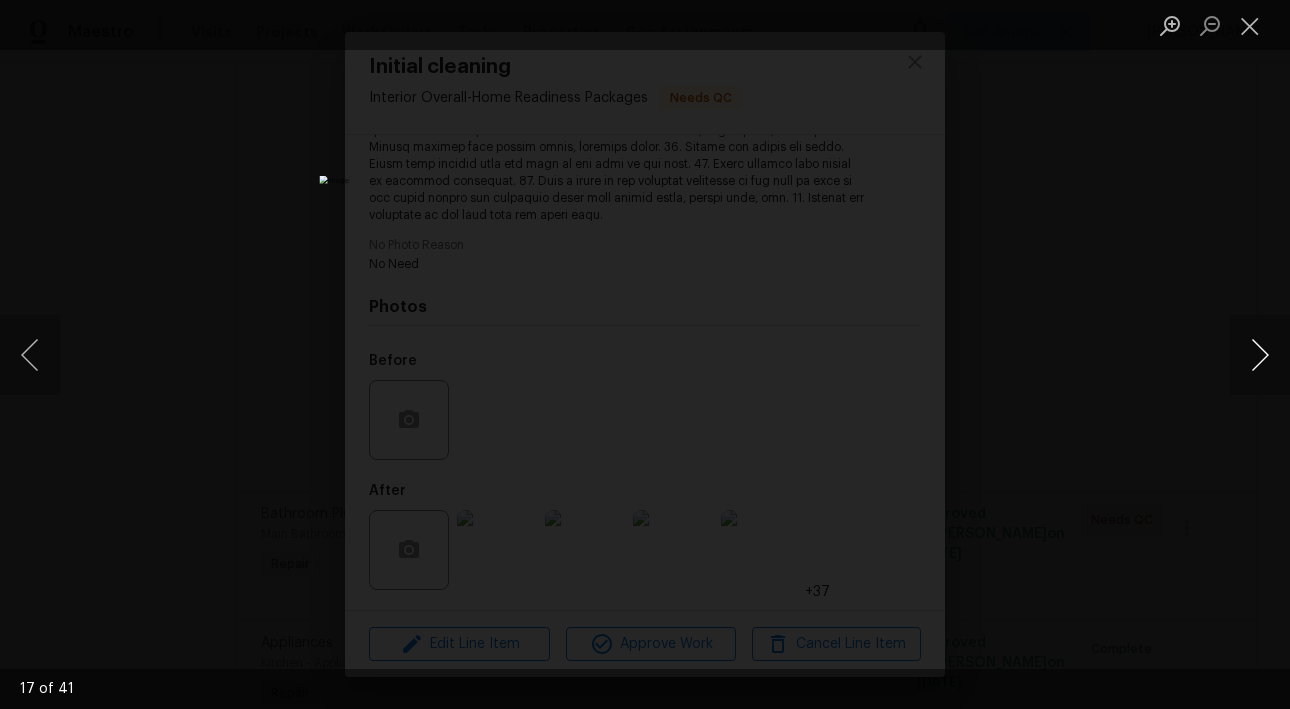 click at bounding box center (1260, 355) 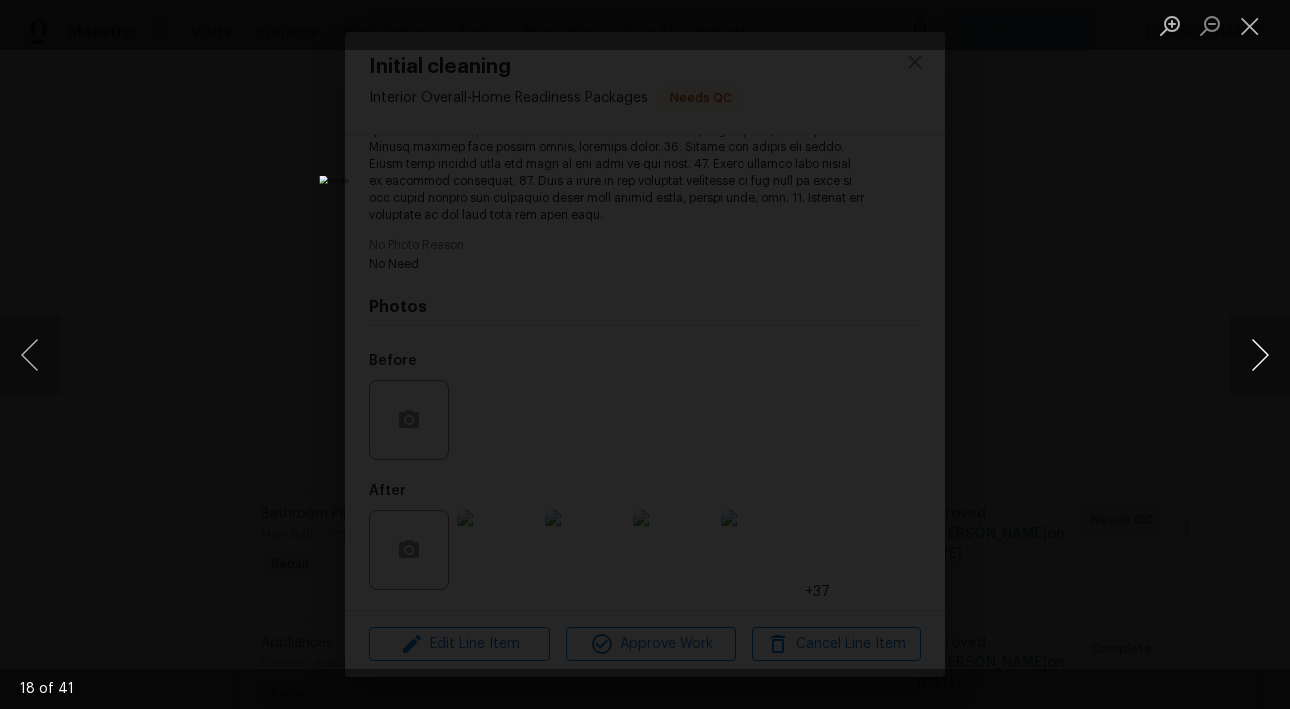 click at bounding box center (1260, 355) 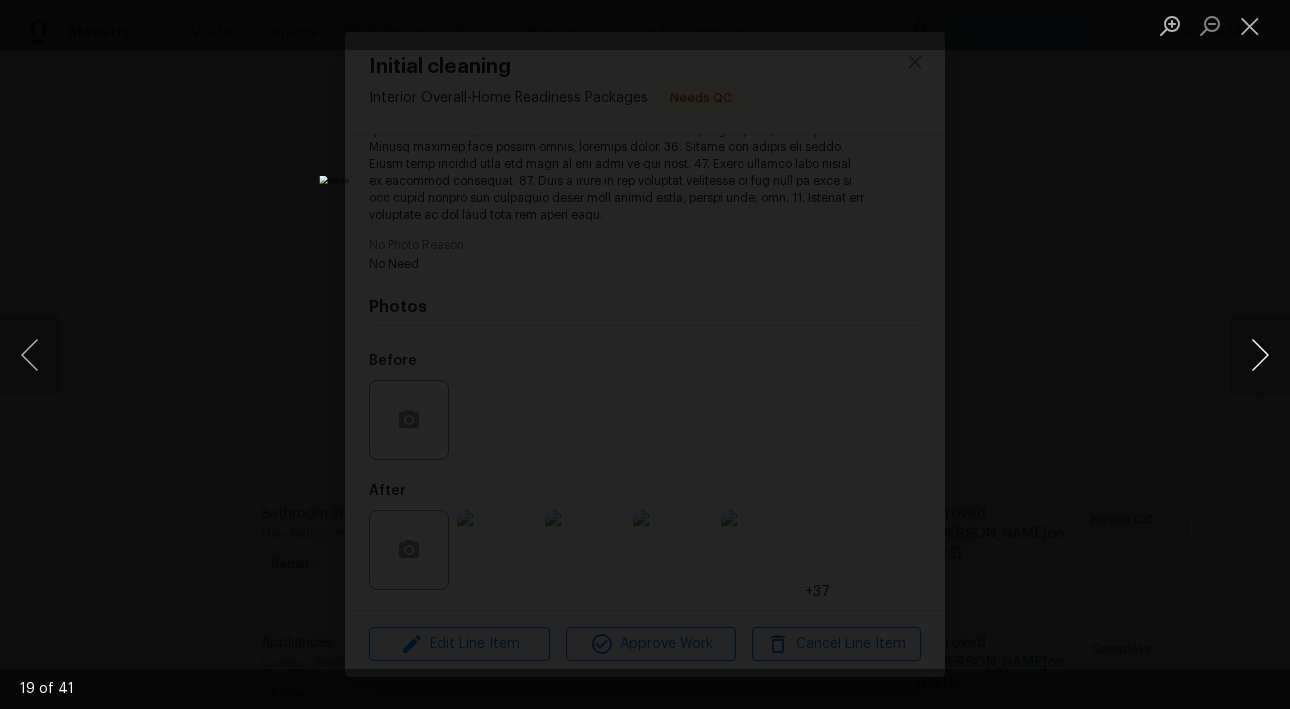 click at bounding box center [1260, 355] 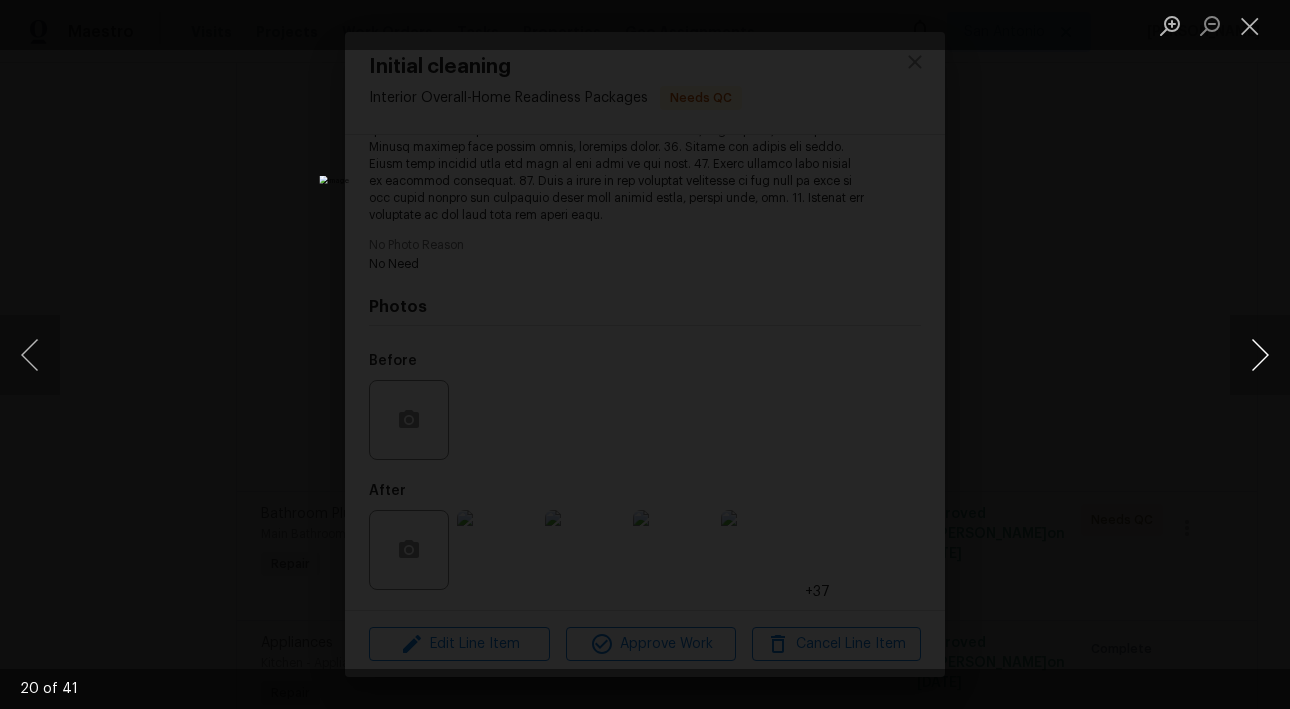 click at bounding box center [1260, 355] 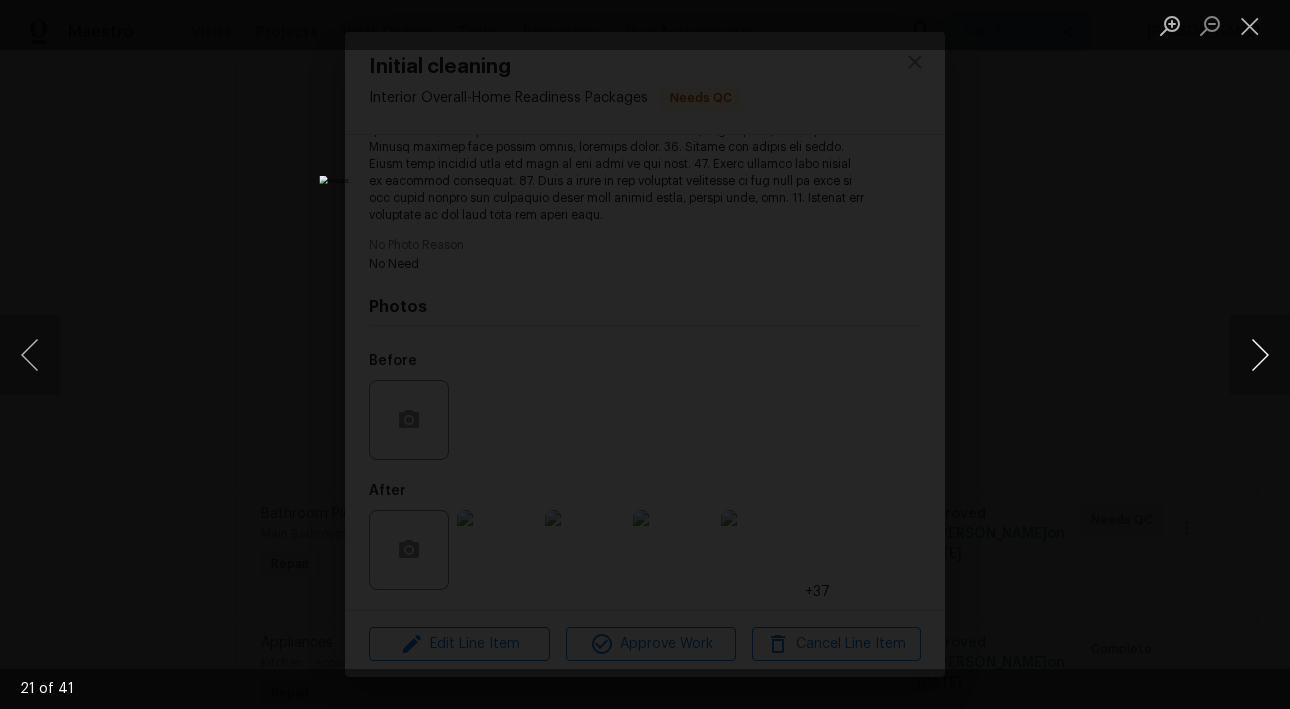 click at bounding box center [1260, 355] 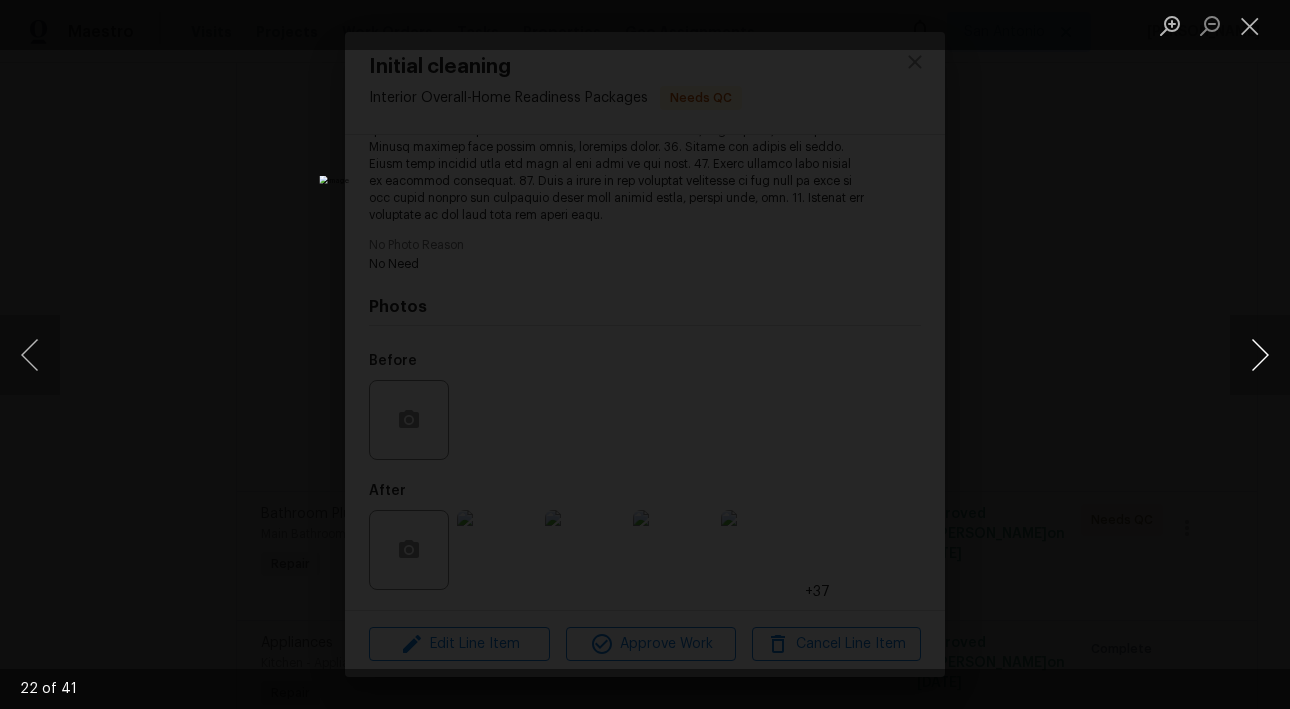 click at bounding box center [1260, 355] 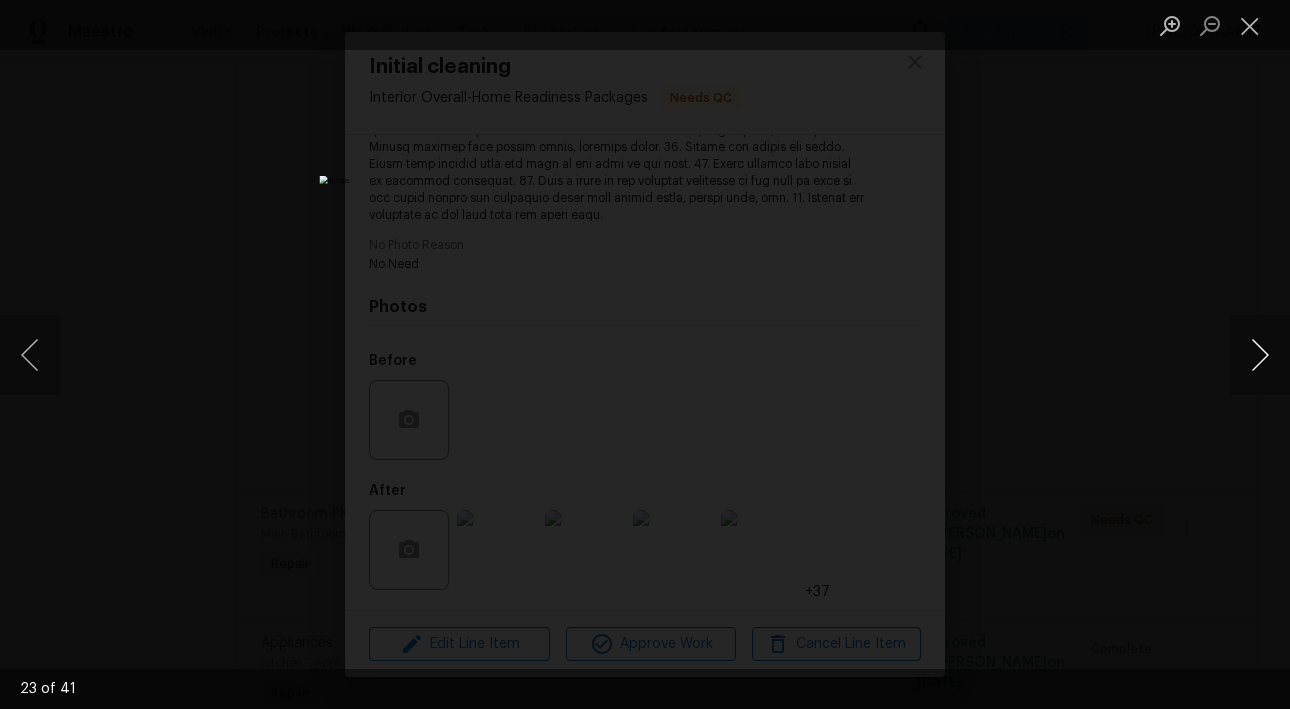 click at bounding box center [1260, 355] 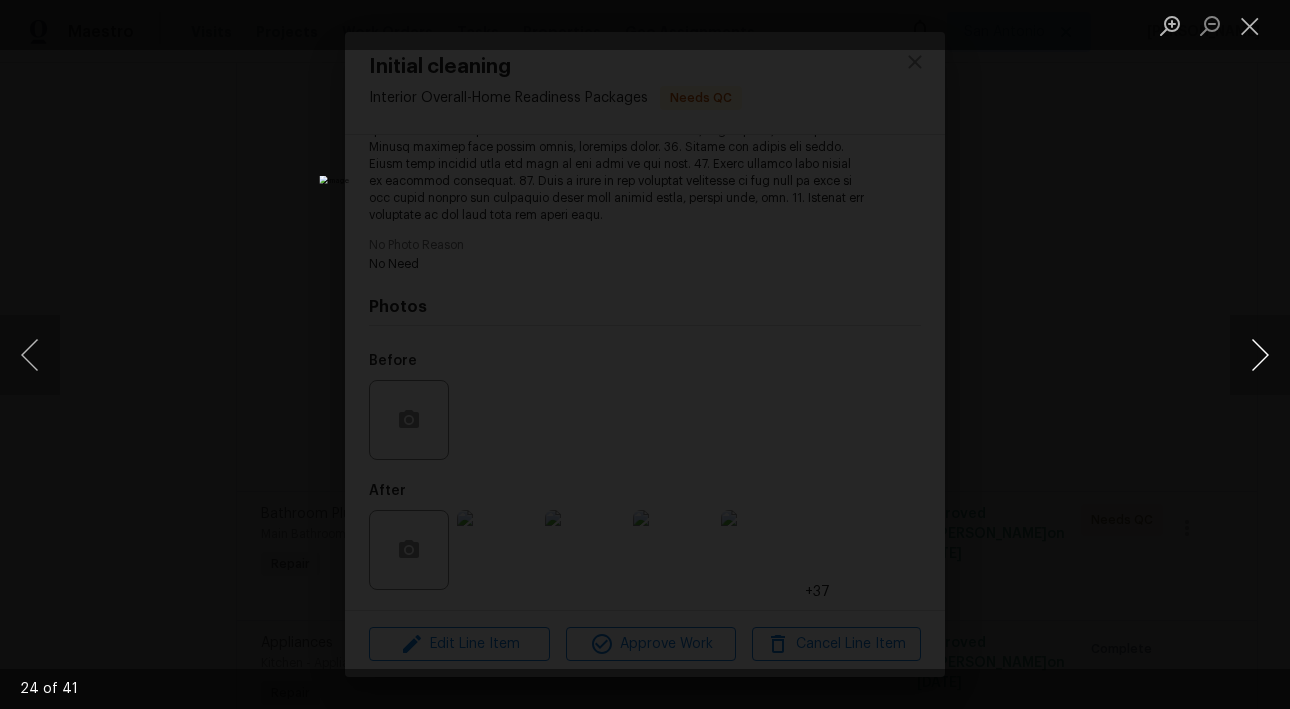 click at bounding box center [1260, 355] 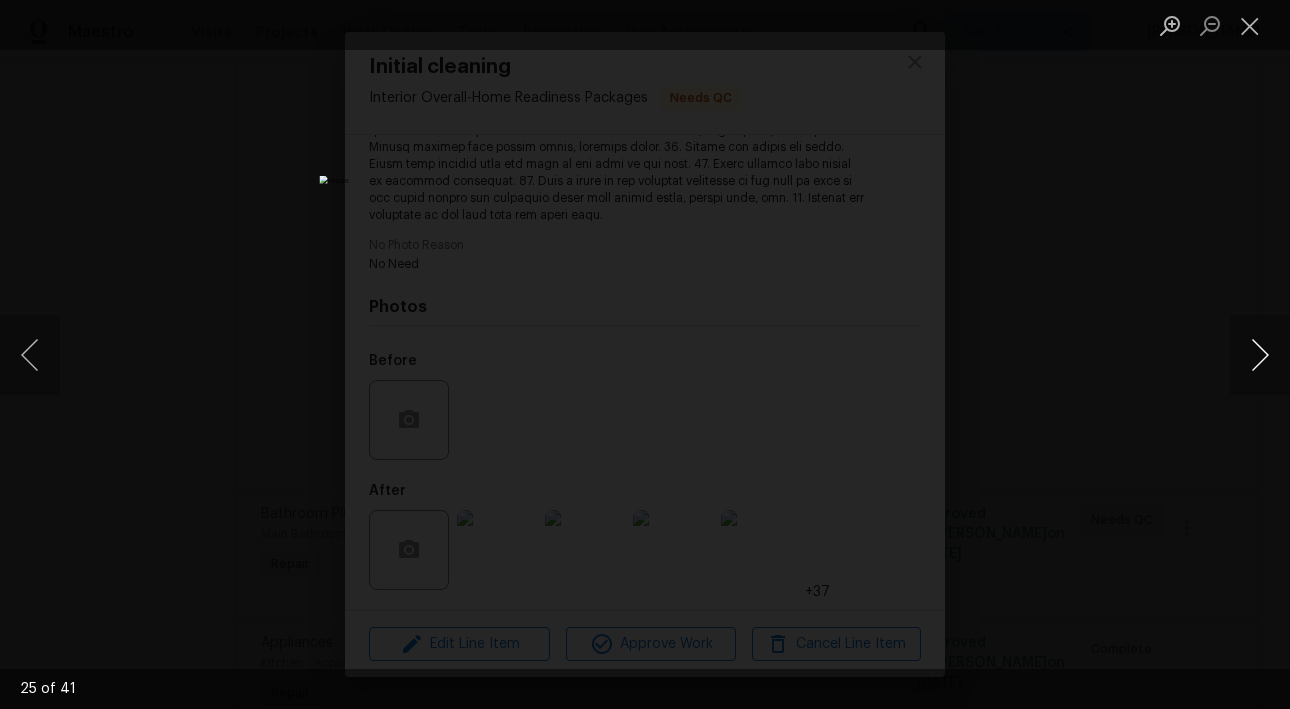 click at bounding box center (1260, 355) 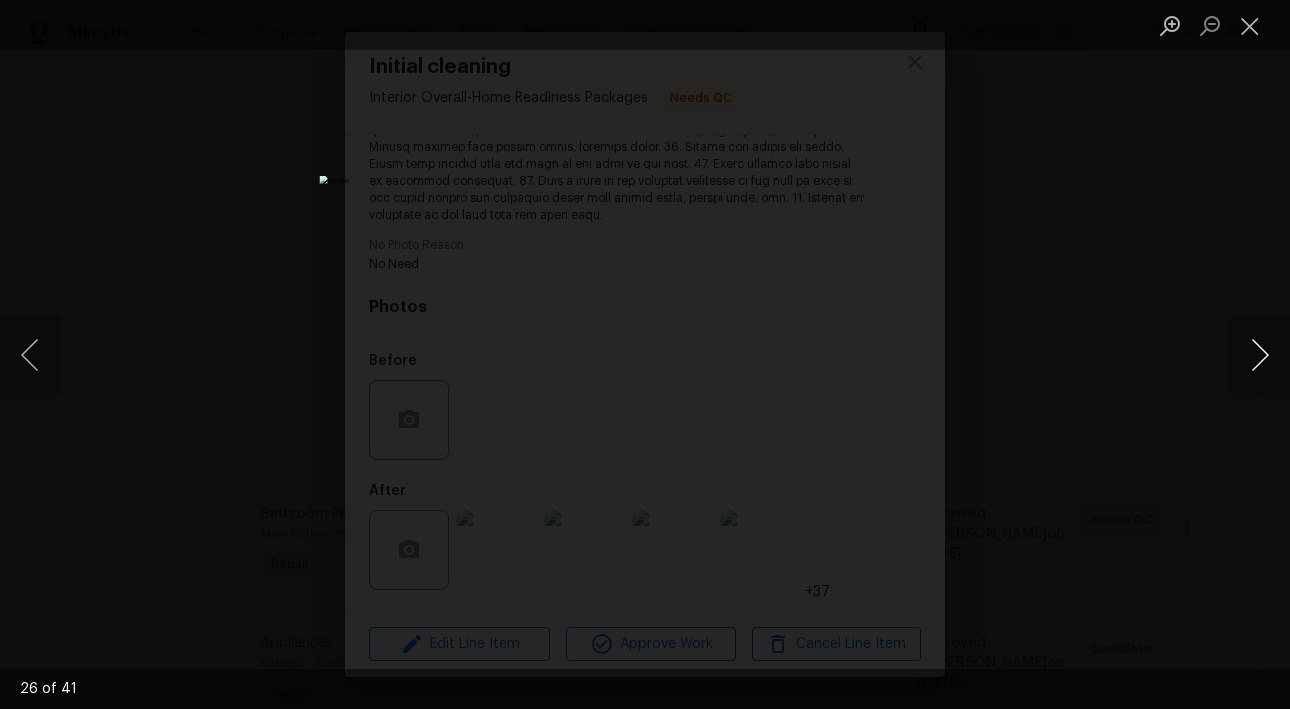 click at bounding box center (1260, 355) 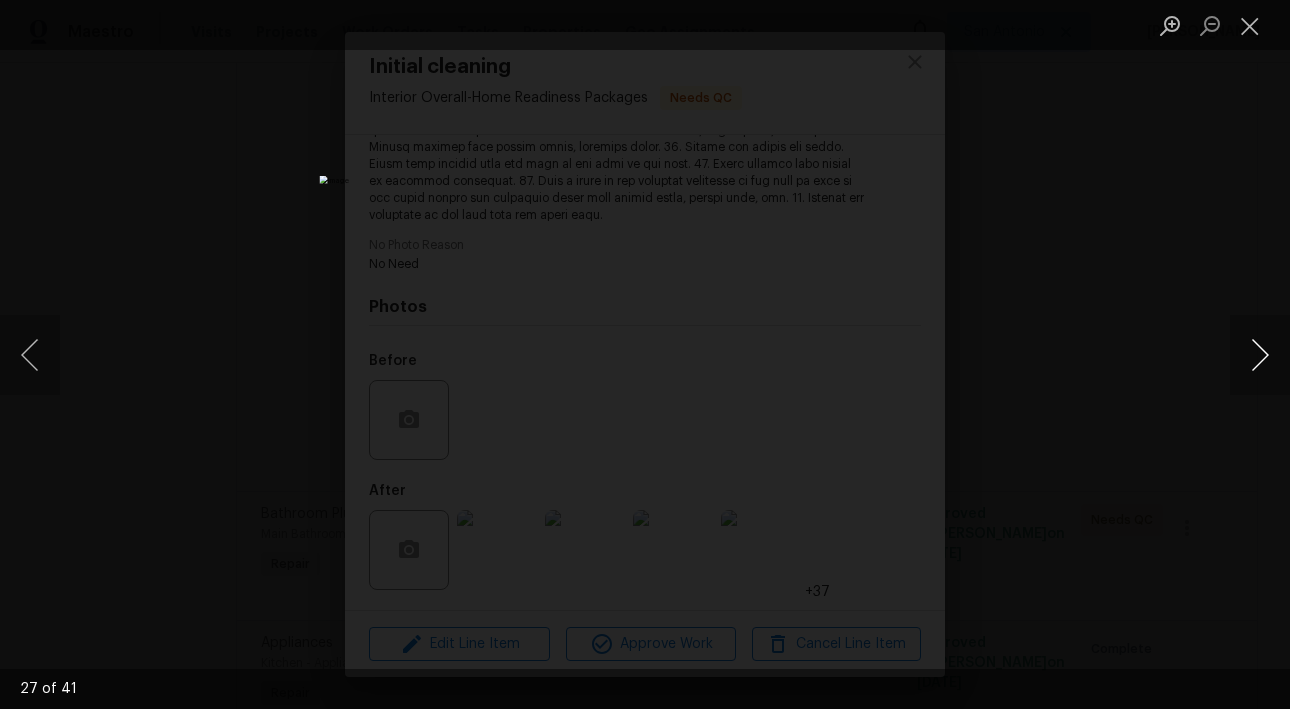 click at bounding box center (1260, 355) 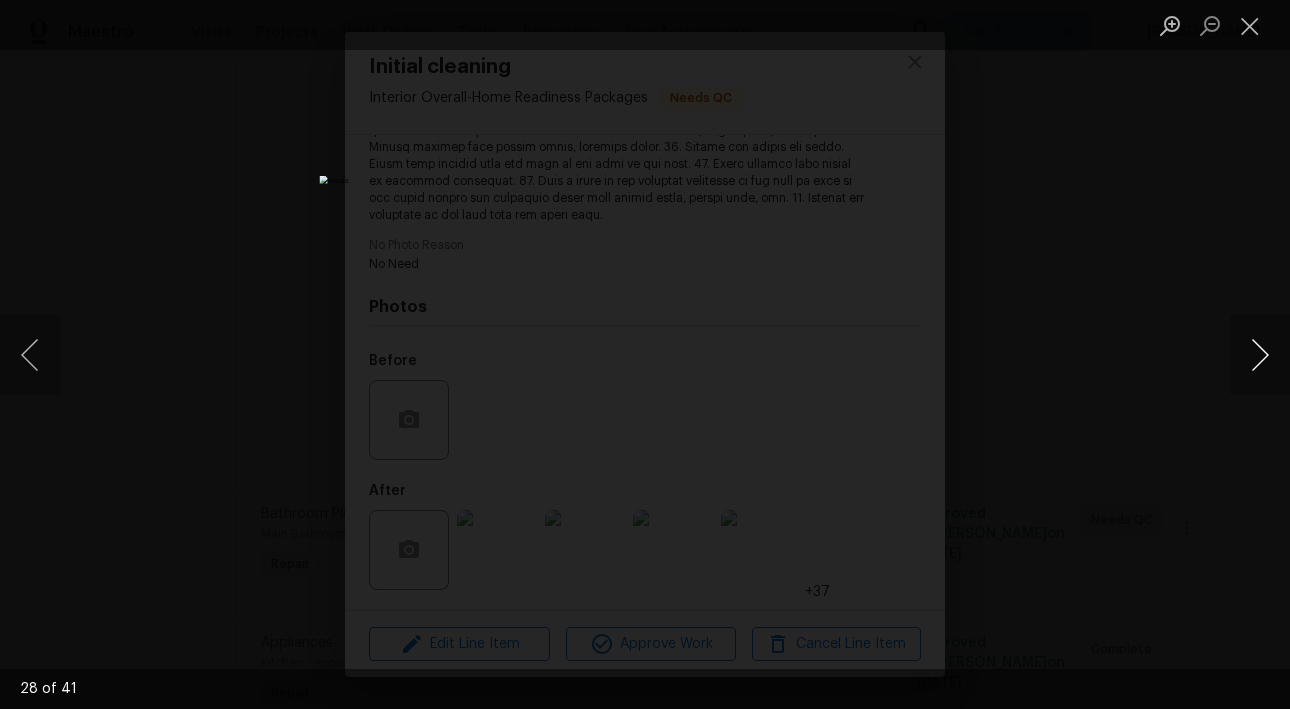 click at bounding box center [1260, 355] 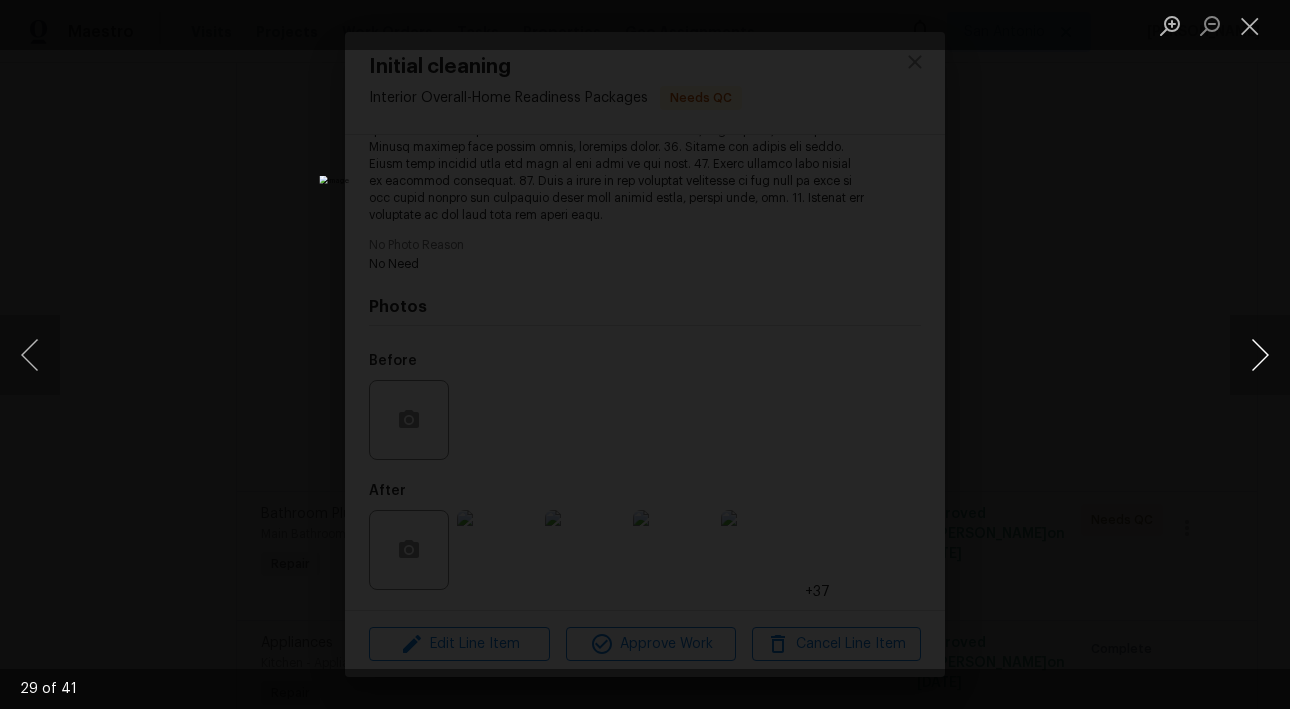 click at bounding box center [1260, 355] 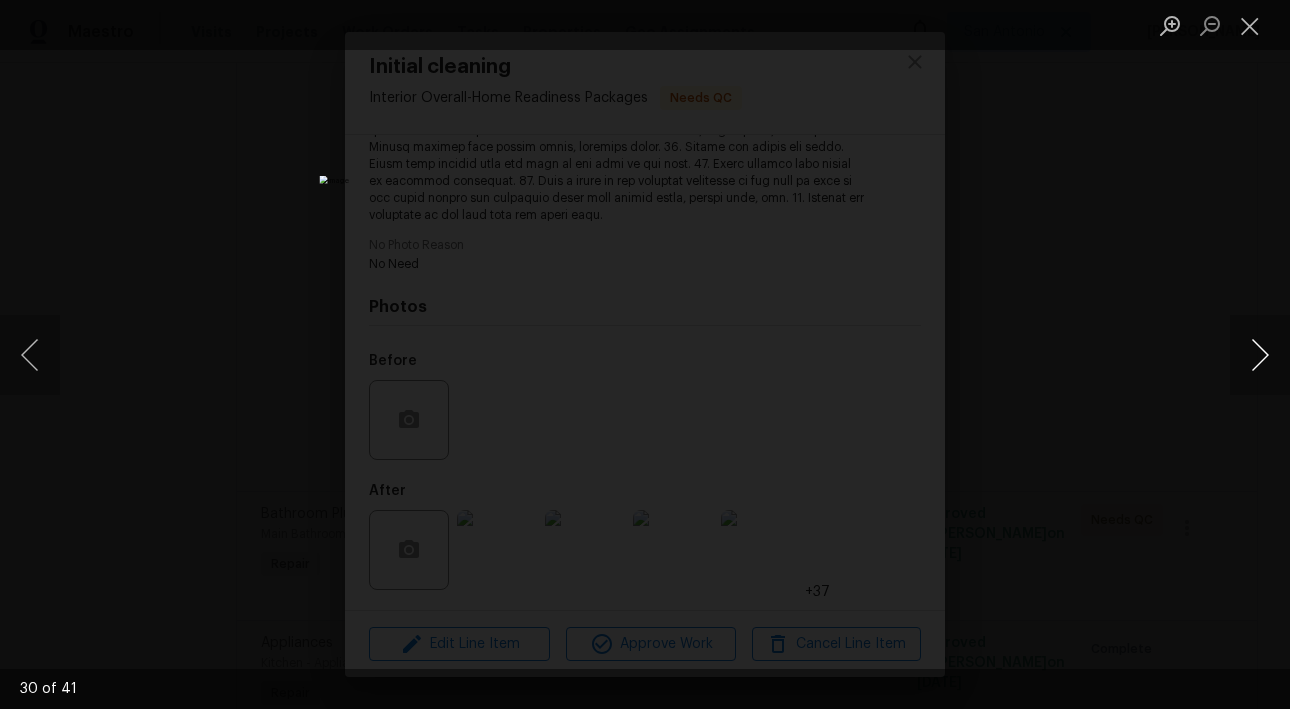 click at bounding box center (1260, 355) 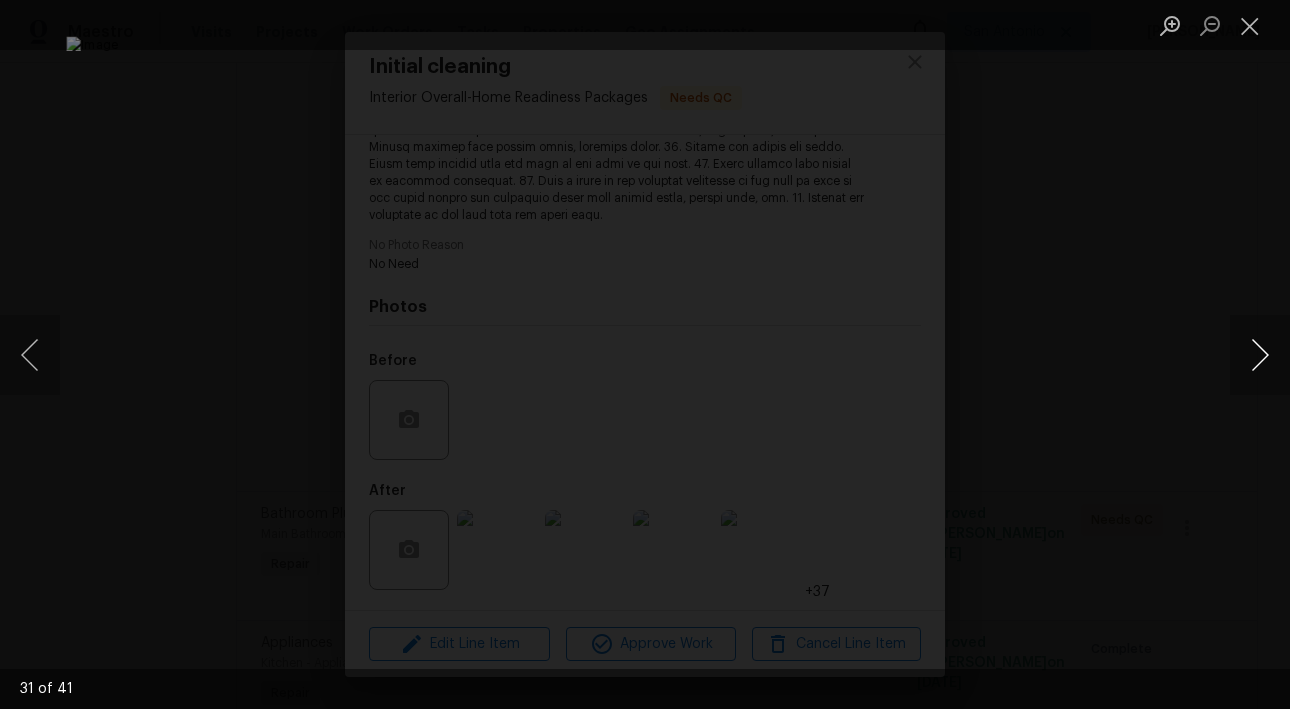 click at bounding box center (1260, 355) 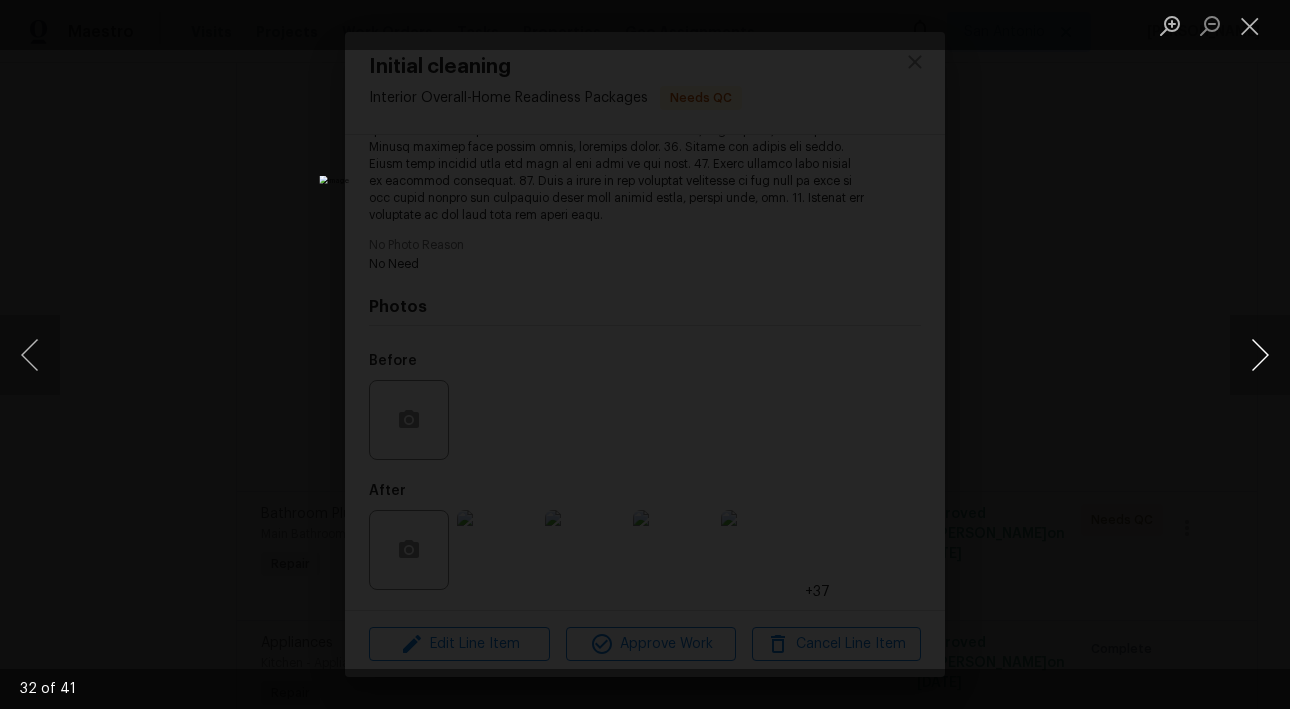 click at bounding box center [1260, 355] 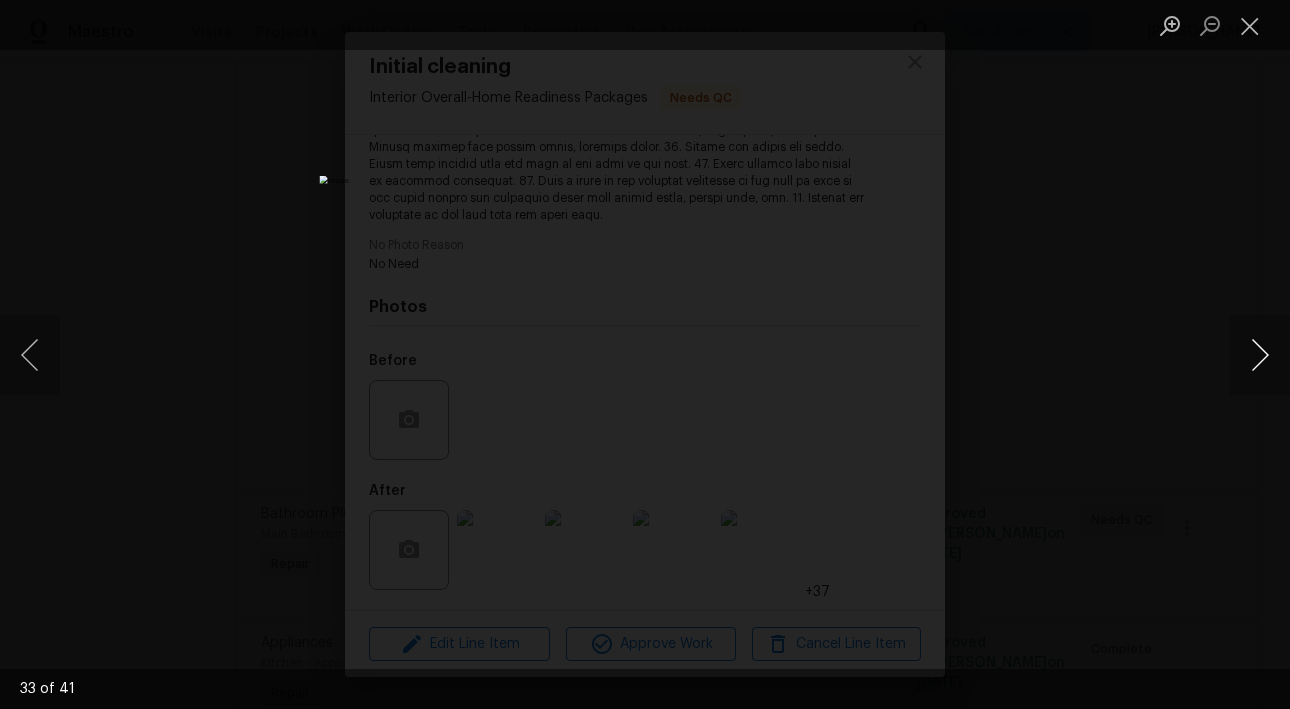 click at bounding box center (1260, 355) 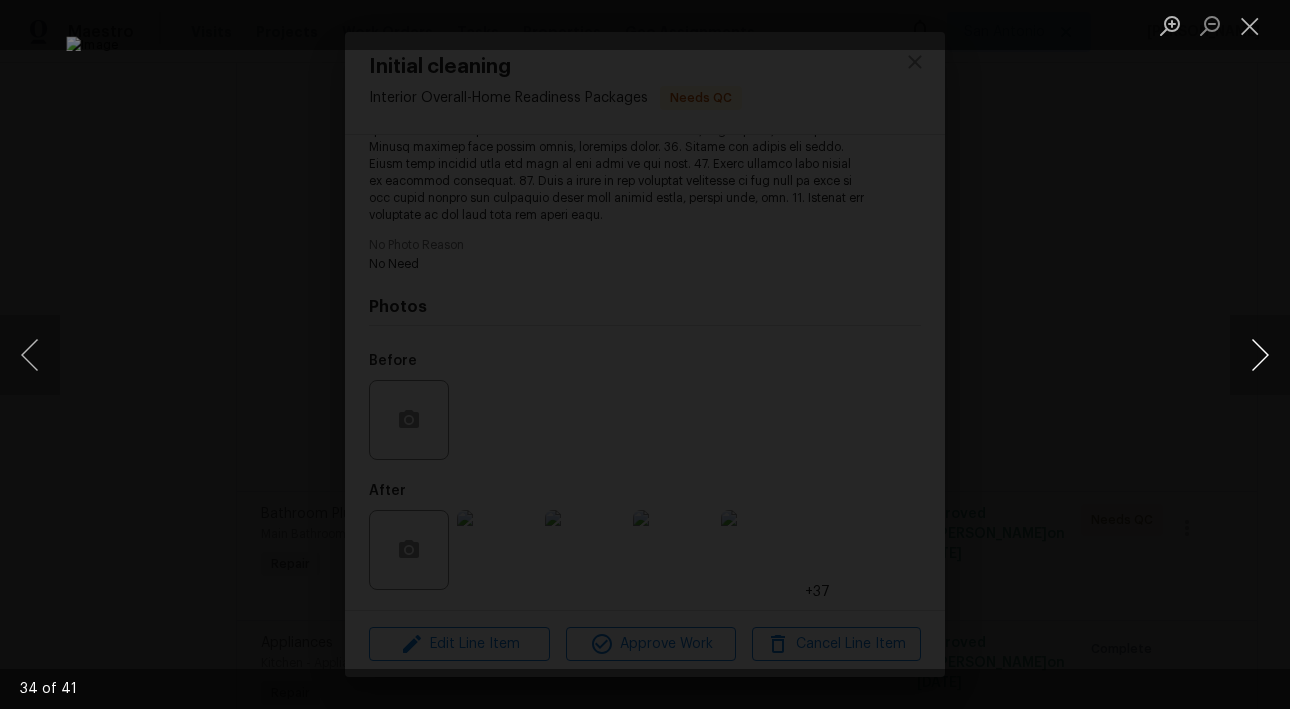 click at bounding box center (1260, 355) 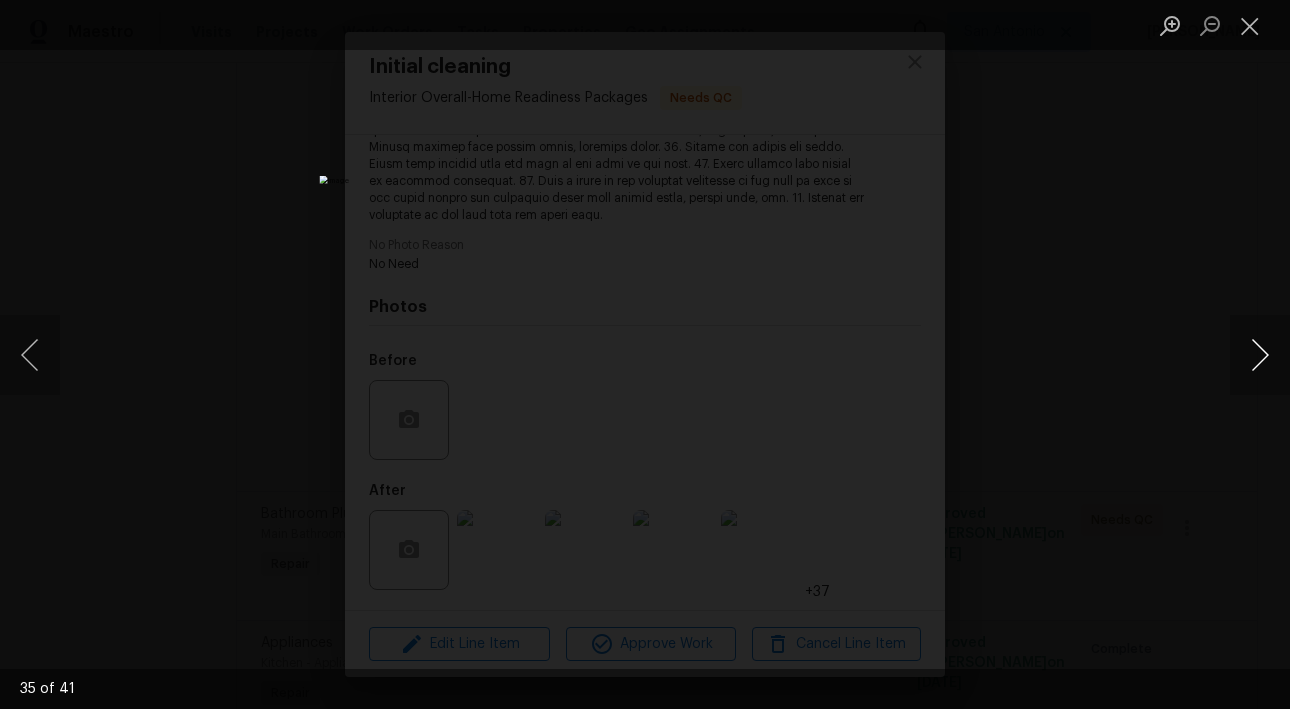 click at bounding box center (1260, 355) 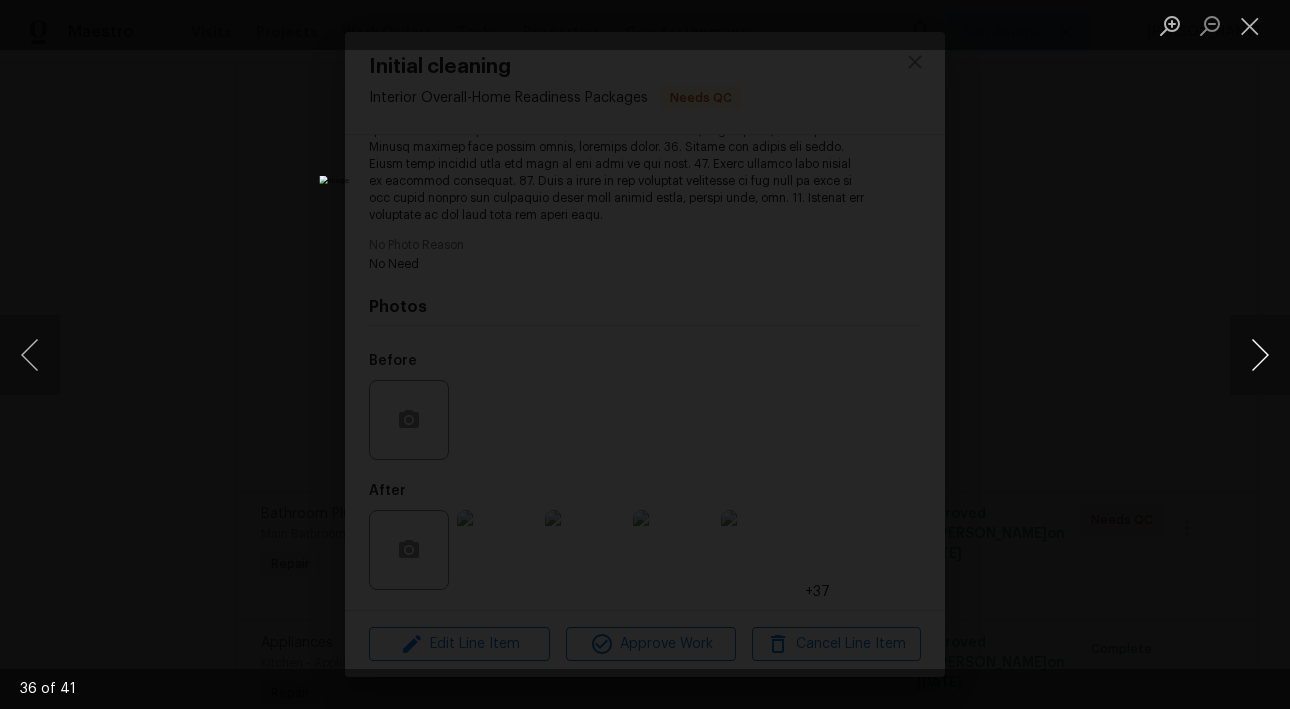 click at bounding box center [1260, 355] 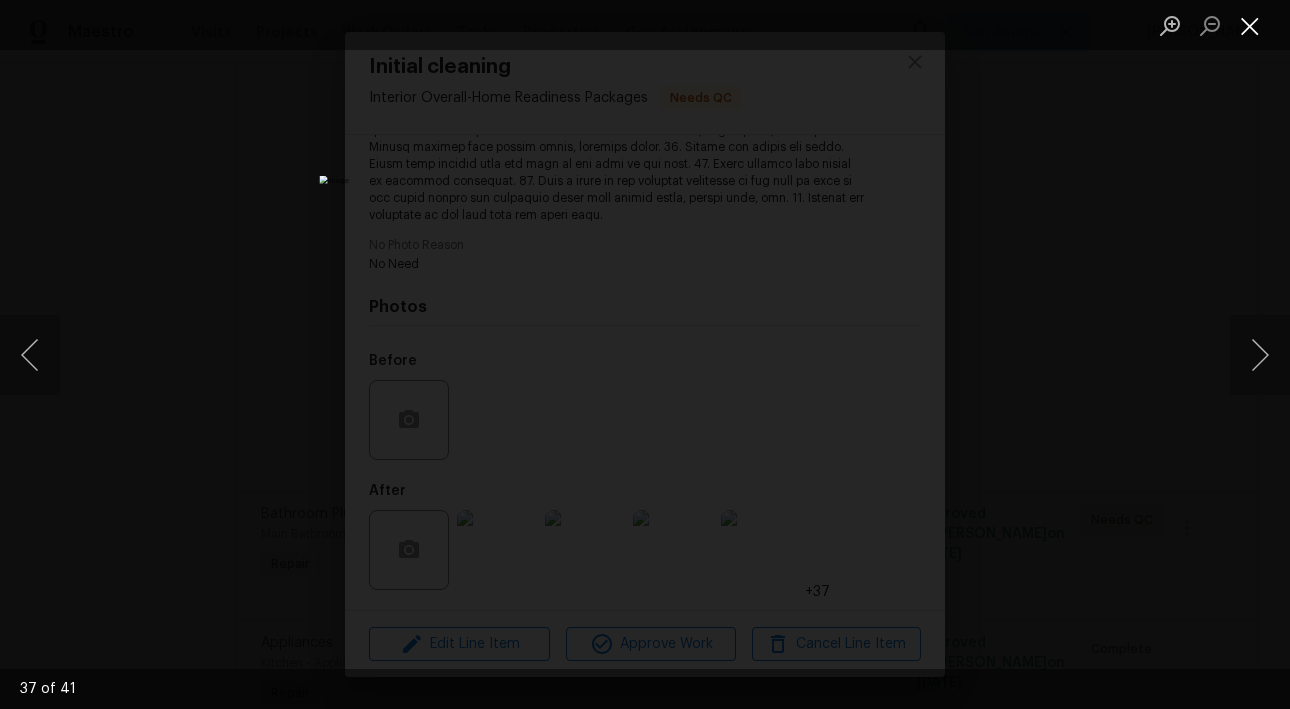 click at bounding box center (1250, 25) 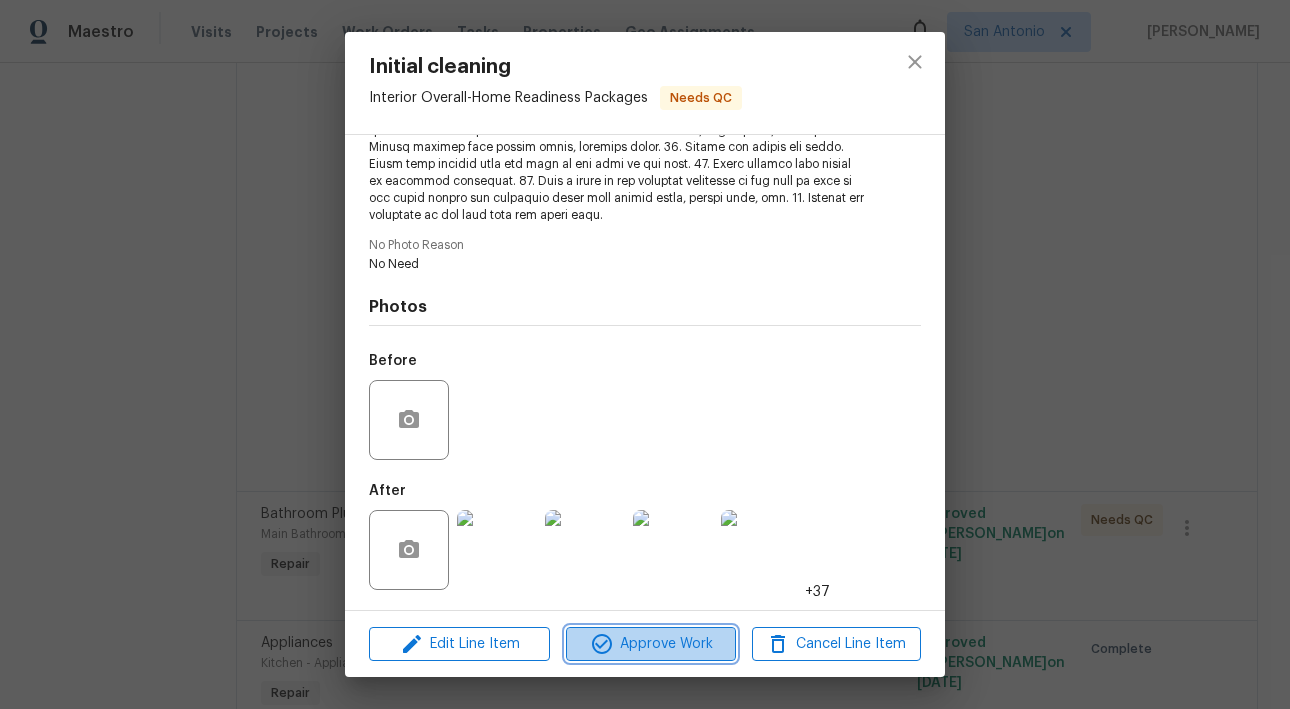 click on "Approve Work" at bounding box center (650, 644) 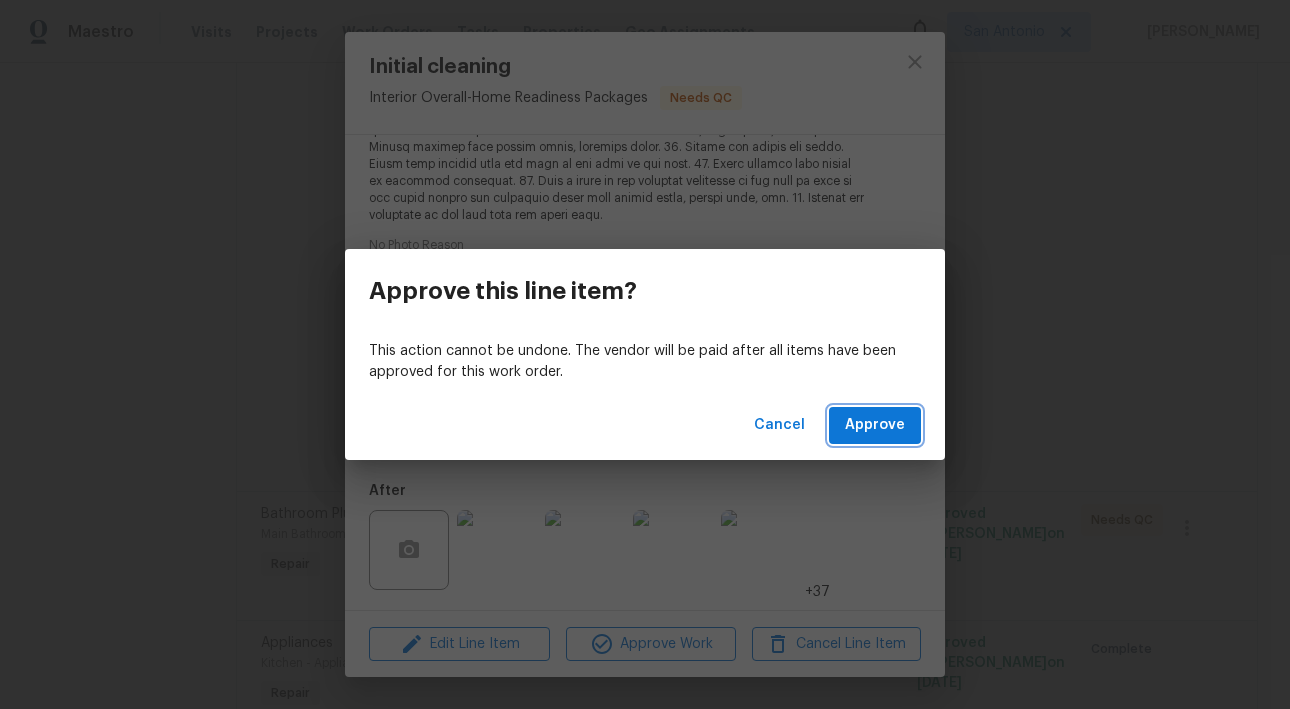 click on "Approve" at bounding box center (875, 425) 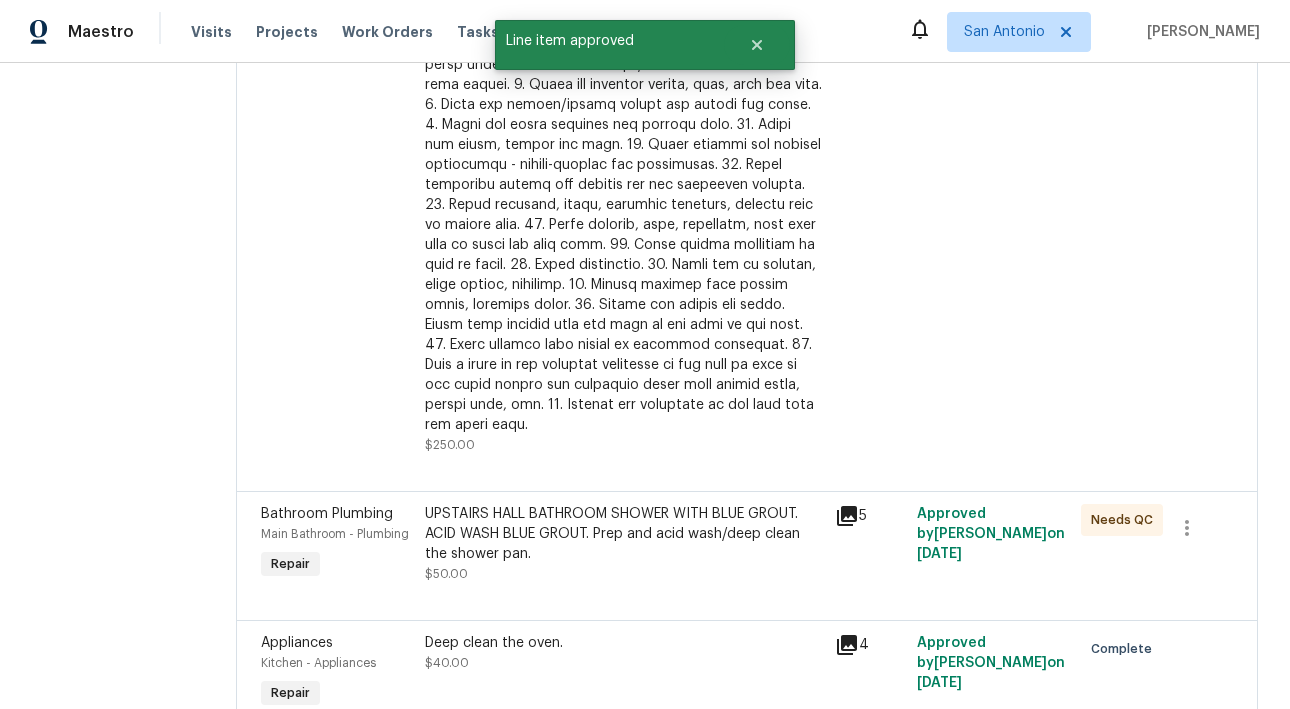scroll, scrollTop: 0, scrollLeft: 0, axis: both 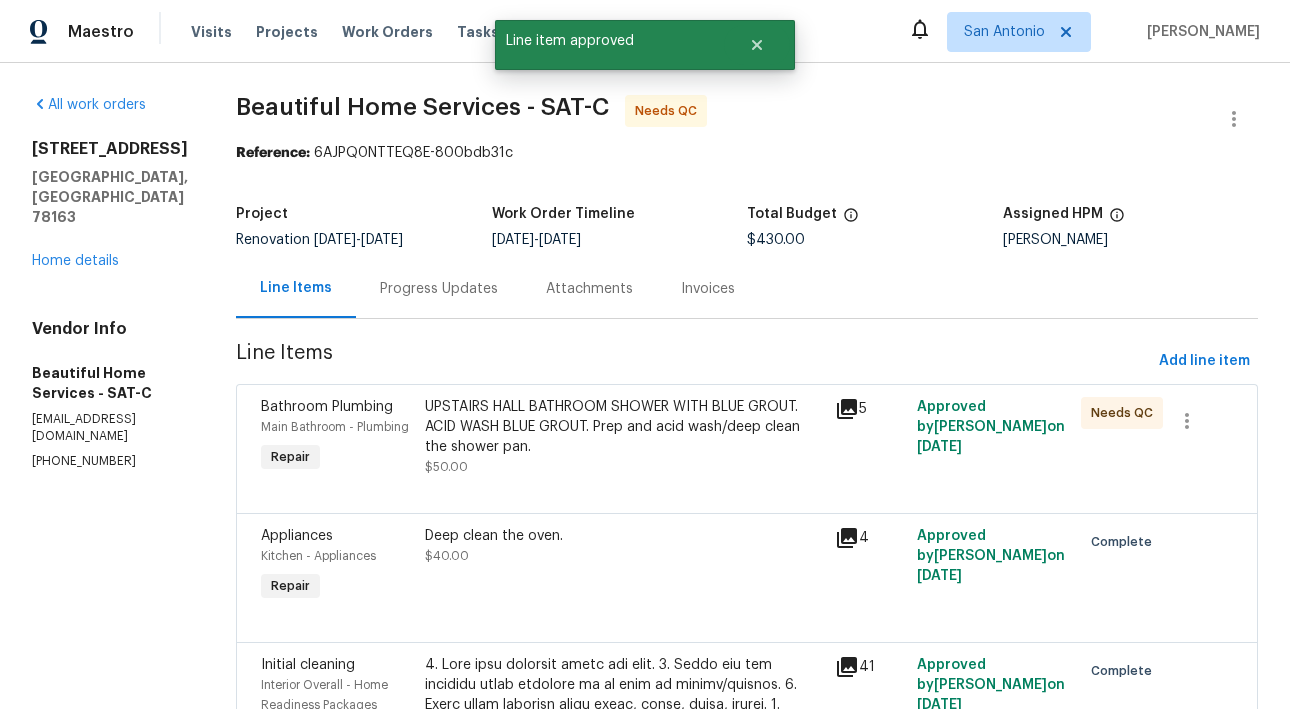 click on "UPSTAIRS HALL BATHROOM SHOWER WITH BLUE GROUT.
ACID WASH BLUE GROUT.
Prep and acid wash/deep clean the shower pan." at bounding box center (624, 427) 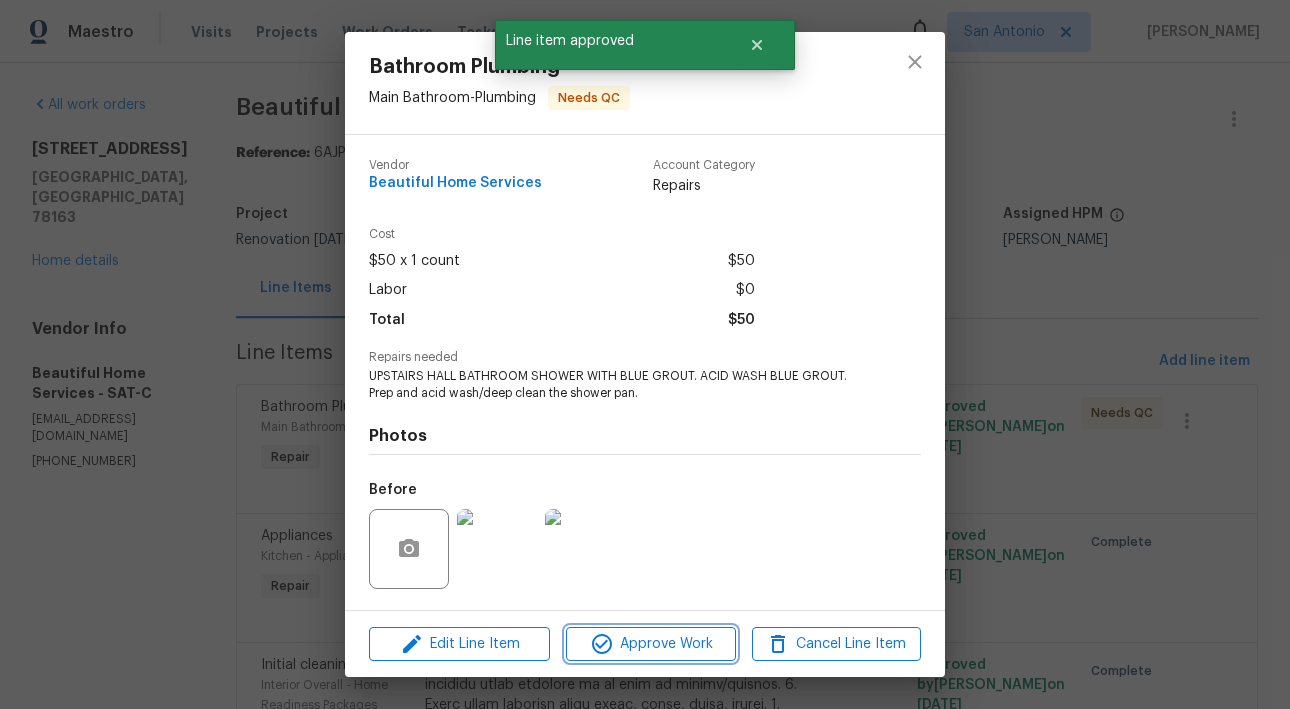 click on "Approve Work" at bounding box center [650, 644] 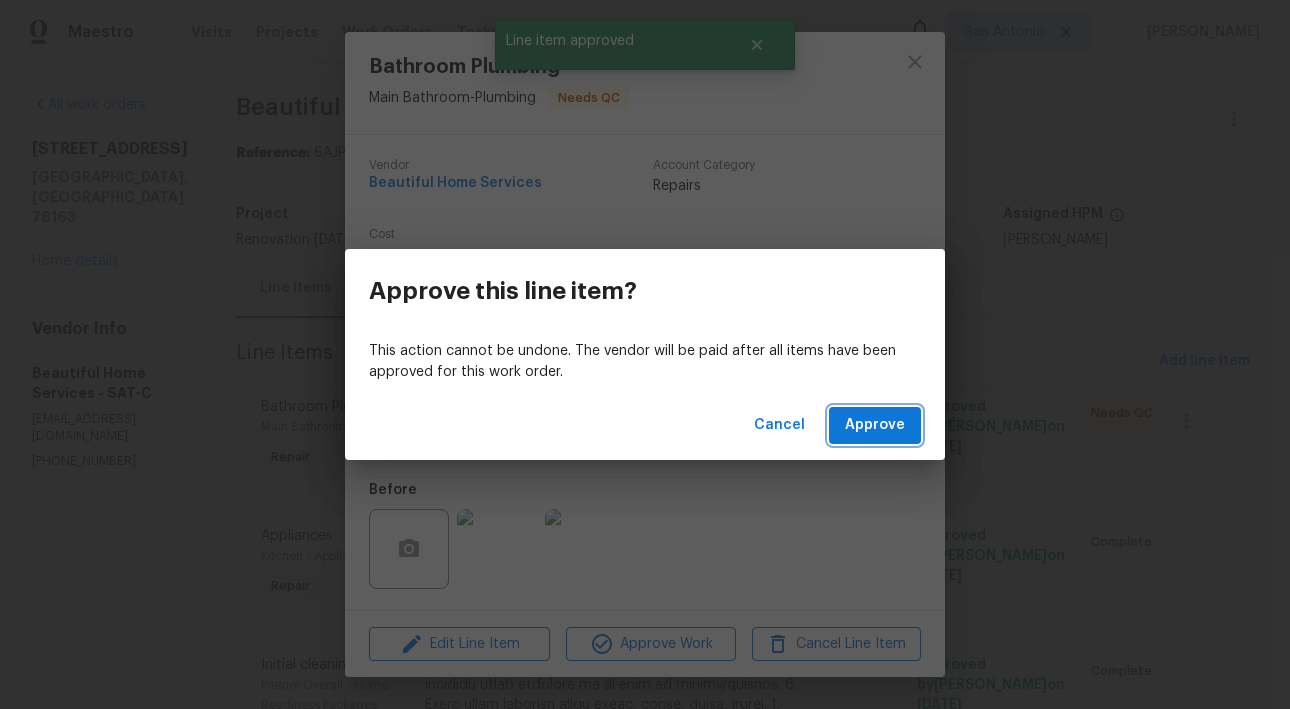 click on "Approve" at bounding box center [875, 425] 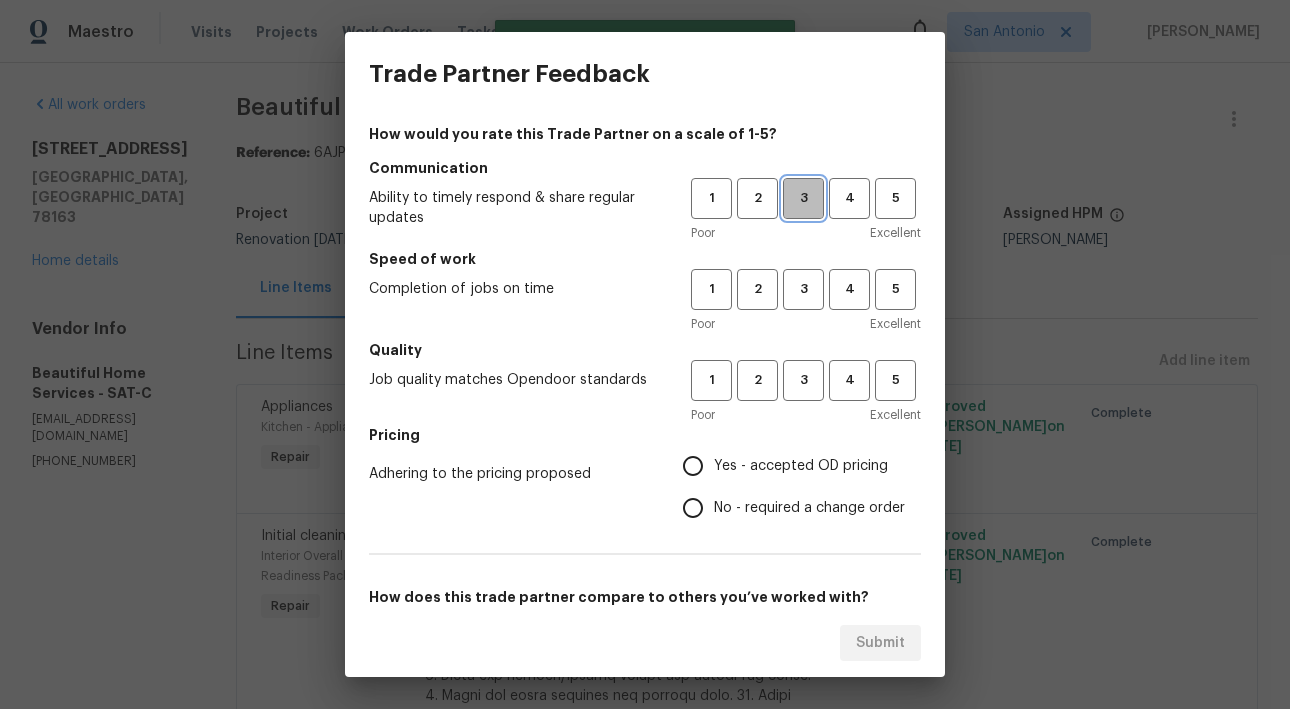 click on "3" at bounding box center (803, 198) 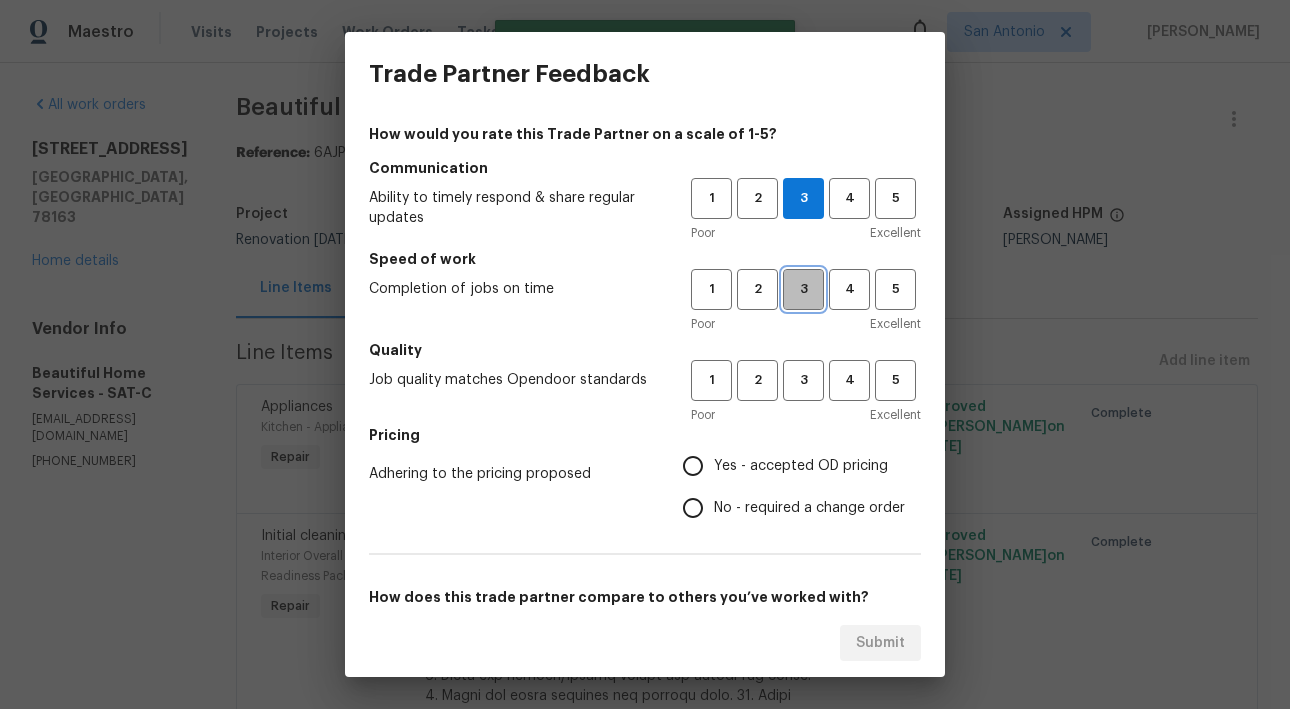click on "3" at bounding box center (803, 289) 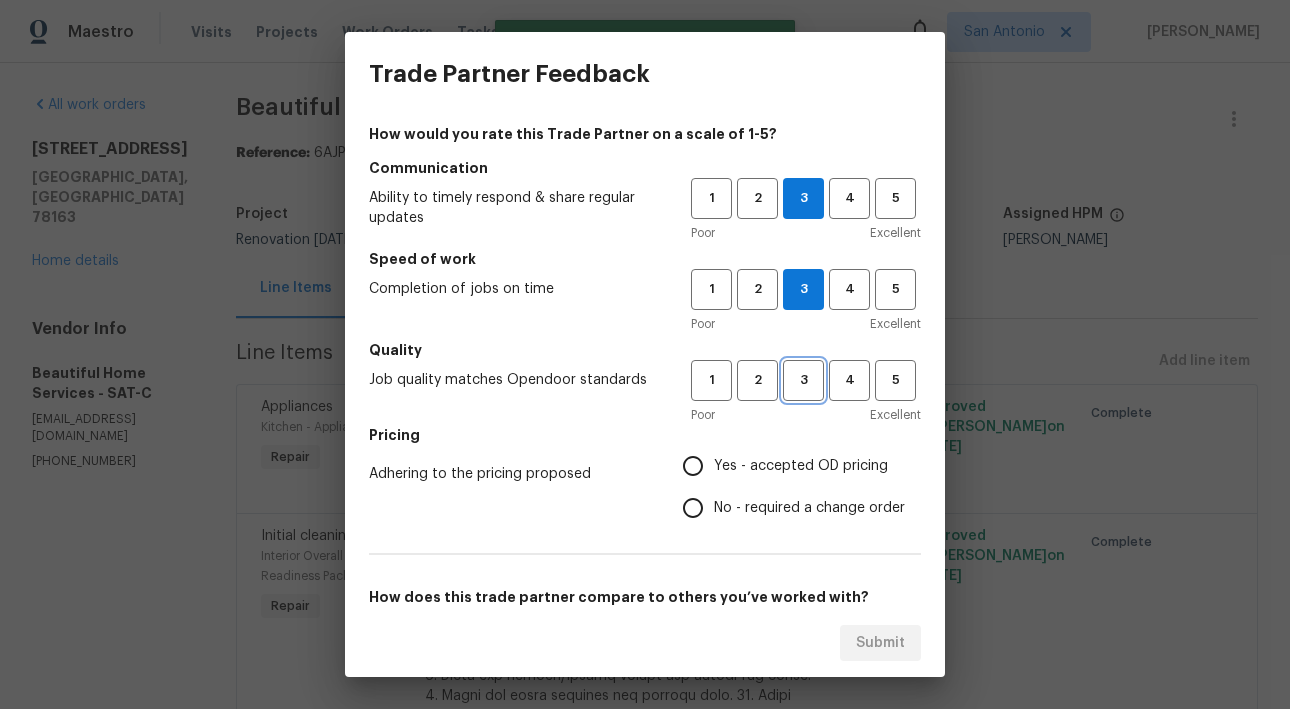 click on "3" at bounding box center (803, 380) 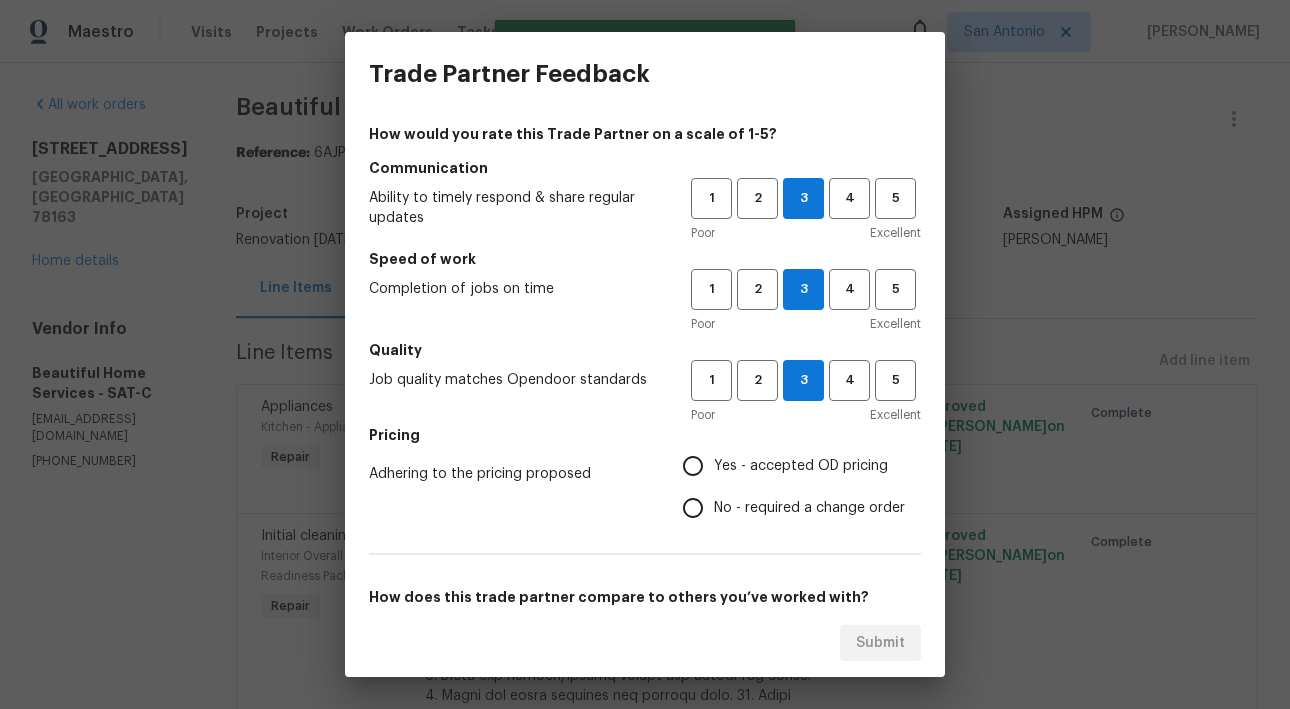 click on "Yes - accepted OD pricing" at bounding box center [801, 466] 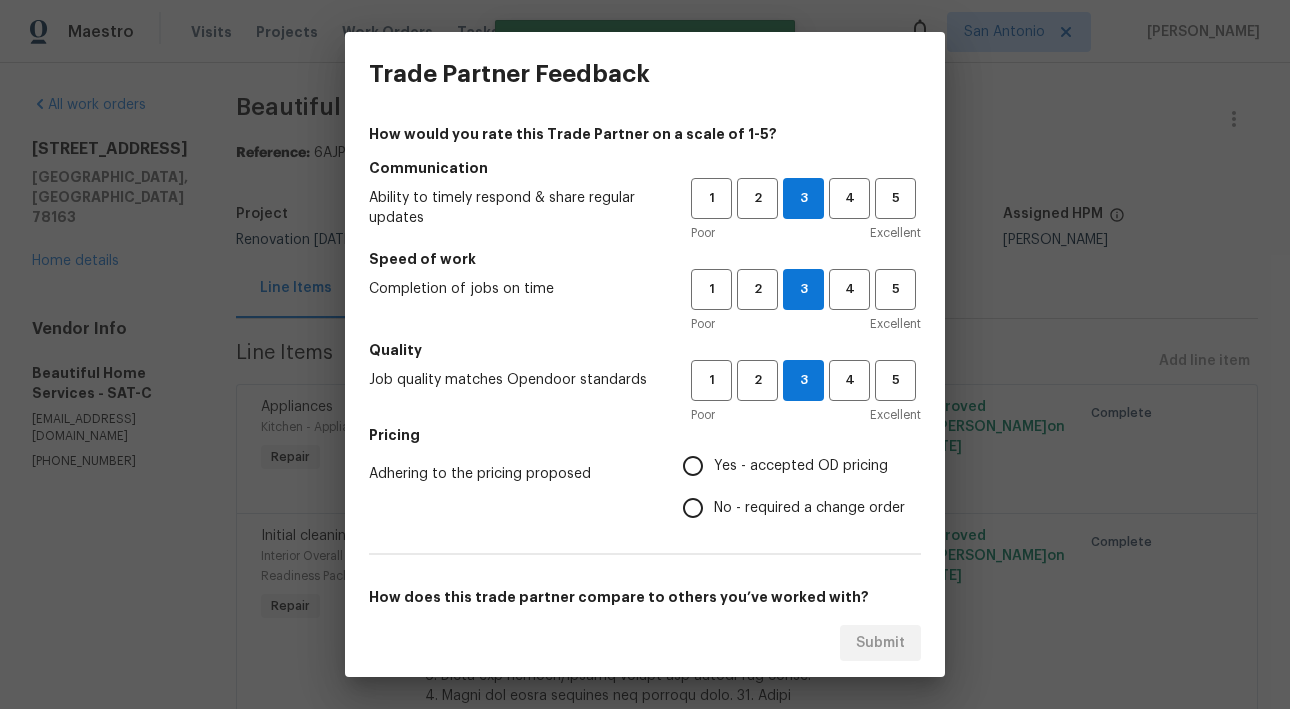 click on "Yes - accepted OD pricing" at bounding box center (693, 466) 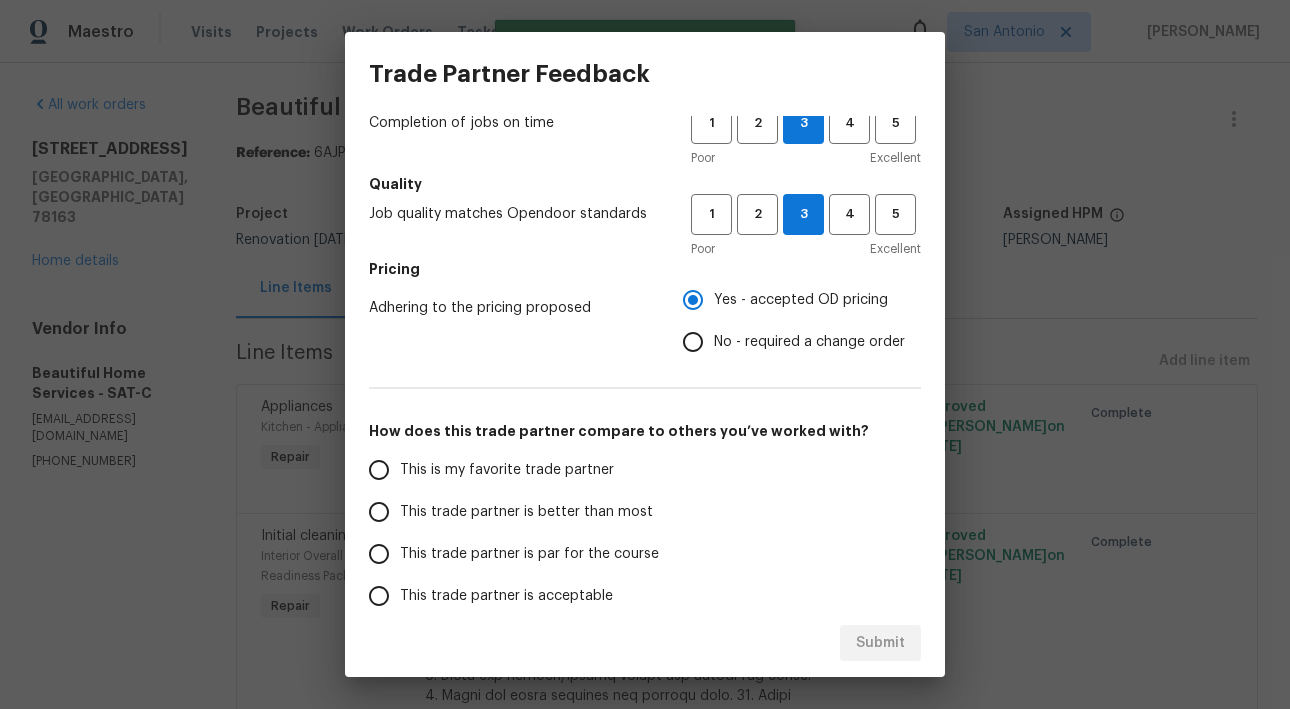 scroll, scrollTop: 196, scrollLeft: 0, axis: vertical 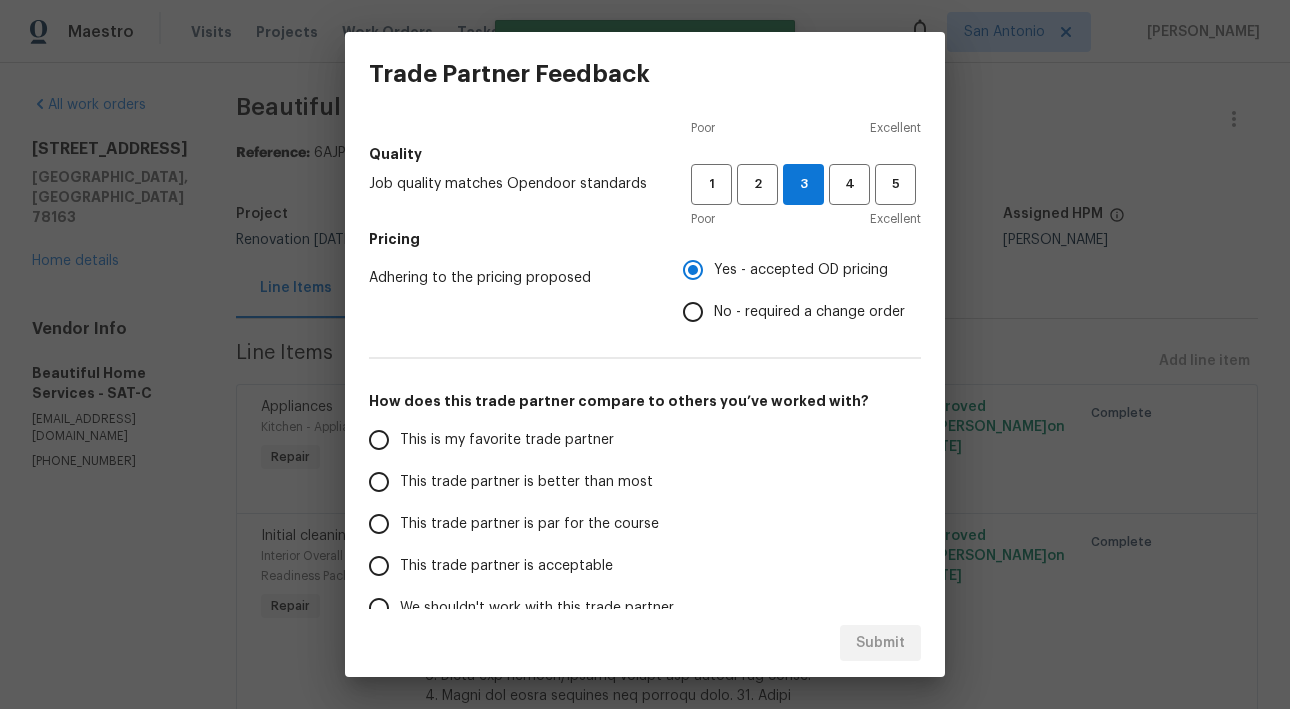 click on "This trade partner is par for the course" at bounding box center (529, 524) 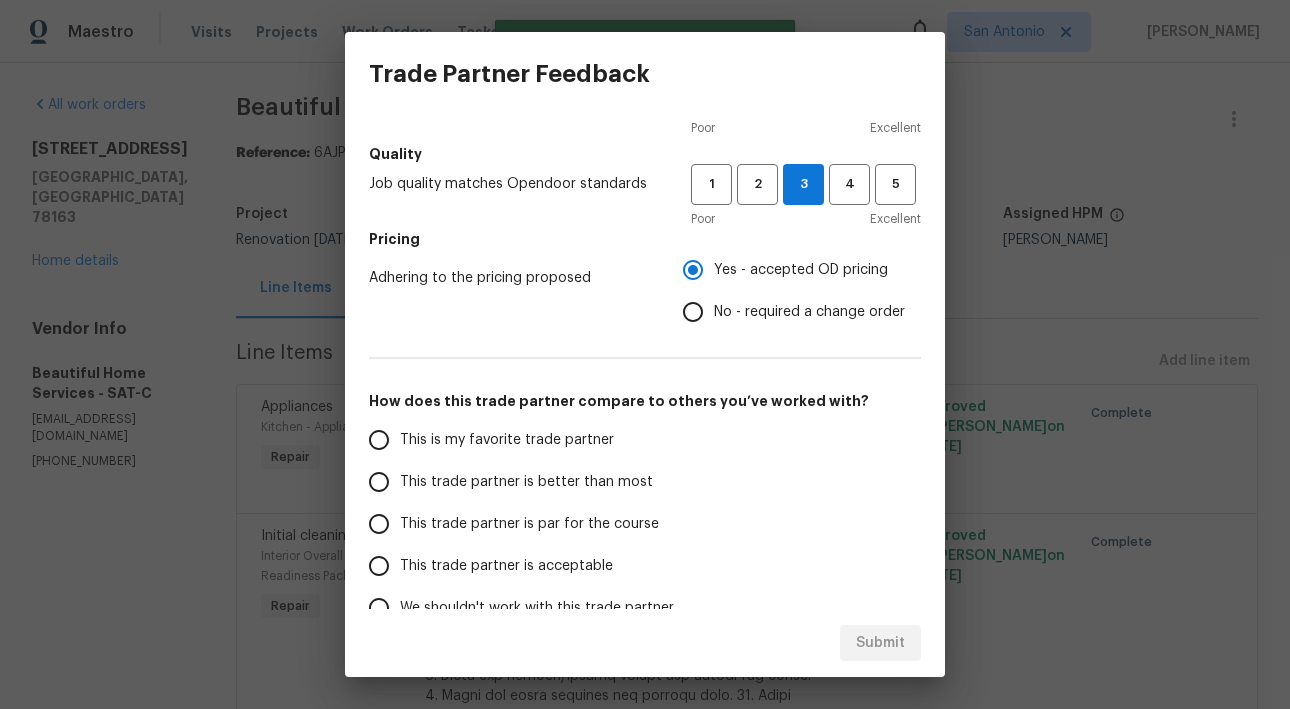 click on "This trade partner is par for the course" at bounding box center [379, 524] 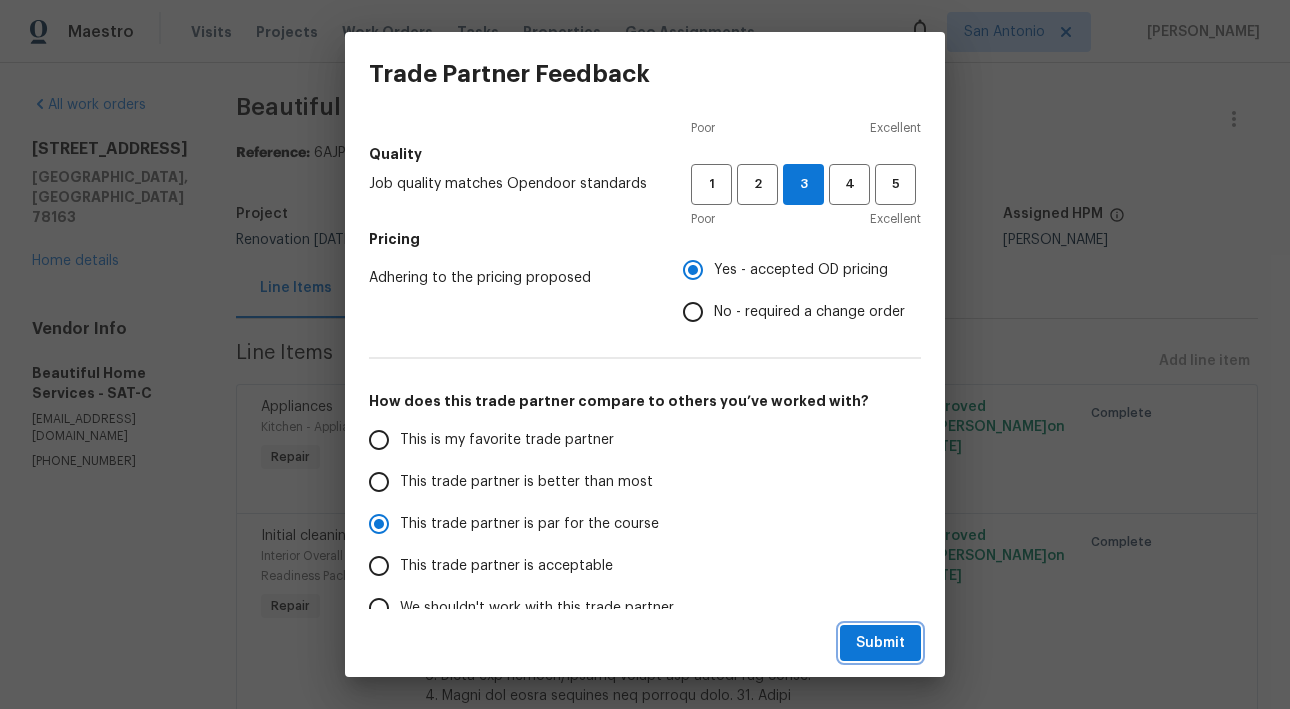 click on "Submit" at bounding box center [880, 643] 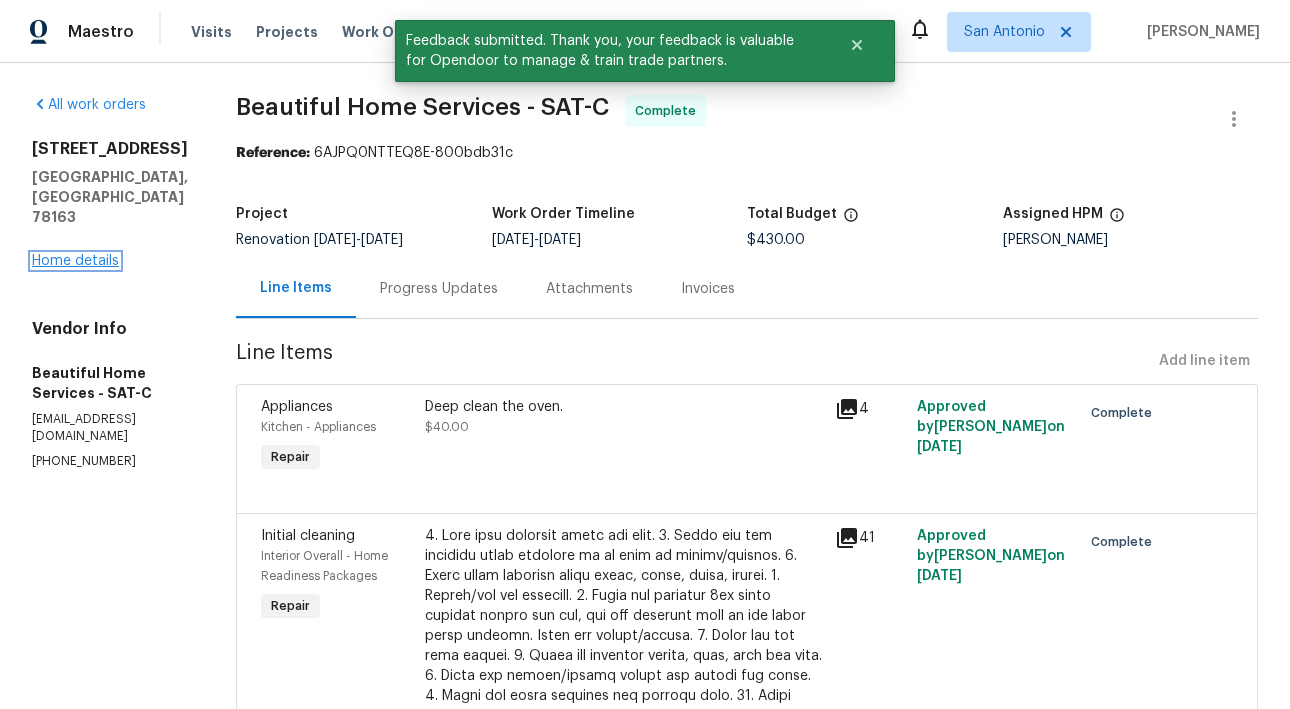 click on "Home details" at bounding box center [75, 261] 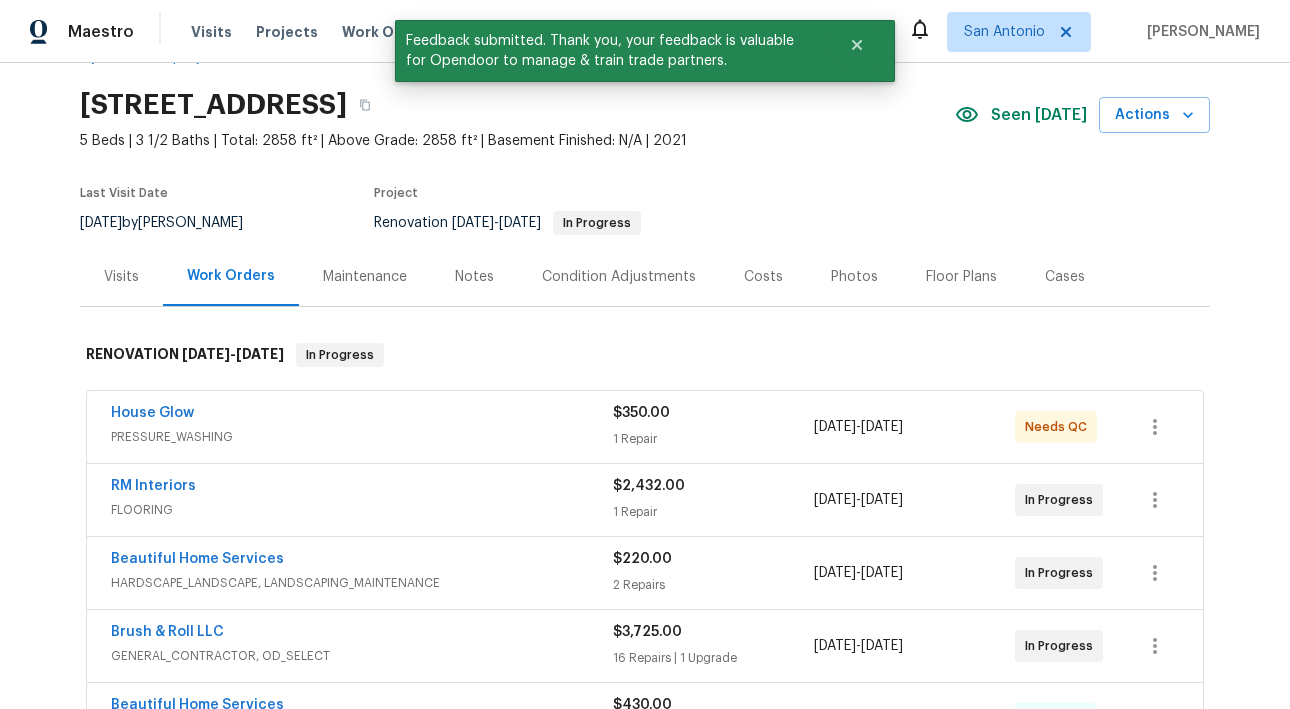 scroll, scrollTop: 61, scrollLeft: 0, axis: vertical 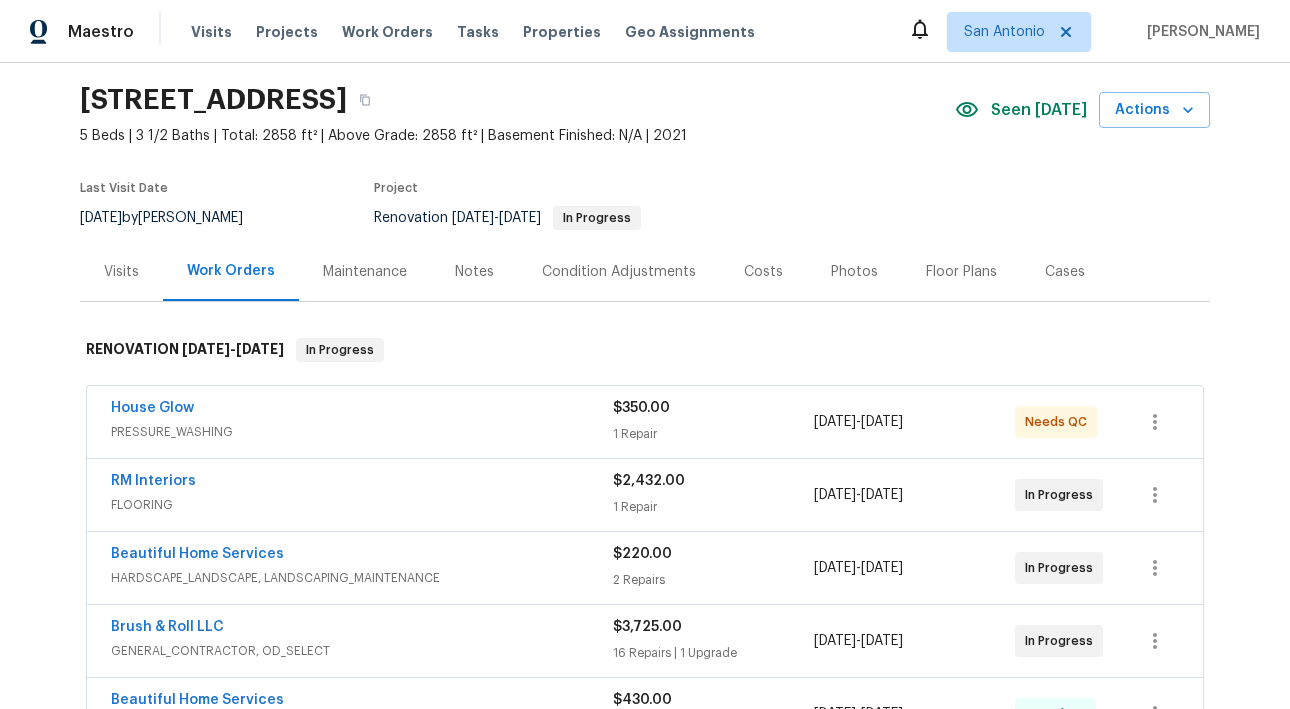 click on "Notes" at bounding box center (474, 272) 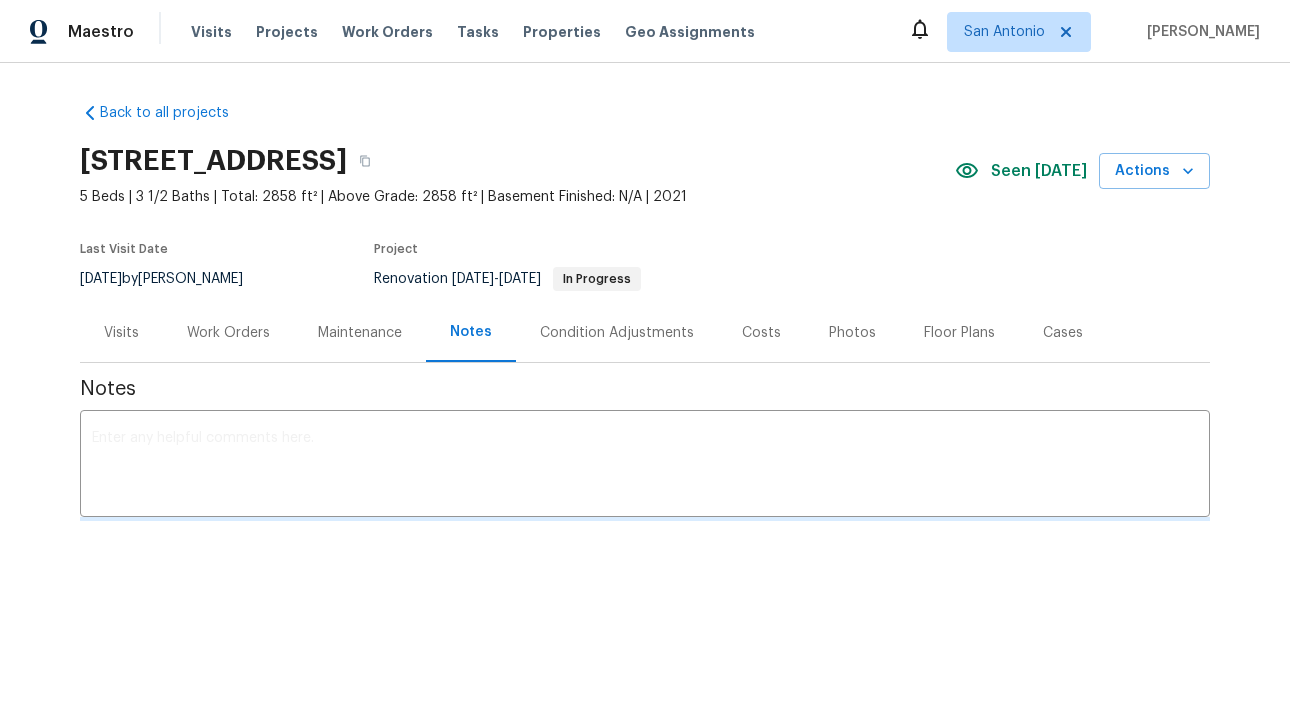 scroll, scrollTop: 0, scrollLeft: 0, axis: both 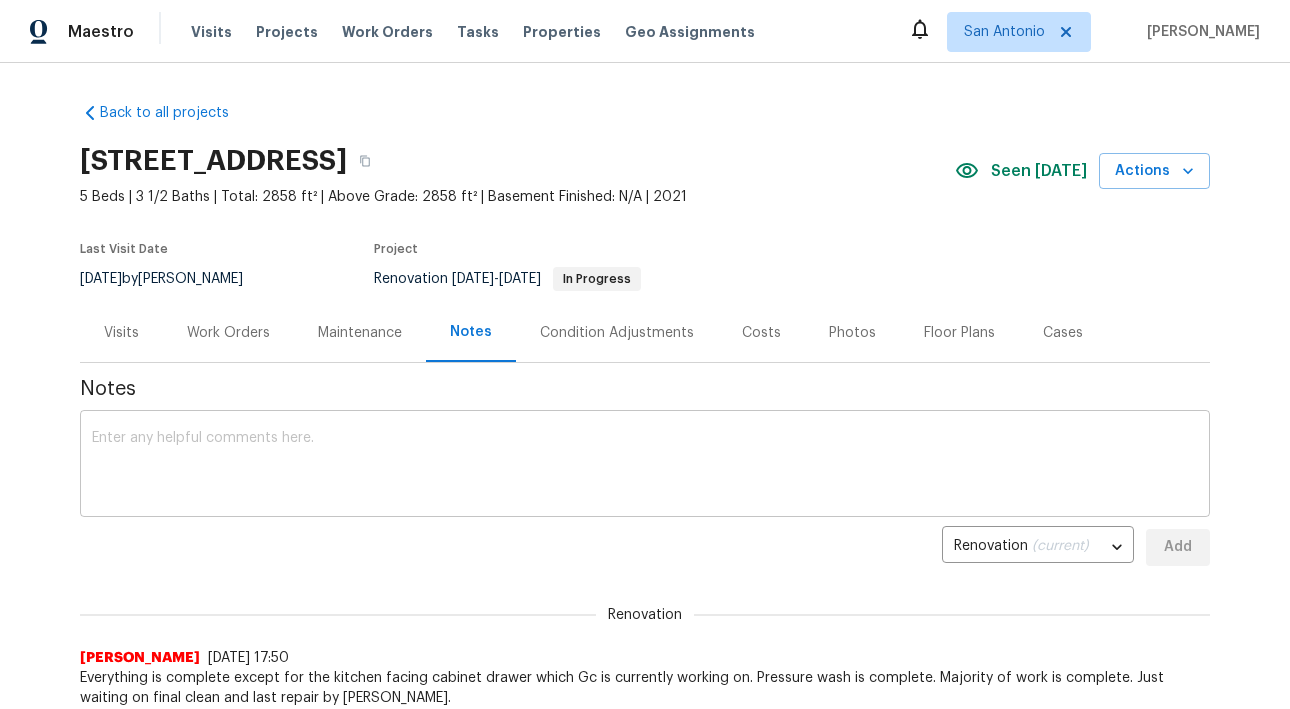 click at bounding box center (645, 466) 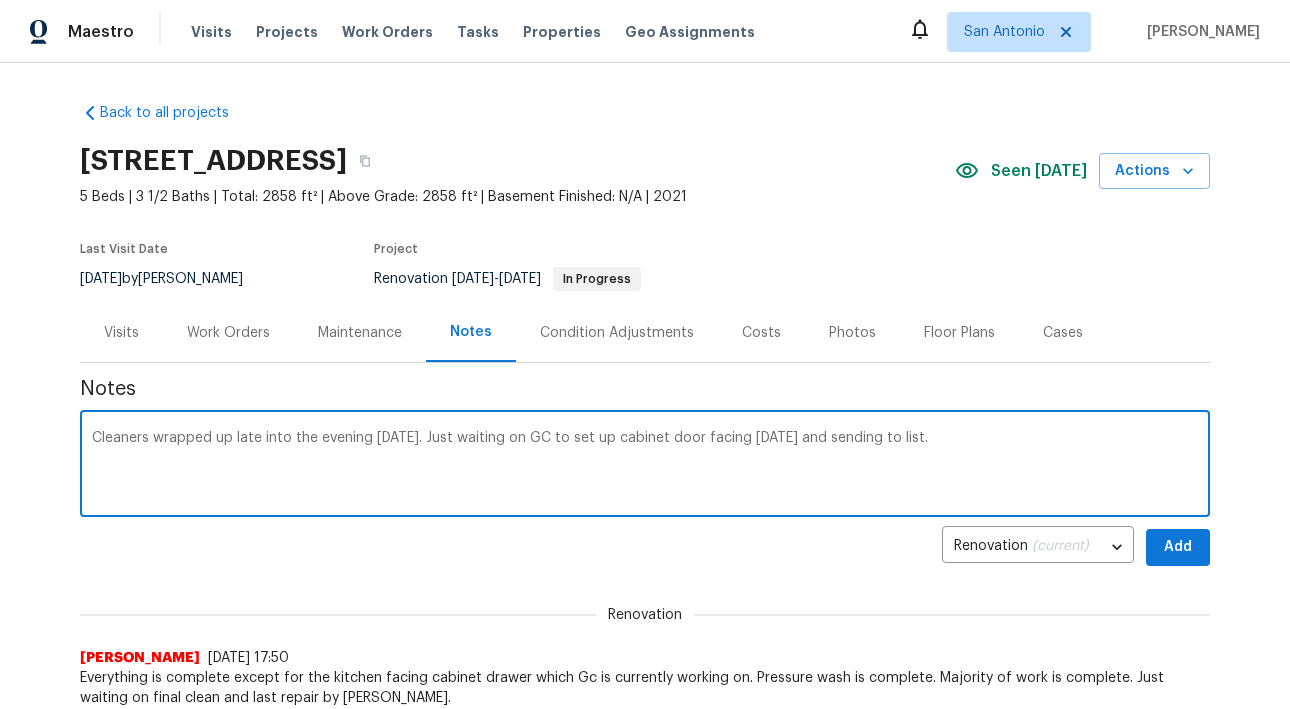 type on "Cleaners wrapped up late into the evening 7/15/24. Just waiting on GC to set up cabinet door facing today and sending to list." 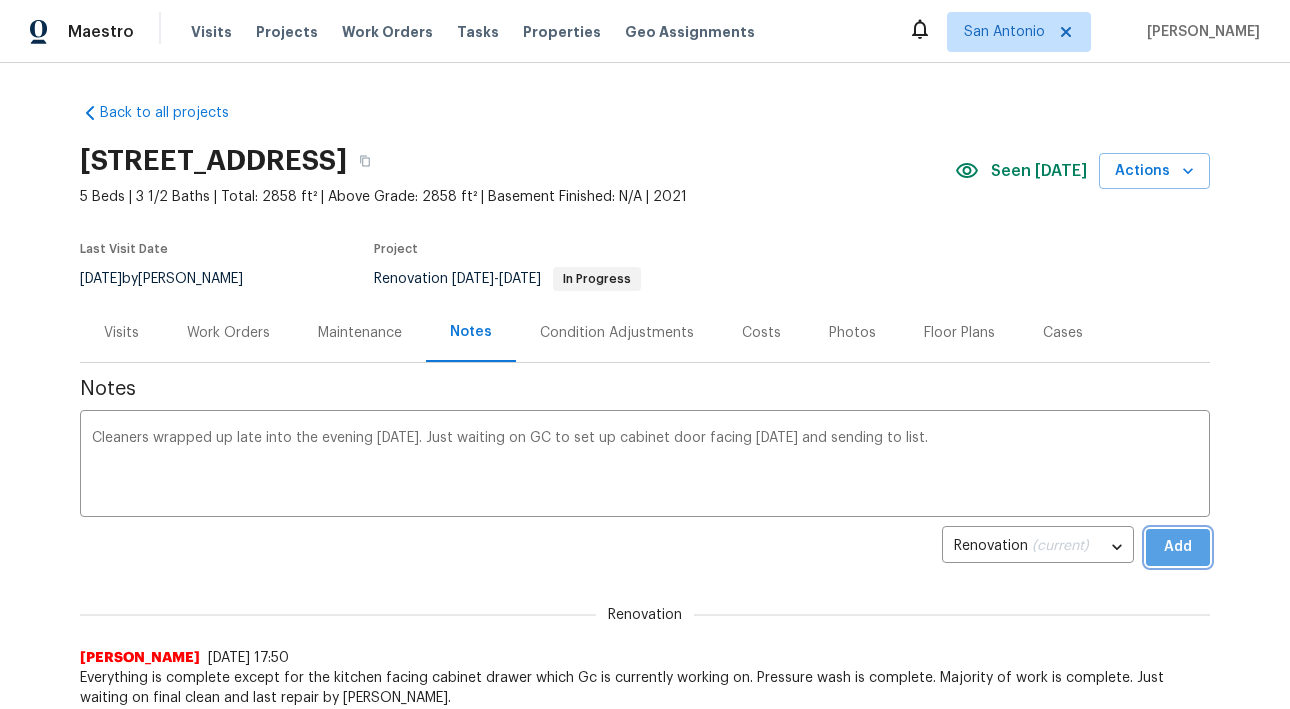 click on "Add" at bounding box center [1178, 547] 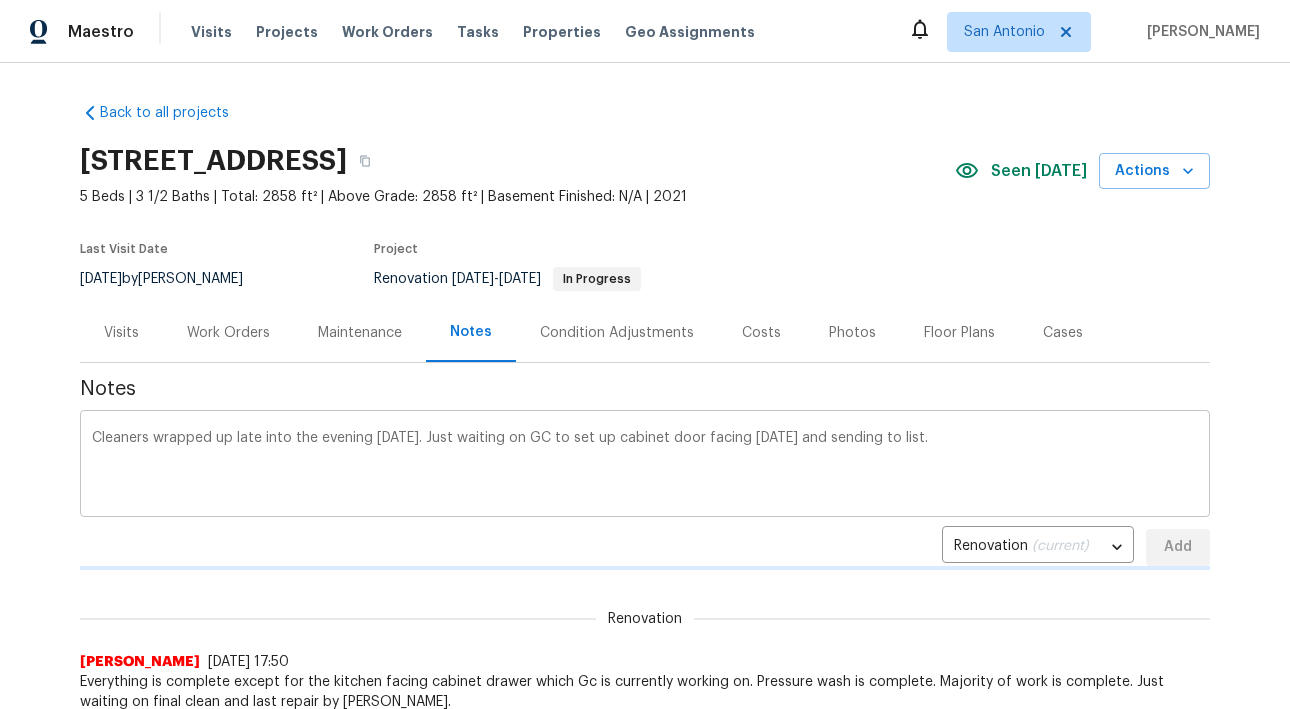 type 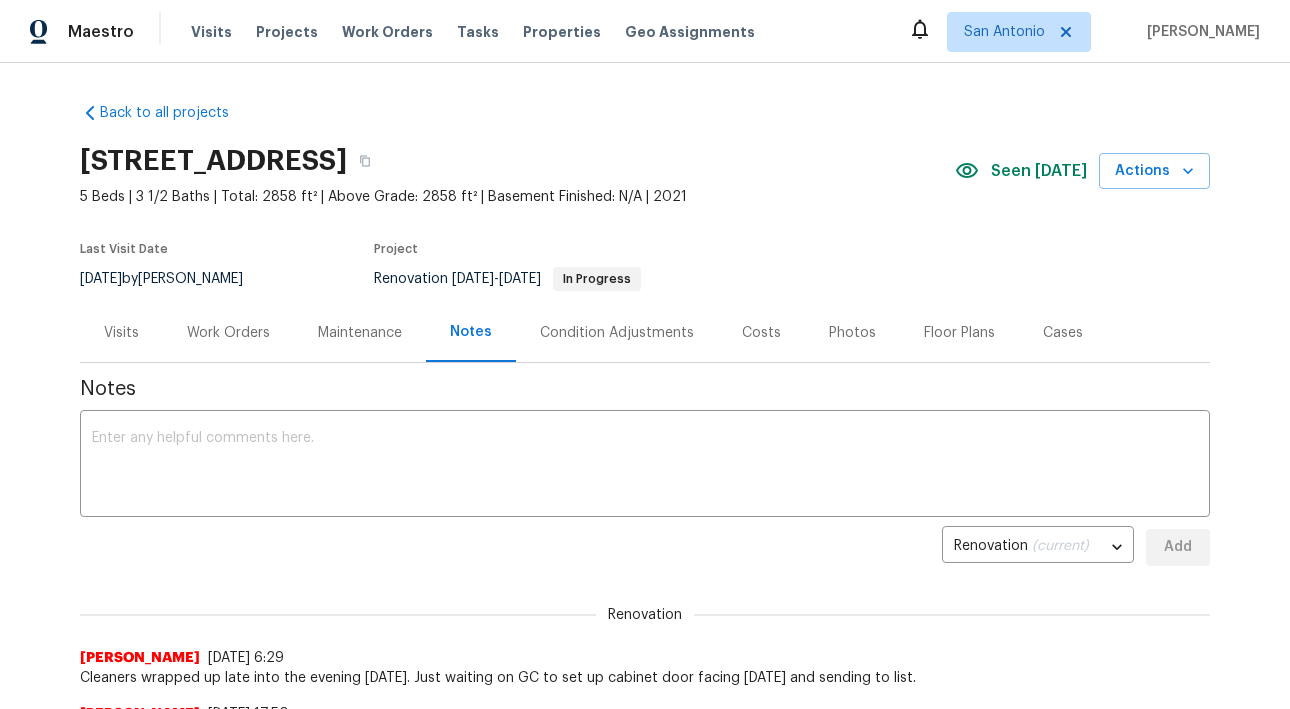 click on "Visits" at bounding box center (121, 333) 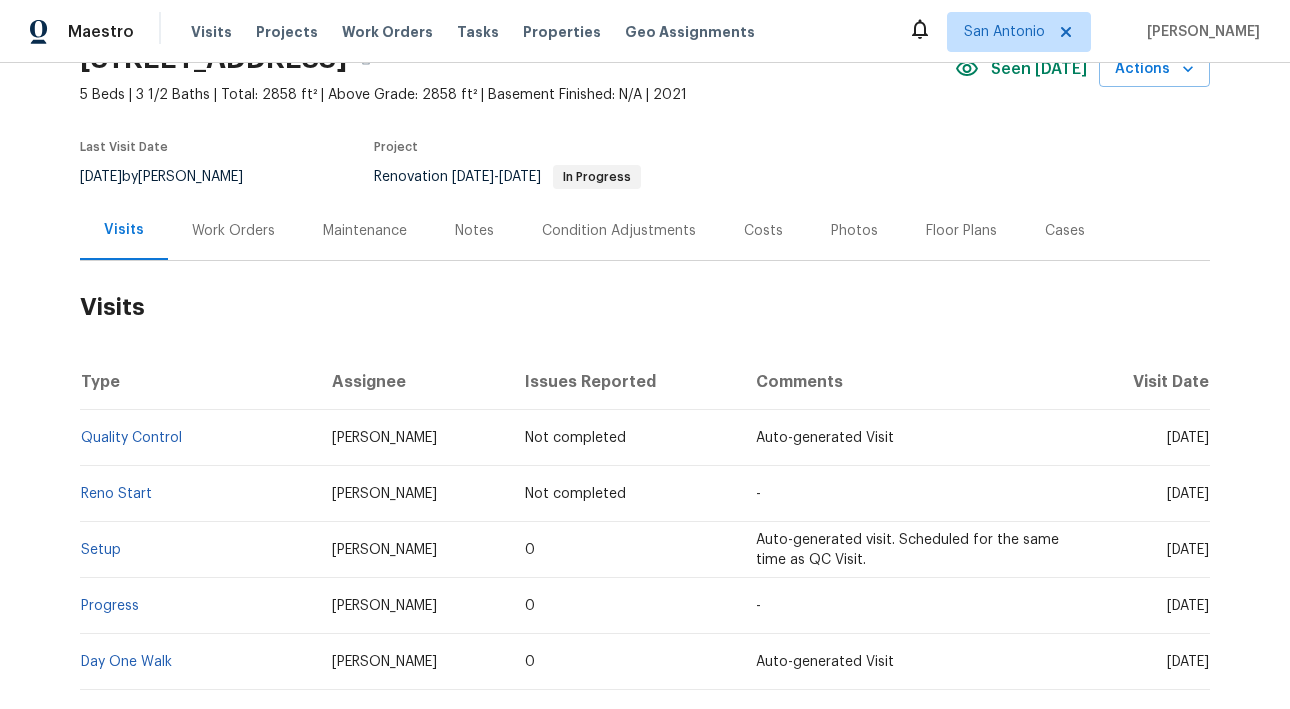 scroll, scrollTop: 101, scrollLeft: 0, axis: vertical 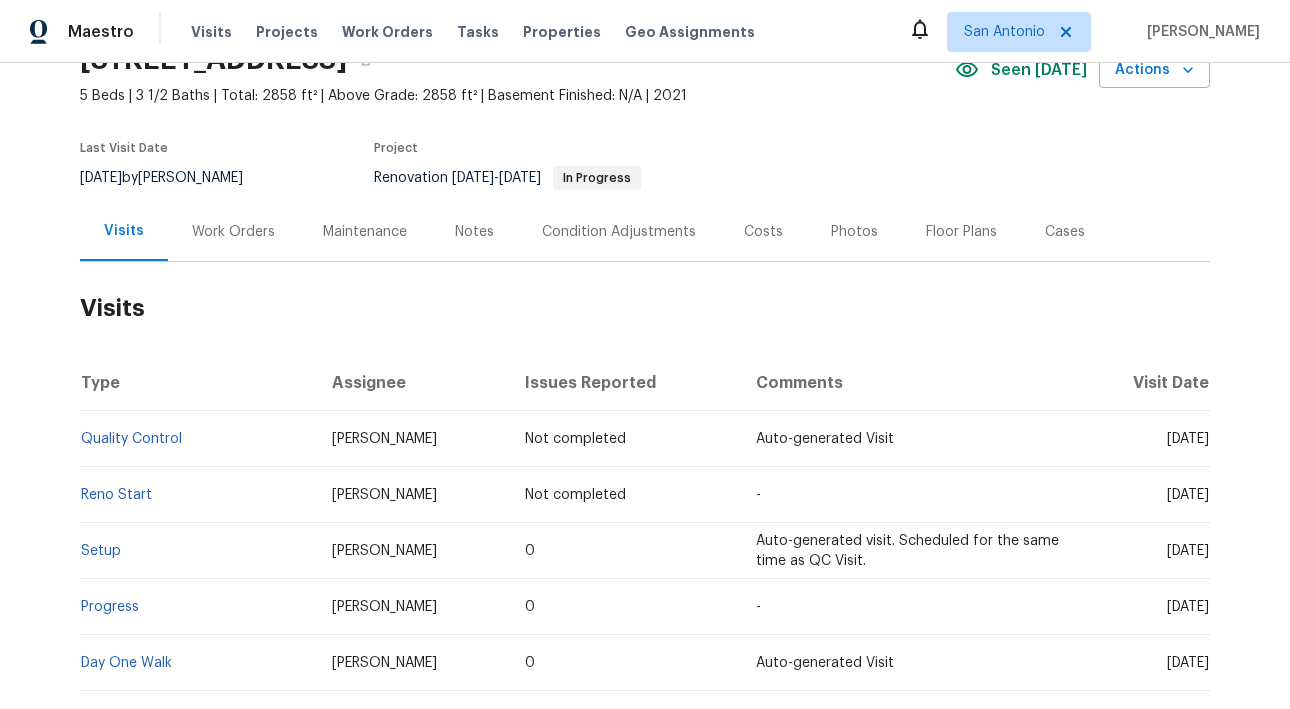 click on "Work Orders" at bounding box center [233, 232] 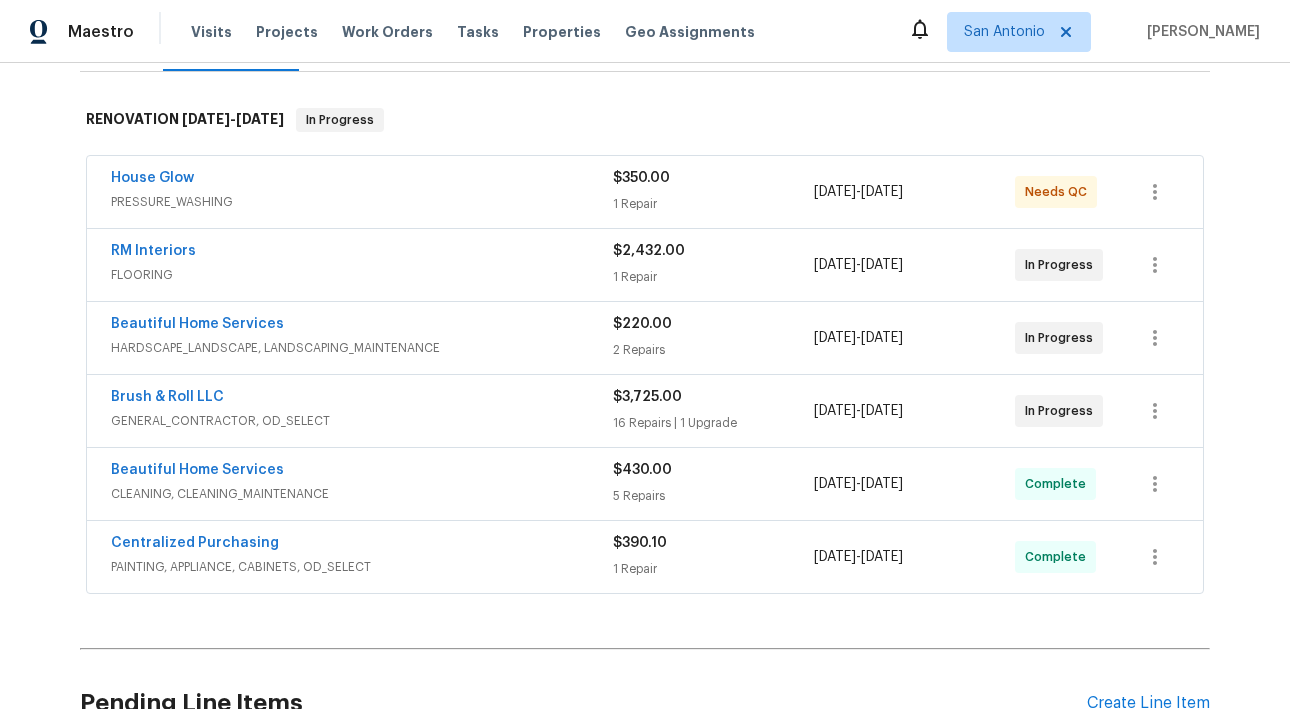 scroll, scrollTop: 294, scrollLeft: 0, axis: vertical 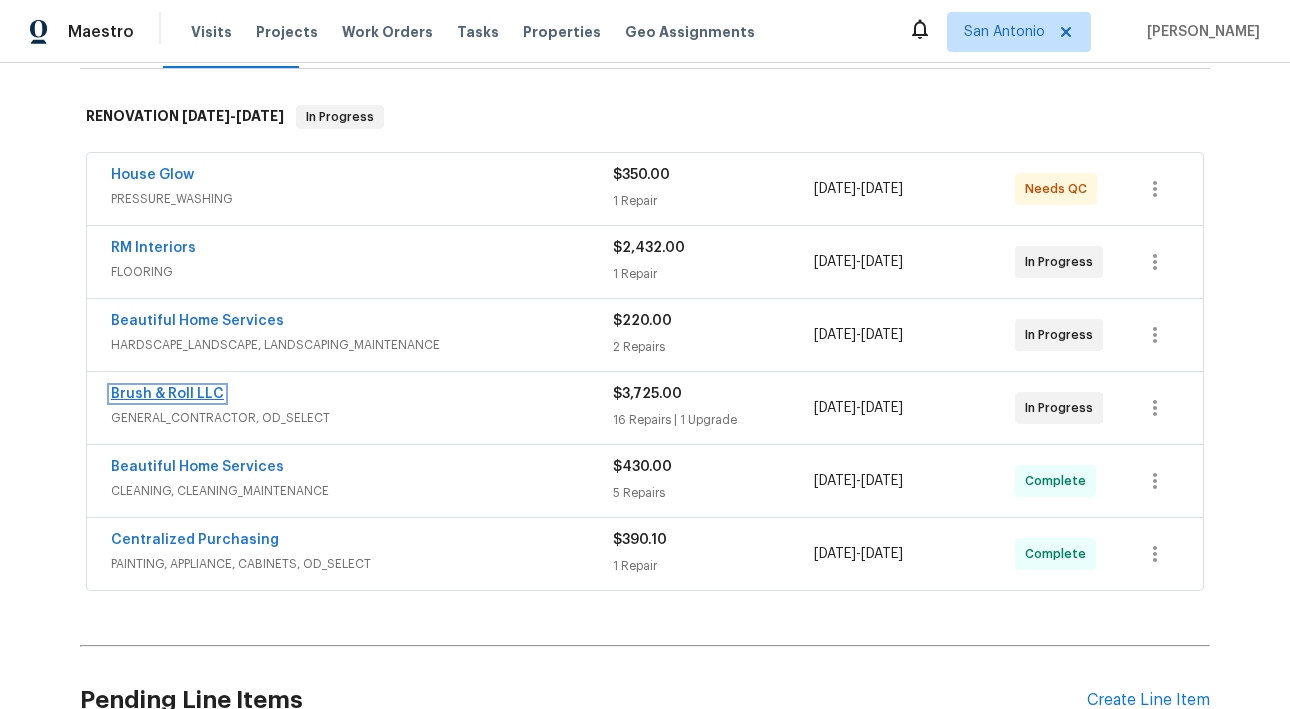click on "Brush & Roll LLC" at bounding box center [167, 394] 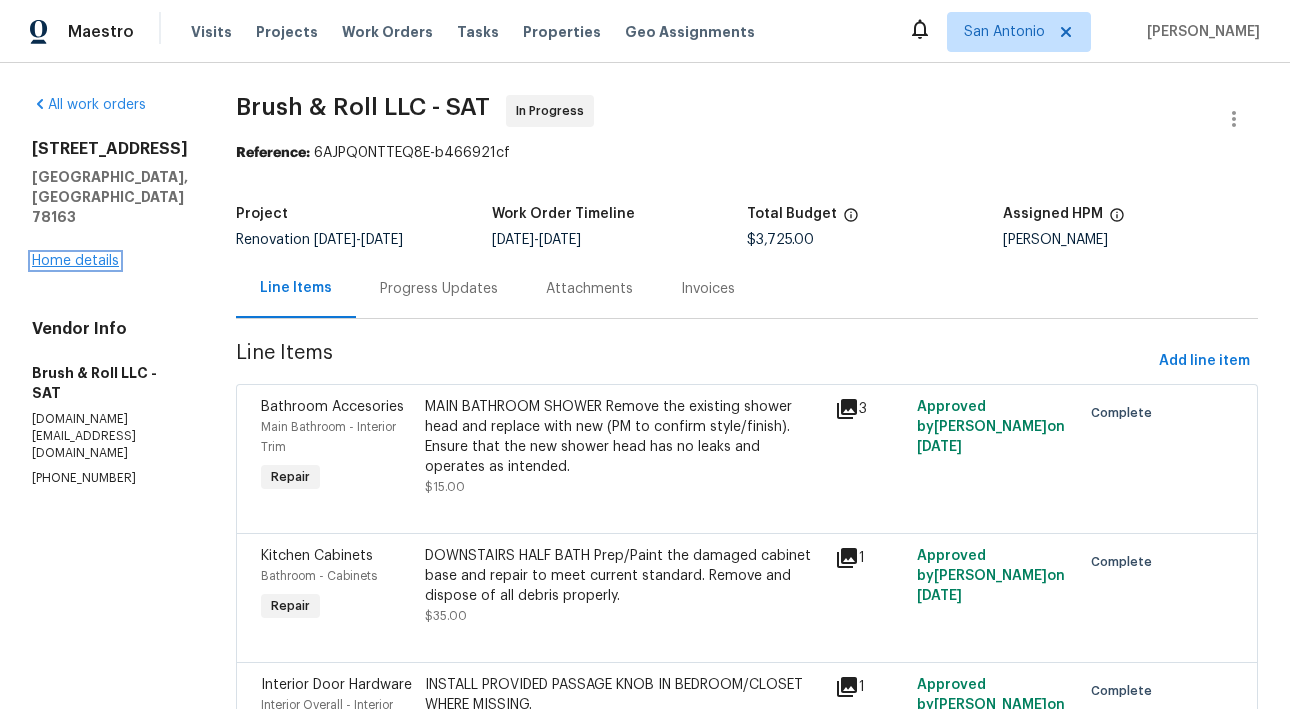 click on "Home details" at bounding box center [75, 261] 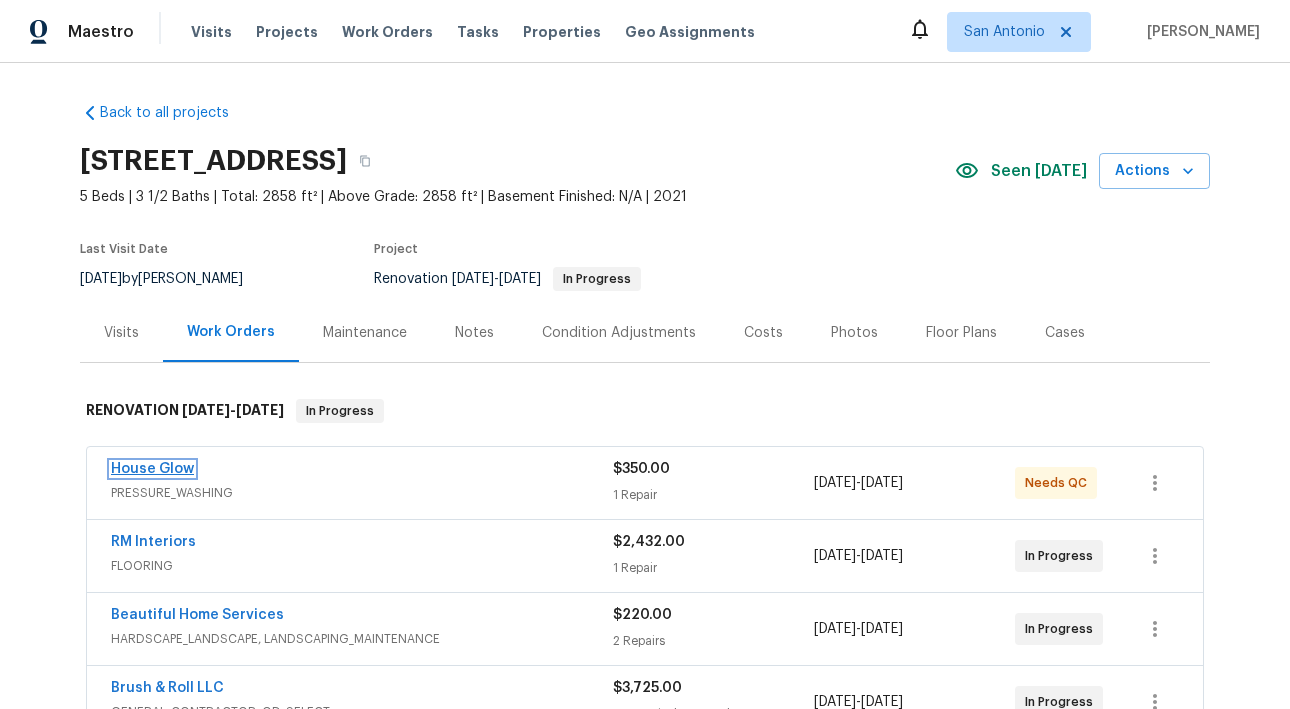 click on "House Glow" at bounding box center [152, 469] 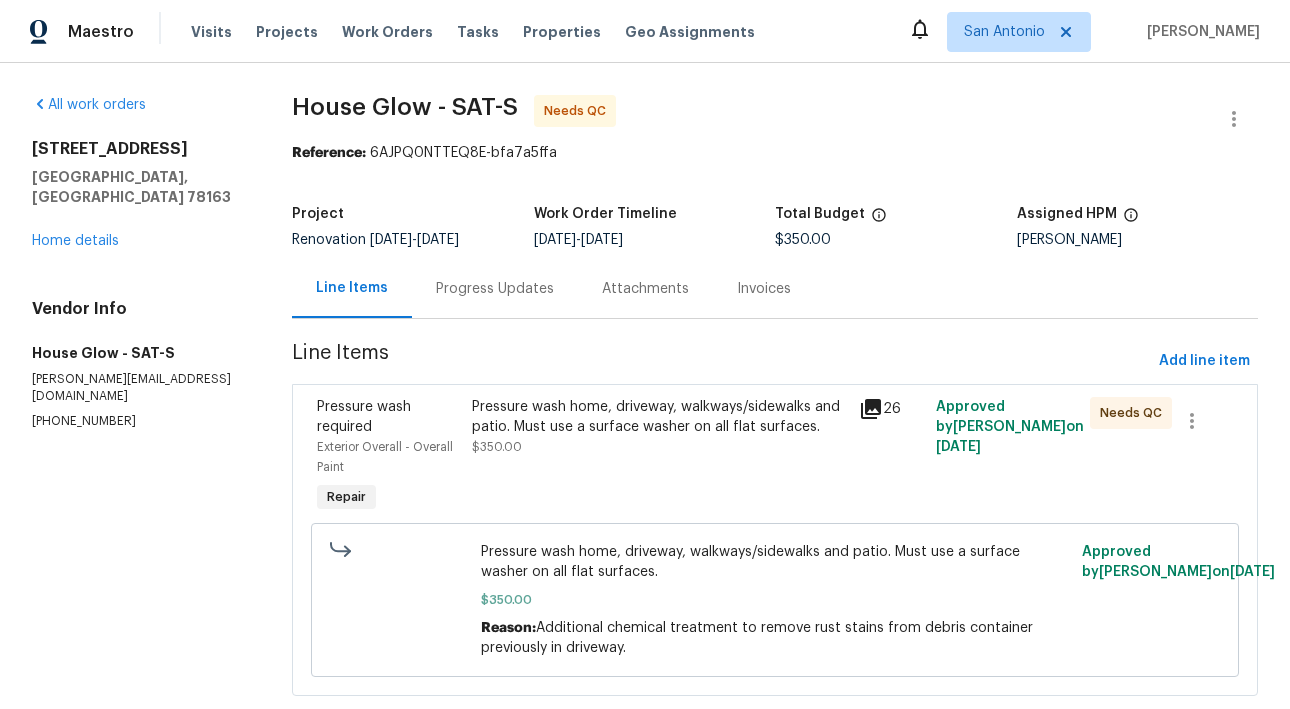 click on "Pressure wash home, driveway, walkways/sidewalks and patio. Must use a surface washer on all flat surfaces. $350.00" at bounding box center (659, 427) 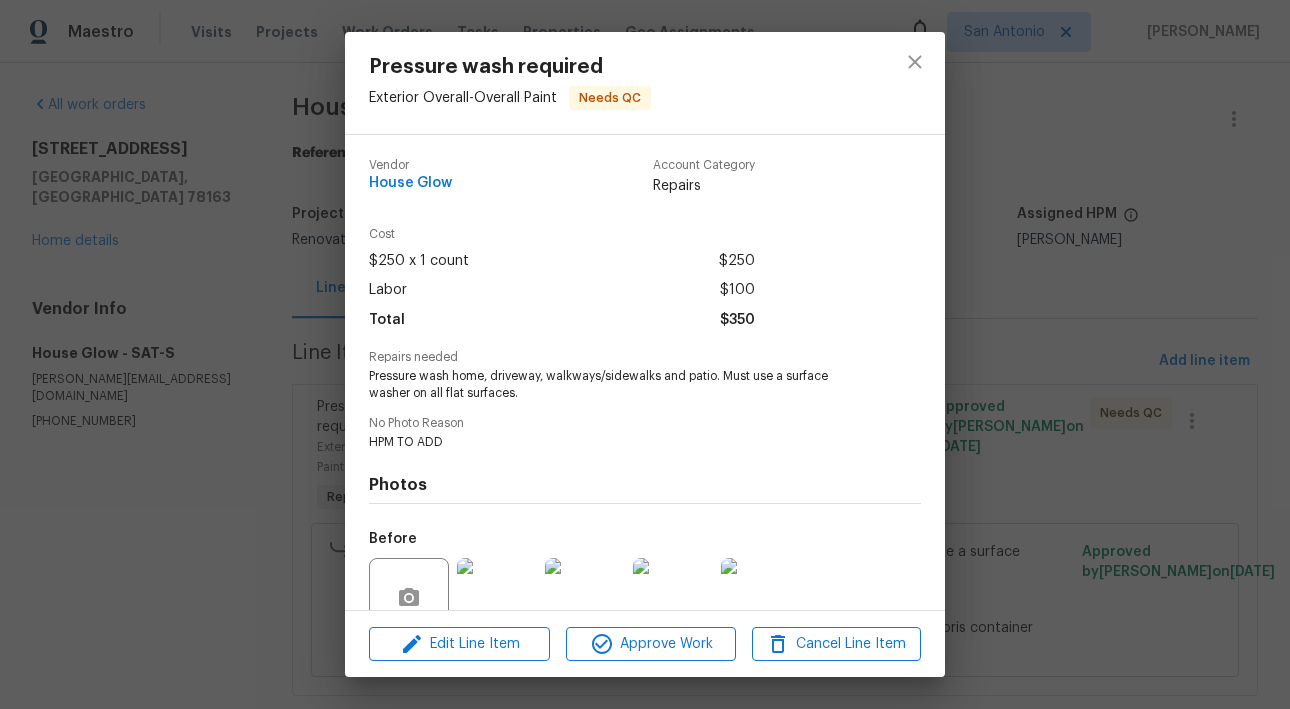 scroll, scrollTop: 178, scrollLeft: 0, axis: vertical 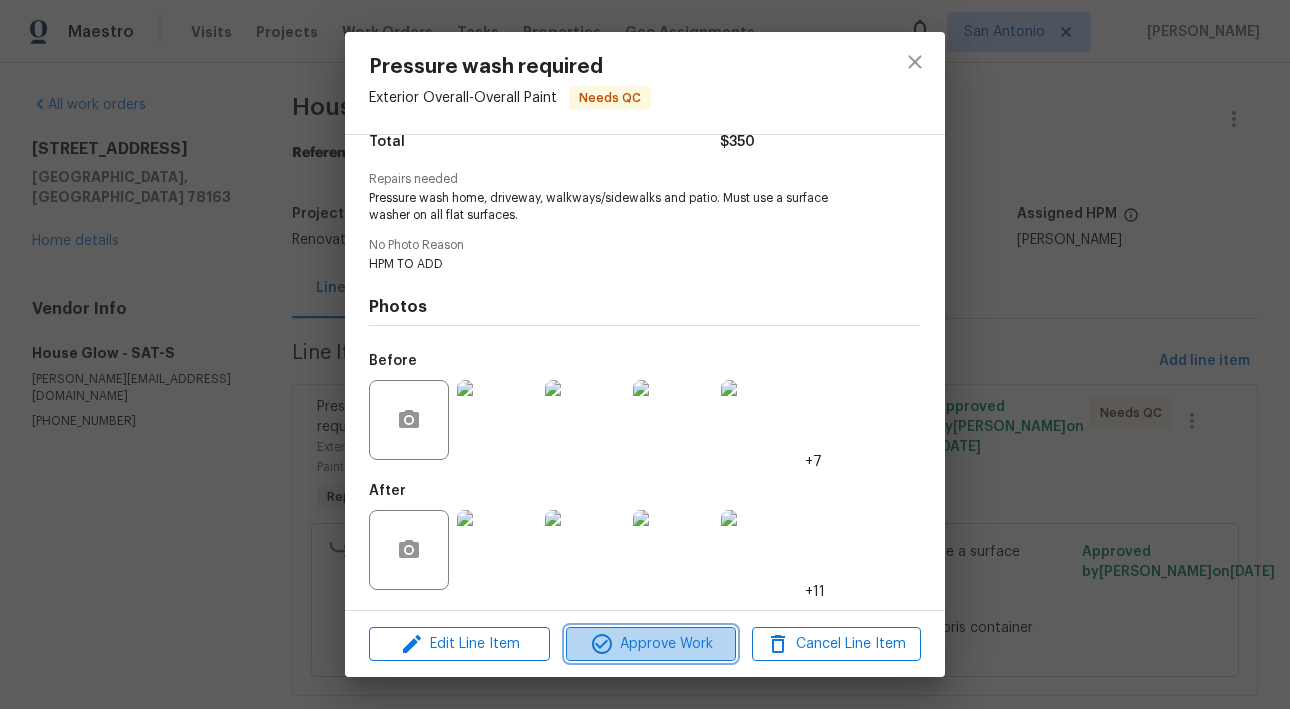 click on "Approve Work" at bounding box center (650, 644) 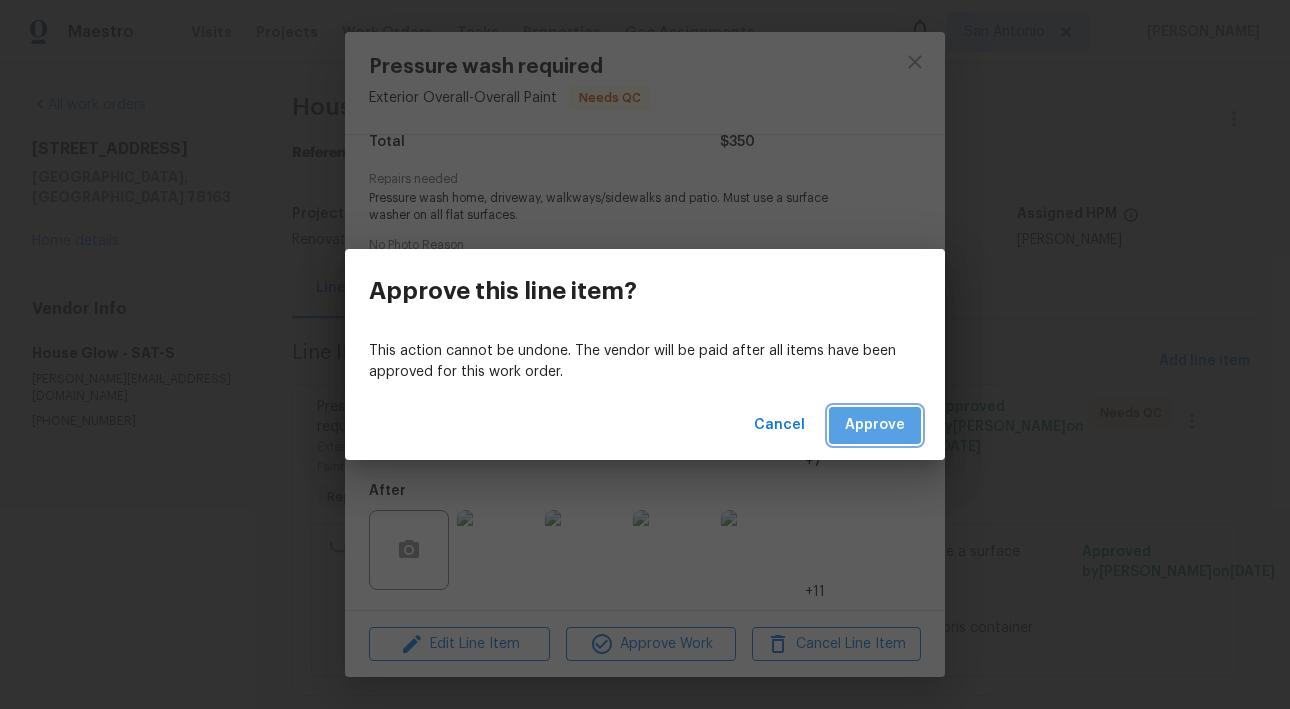 click on "Approve" at bounding box center [875, 425] 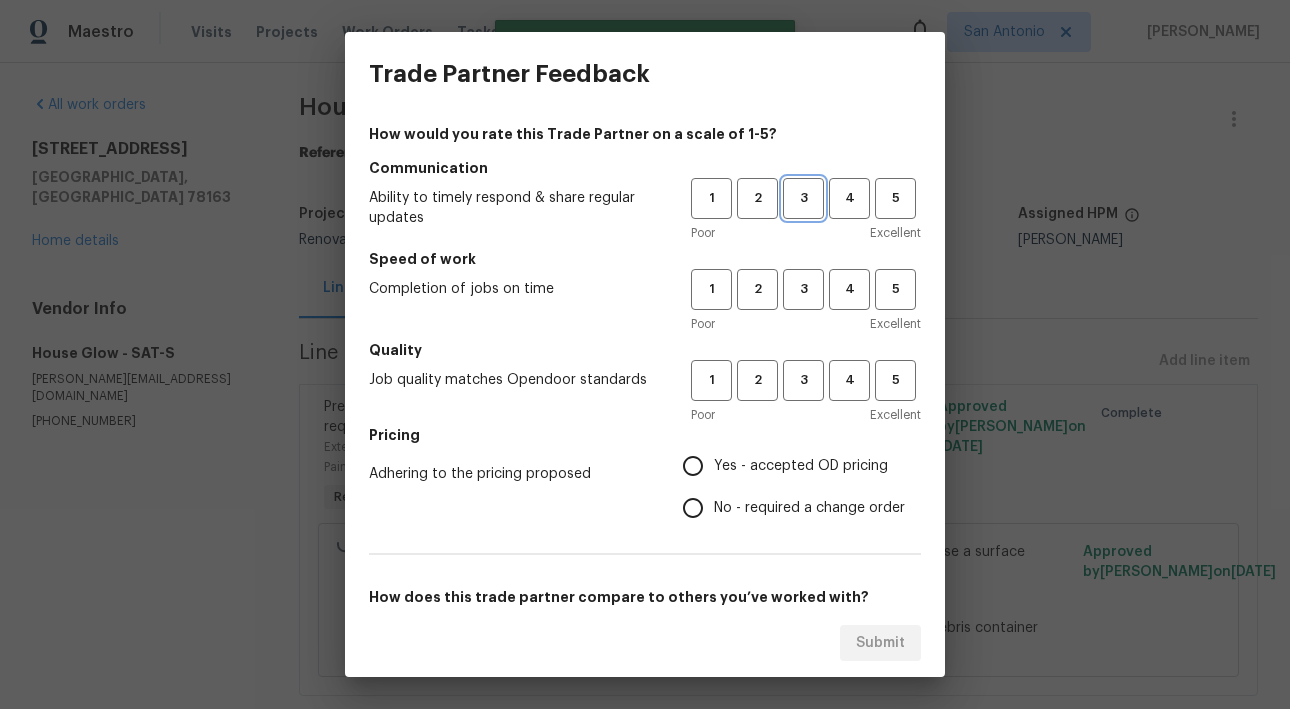 click on "3" at bounding box center [803, 198] 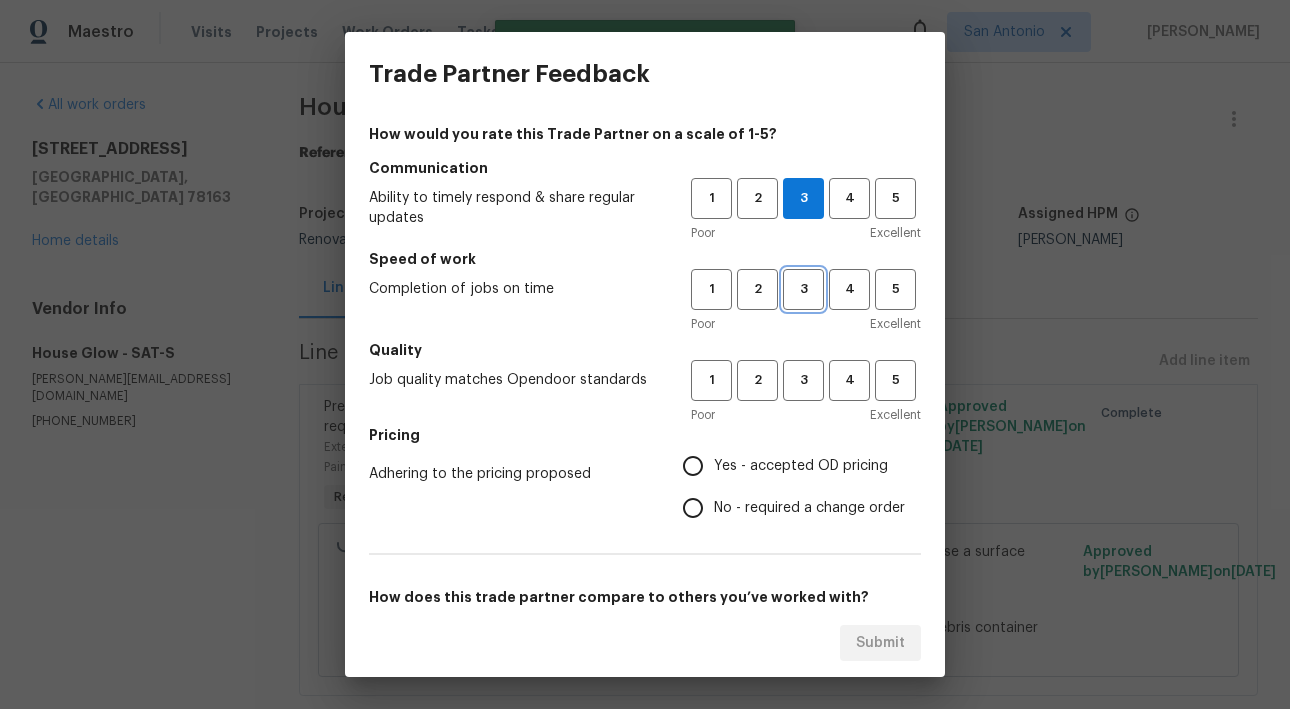 click on "3" at bounding box center (803, 289) 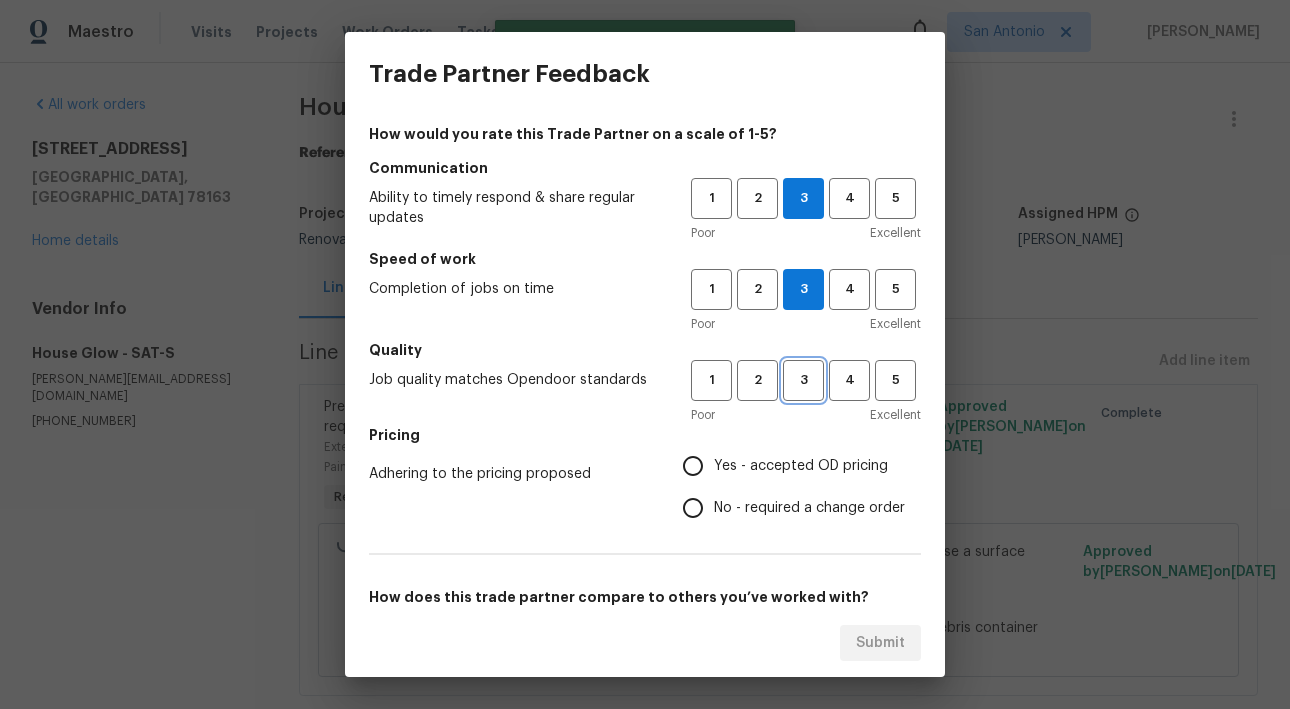 click on "3" at bounding box center (803, 380) 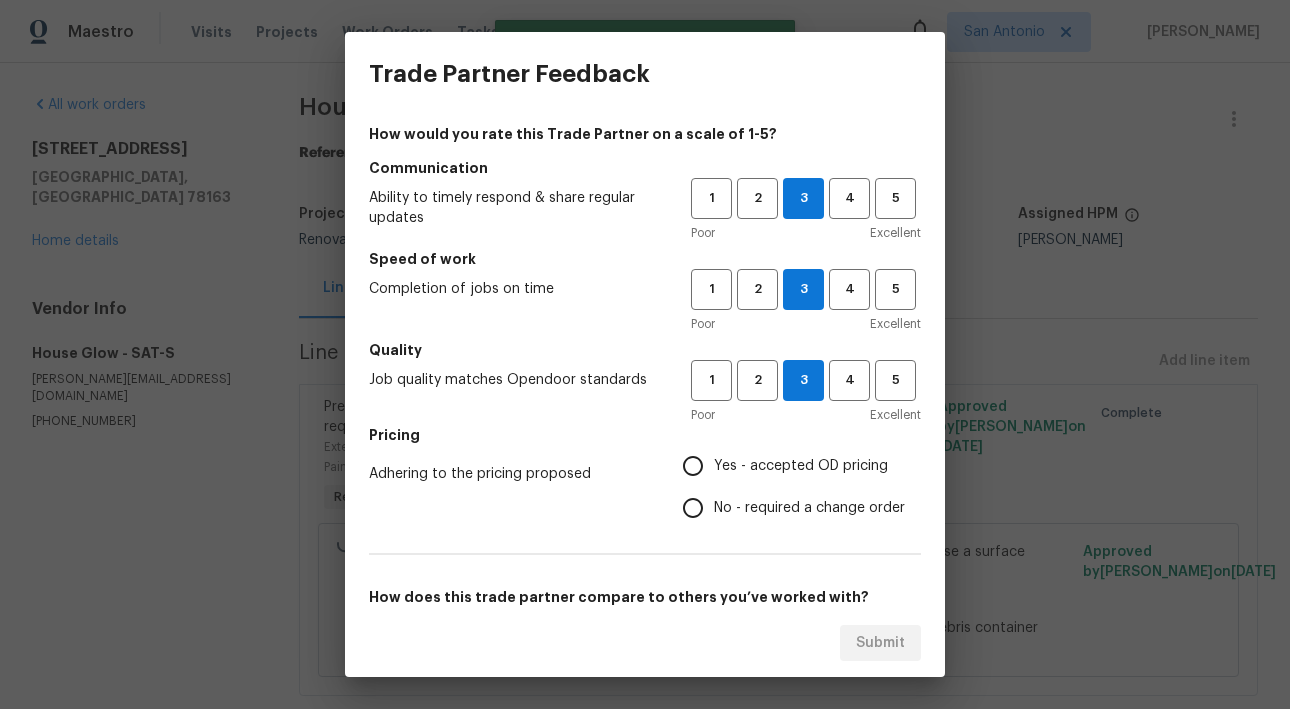 click on "Yes - accepted OD pricing" at bounding box center (801, 466) 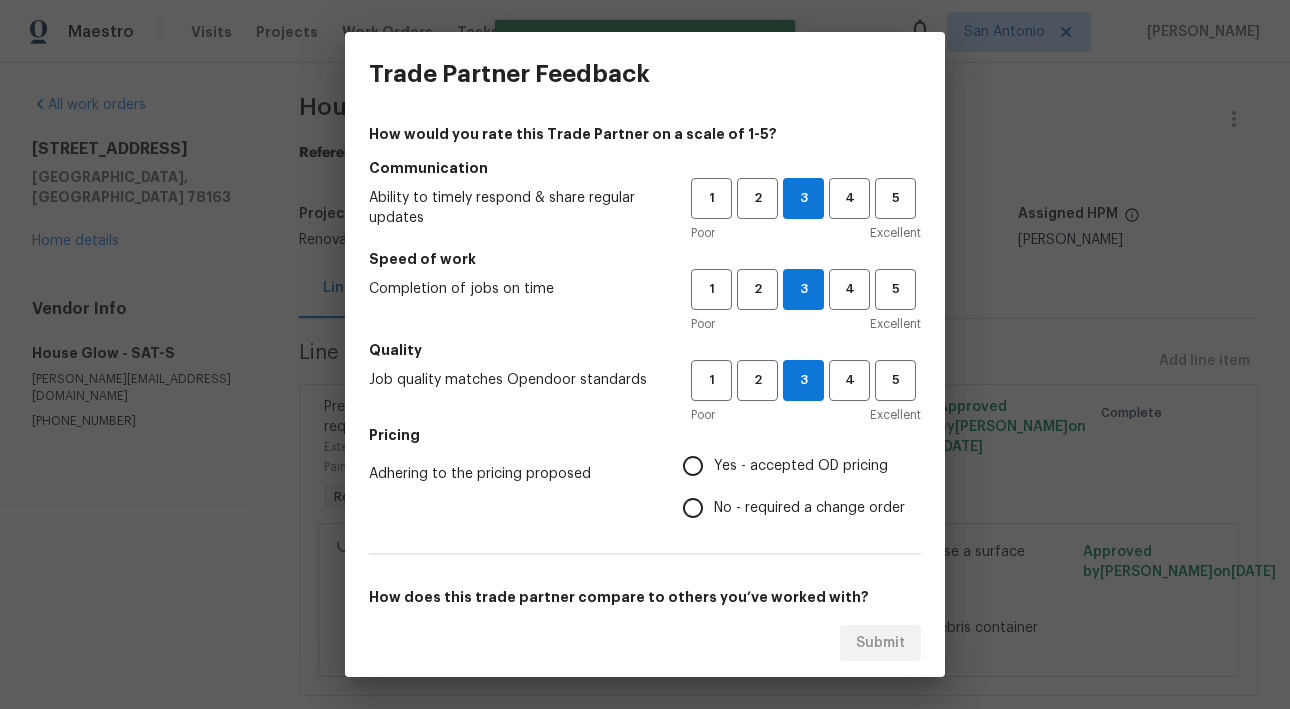 click on "Yes - accepted OD pricing" at bounding box center (693, 466) 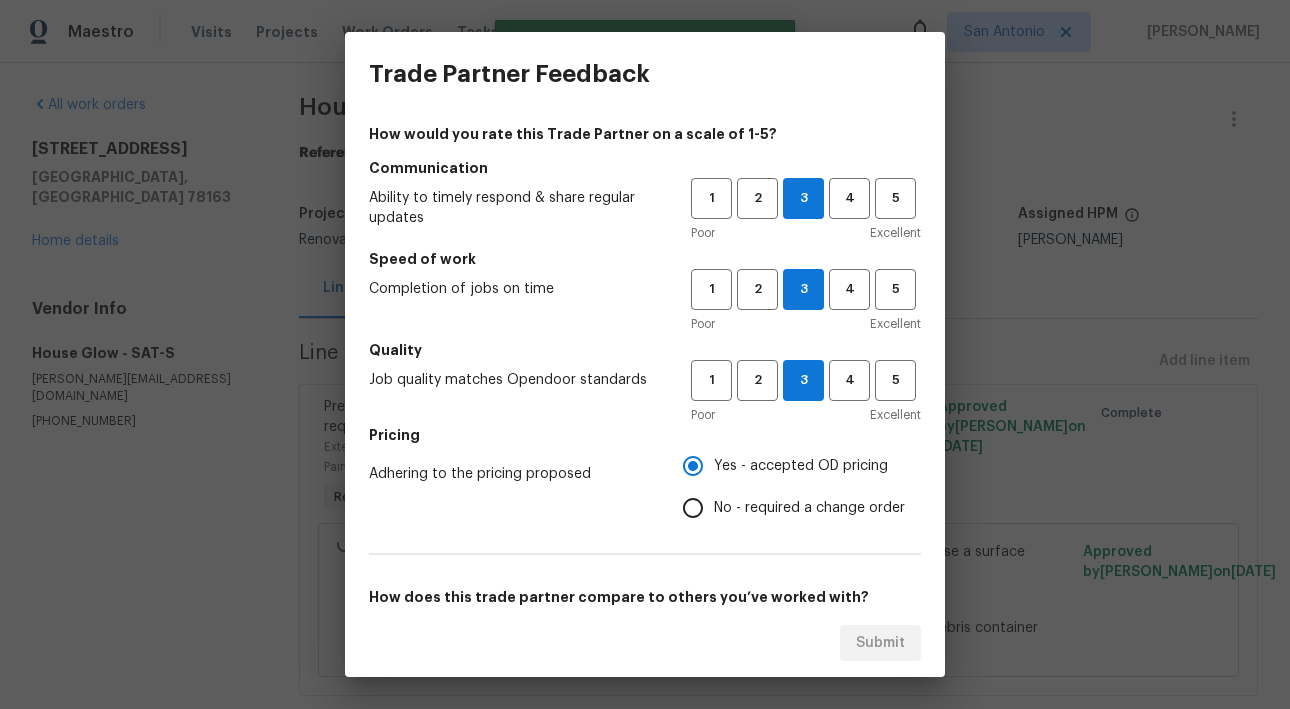 scroll, scrollTop: 306, scrollLeft: 0, axis: vertical 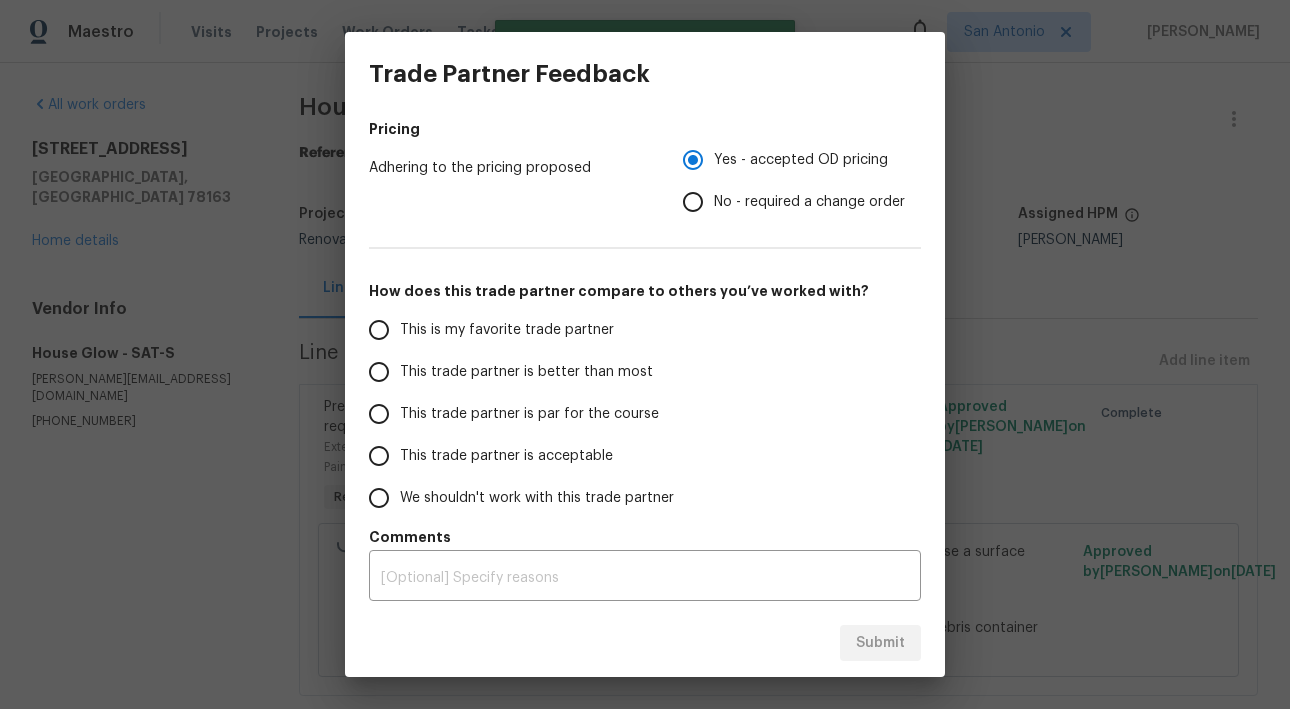 click on "This trade partner is par for the course" at bounding box center [529, 414] 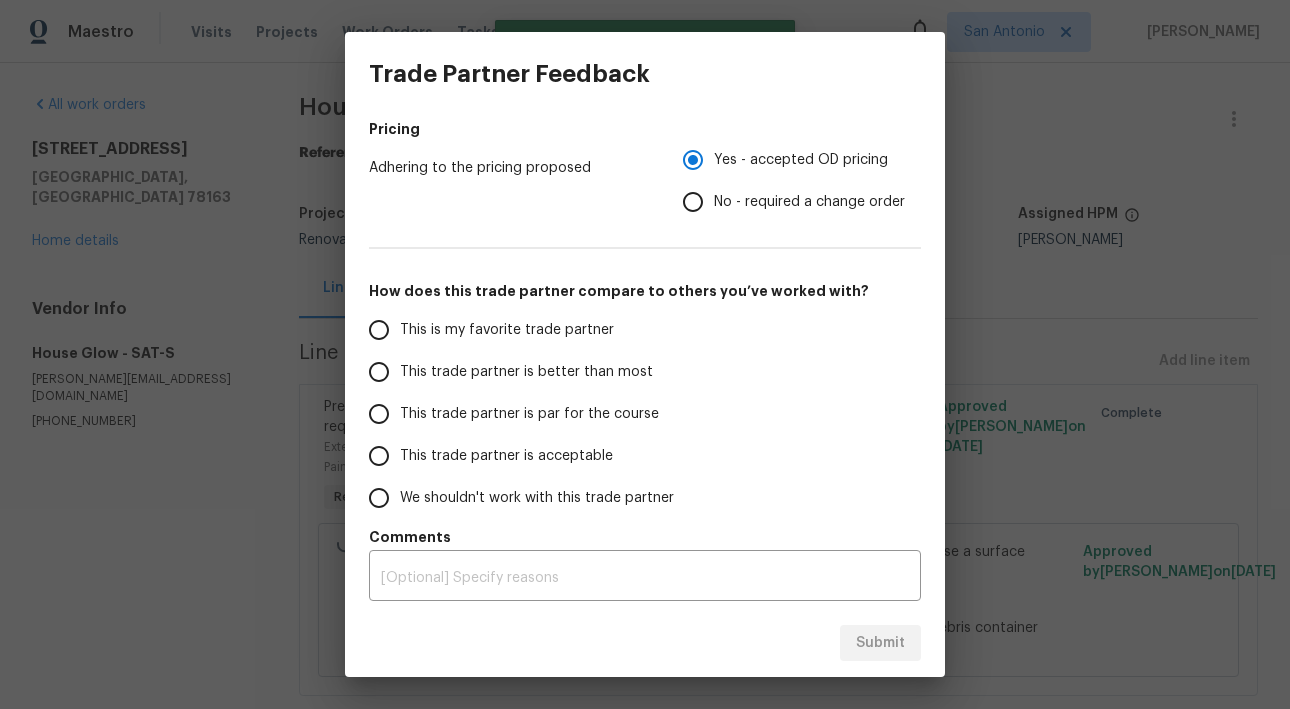 click on "This trade partner is par for the course" at bounding box center (379, 414) 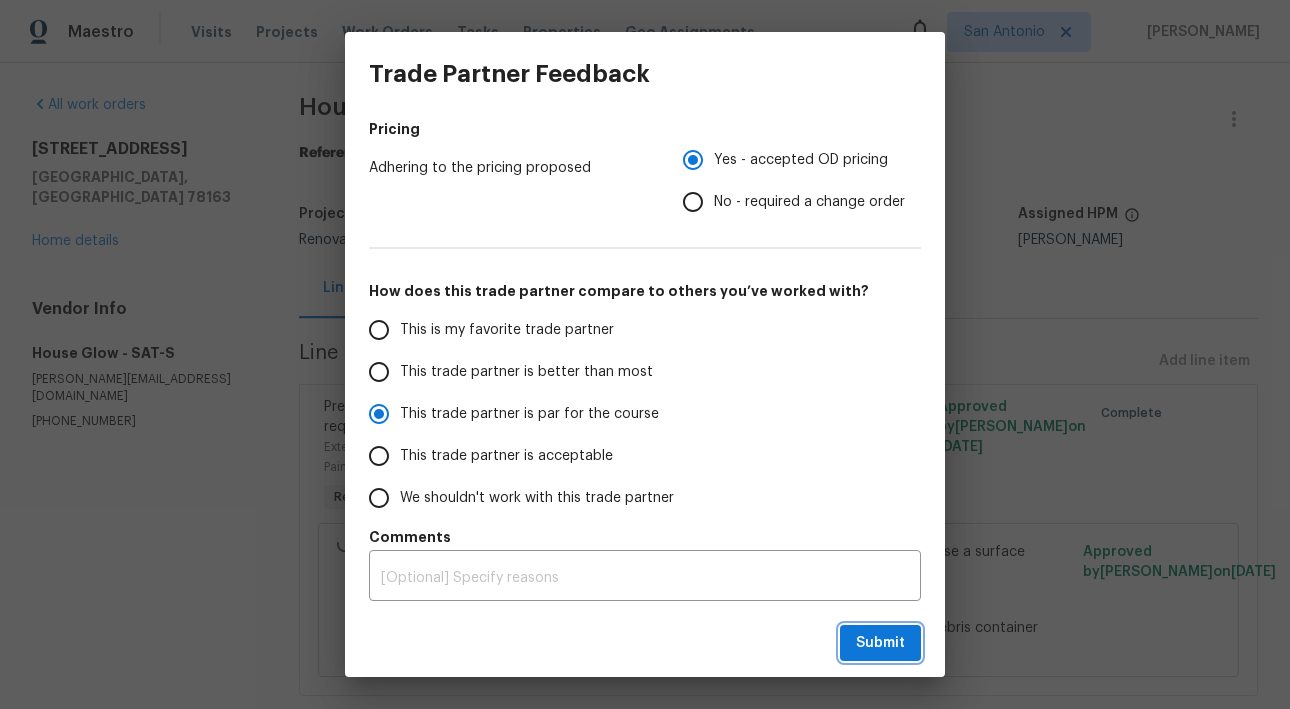 click on "Submit" at bounding box center [880, 643] 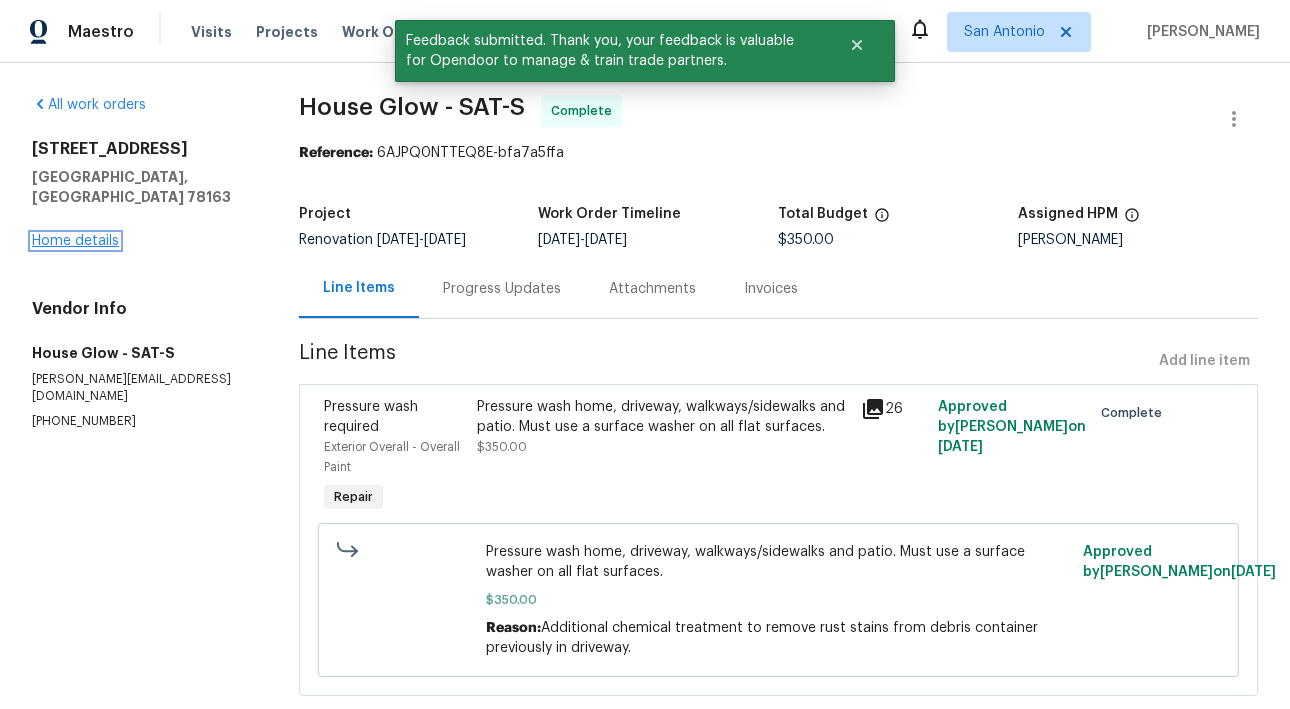 click on "Home details" at bounding box center [75, 241] 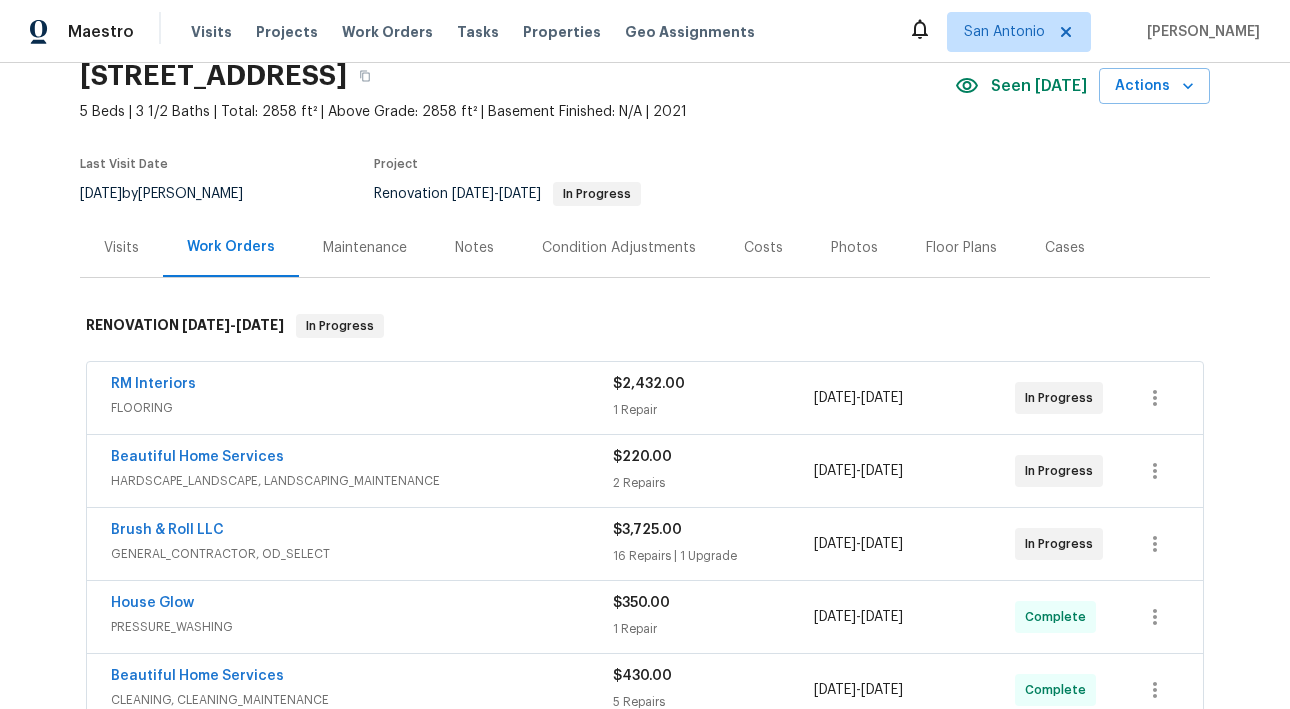 scroll, scrollTop: 51, scrollLeft: 0, axis: vertical 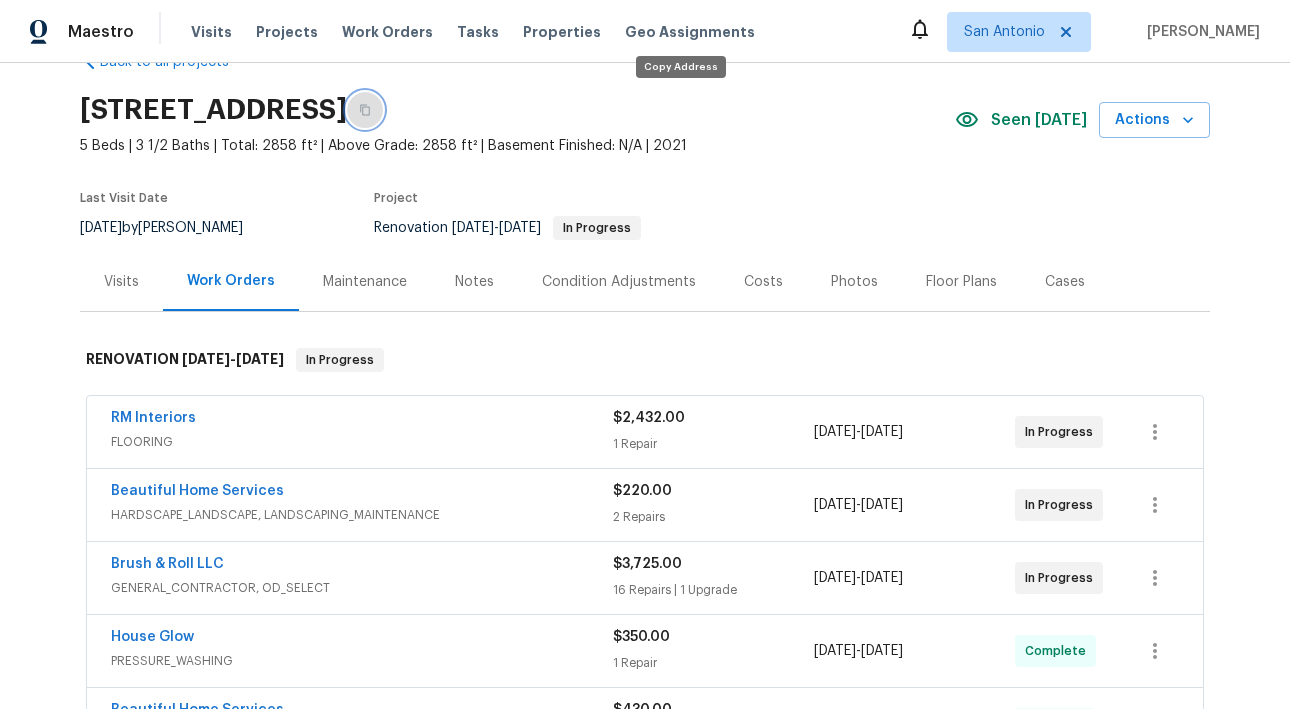 click 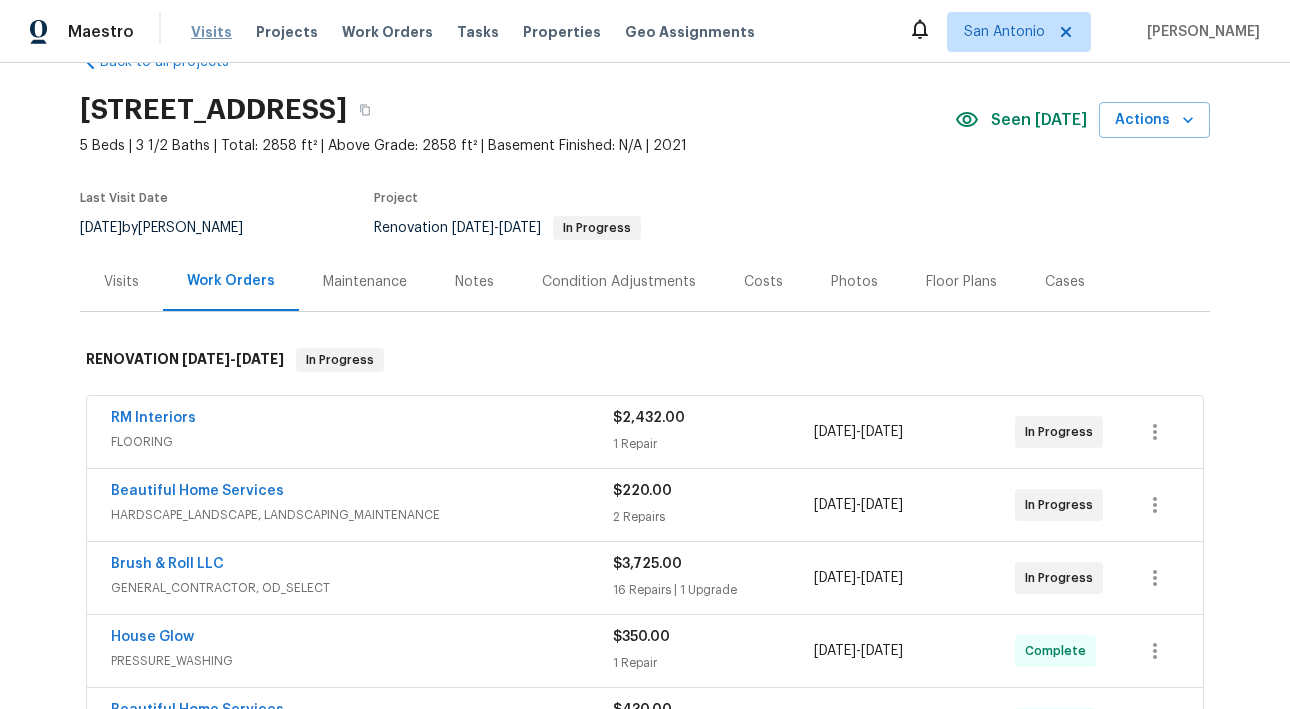click on "Visits" at bounding box center (211, 32) 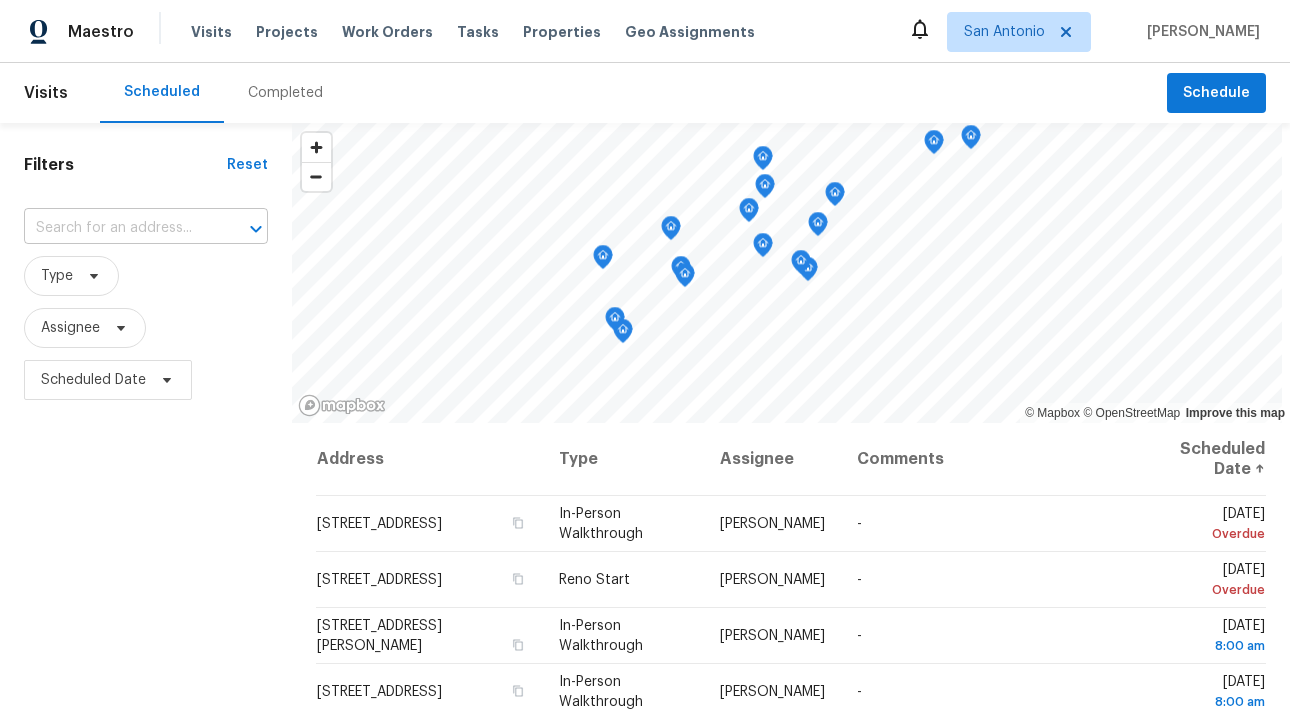 click at bounding box center (118, 228) 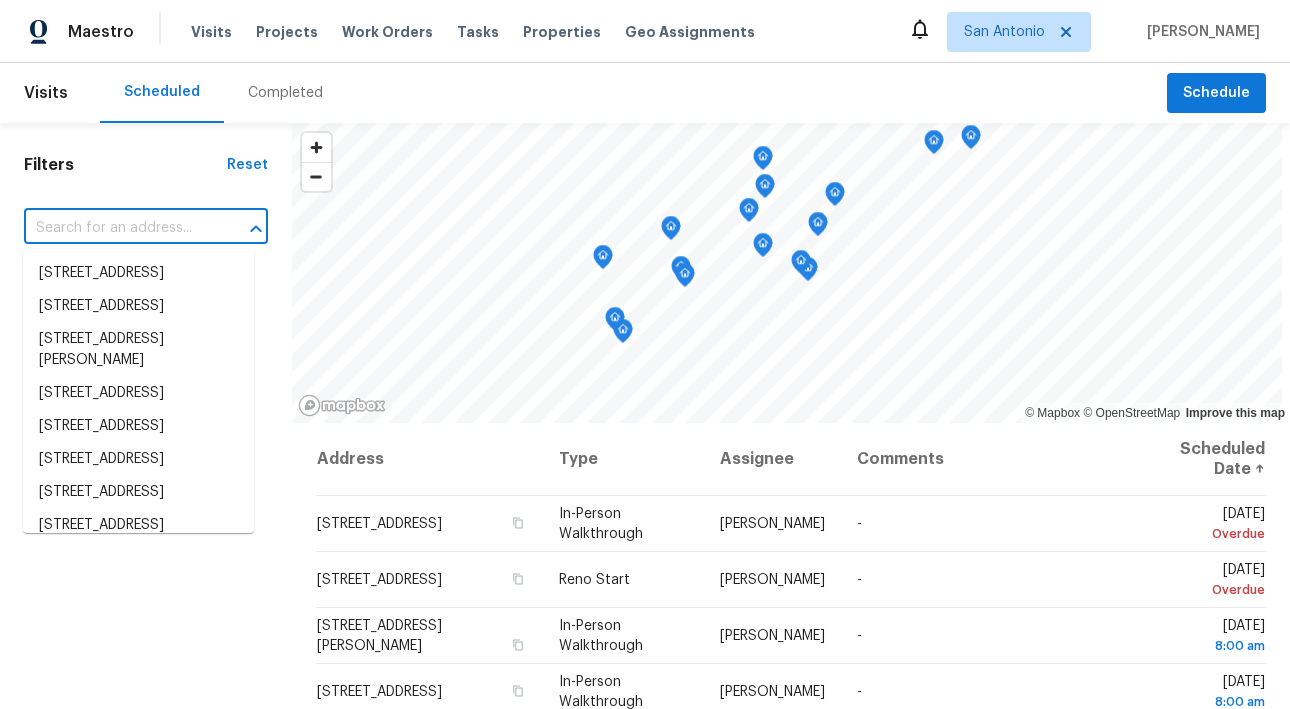paste on "[STREET_ADDRESS]" 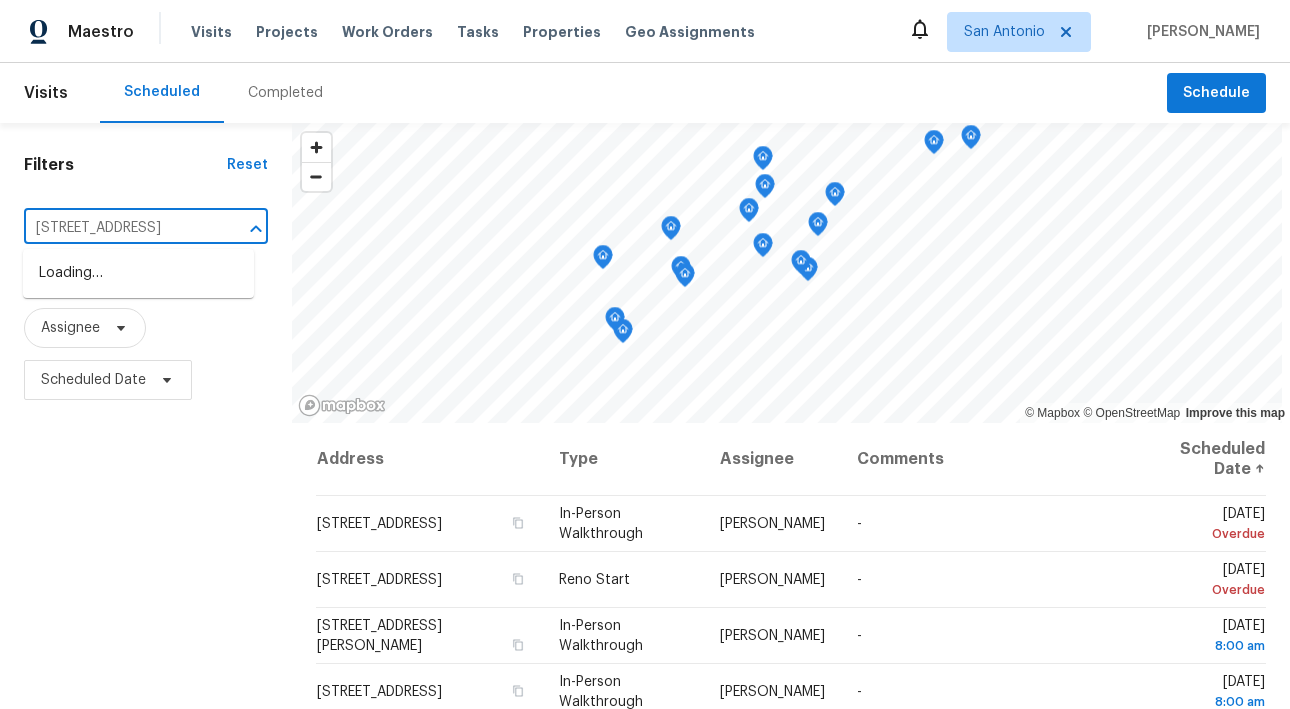scroll, scrollTop: 0, scrollLeft: 117, axis: horizontal 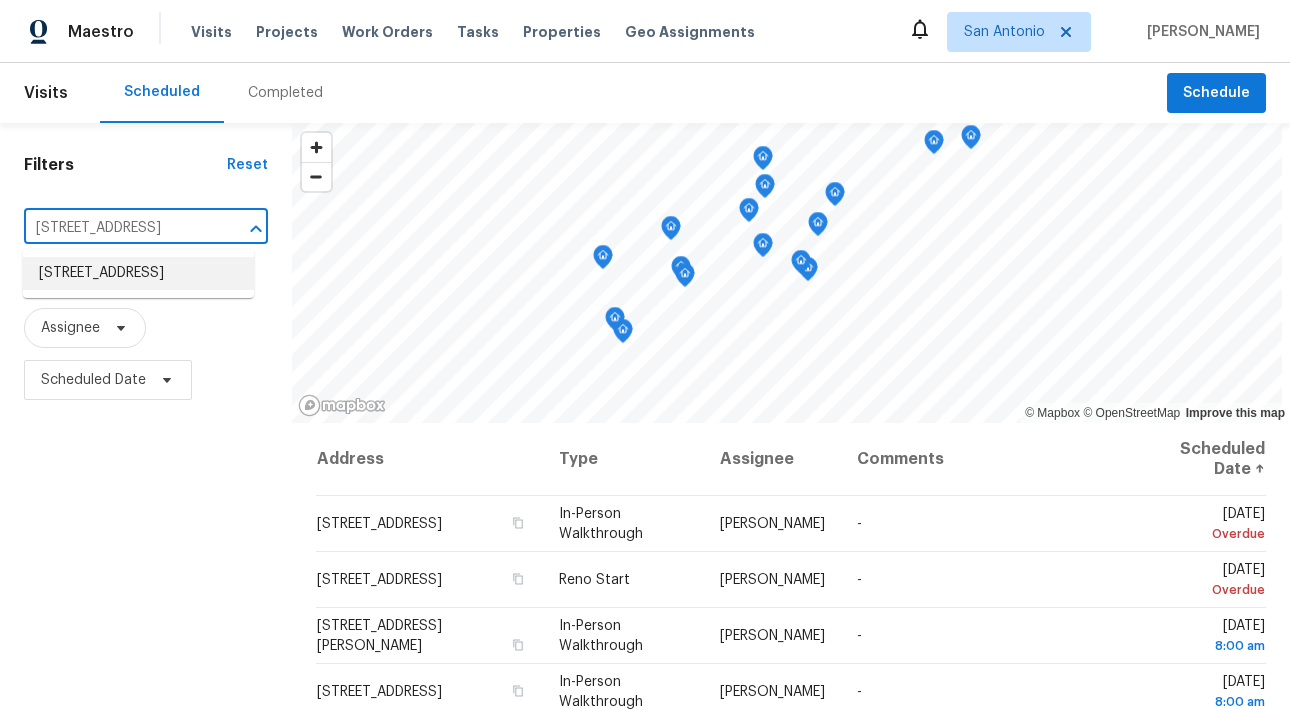 click on "[STREET_ADDRESS]" at bounding box center (138, 273) 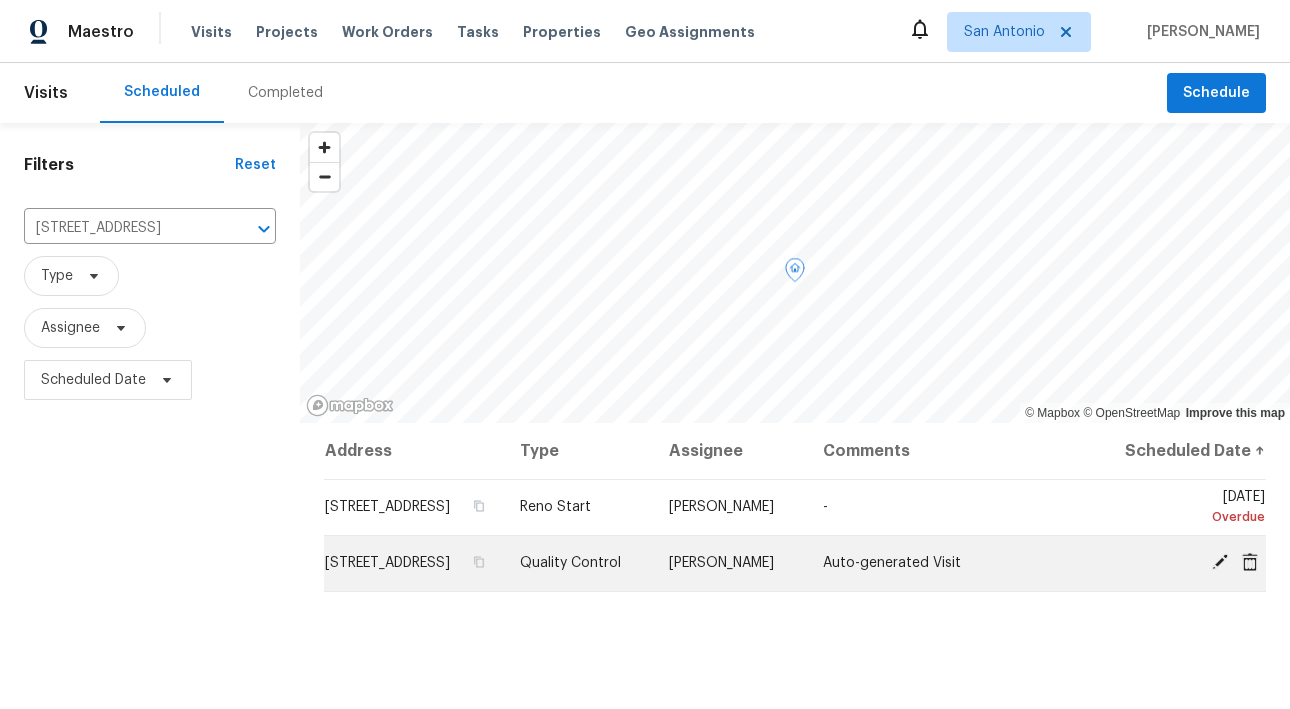 click 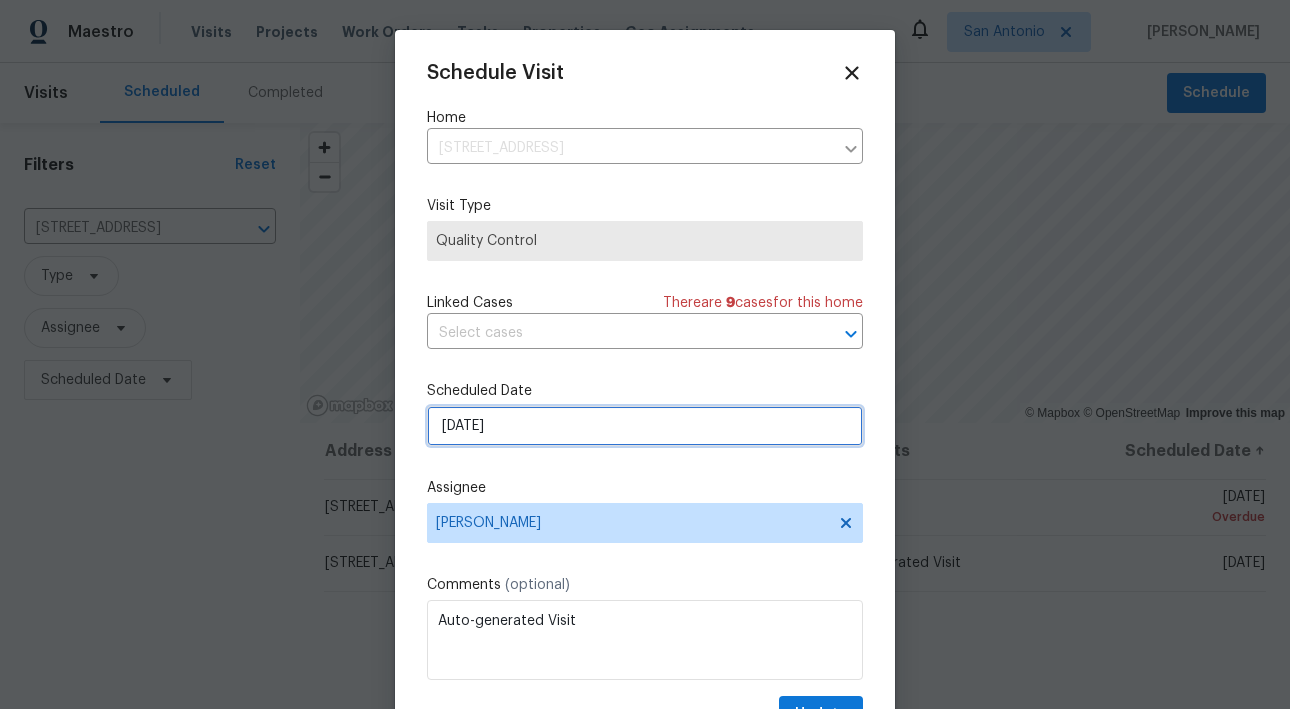 click on "7/18/2025" at bounding box center [645, 426] 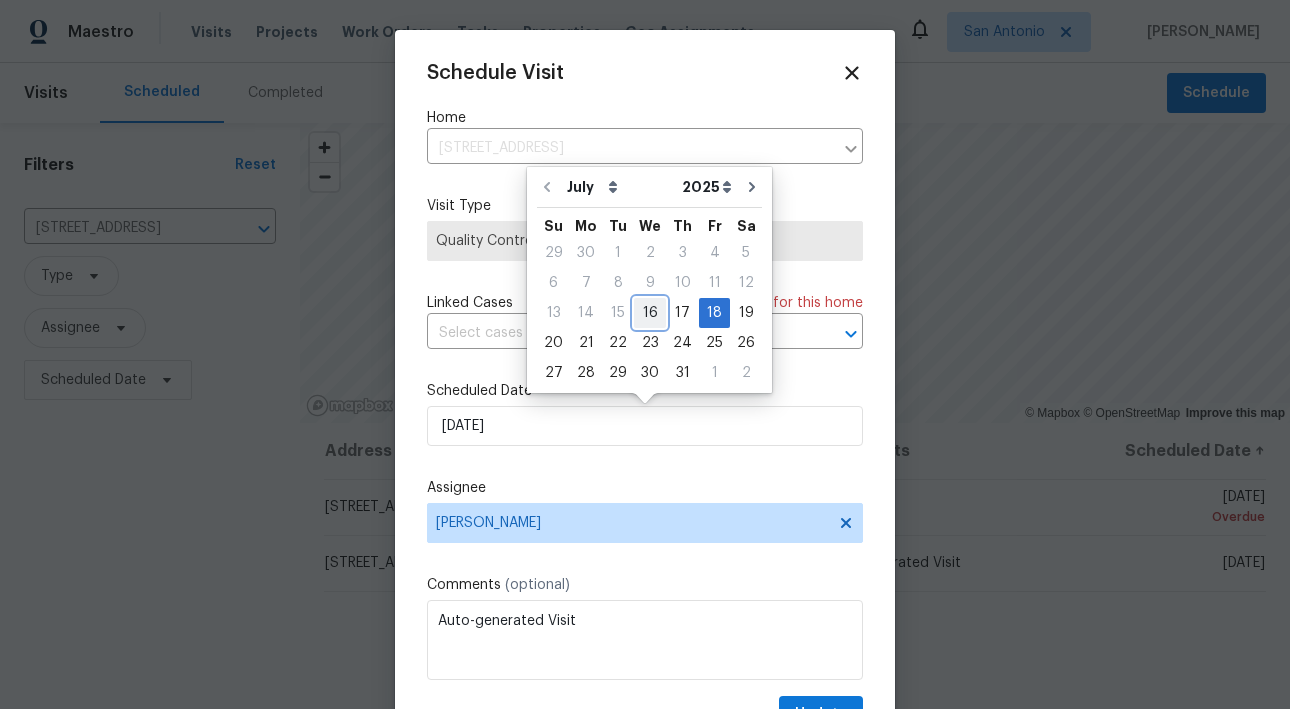 click on "16" at bounding box center (650, 313) 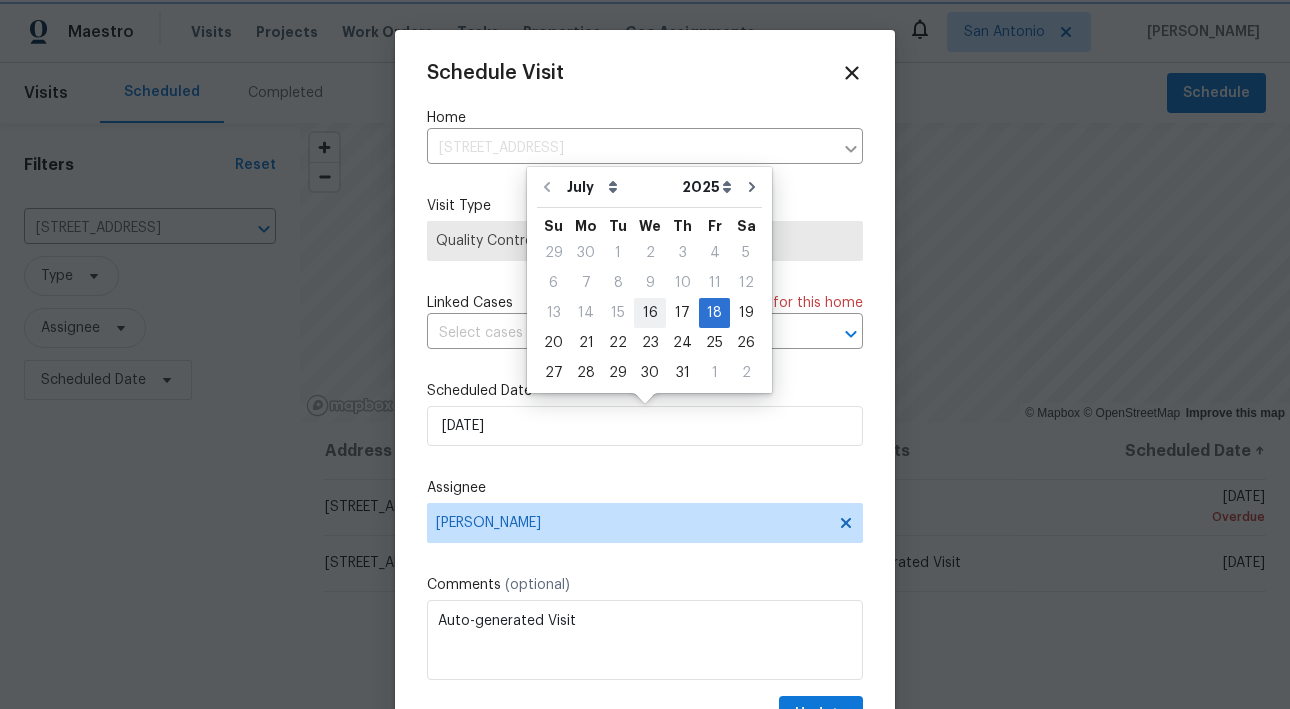 type on "7/16/2025" 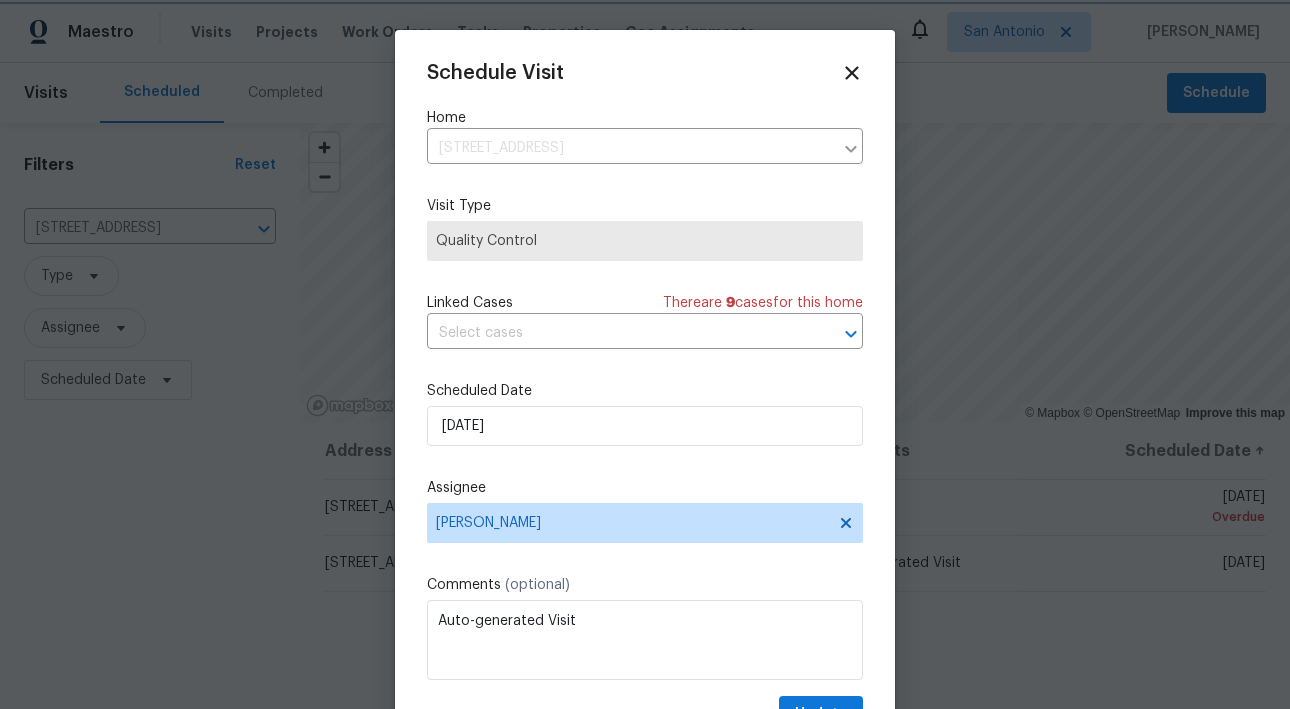 scroll, scrollTop: 36, scrollLeft: 0, axis: vertical 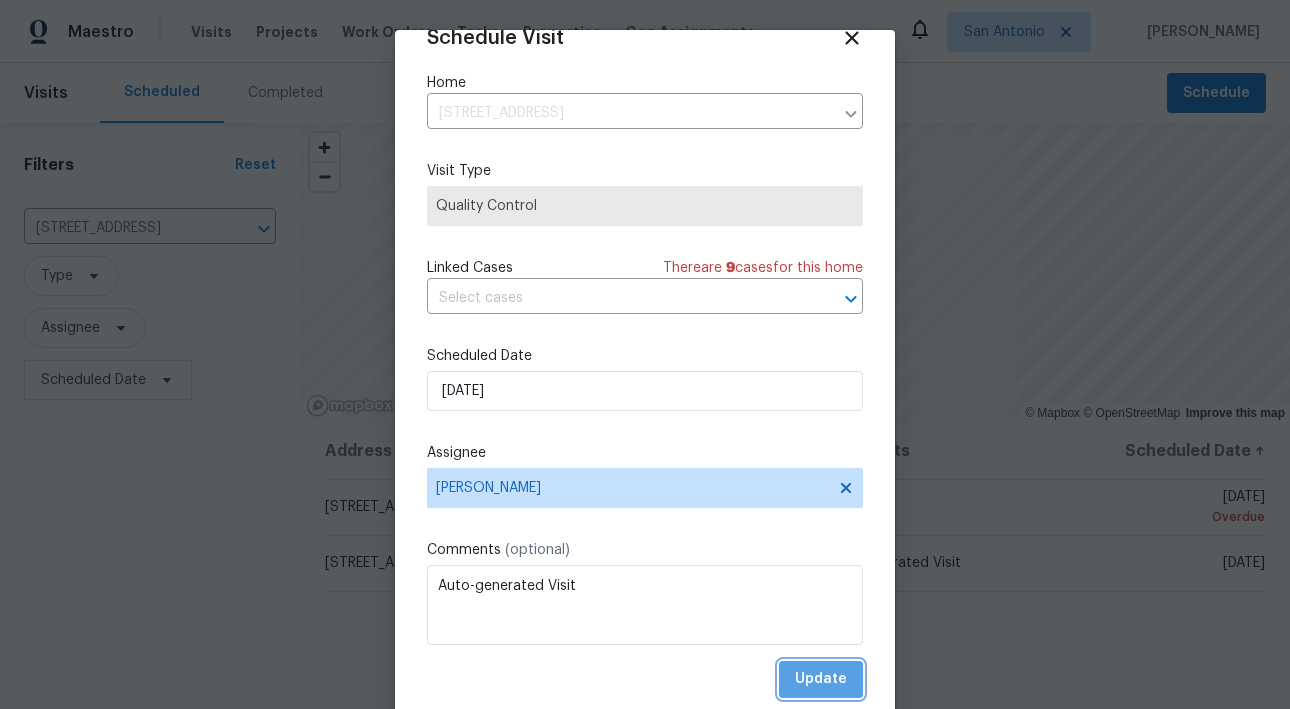 click on "Update" at bounding box center (821, 679) 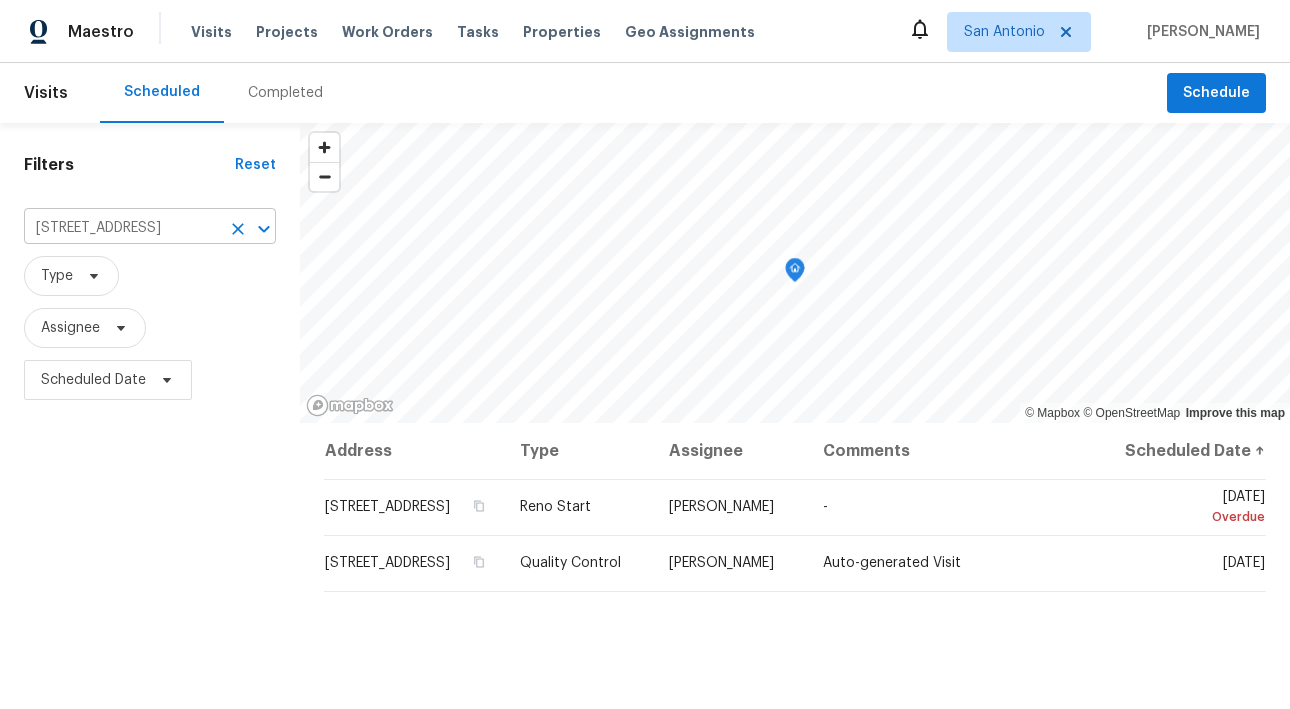 click 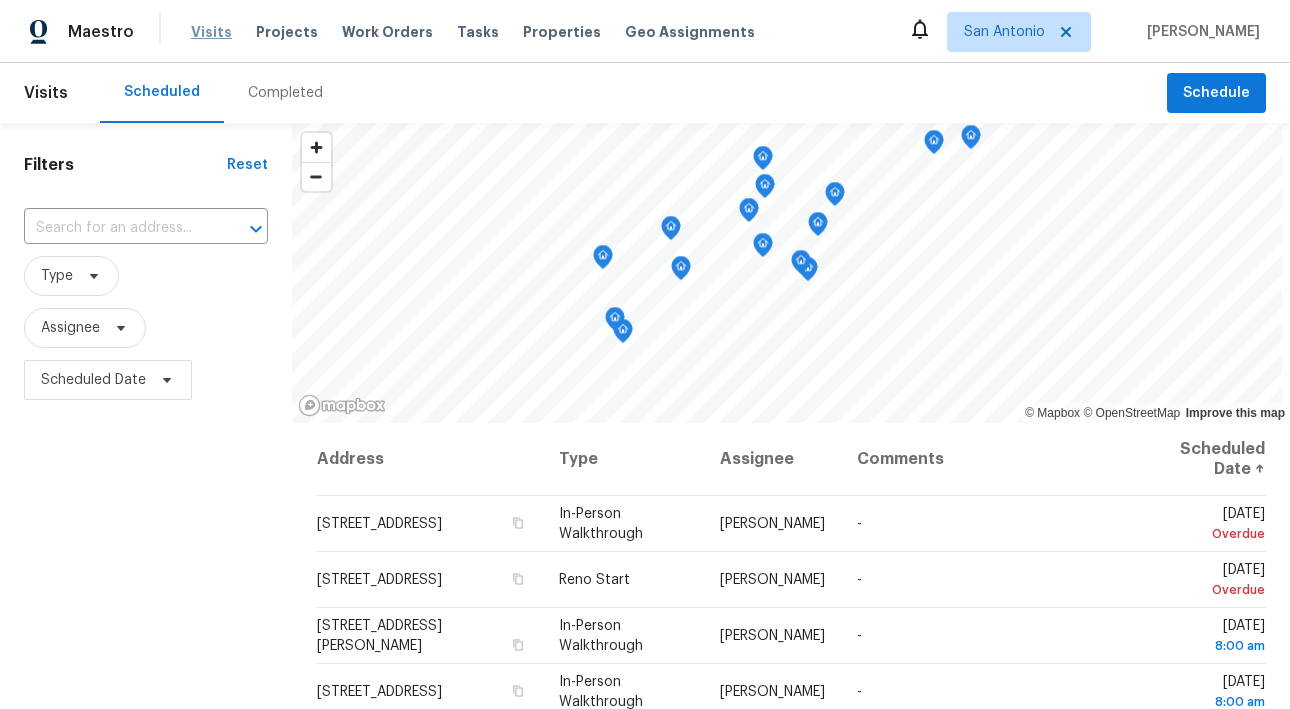 click on "Visits" at bounding box center [211, 32] 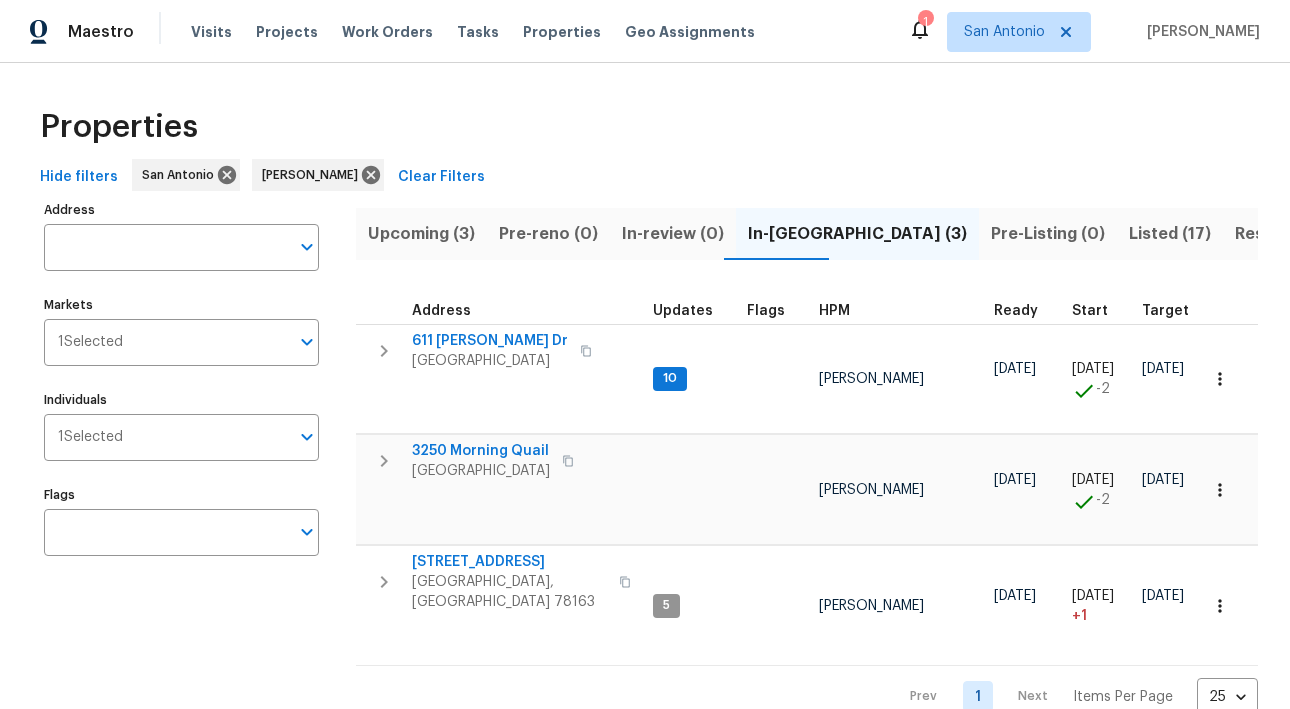 scroll, scrollTop: 0, scrollLeft: 0, axis: both 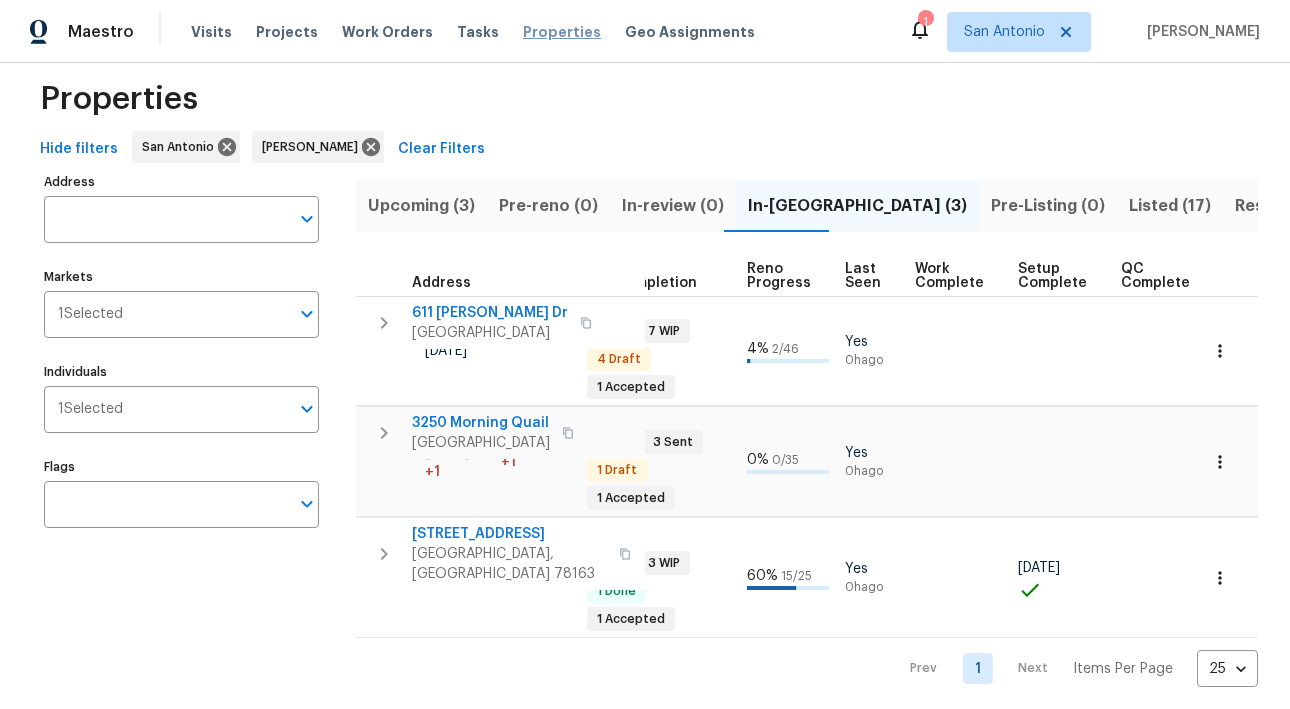 click on "Properties" at bounding box center [562, 32] 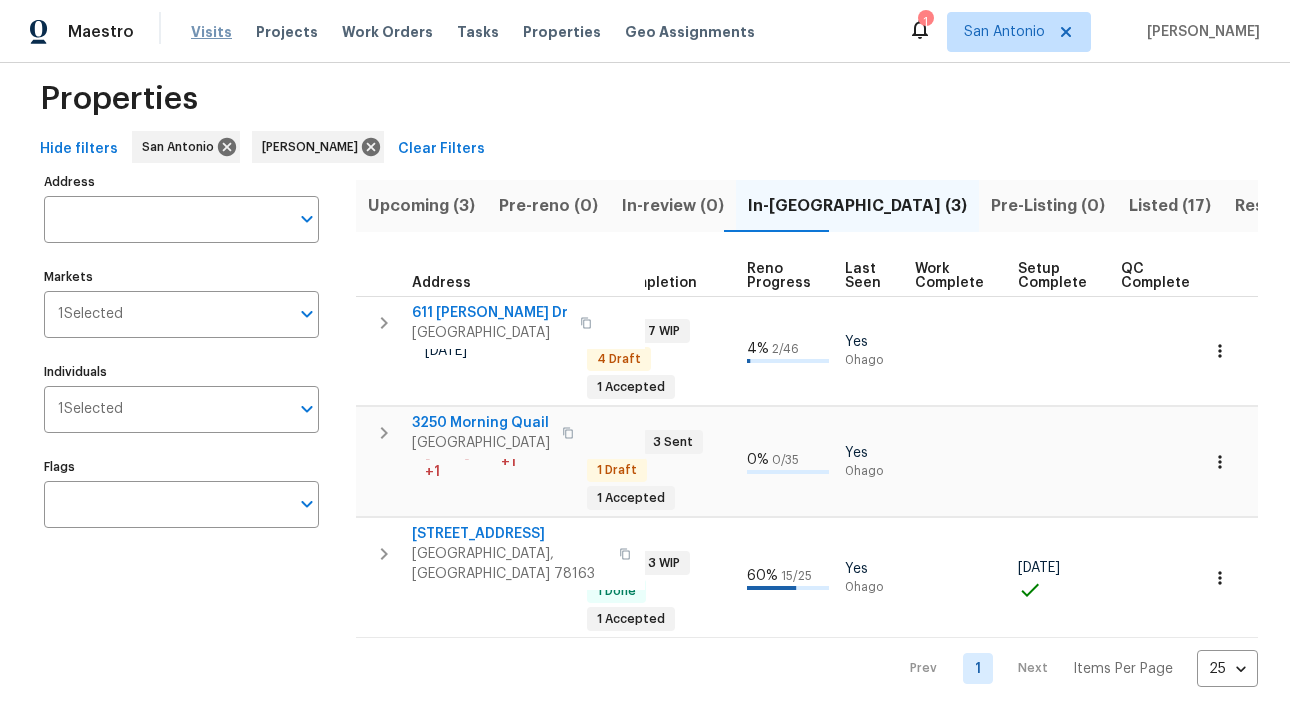 click on "Visits" at bounding box center (211, 32) 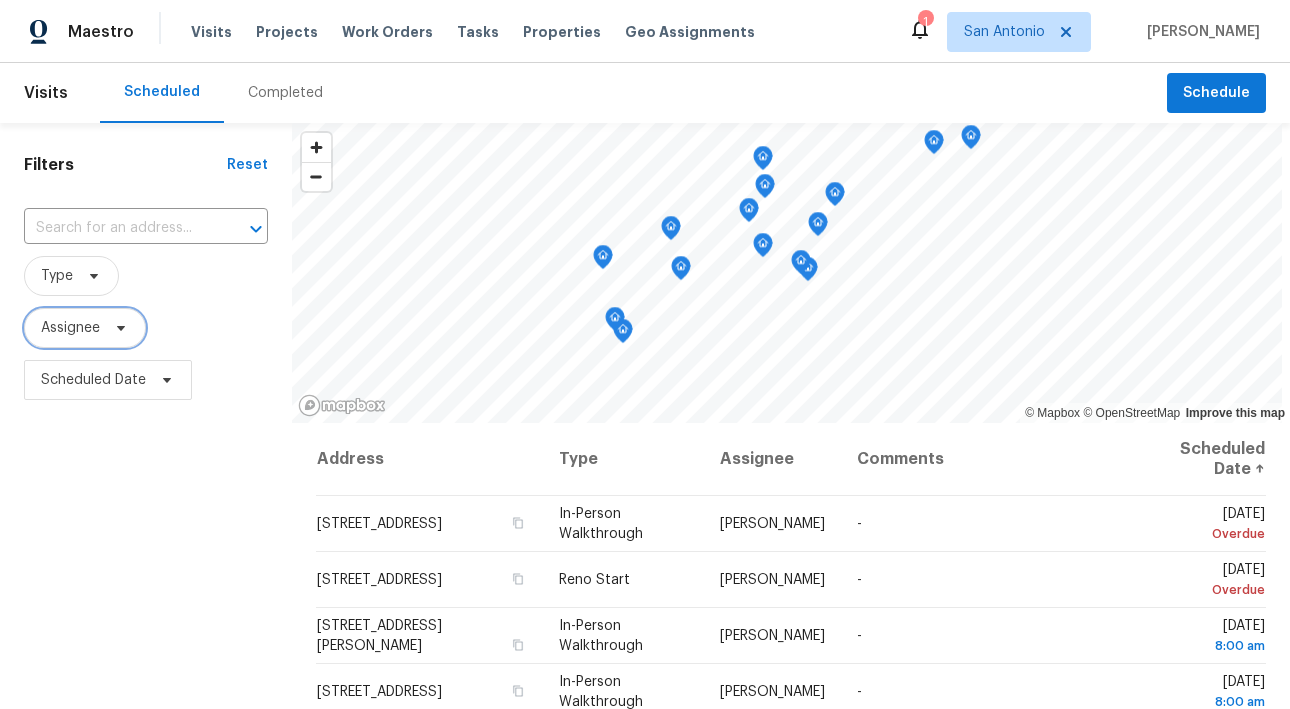 click 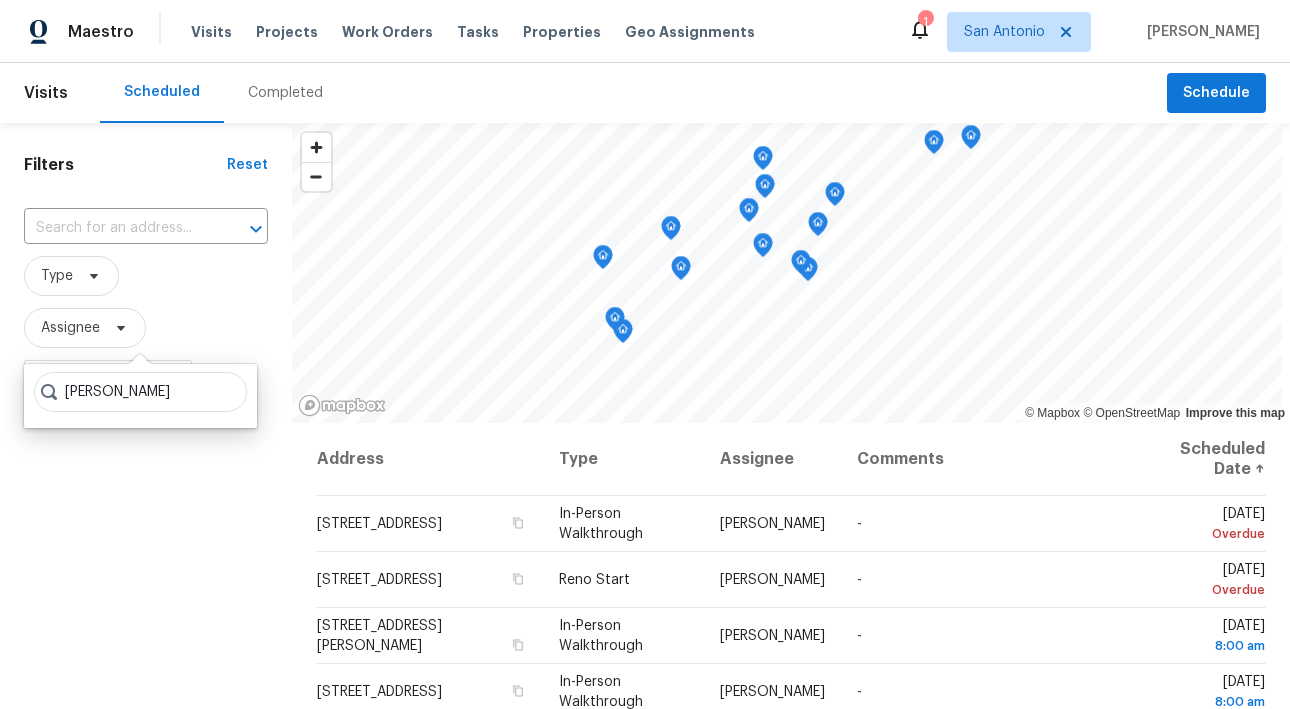 type on "[PERSON_NAME]" 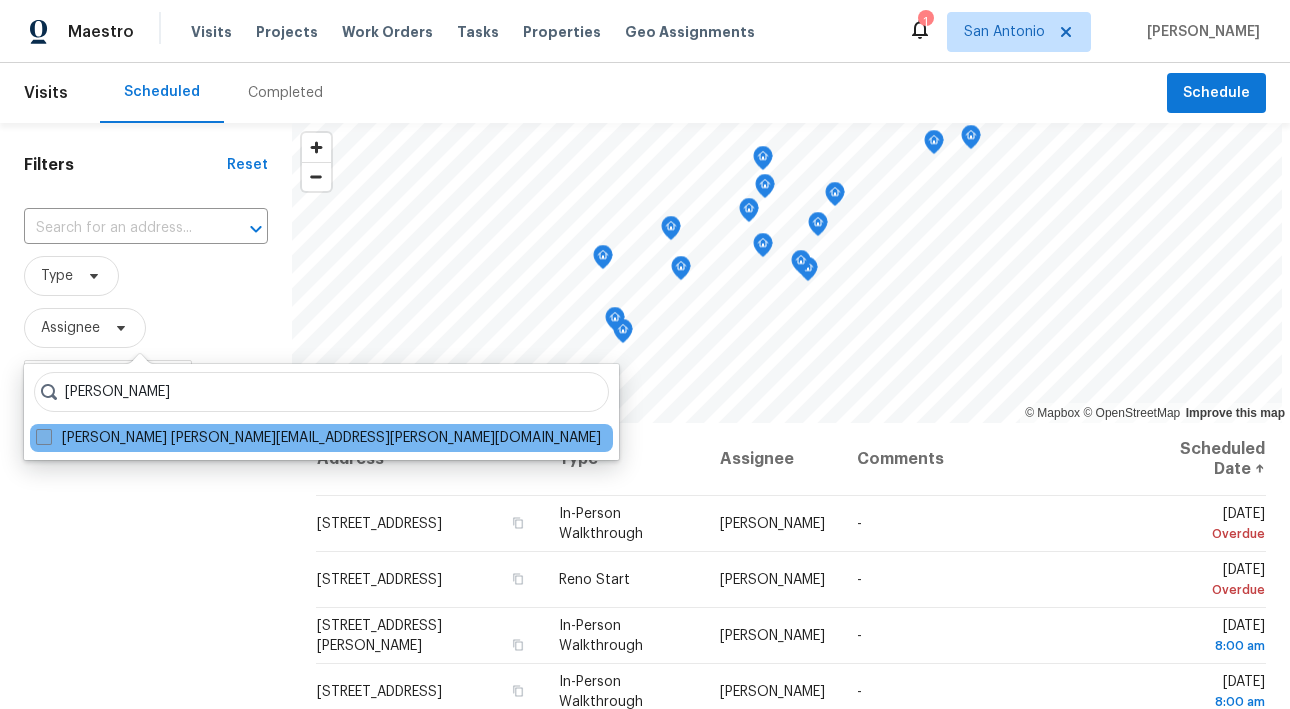 click on "[PERSON_NAME]
[PERSON_NAME][EMAIL_ADDRESS][PERSON_NAME][DOMAIN_NAME]" at bounding box center [318, 438] 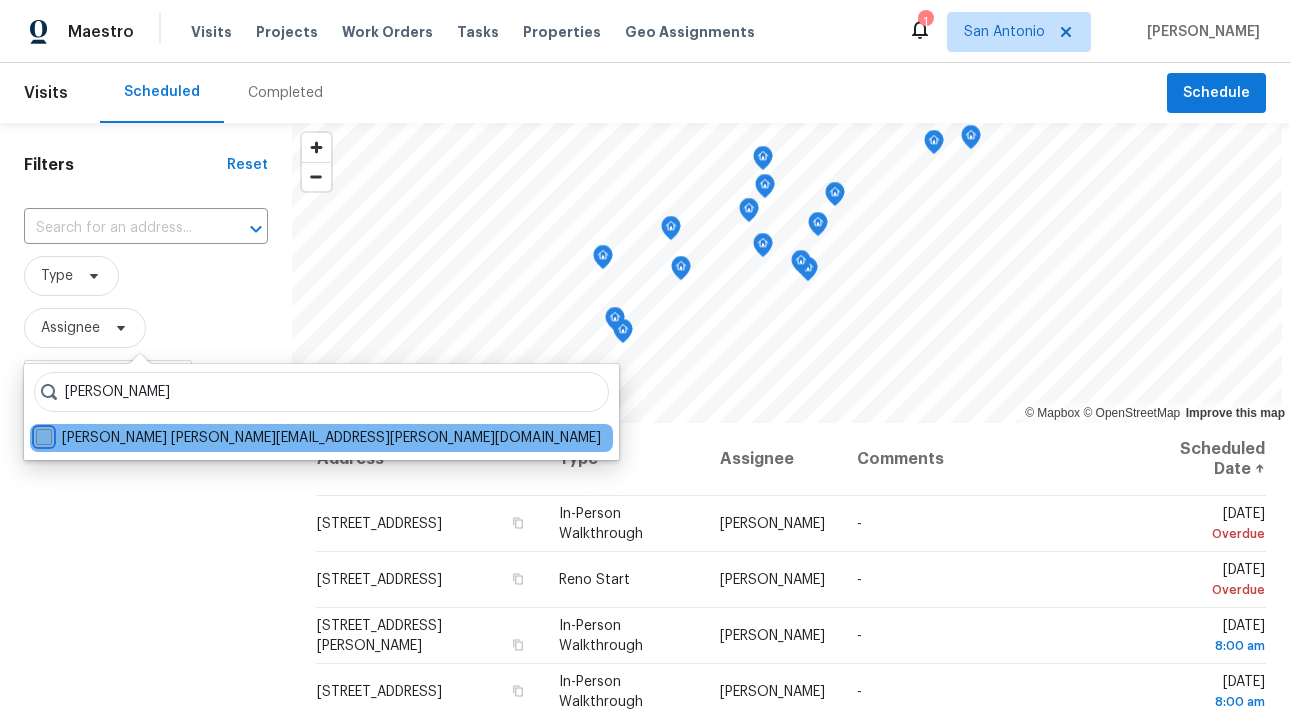 click on "[PERSON_NAME]
[PERSON_NAME][EMAIL_ADDRESS][PERSON_NAME][DOMAIN_NAME]" at bounding box center (42, 434) 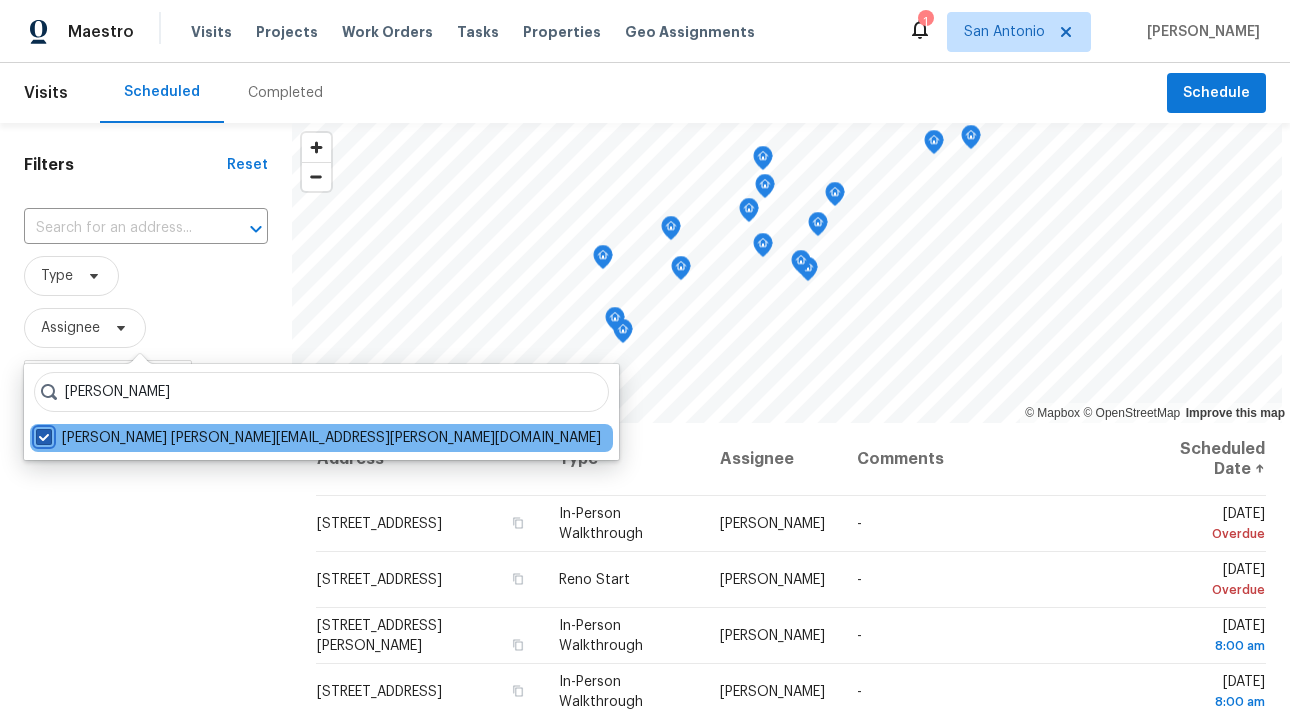 checkbox on "true" 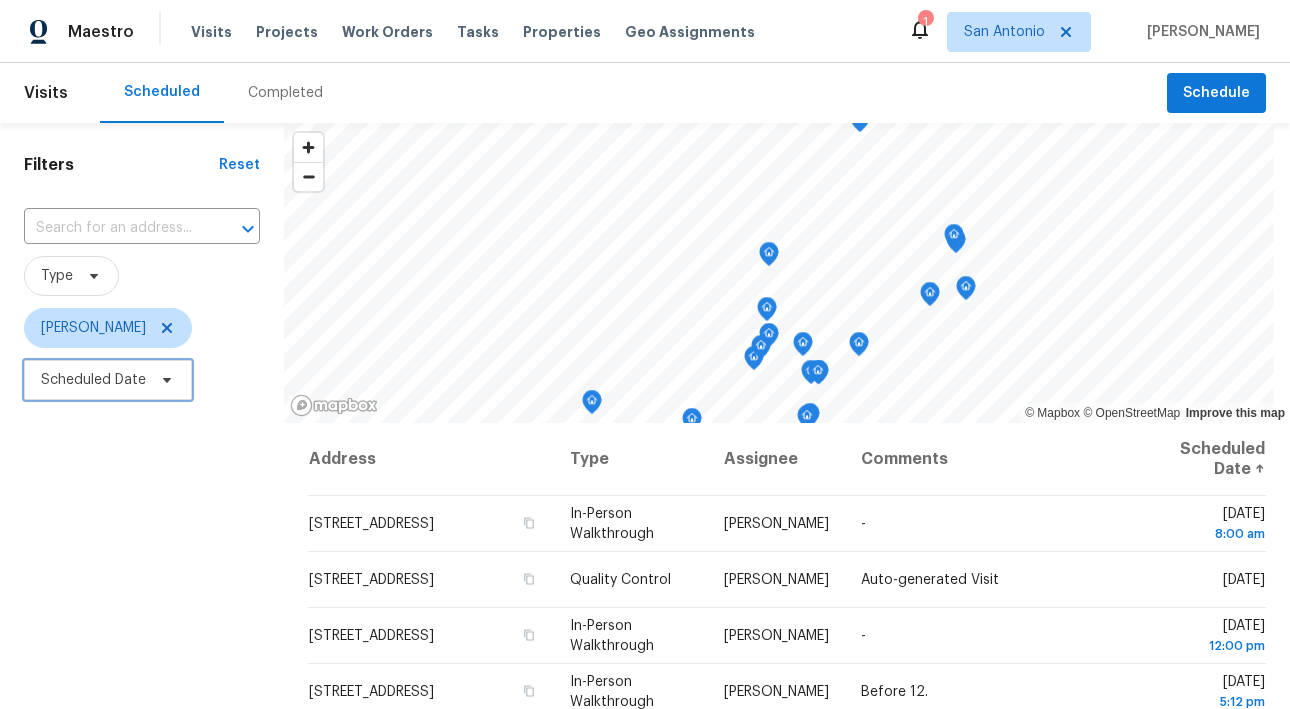 click 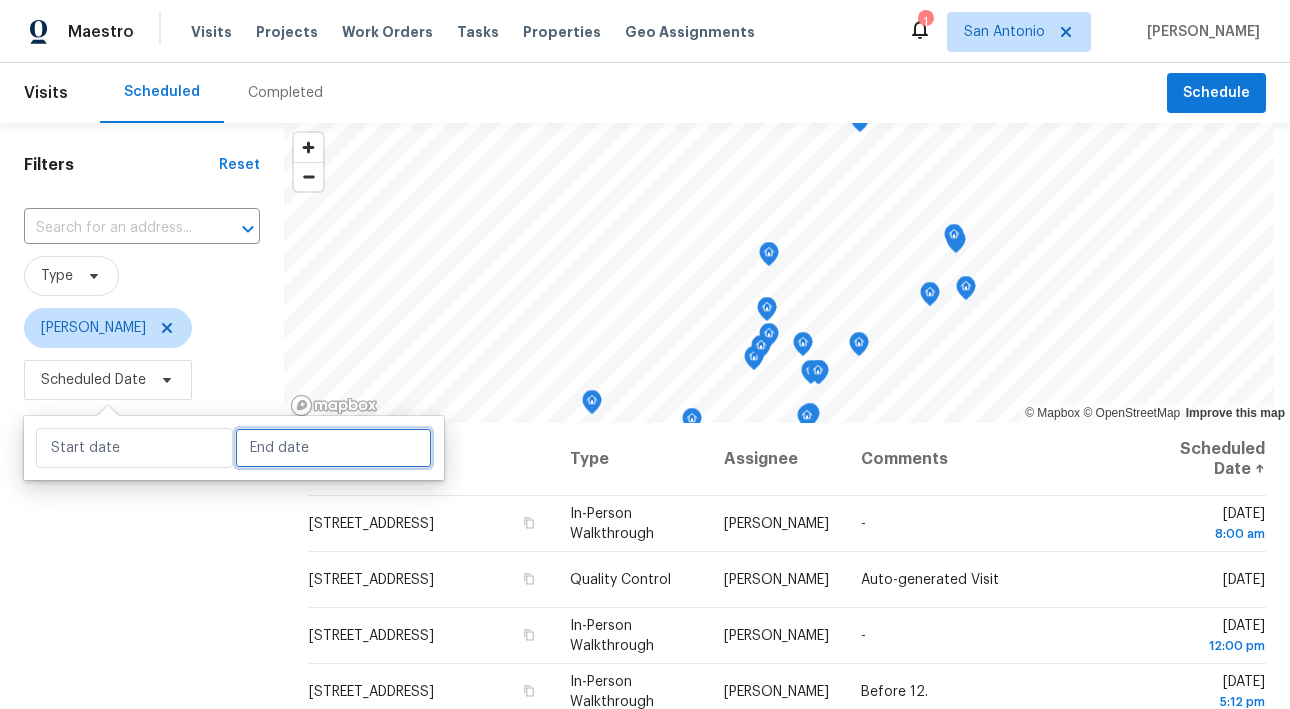 select on "6" 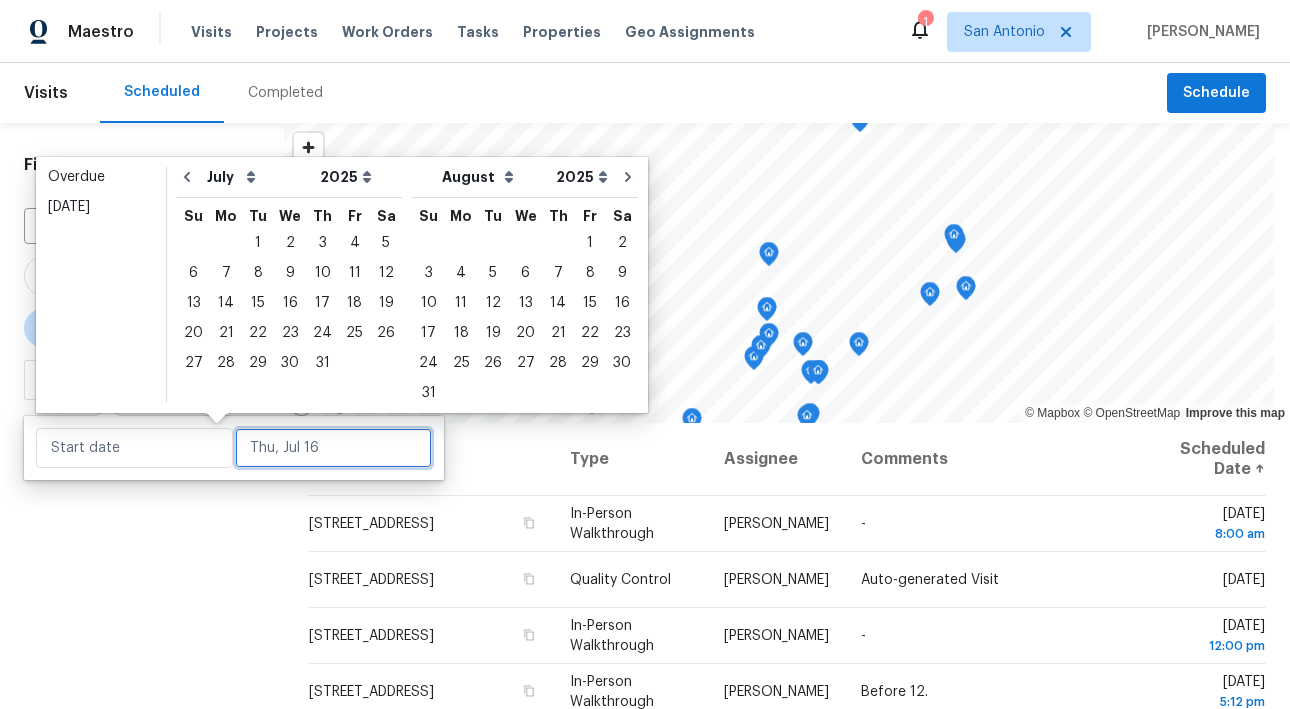 click at bounding box center (333, 448) 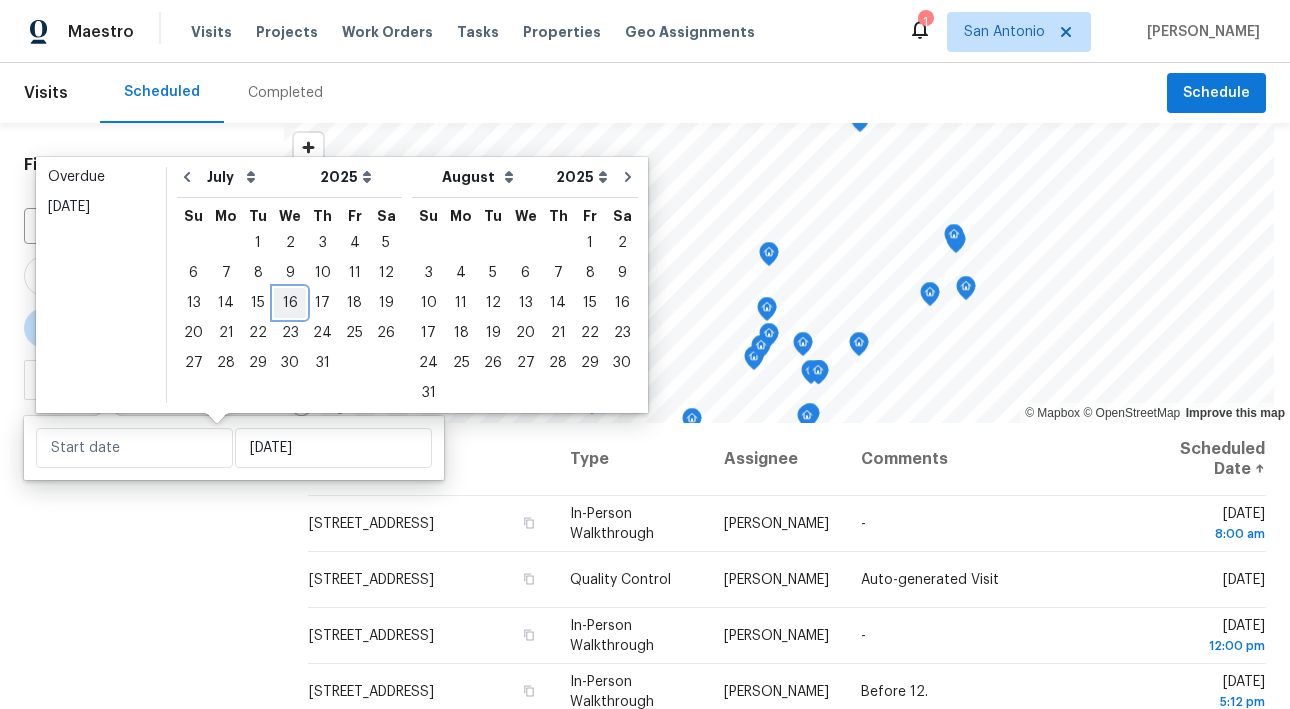 click on "16" at bounding box center [290, 303] 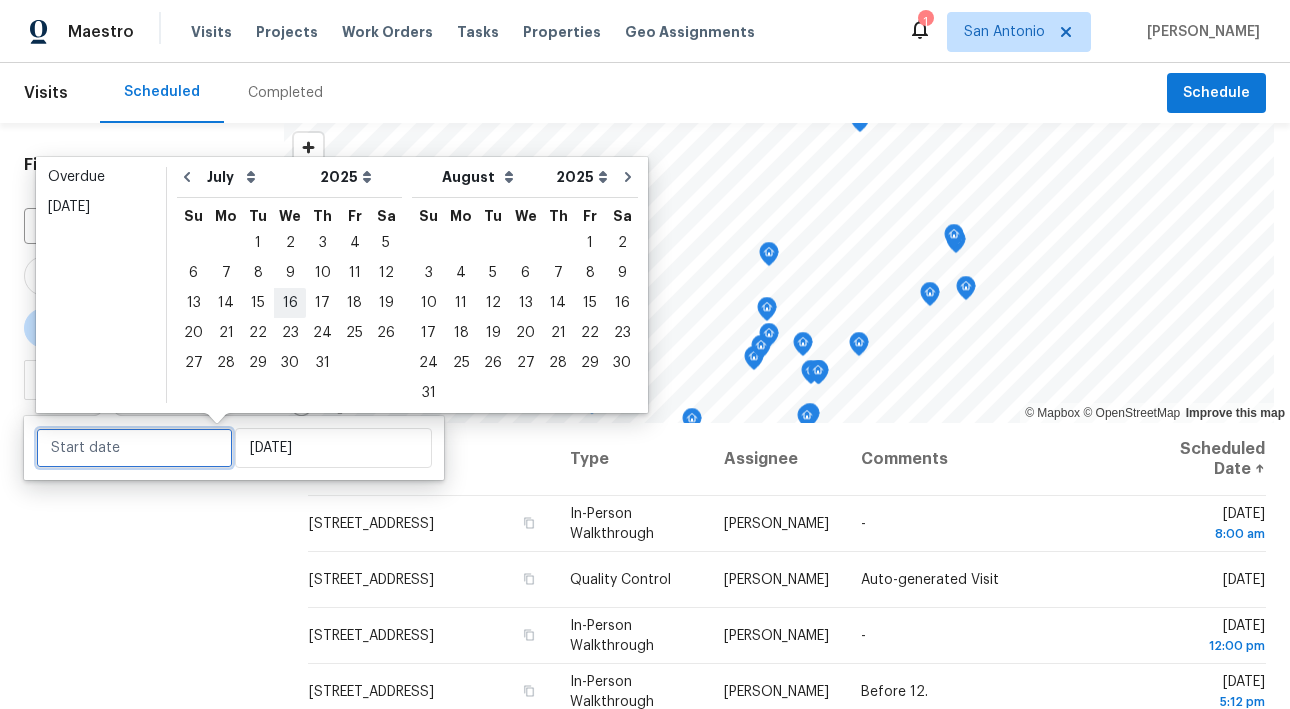 type on "[DATE]" 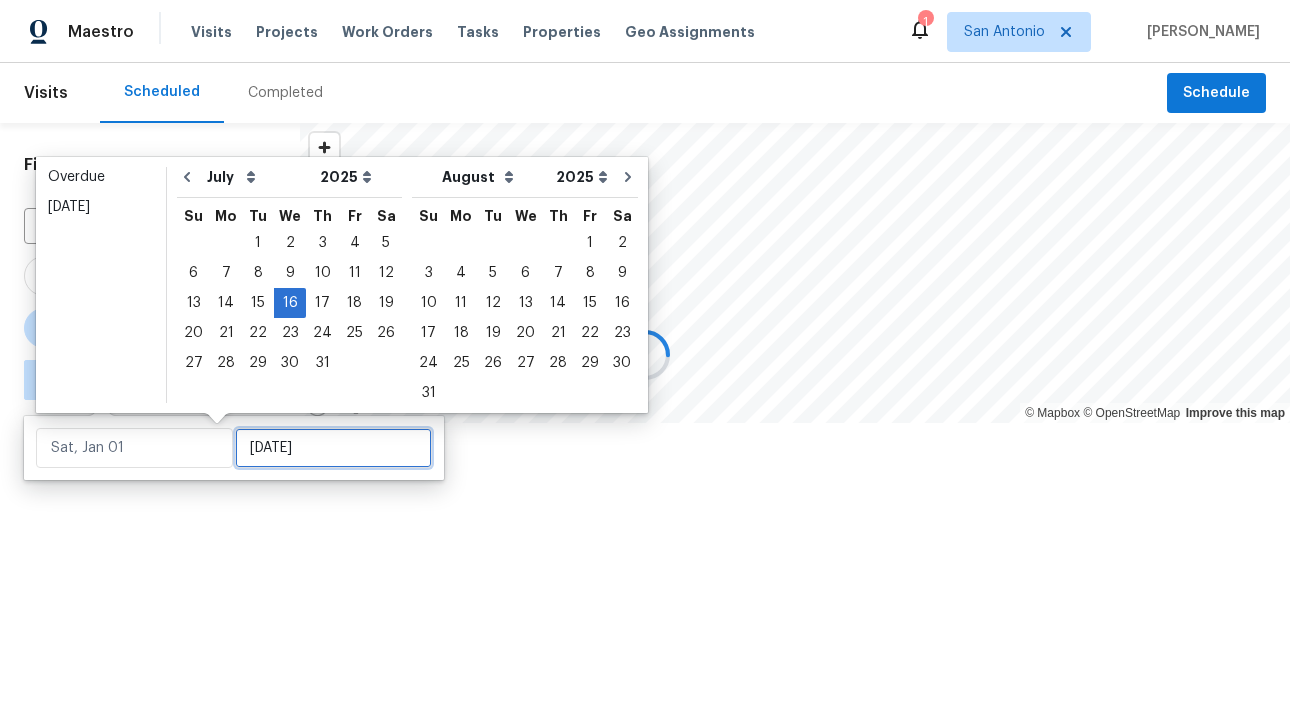 type on "[DATE]" 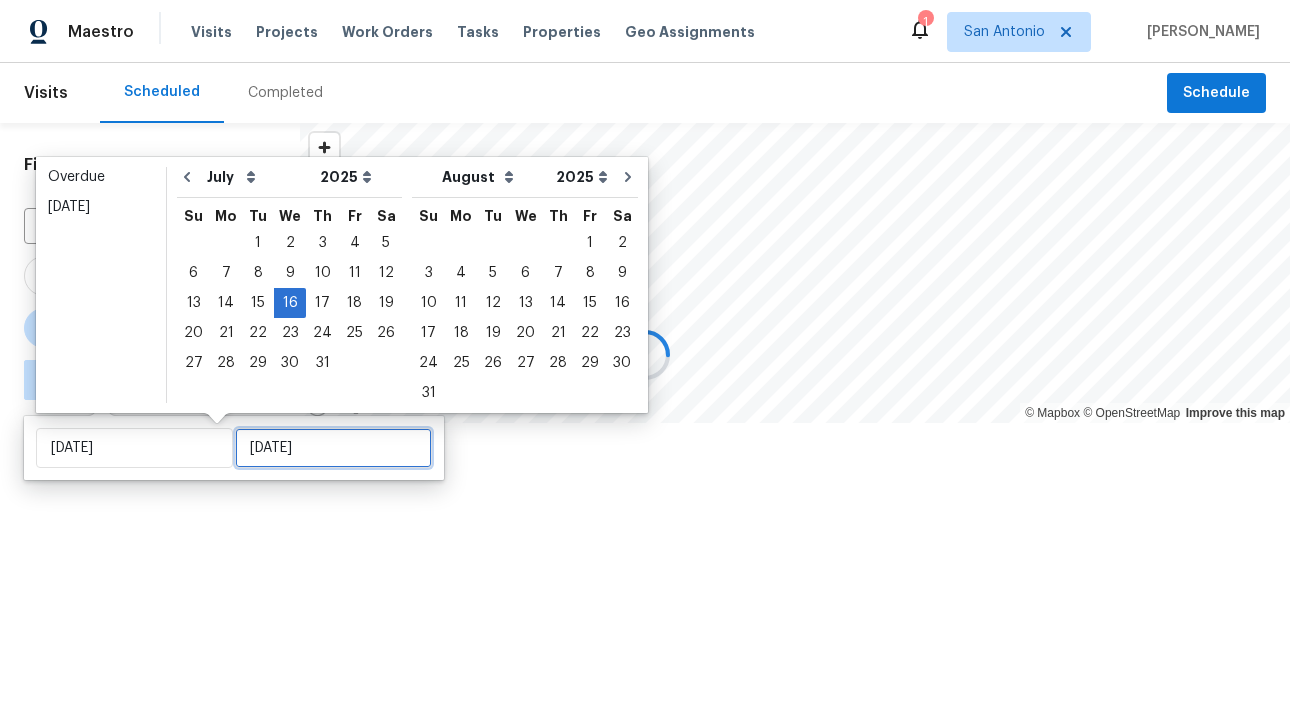 type on "[DATE]" 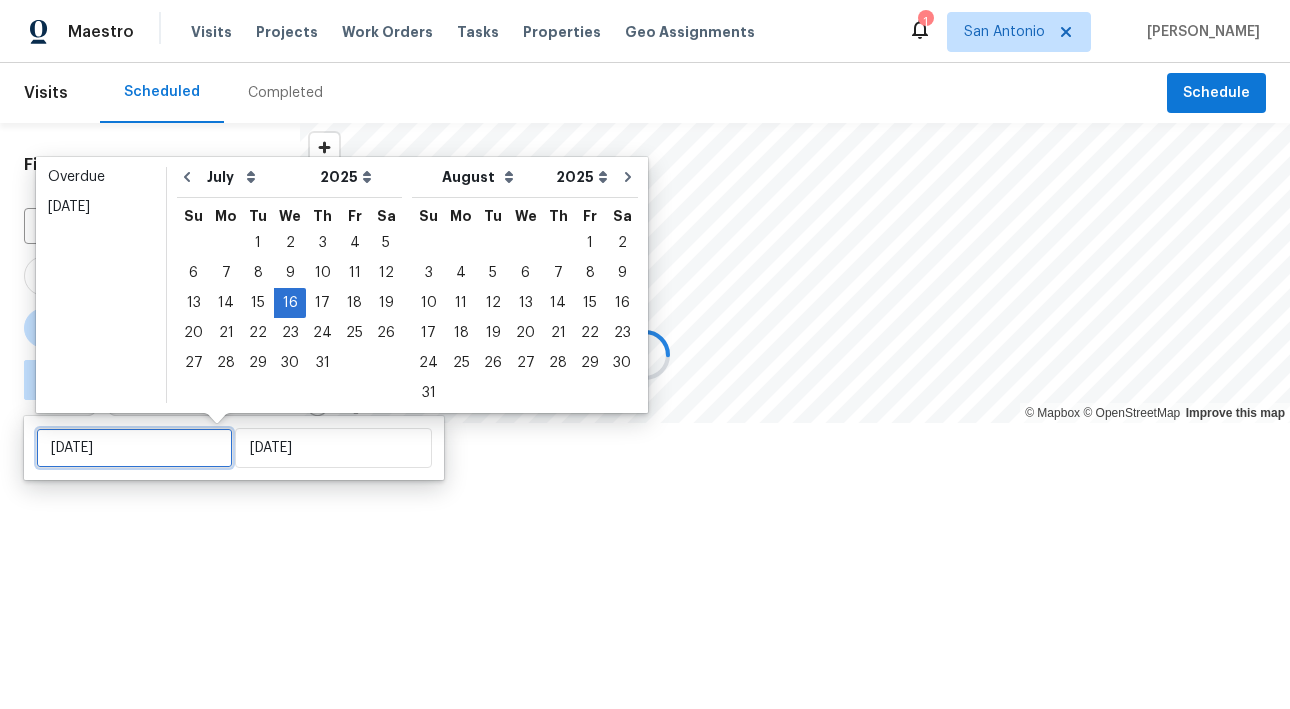 type 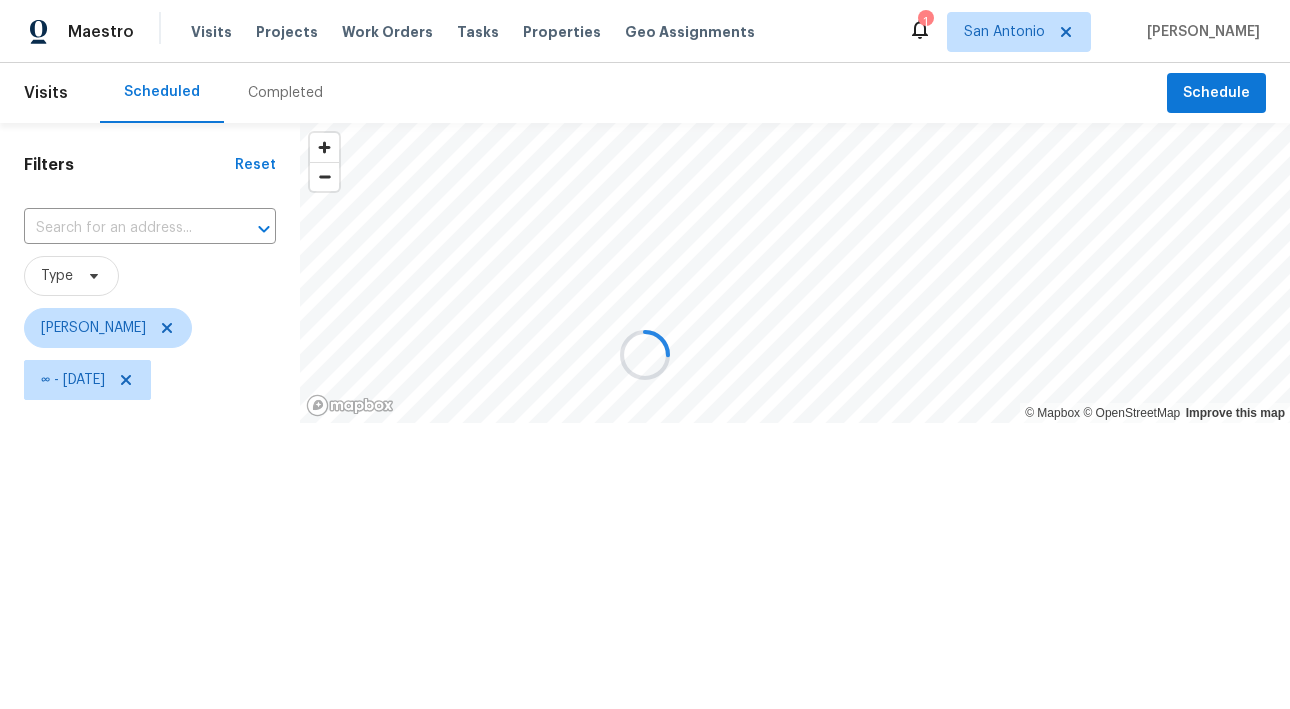 click at bounding box center (645, 354) 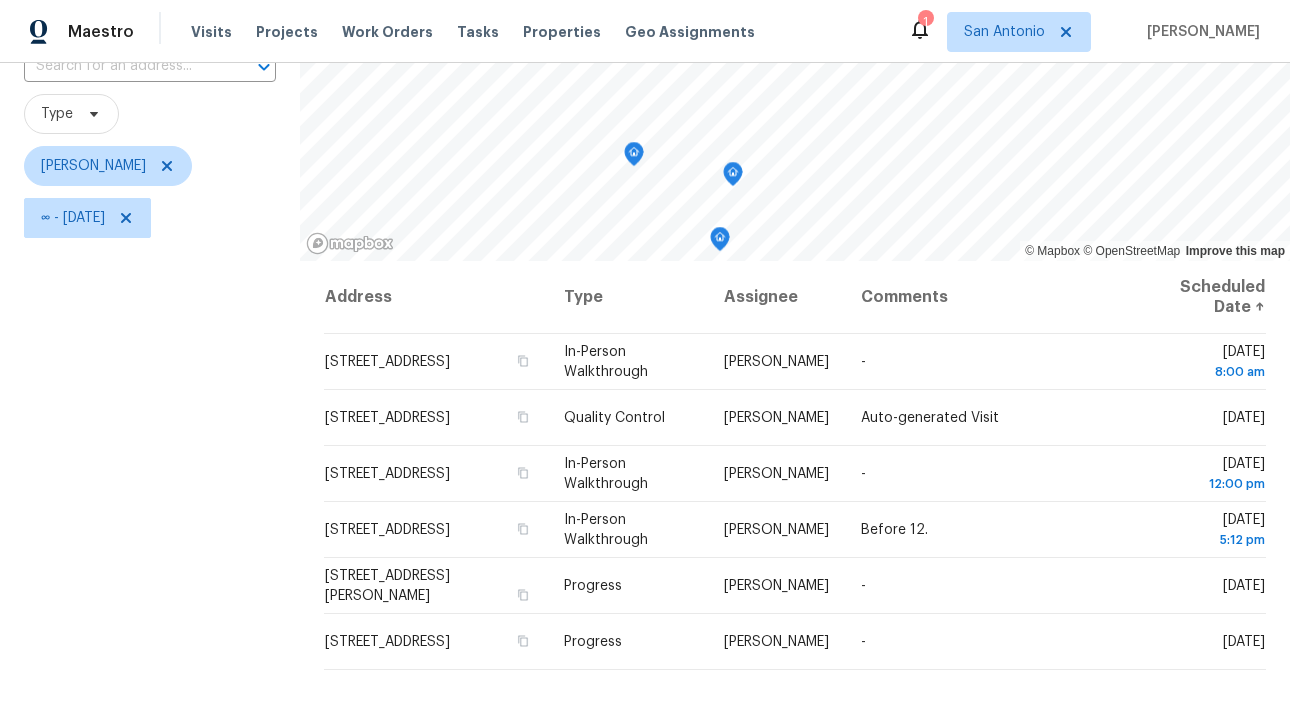 scroll, scrollTop: 145, scrollLeft: 0, axis: vertical 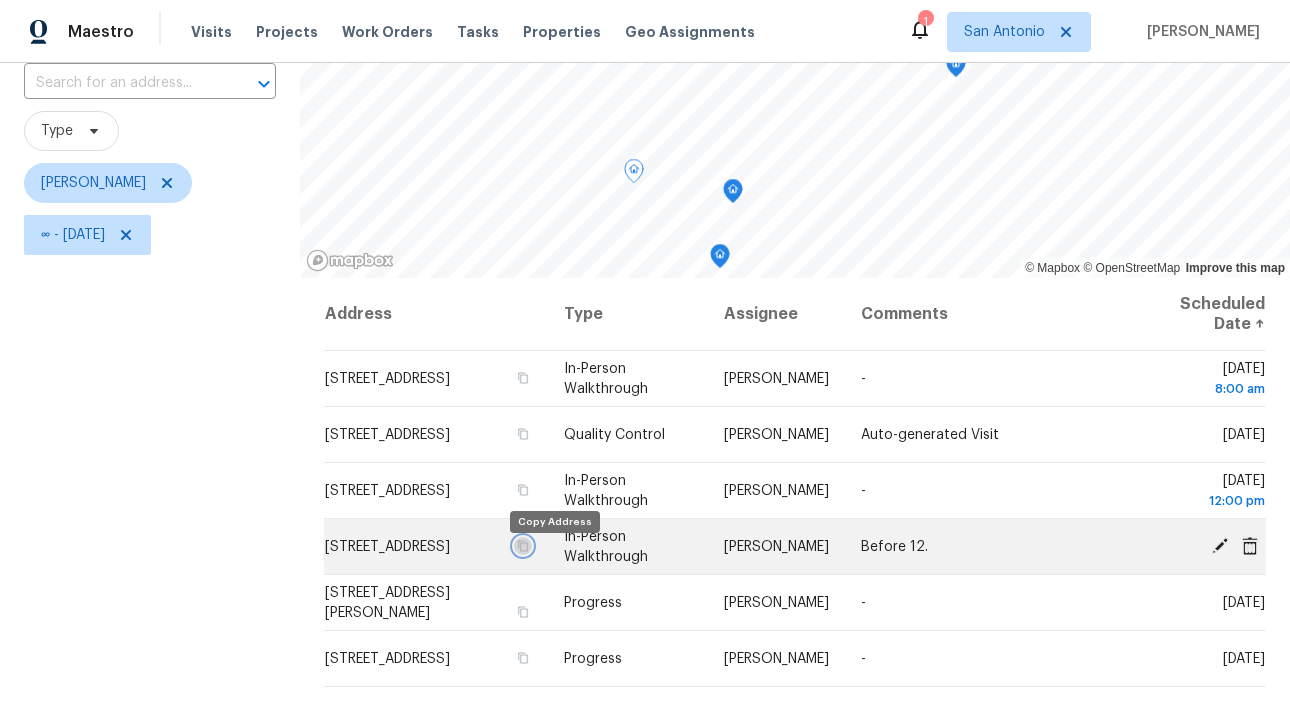 click at bounding box center (523, 546) 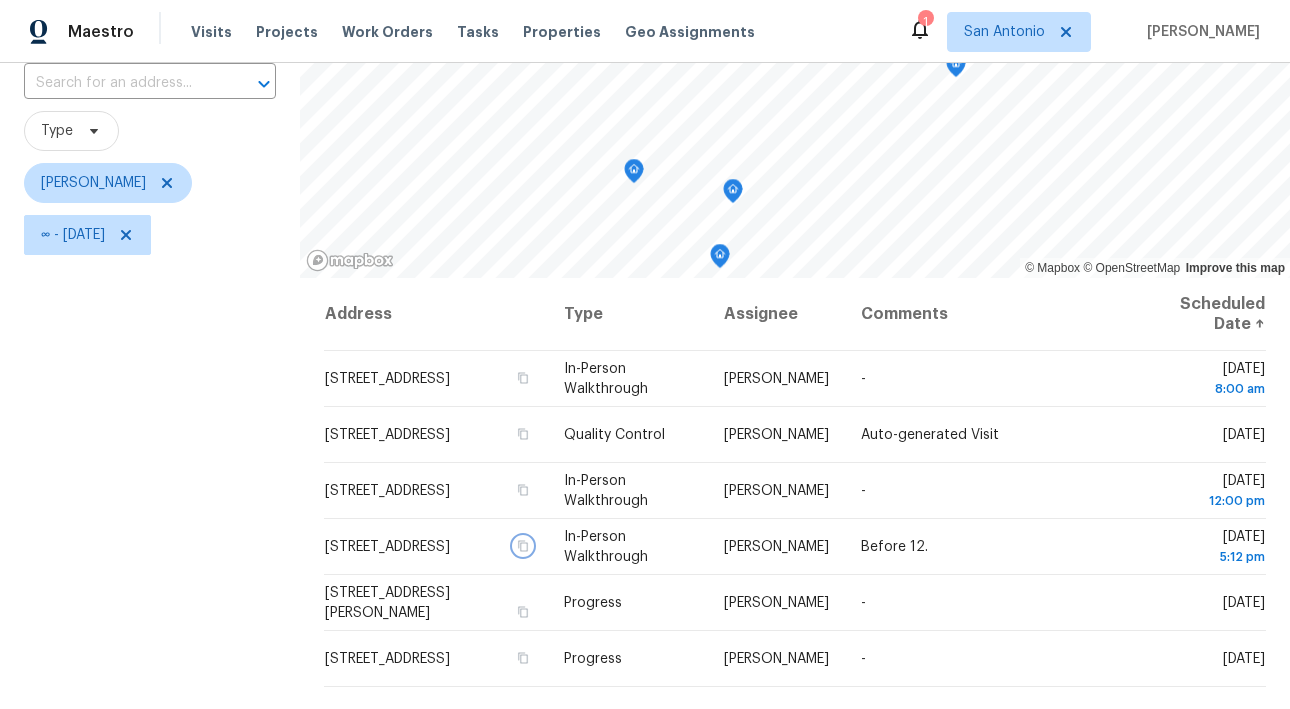 click 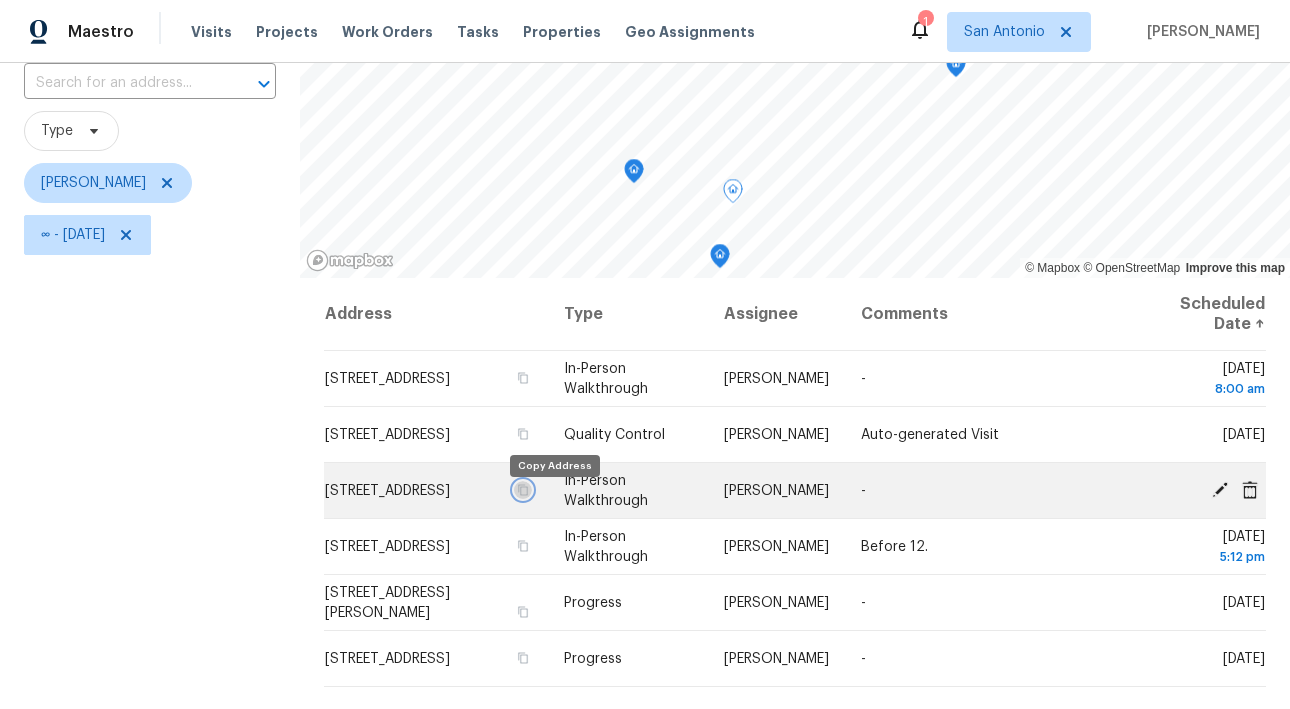 click 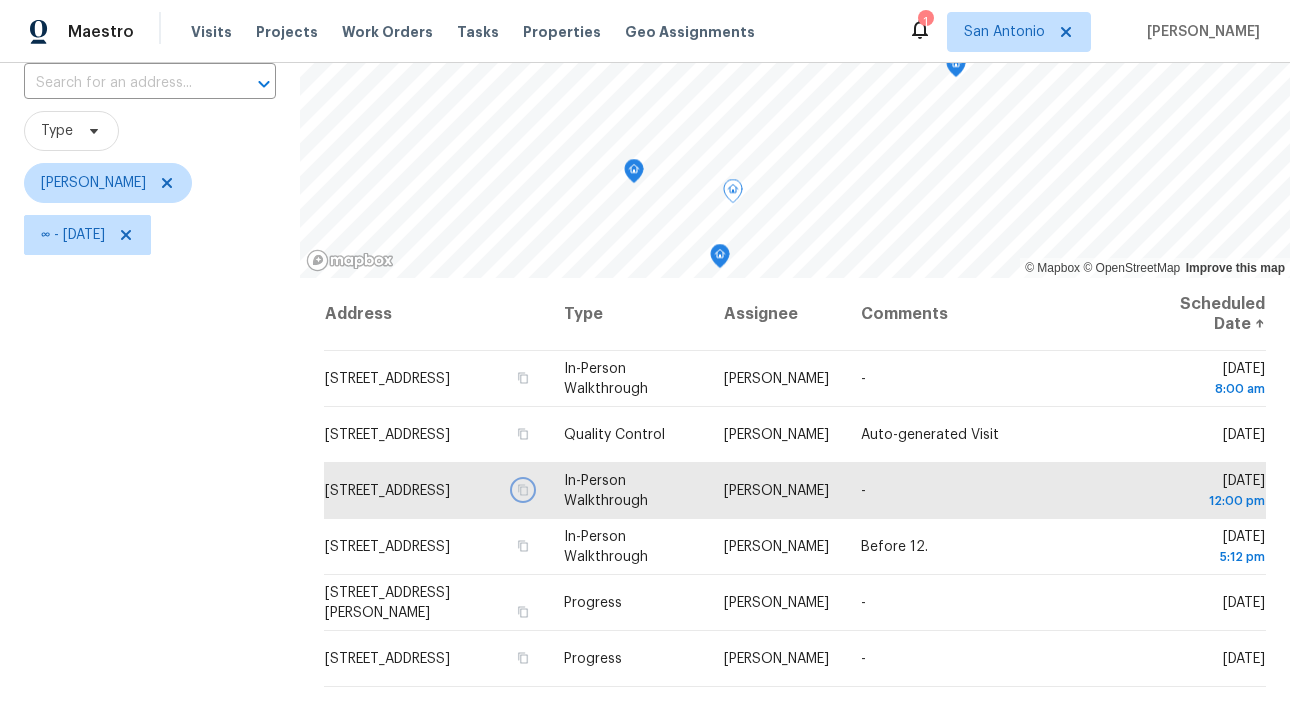 click 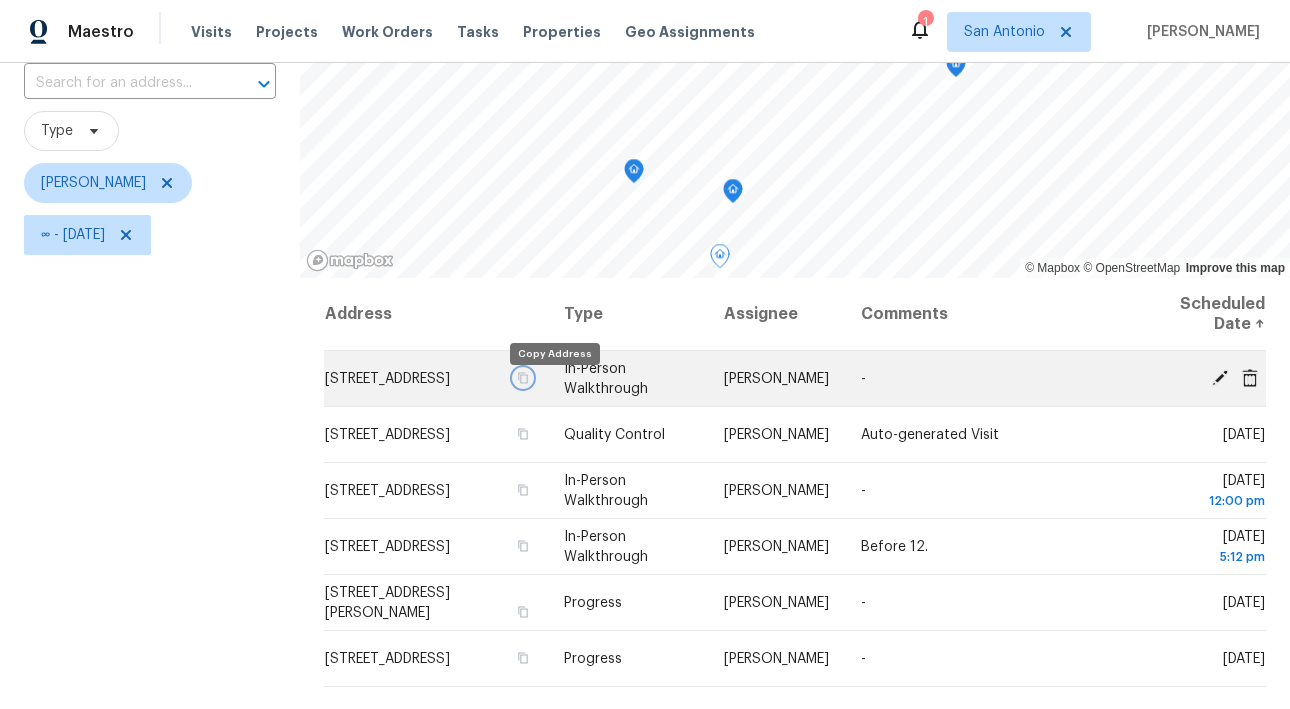 click 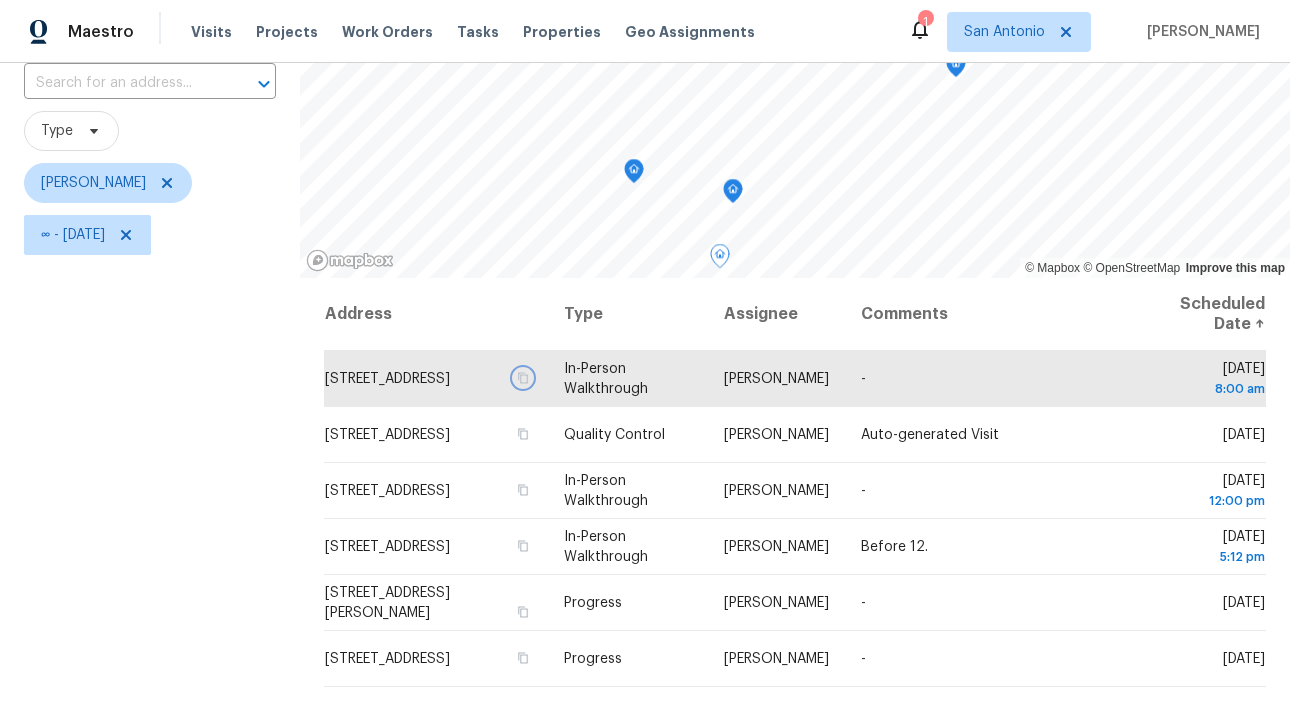 click 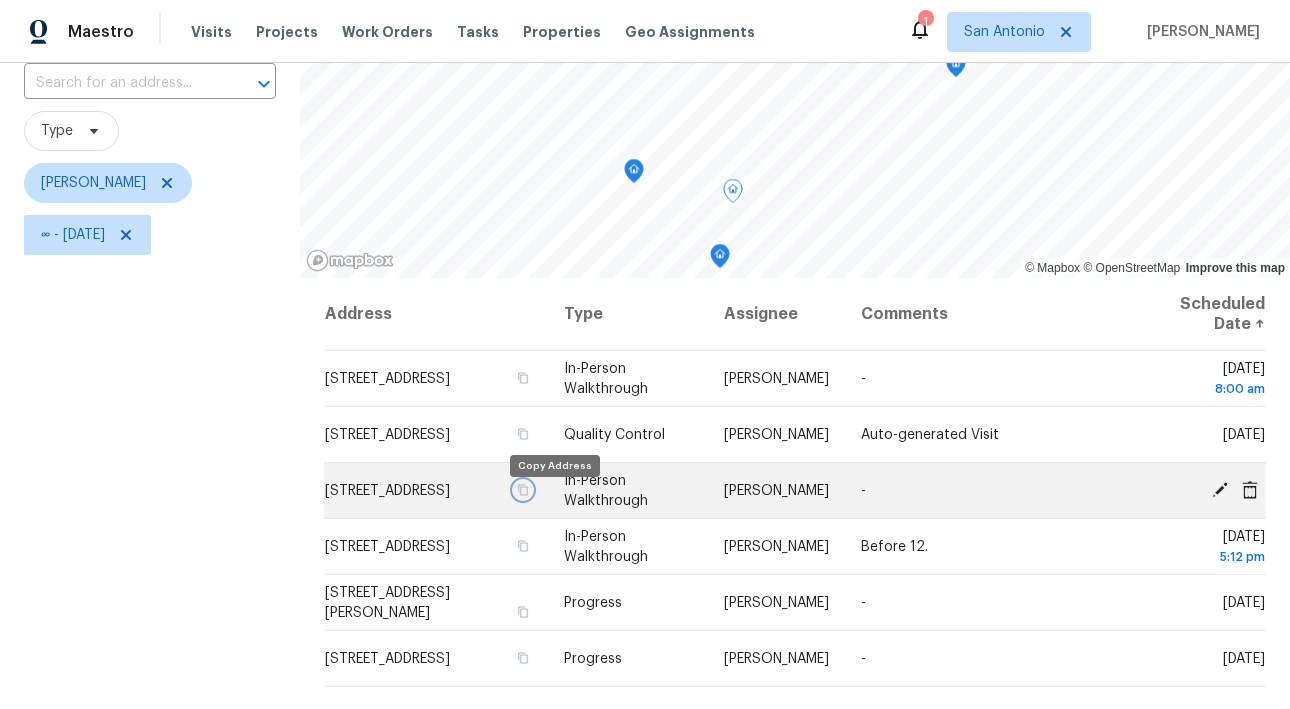 click 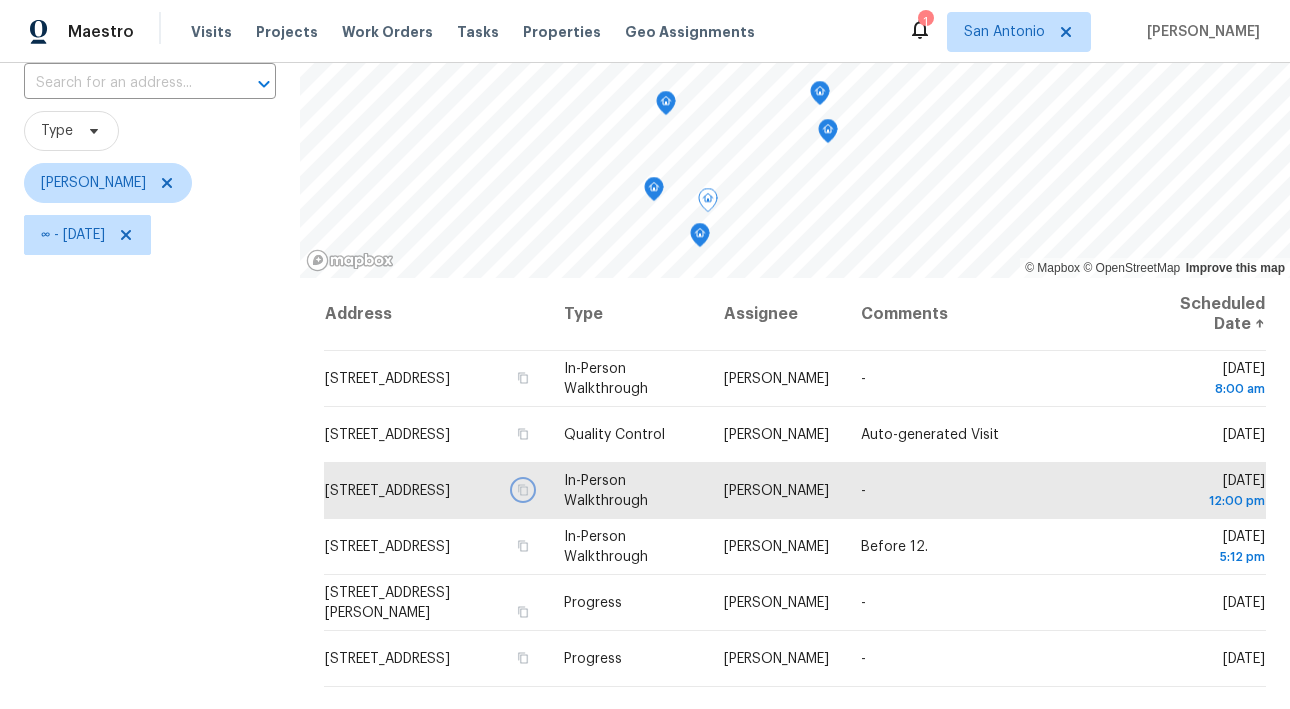 click 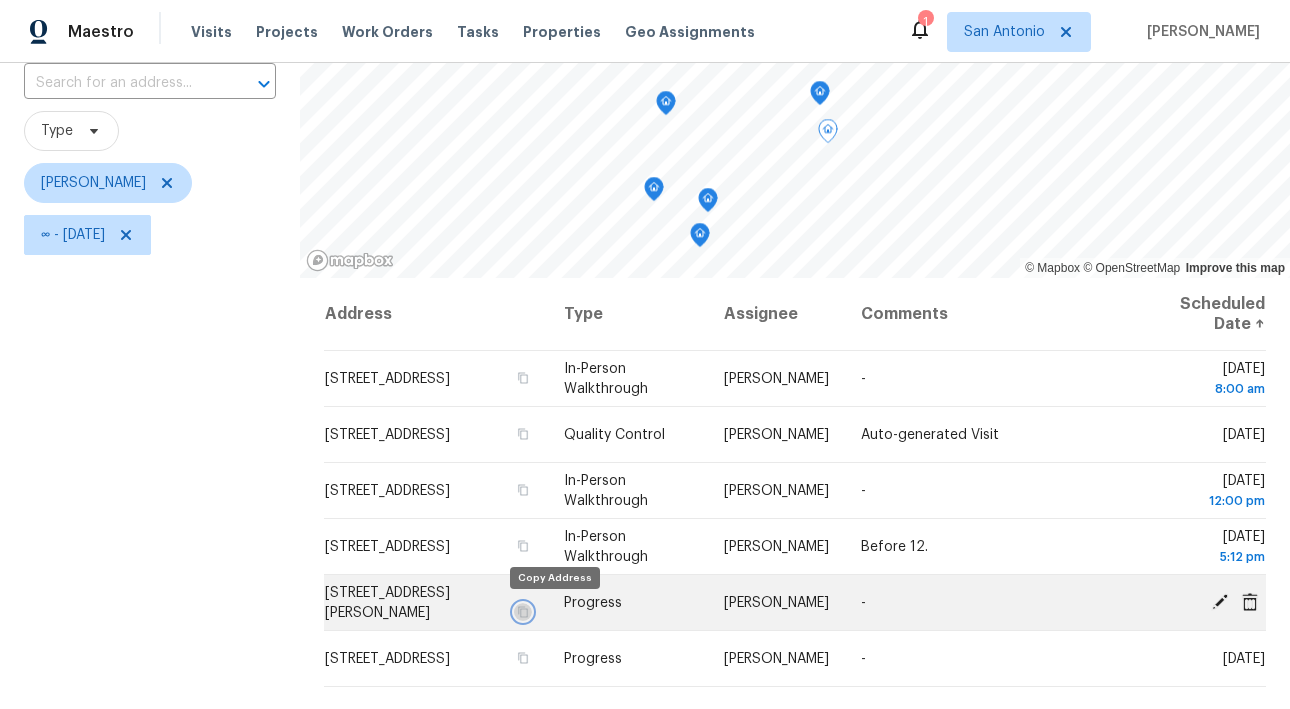 click 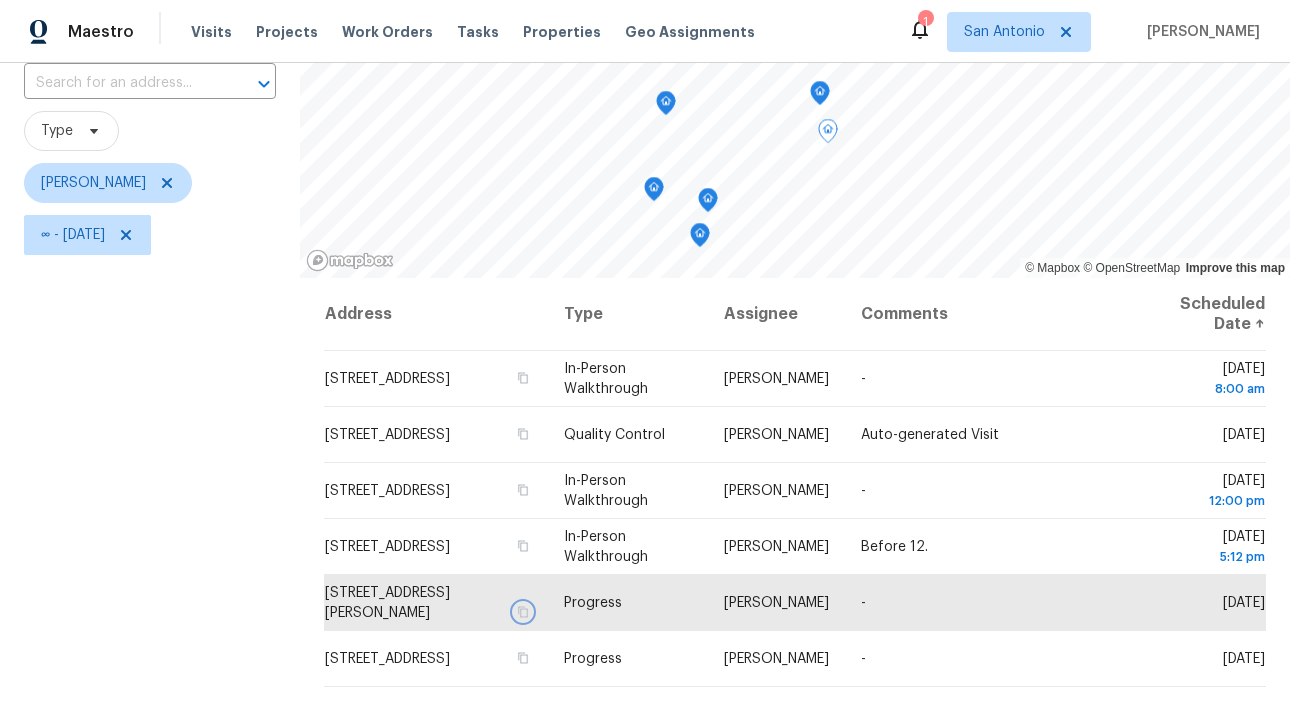click 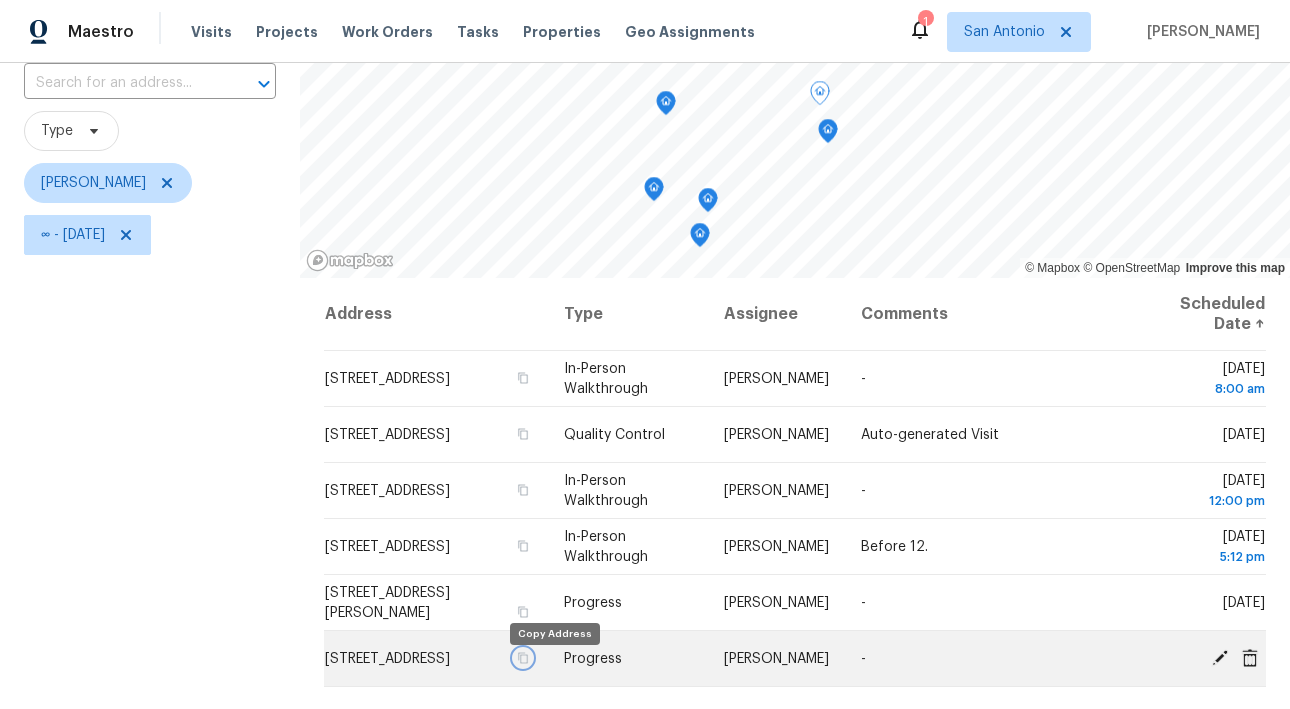 click 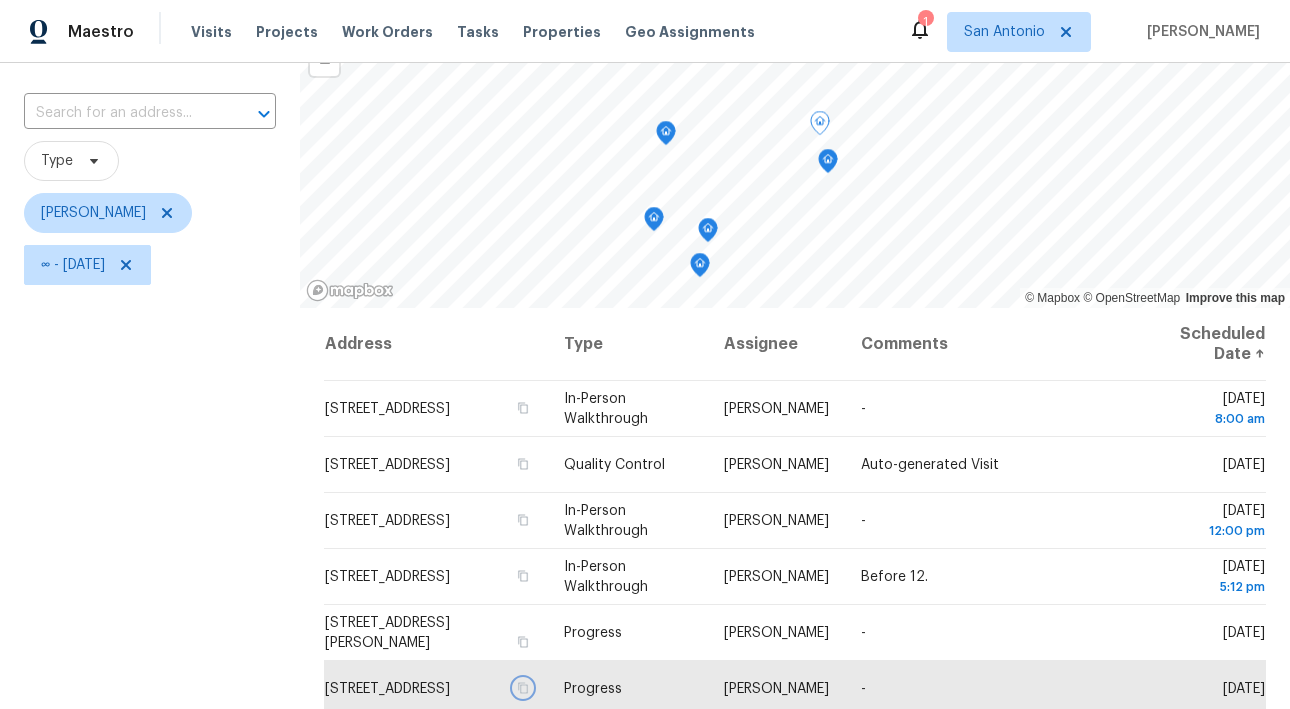 scroll, scrollTop: 106, scrollLeft: 0, axis: vertical 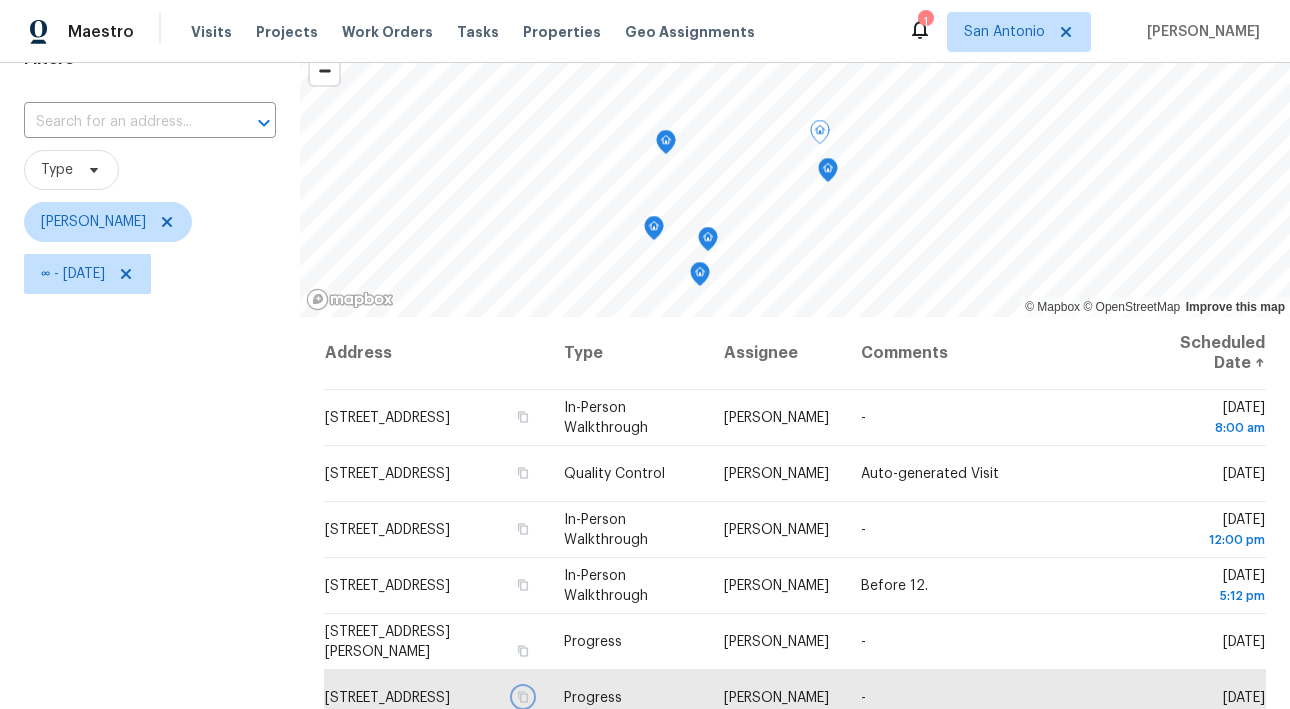click 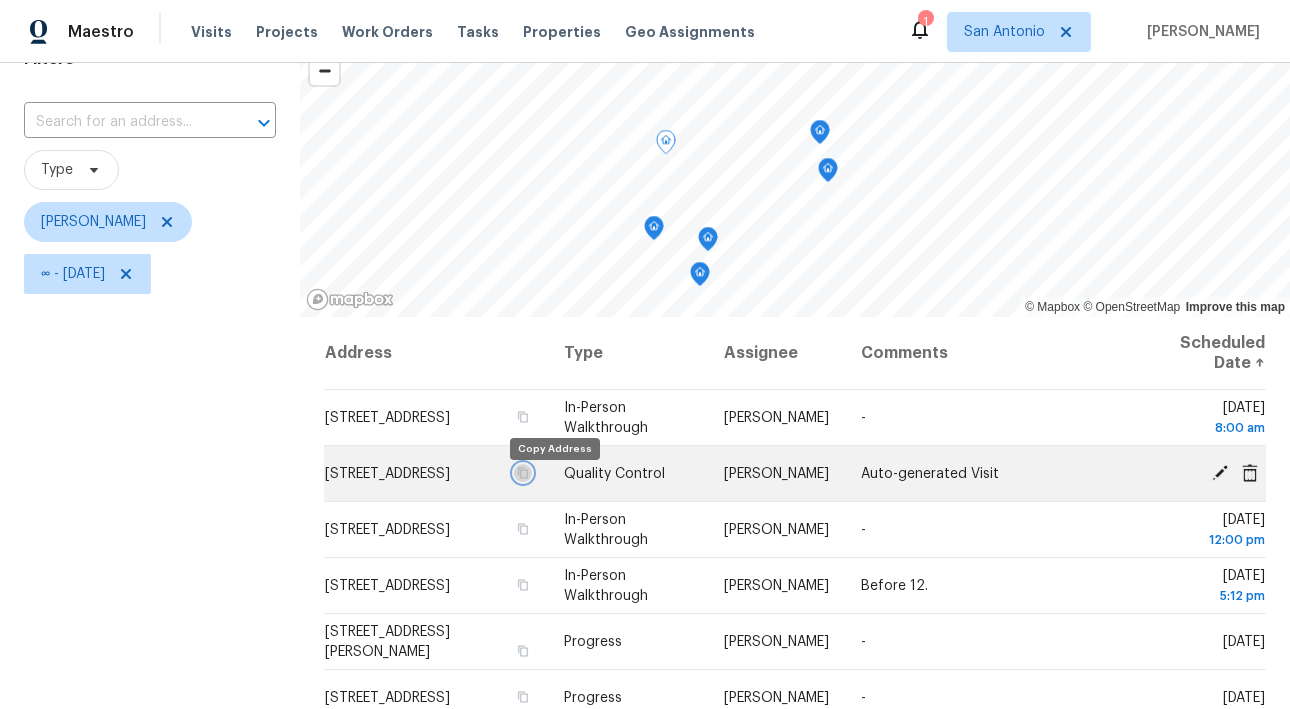 click 